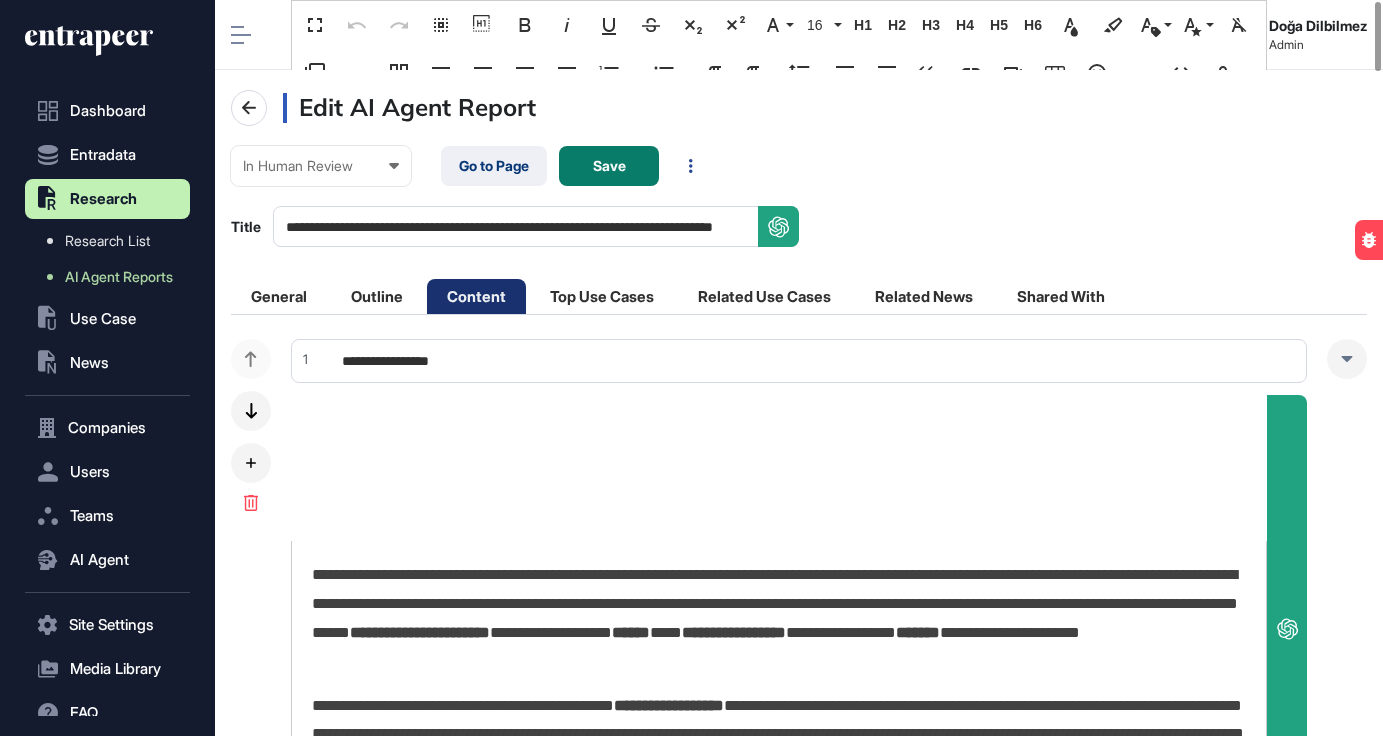scroll, scrollTop: 0, scrollLeft: 0, axis: both 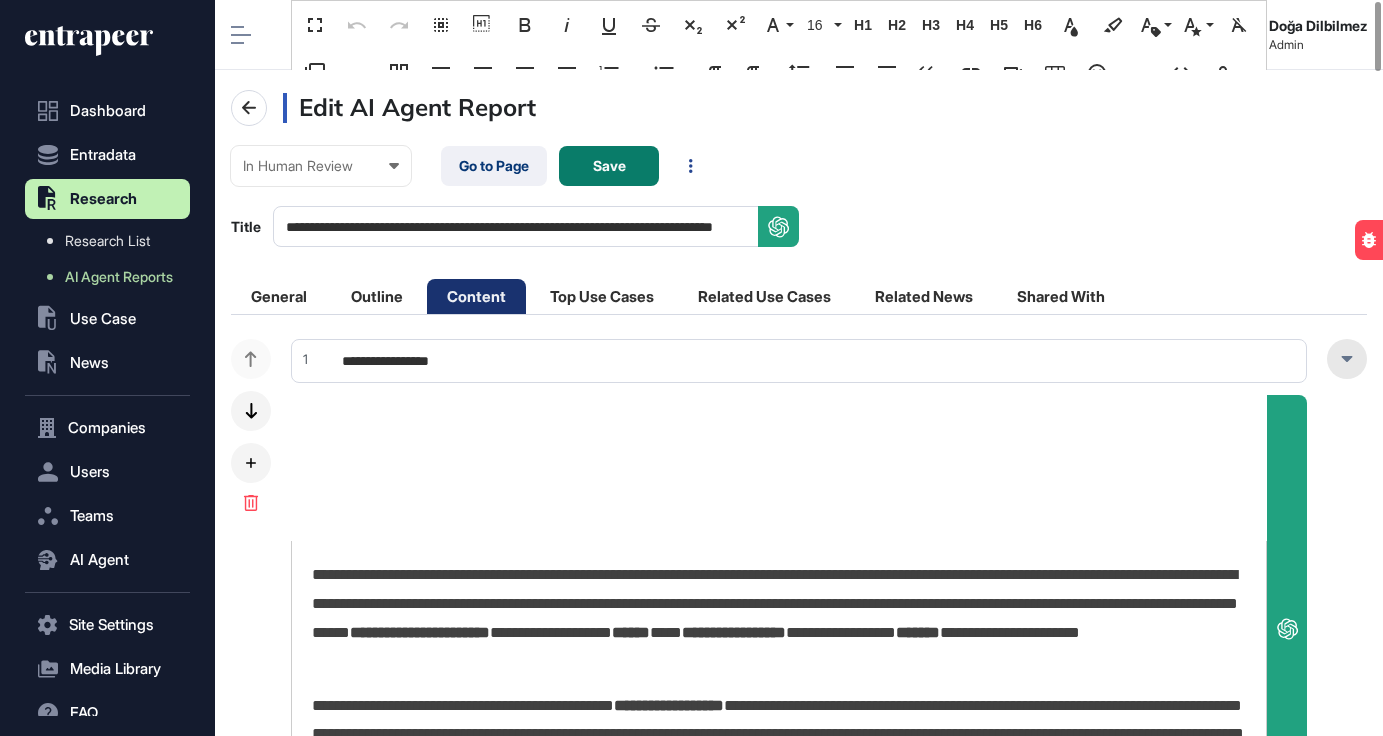 click at bounding box center (1347, 359) 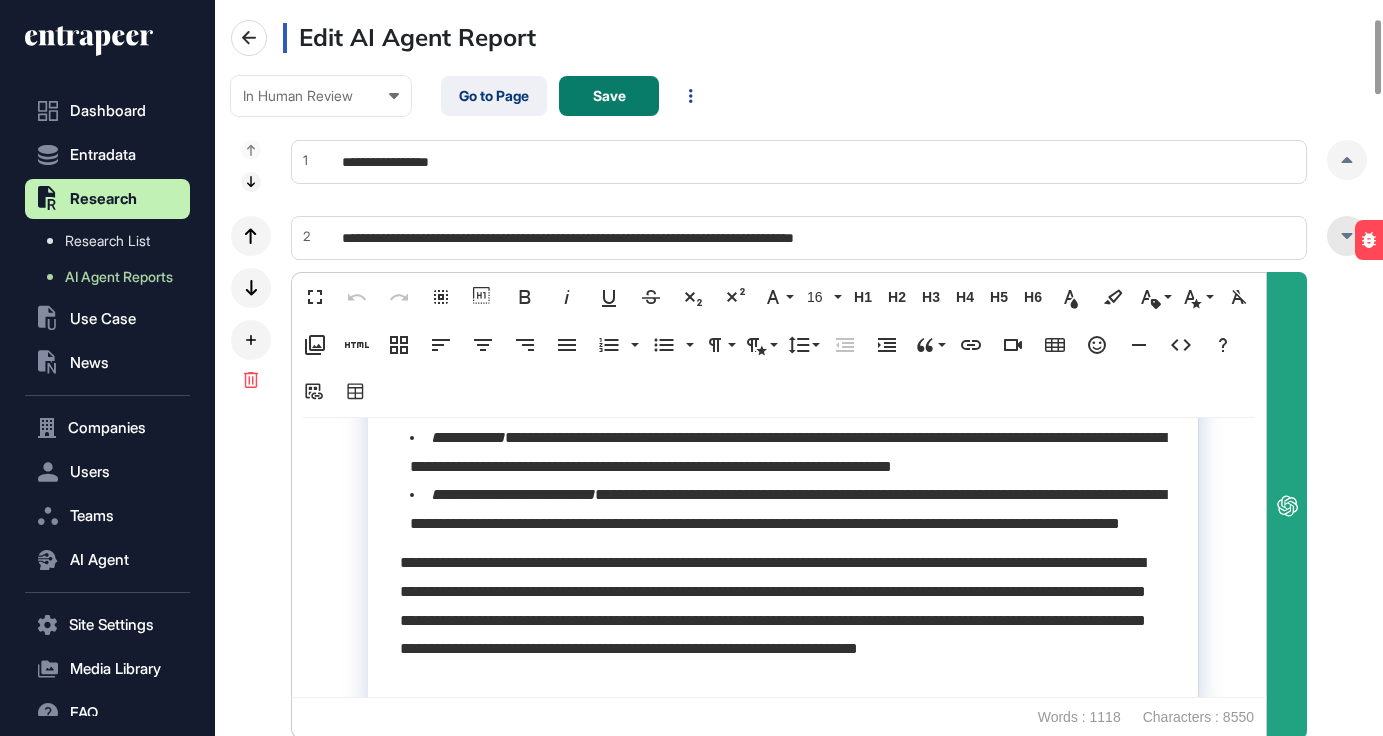 scroll, scrollTop: 205, scrollLeft: 0, axis: vertical 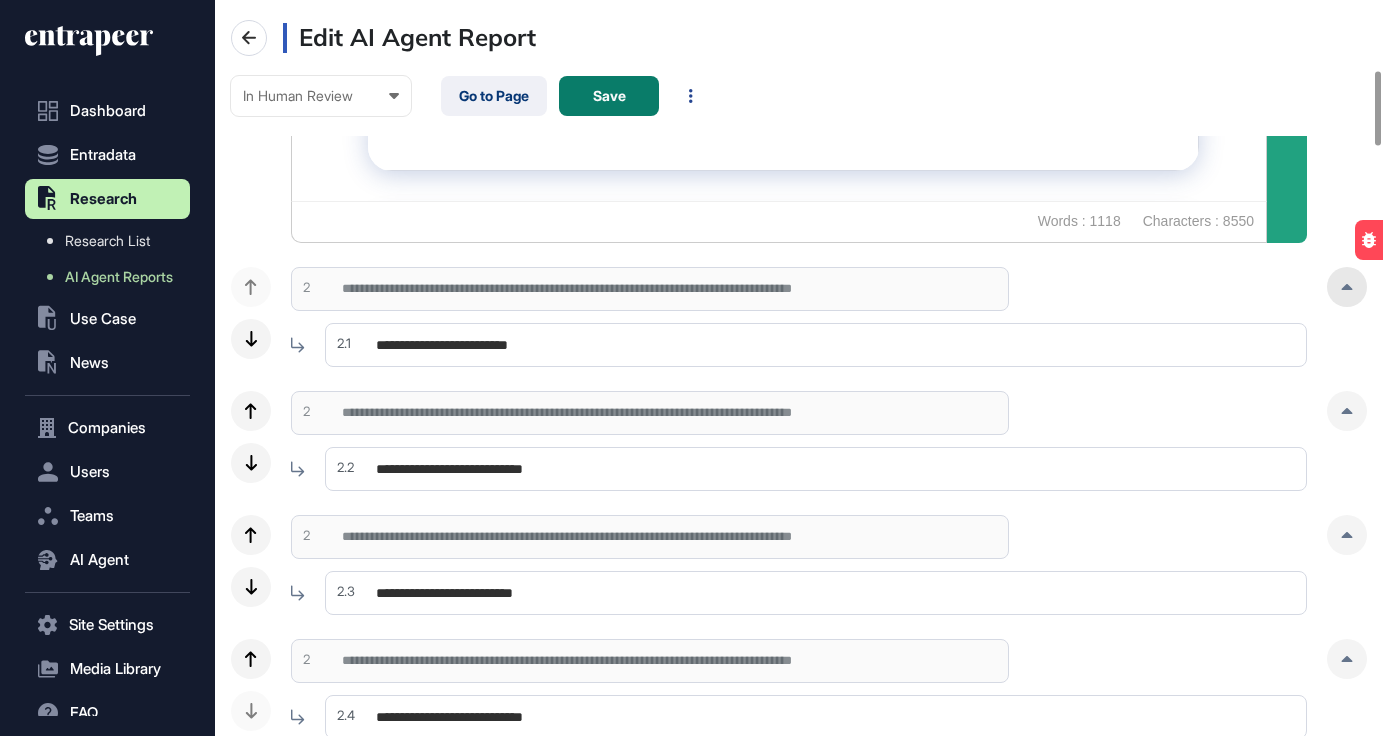 click at bounding box center (1347, 287) 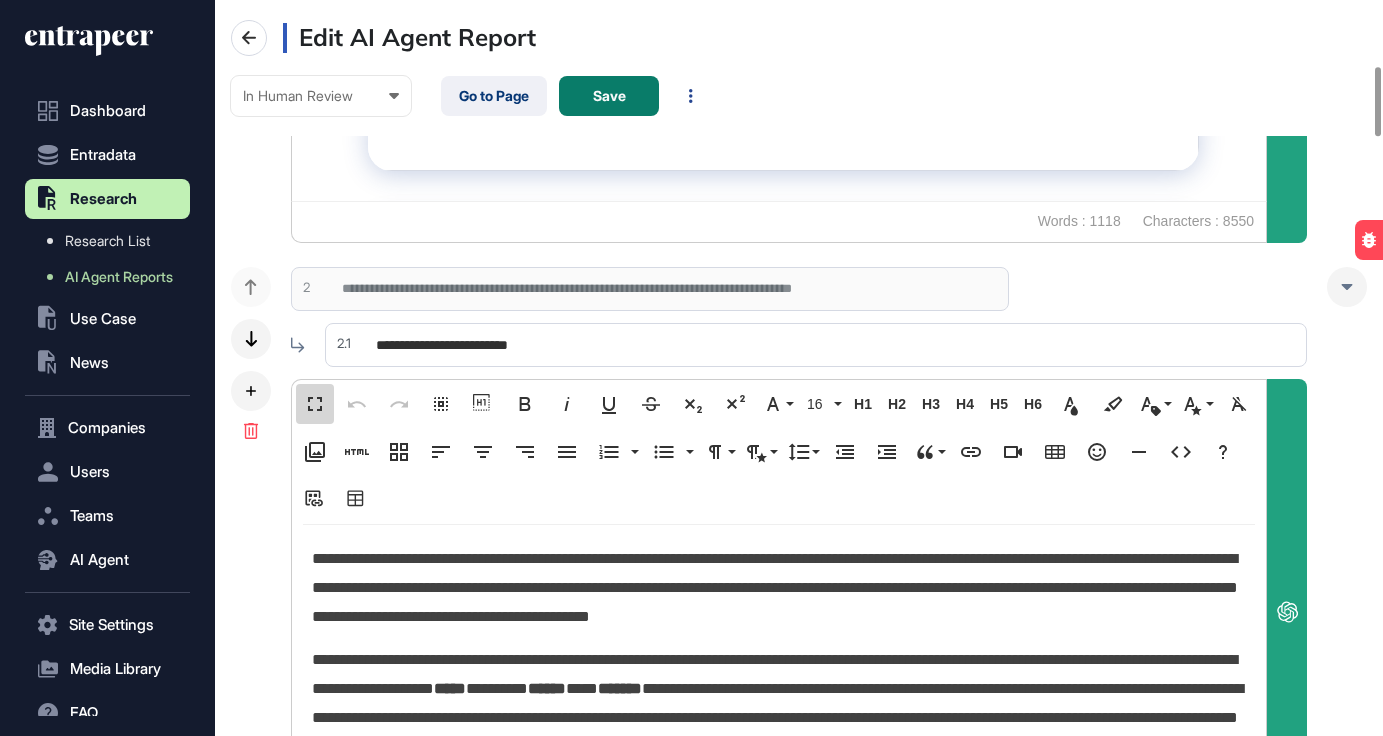 scroll, scrollTop: 1, scrollLeft: 9, axis: both 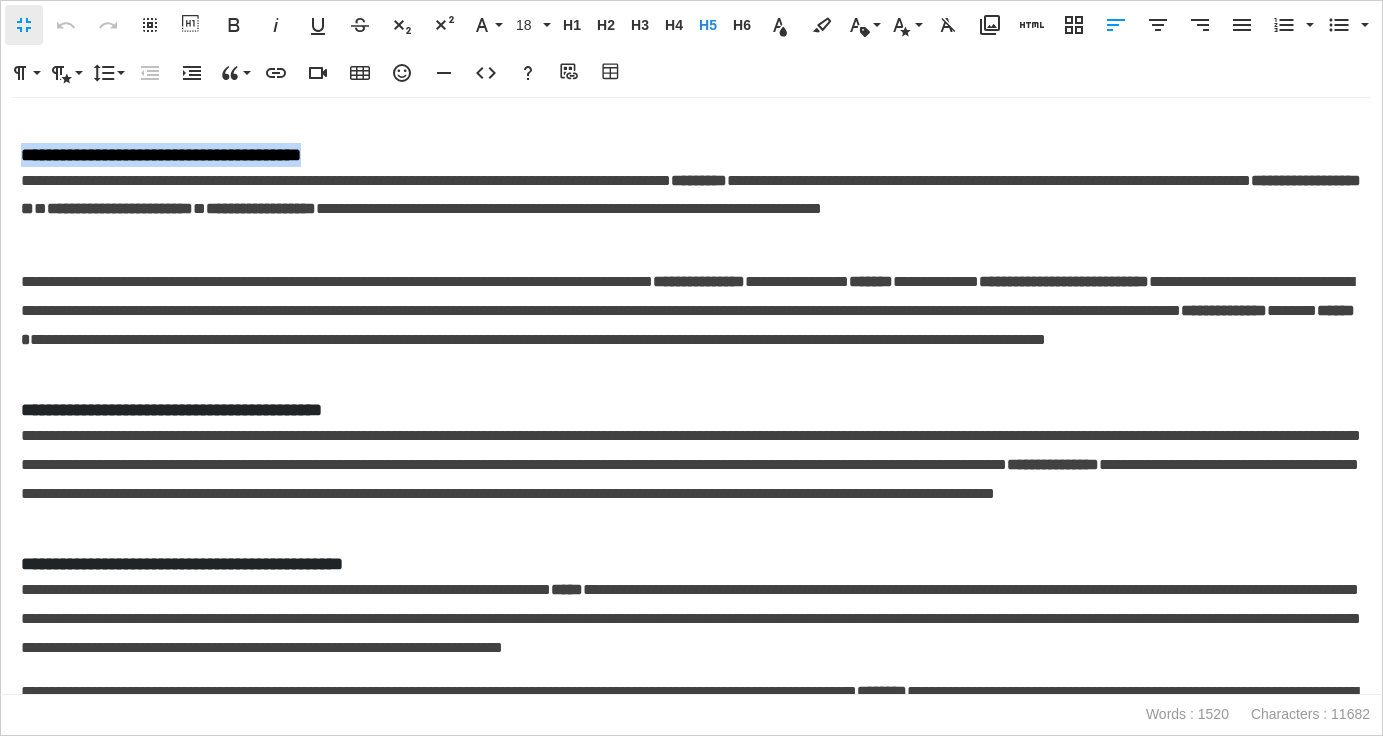 click on "**********" at bounding box center (691, 0) 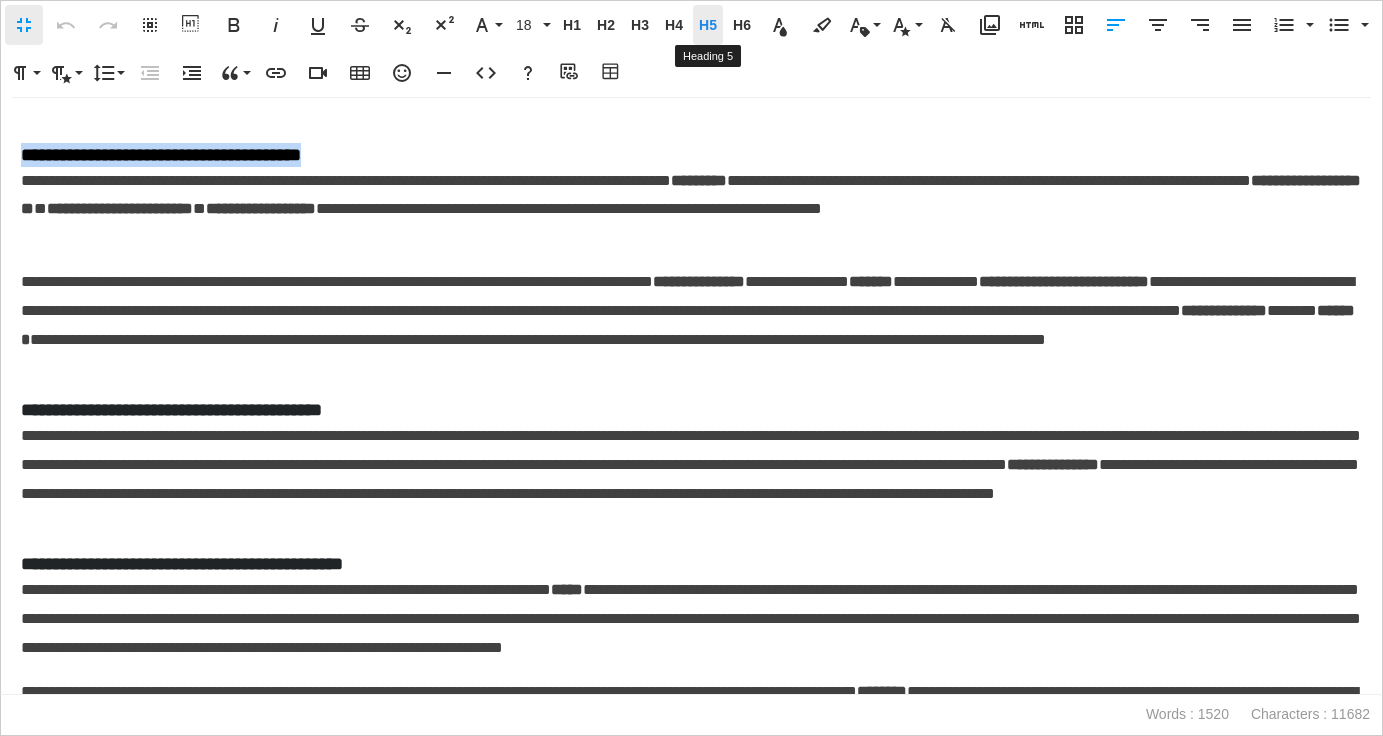 click on "H5" at bounding box center [708, 25] 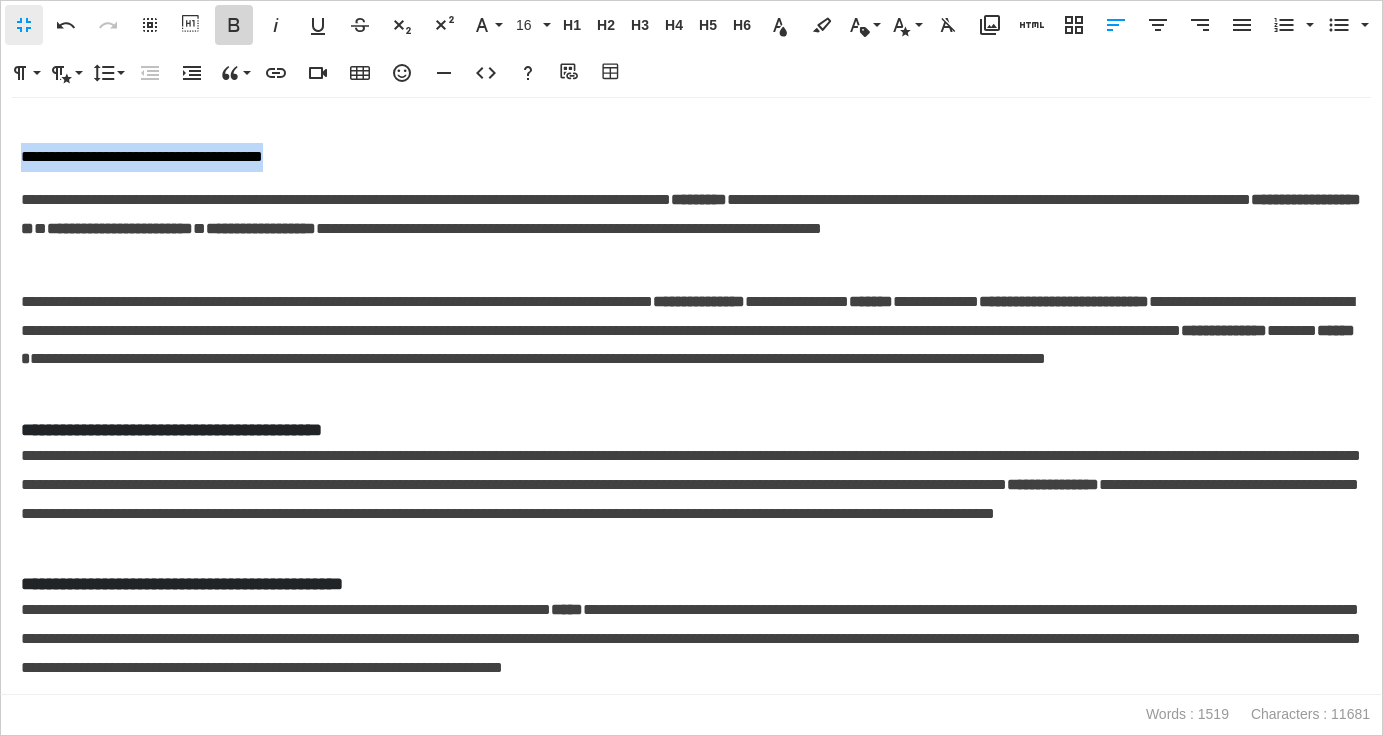click 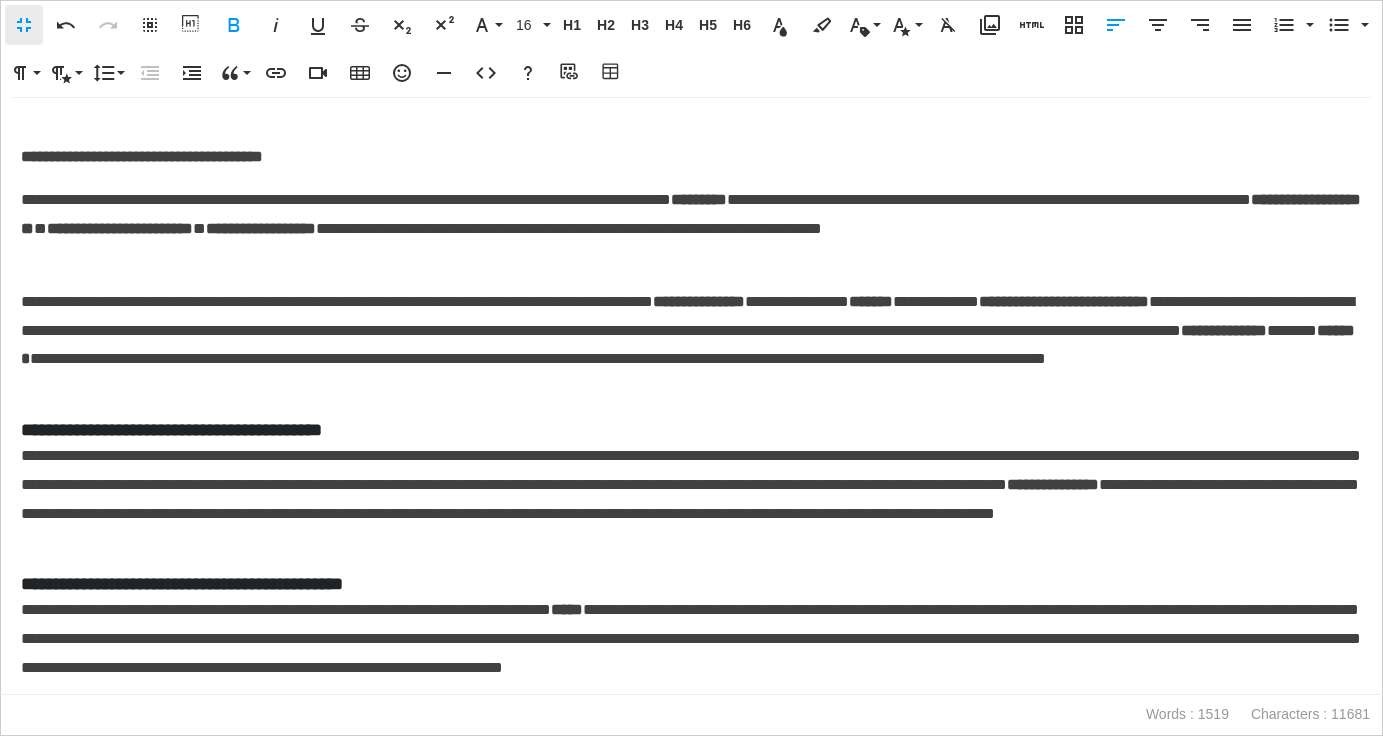 click on "**********" at bounding box center [691, 229] 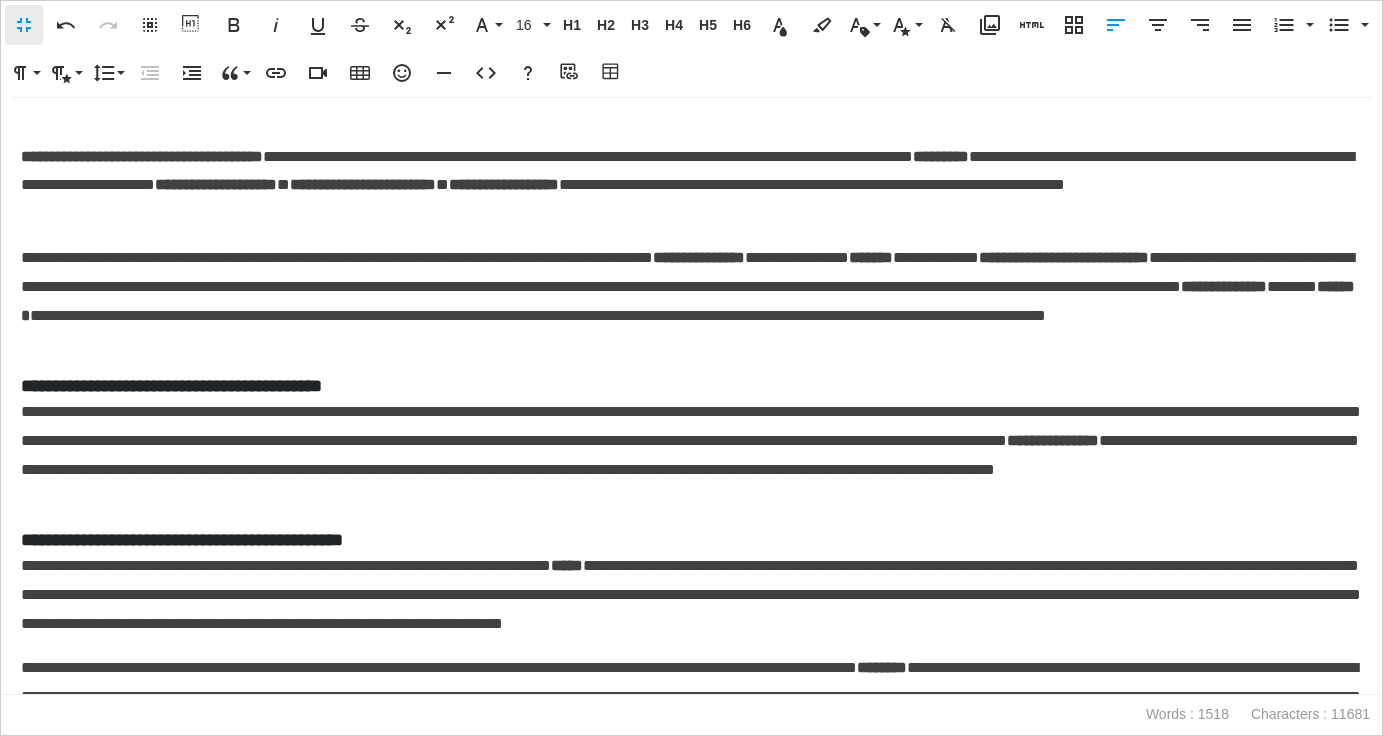 type 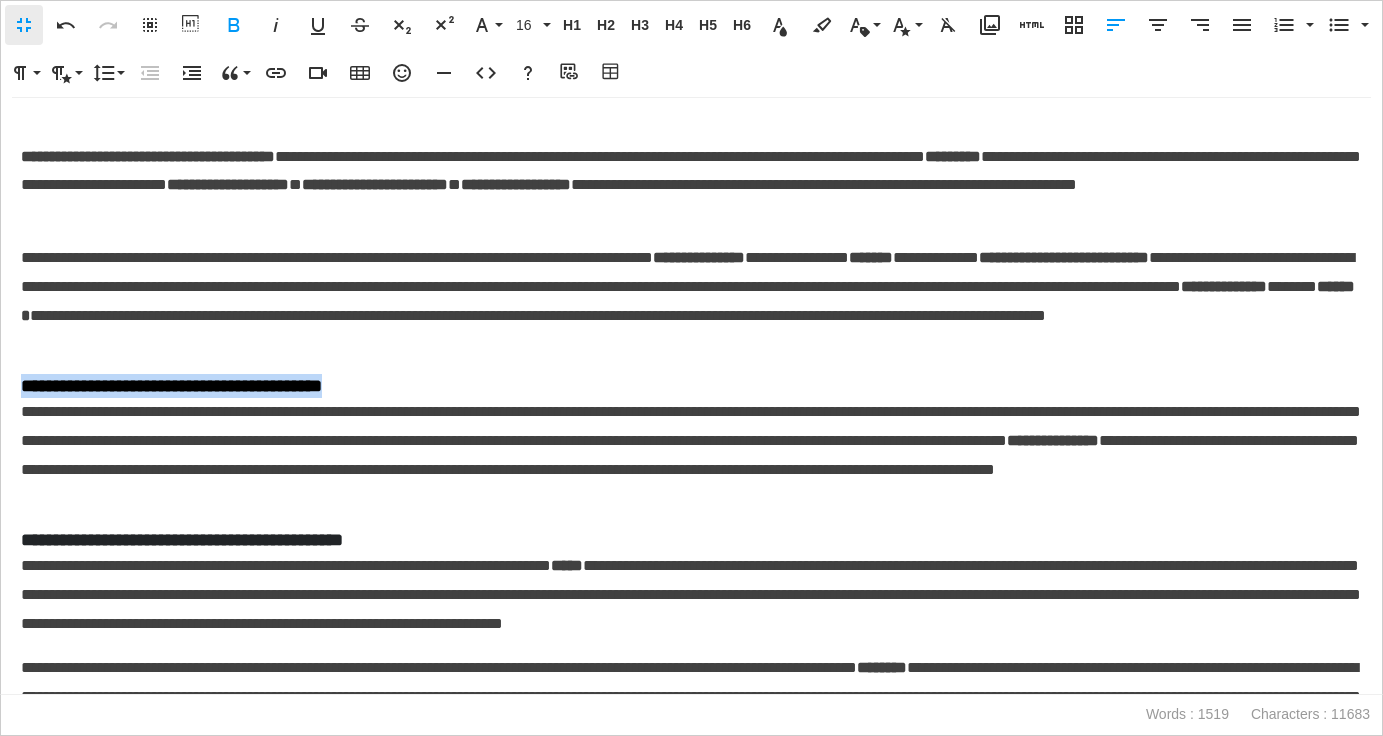 drag, startPoint x: 425, startPoint y: 384, endPoint x: 15, endPoint y: 387, distance: 410.011 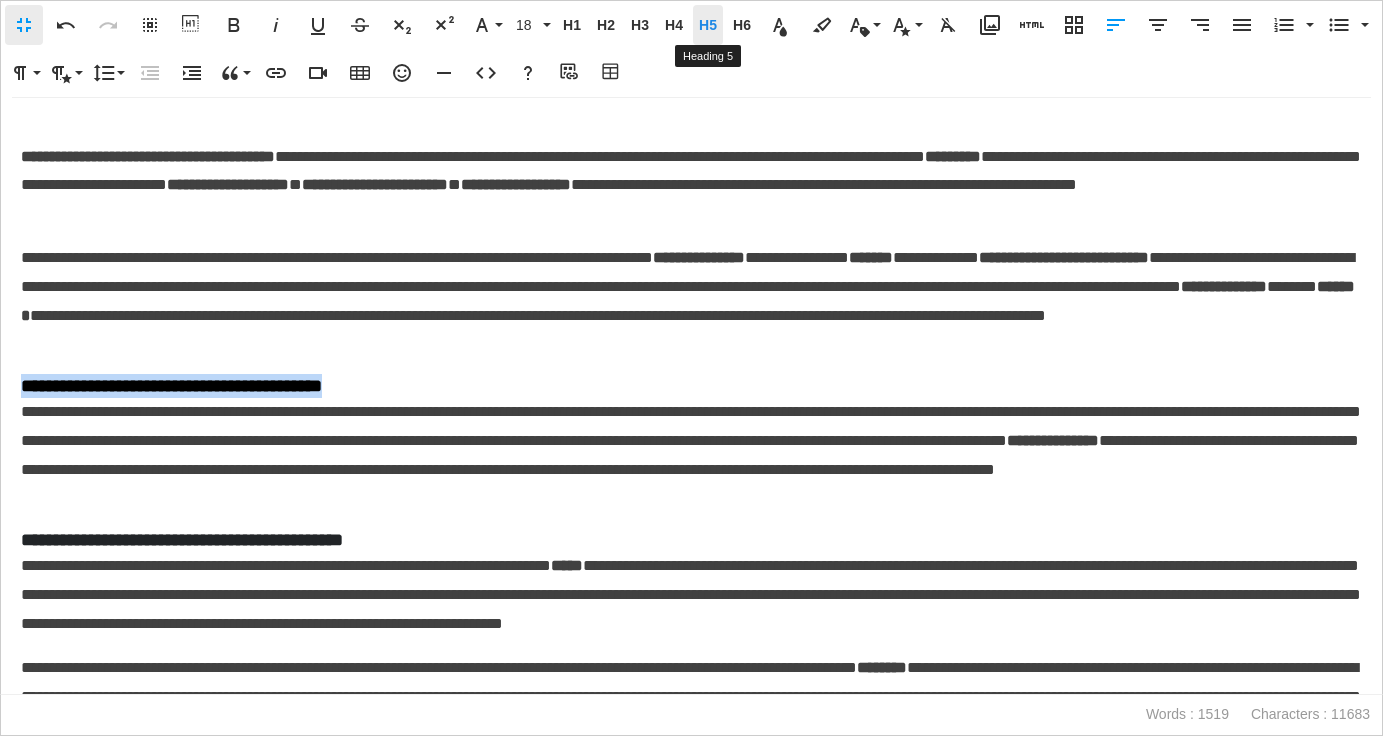 click on "H5" at bounding box center (708, 25) 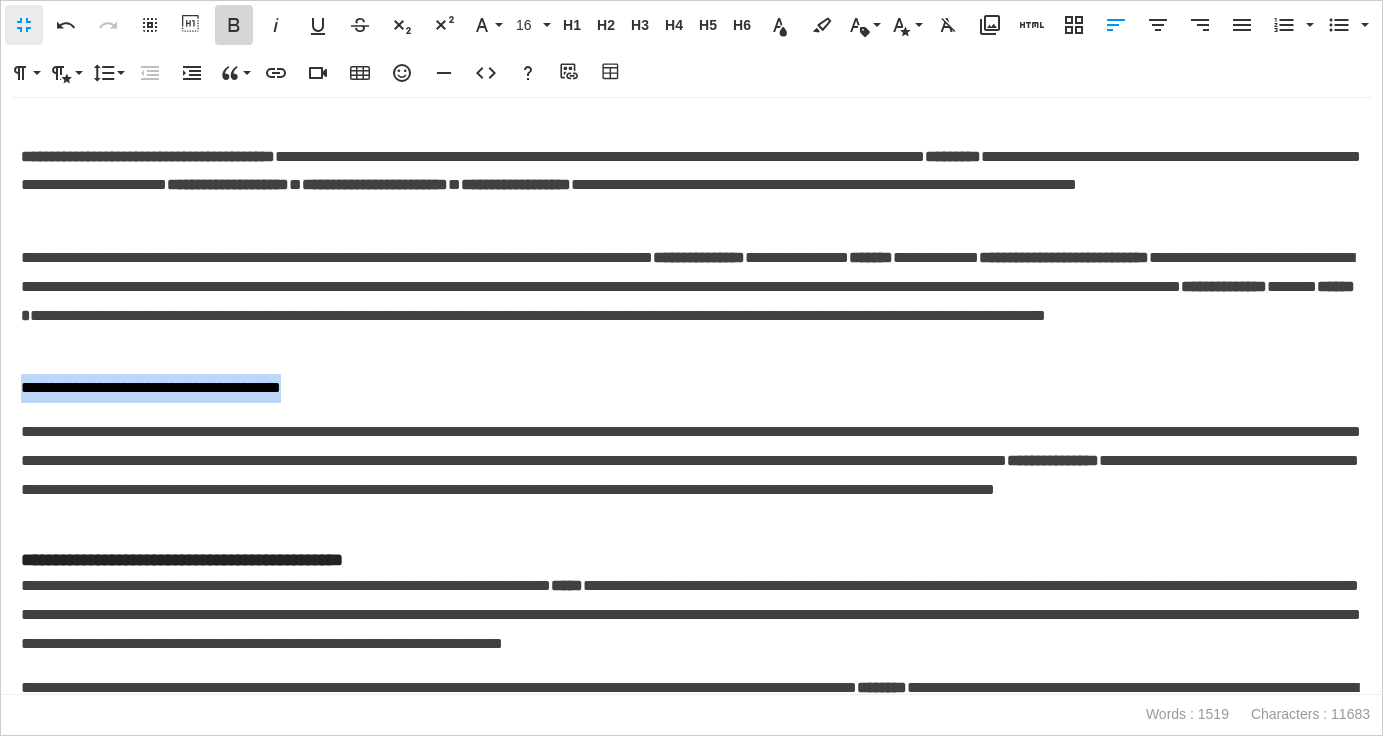 click 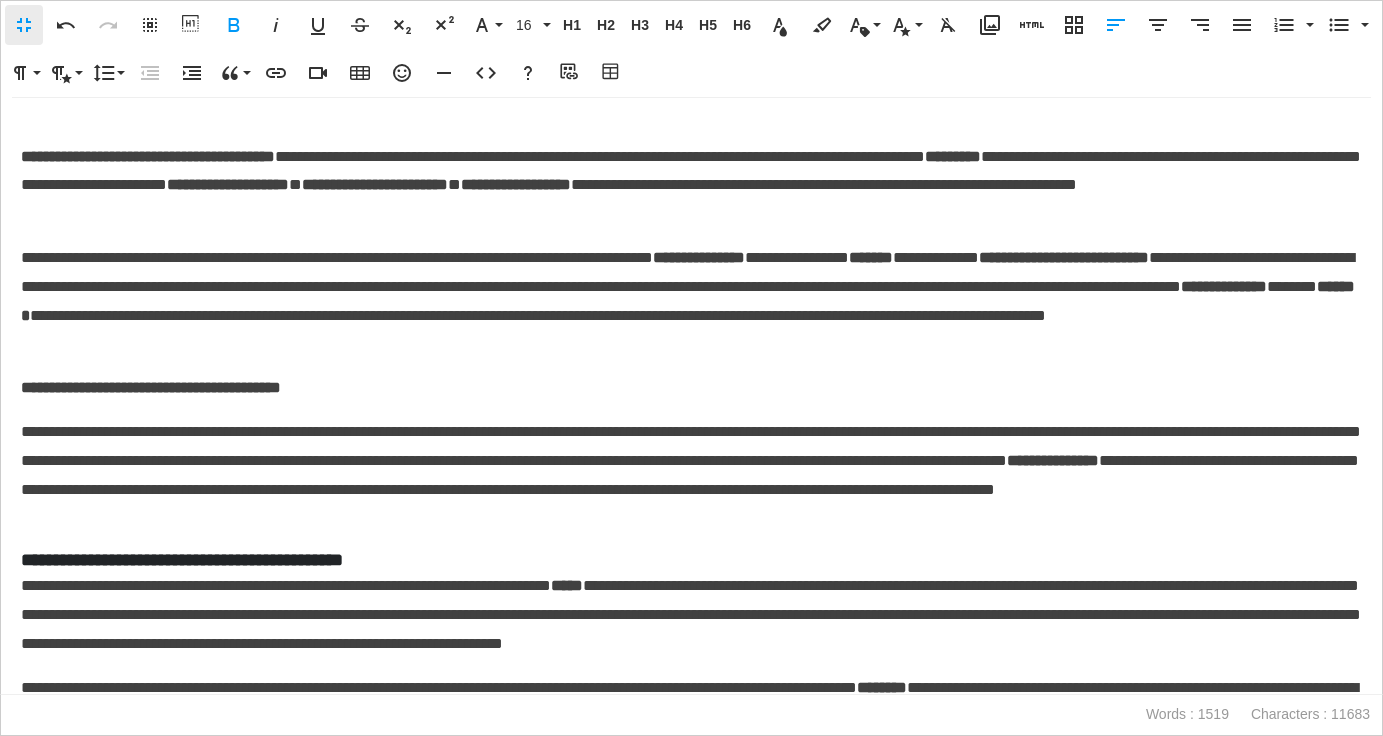 click on "**********" at bounding box center [691, 475] 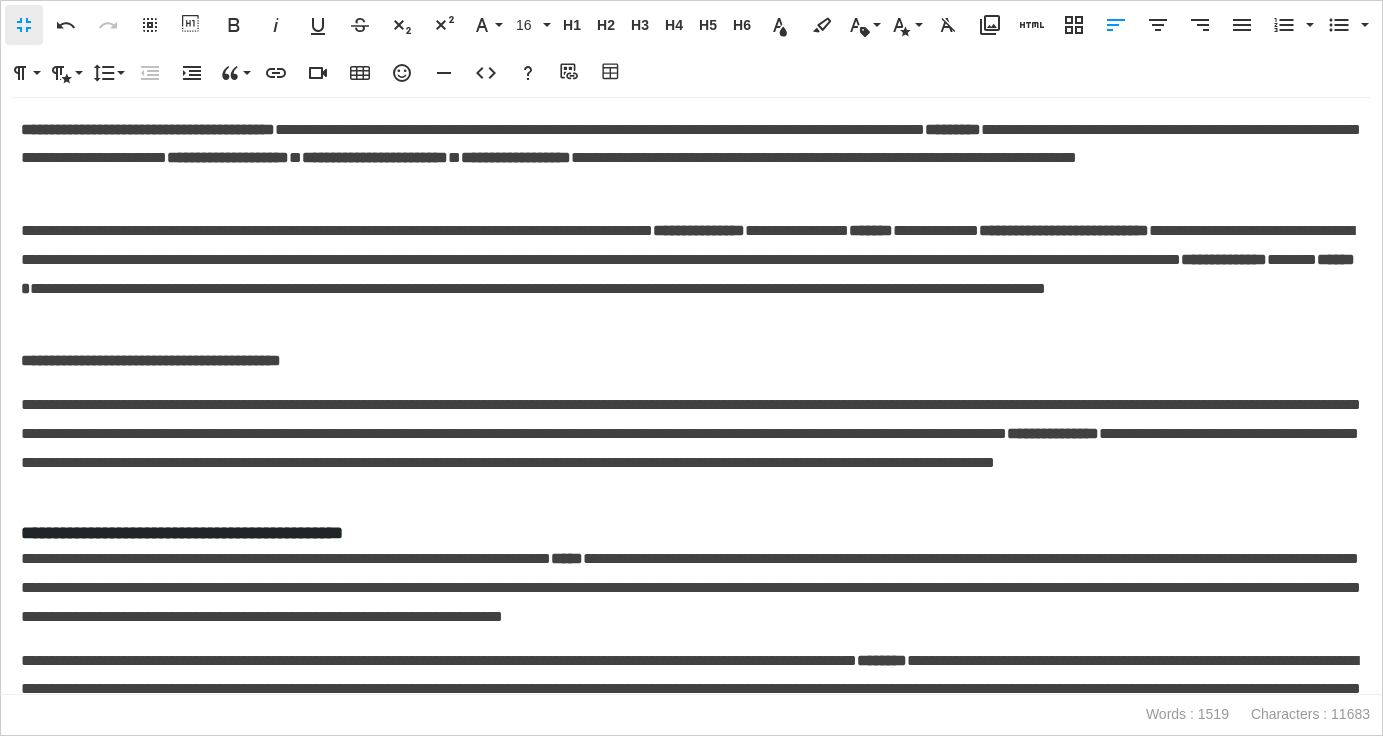 scroll, scrollTop: 239, scrollLeft: 0, axis: vertical 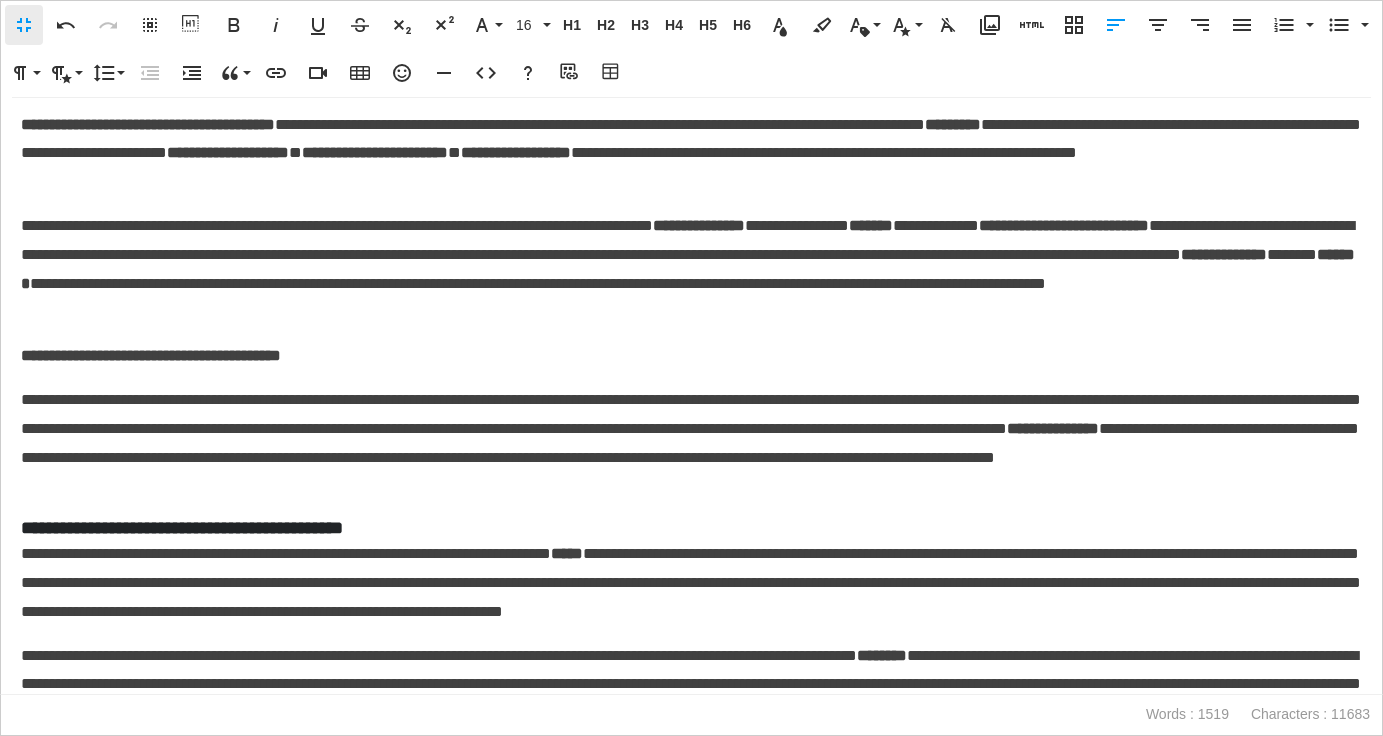 click on "**********" at bounding box center (691, 157) 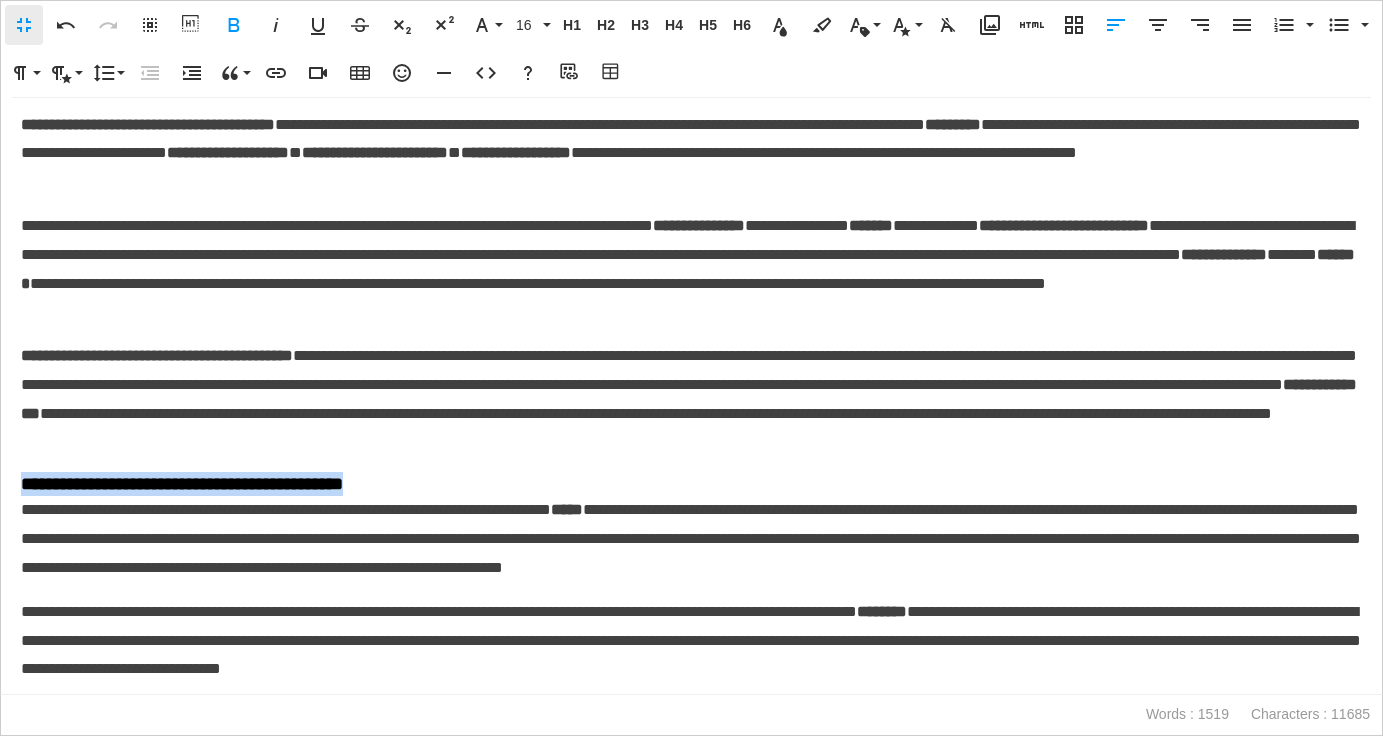 drag, startPoint x: 381, startPoint y: 483, endPoint x: 35, endPoint y: 468, distance: 346.32498 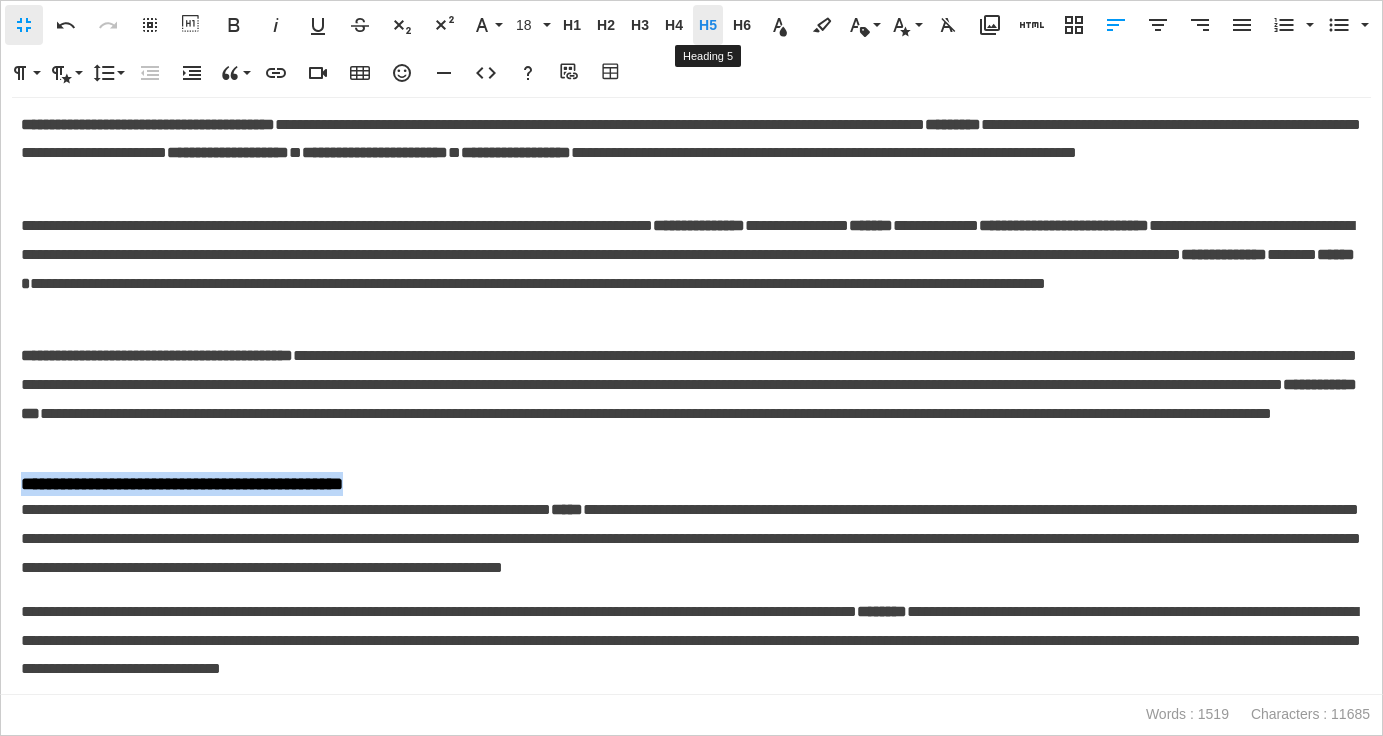 click on "H5" at bounding box center [708, 25] 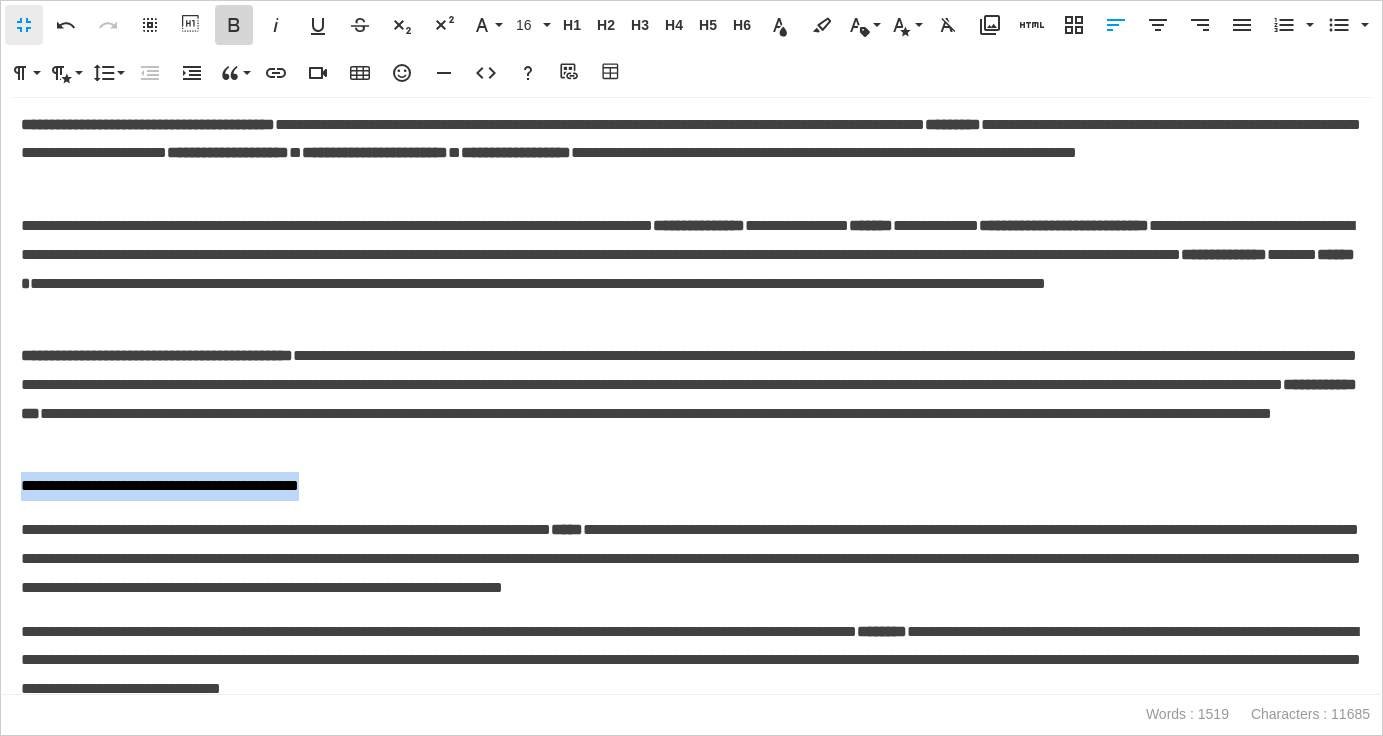 click 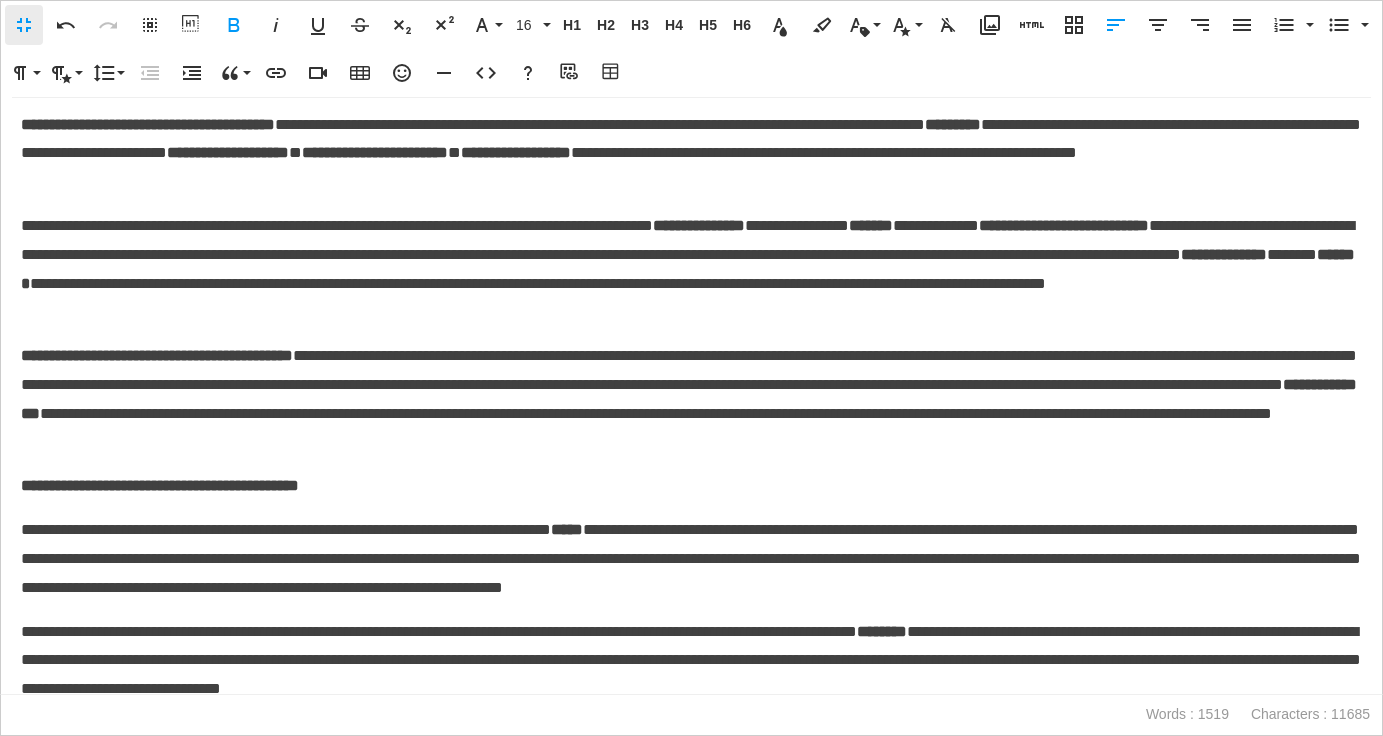 click on "**********" at bounding box center [691, 559] 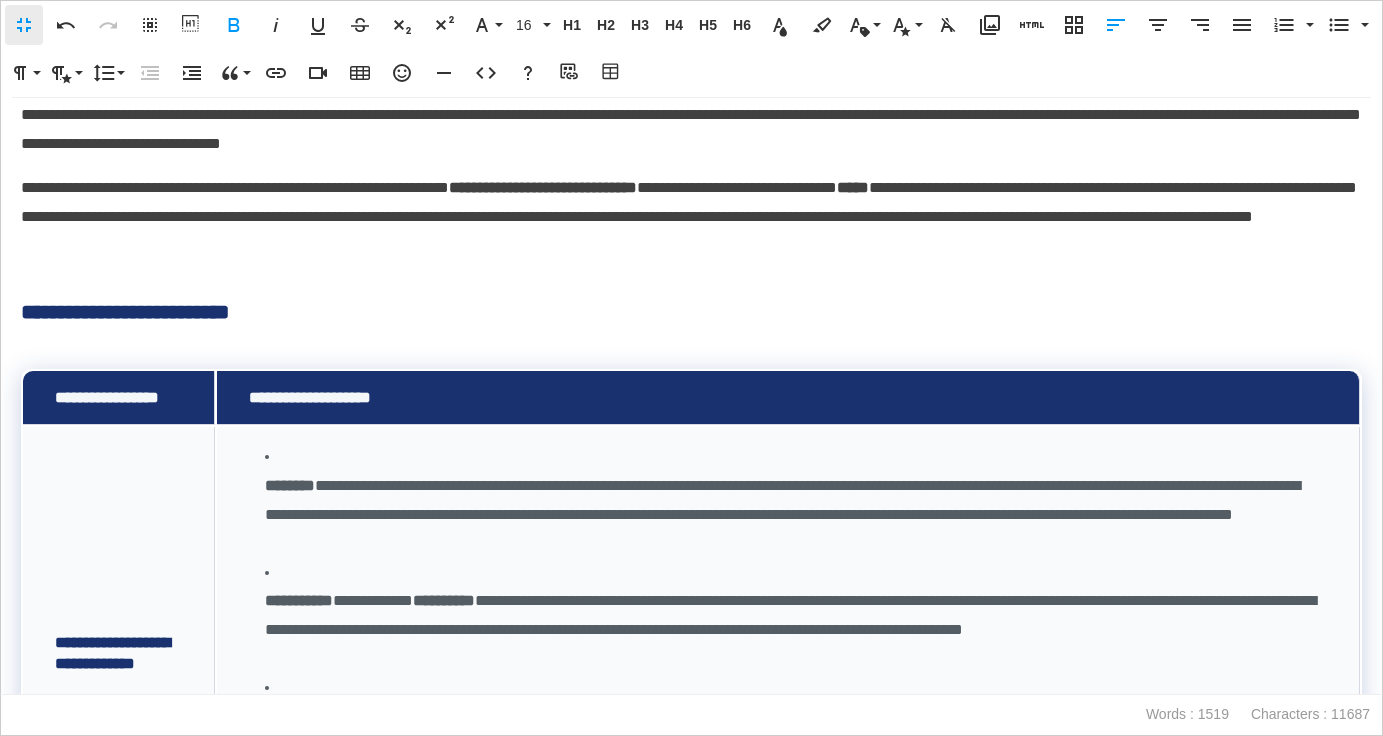 click on "**********" at bounding box center [691, 396] 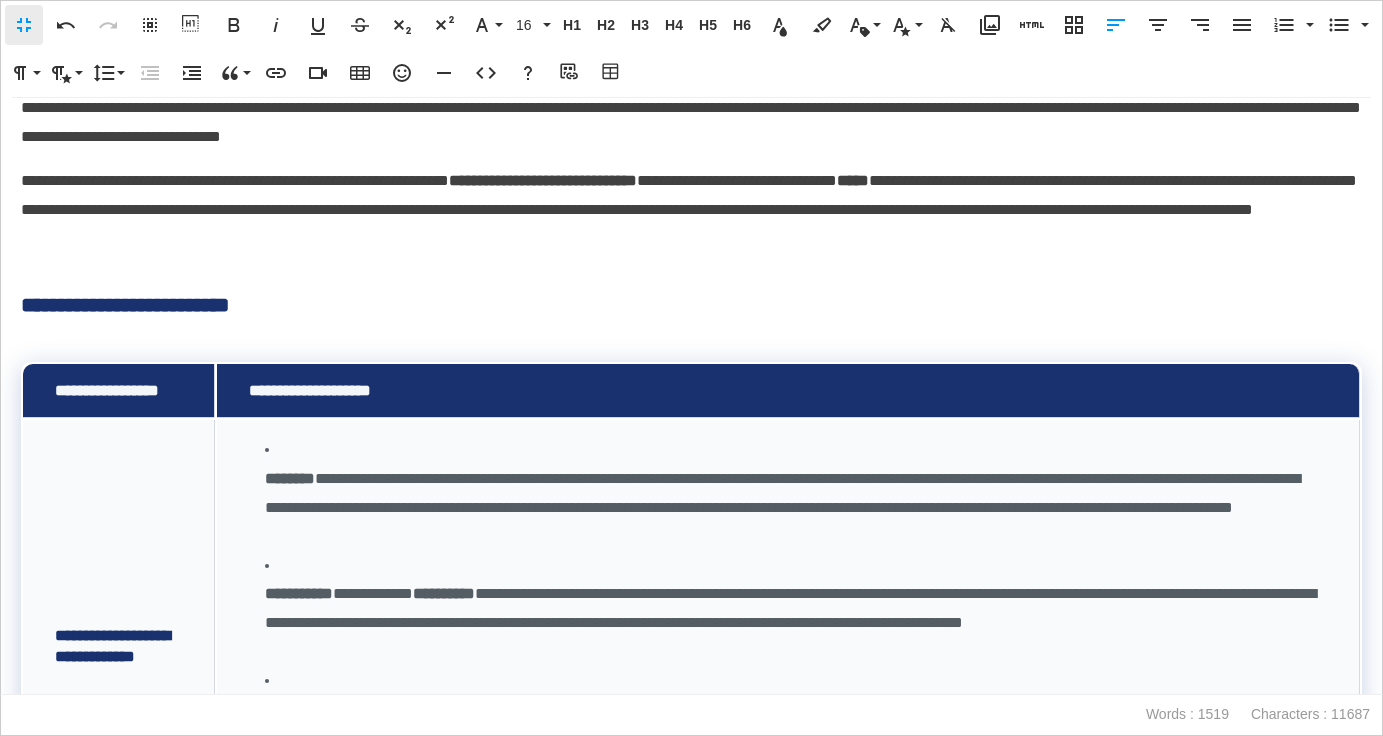 click at bounding box center [691, 333] 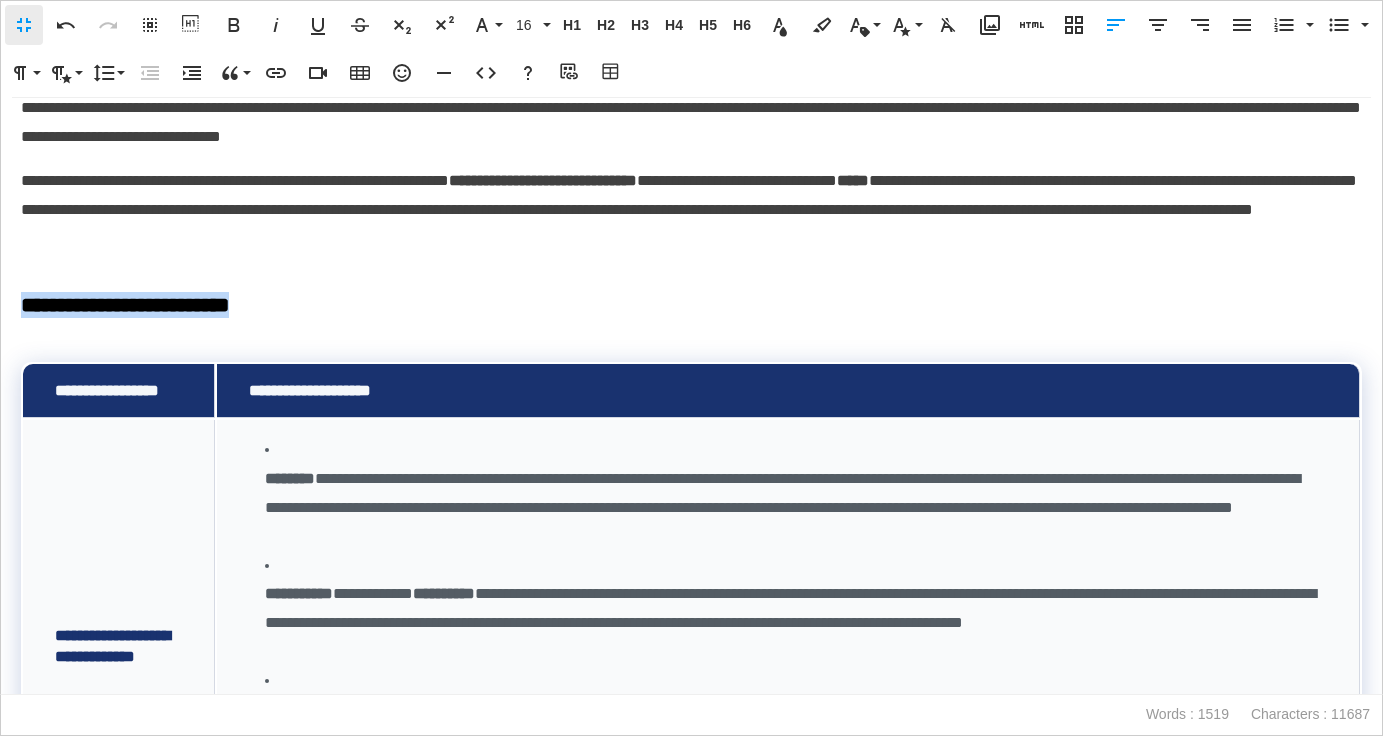 drag, startPoint x: 333, startPoint y: 305, endPoint x: 7, endPoint y: 306, distance: 326.00153 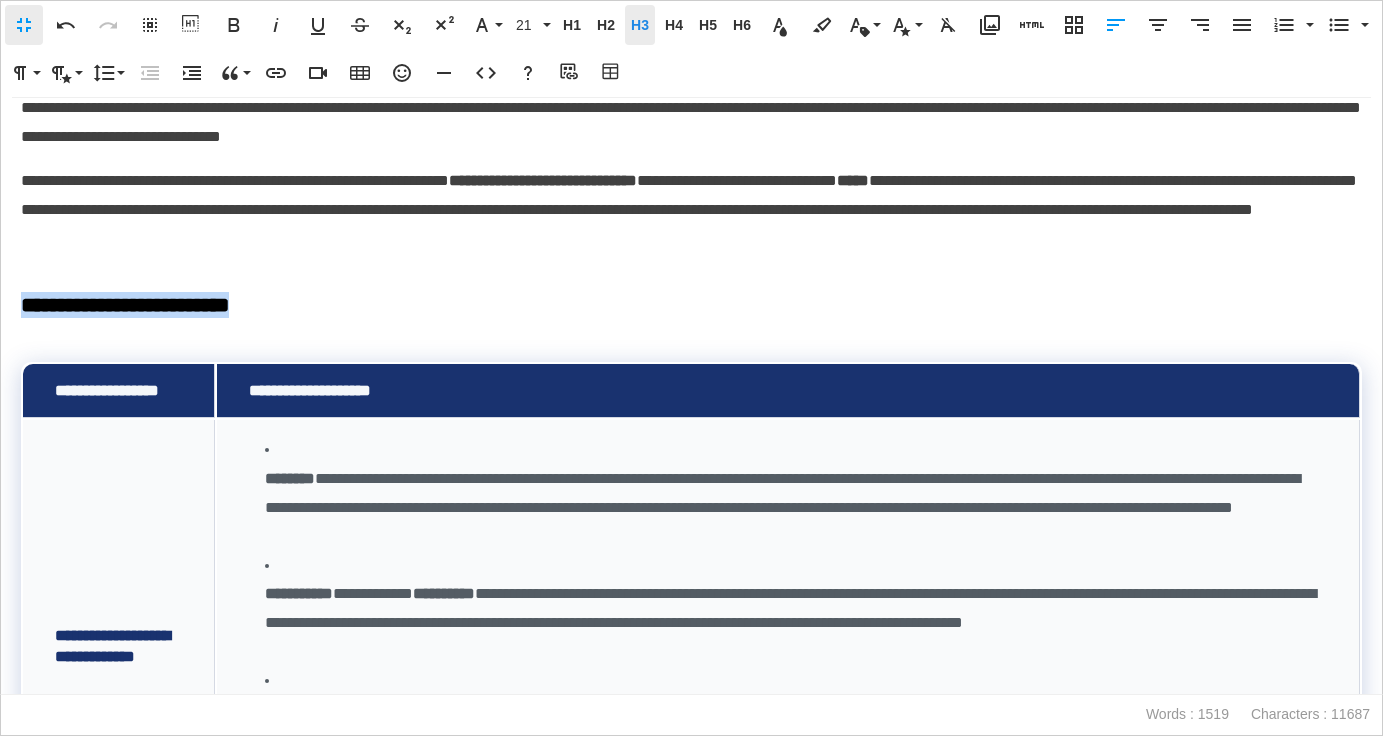 click on "H3" at bounding box center [640, 25] 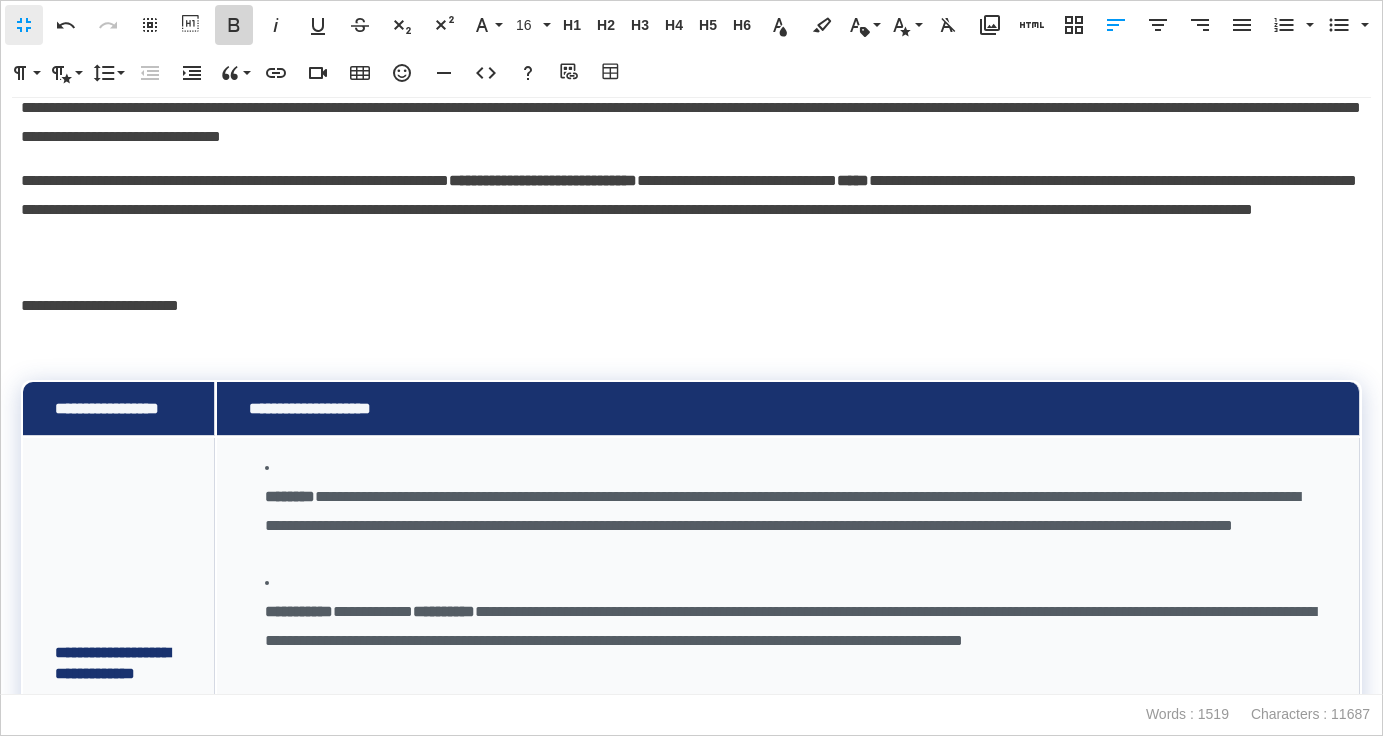 click 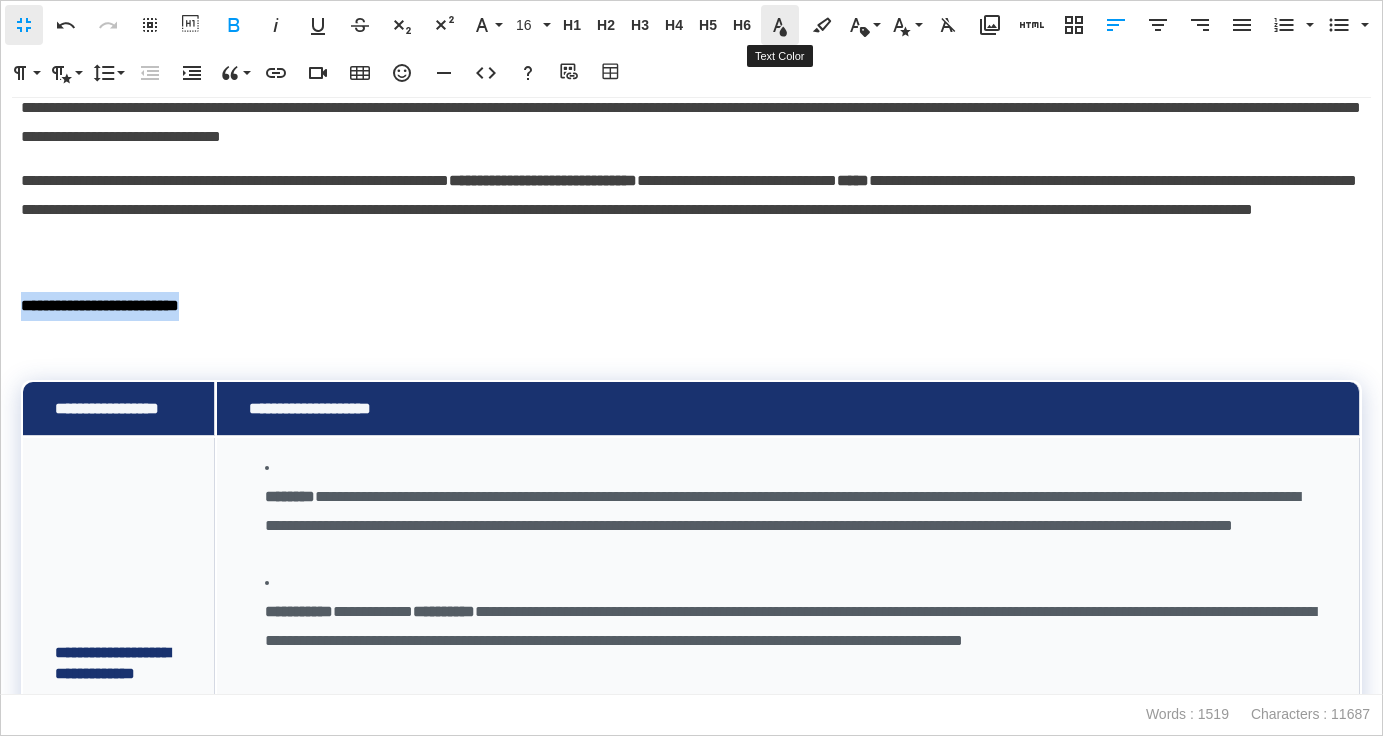 click 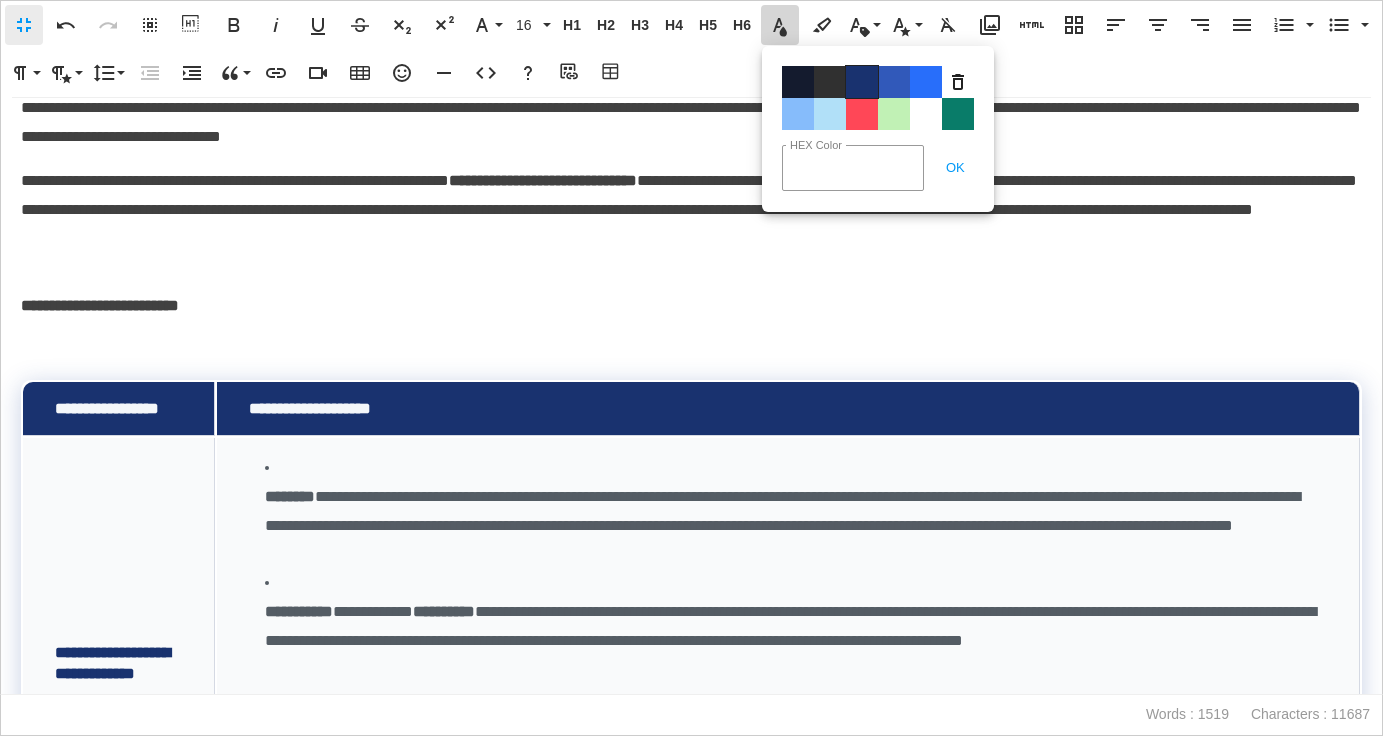 click on "Color#19326F" at bounding box center (862, 82) 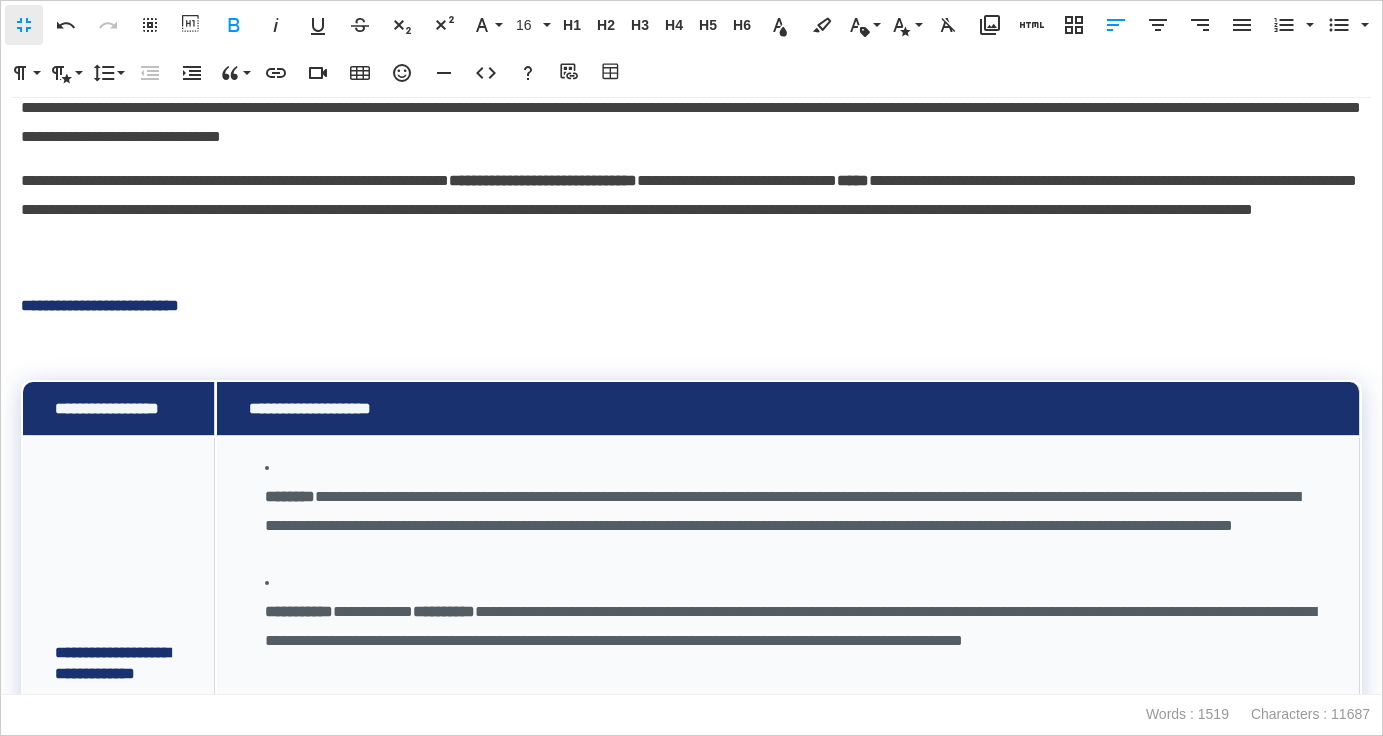 click at bounding box center (691, 350) 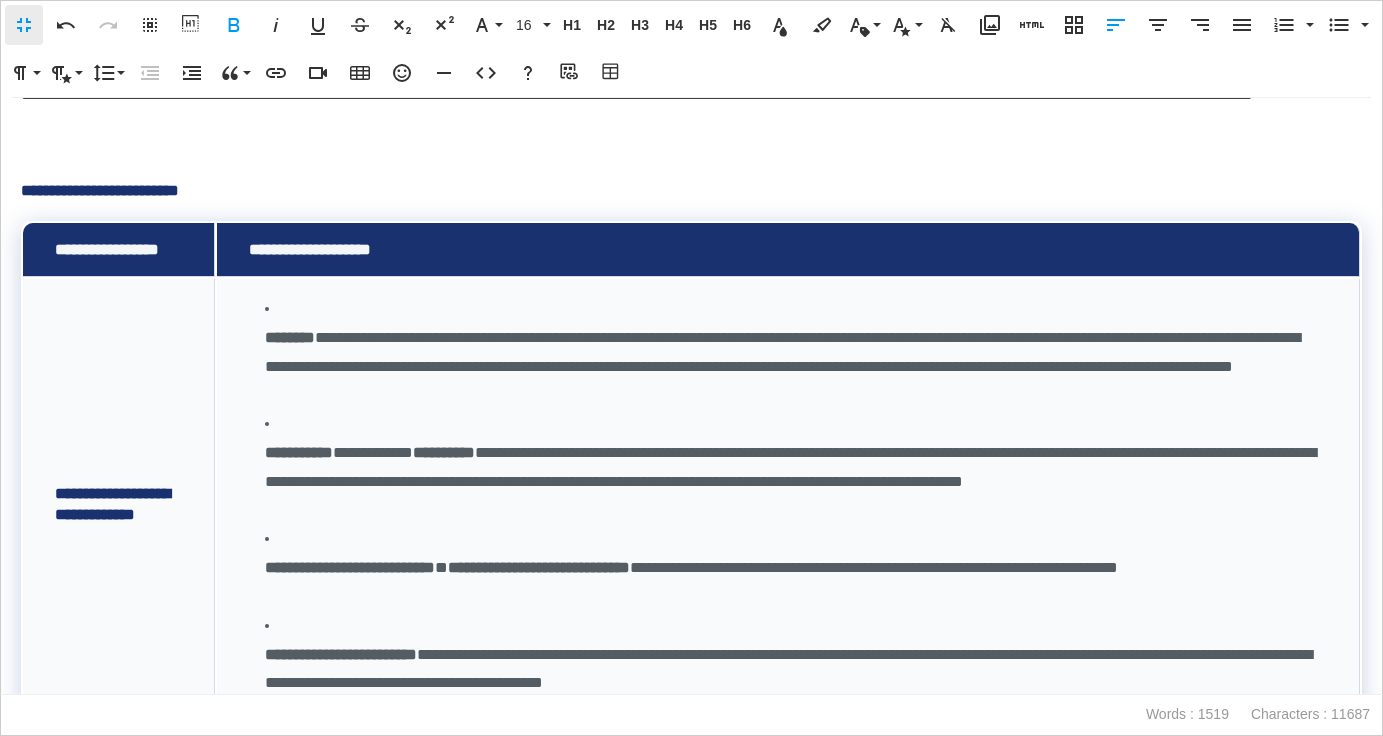 scroll, scrollTop: 908, scrollLeft: 0, axis: vertical 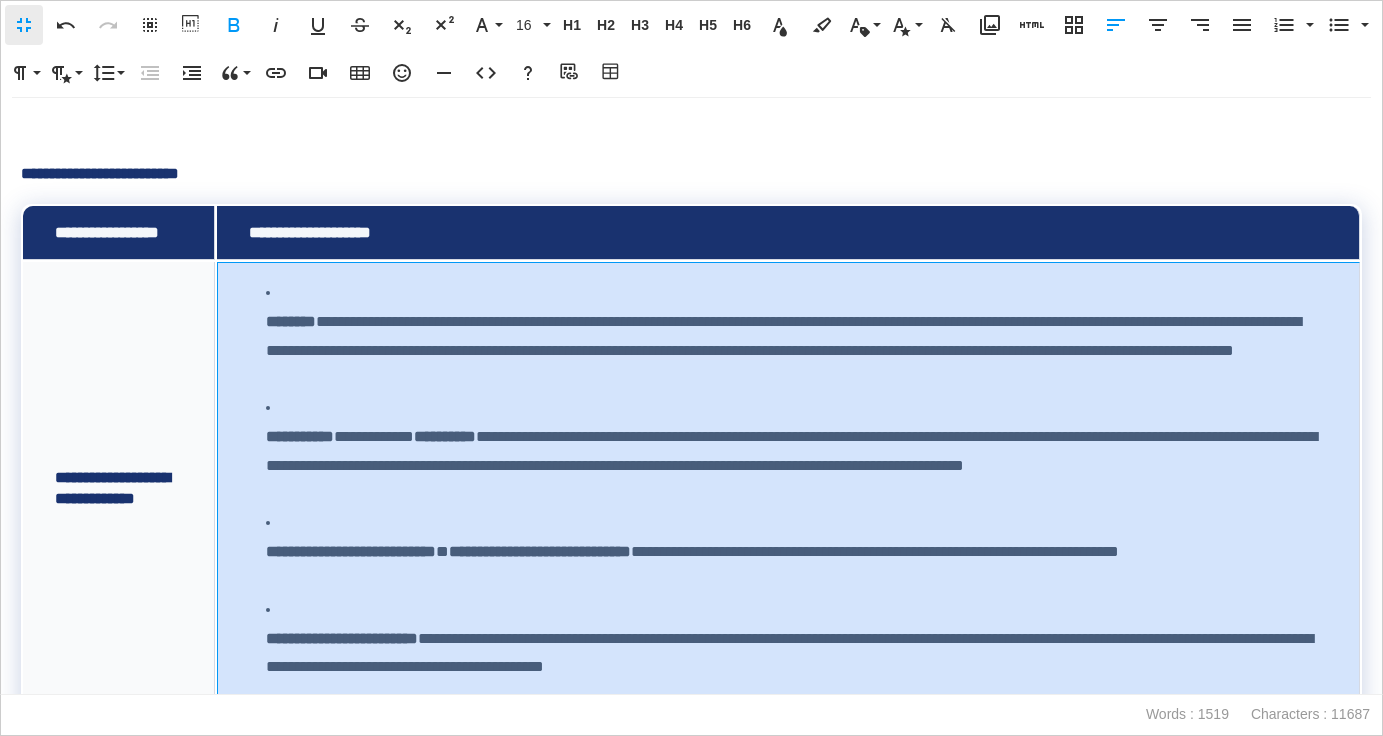 click on "********" at bounding box center (291, 321) 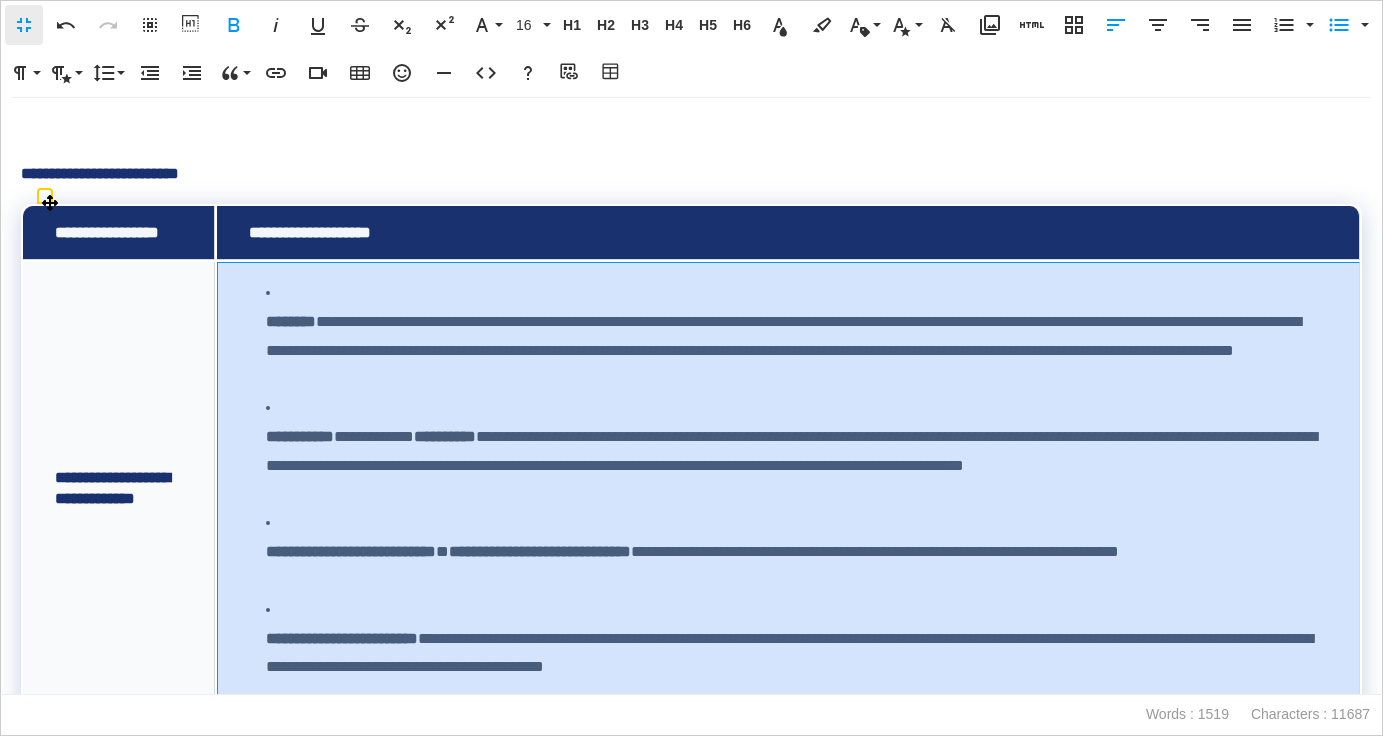 click on "**********" at bounding box center [796, 336] 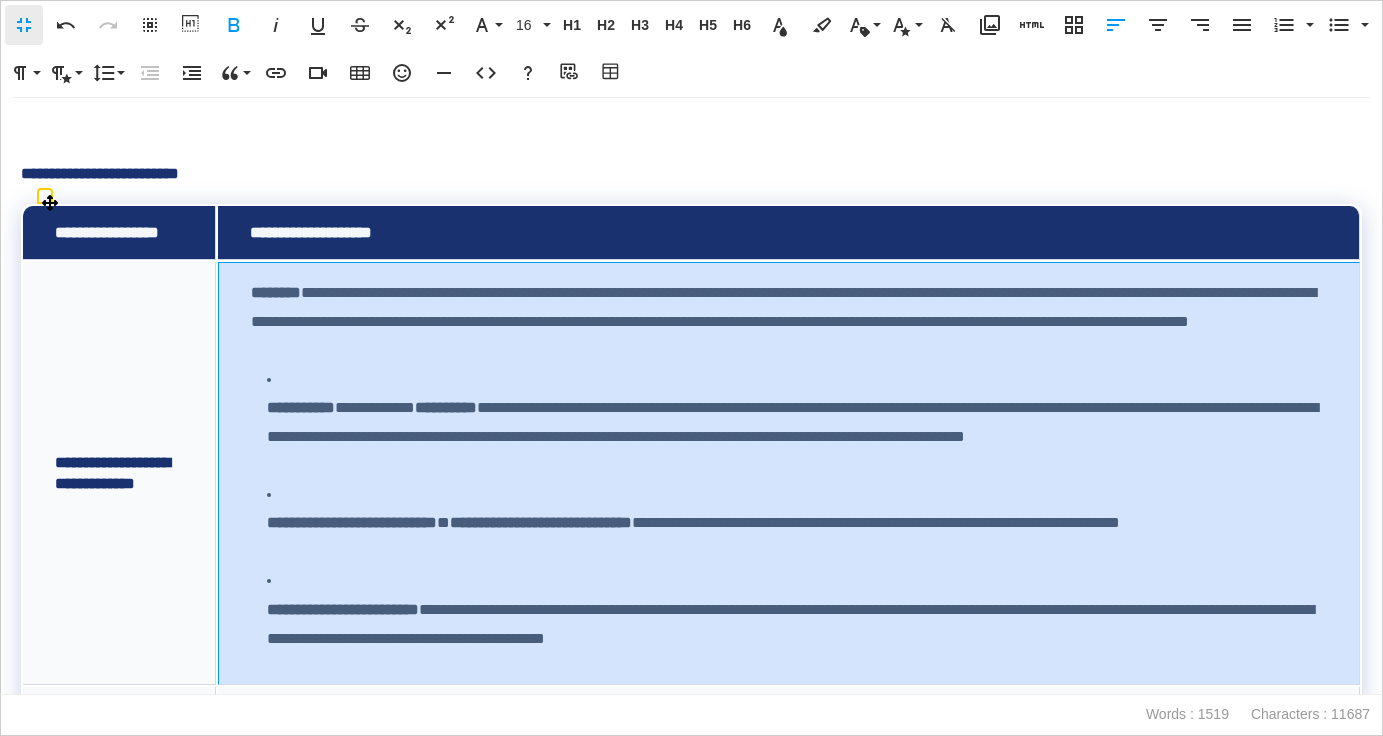 click on "**********" at bounding box center [301, 407] 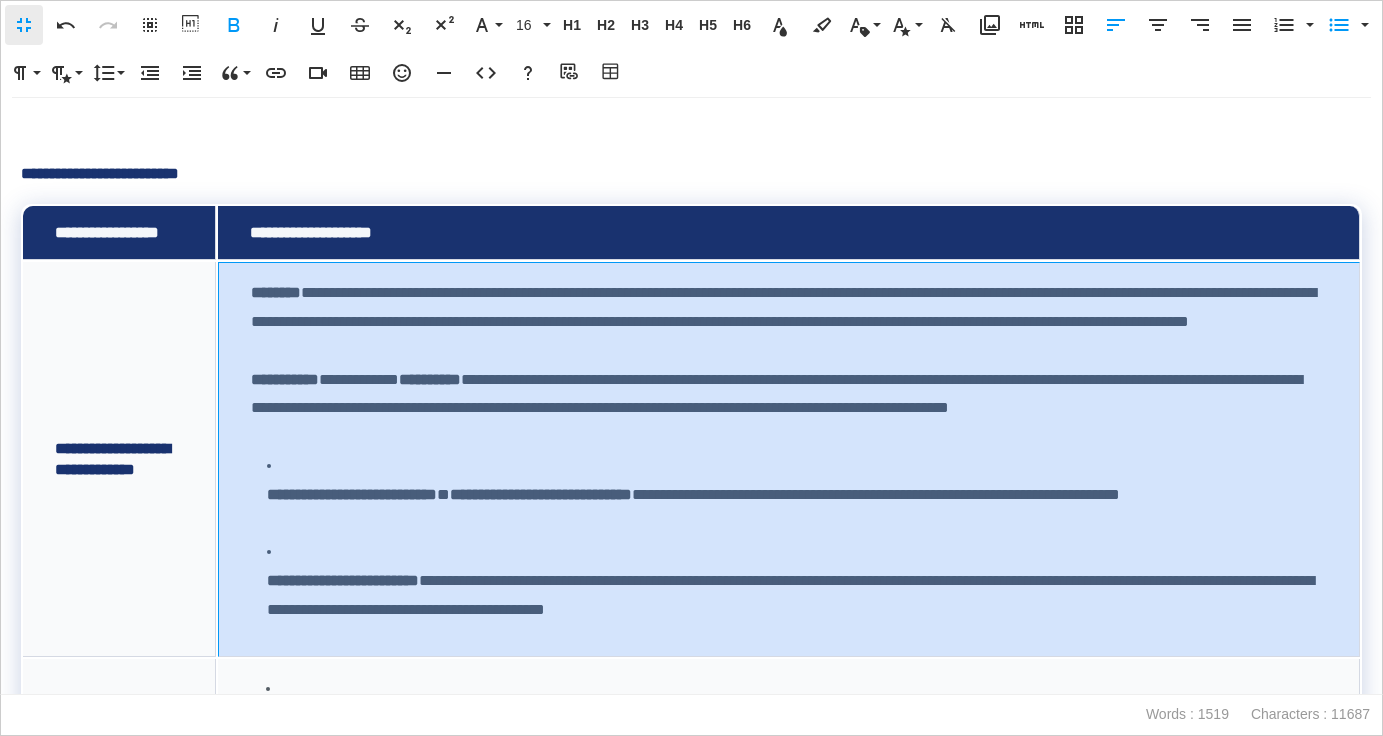 click on "**********" at bounding box center [352, 494] 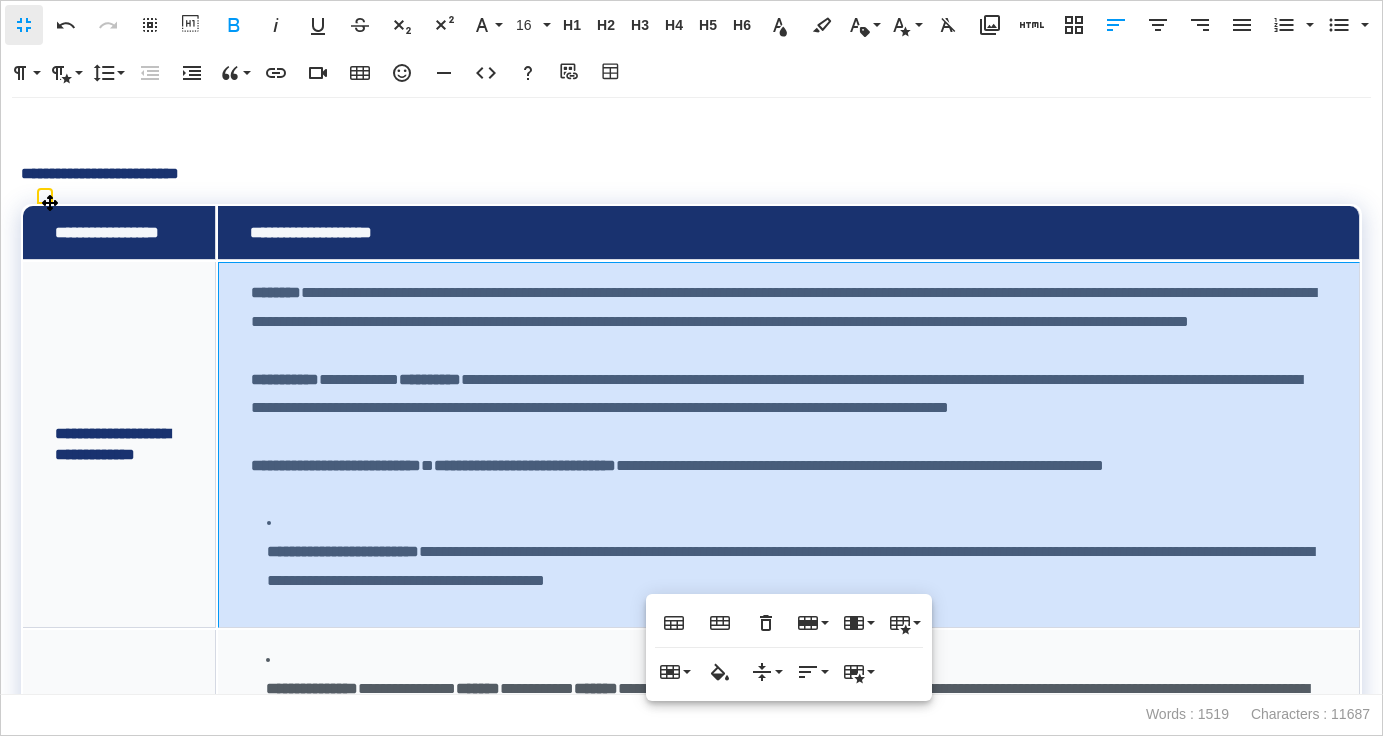 scroll, scrollTop: 1008, scrollLeft: 0, axis: vertical 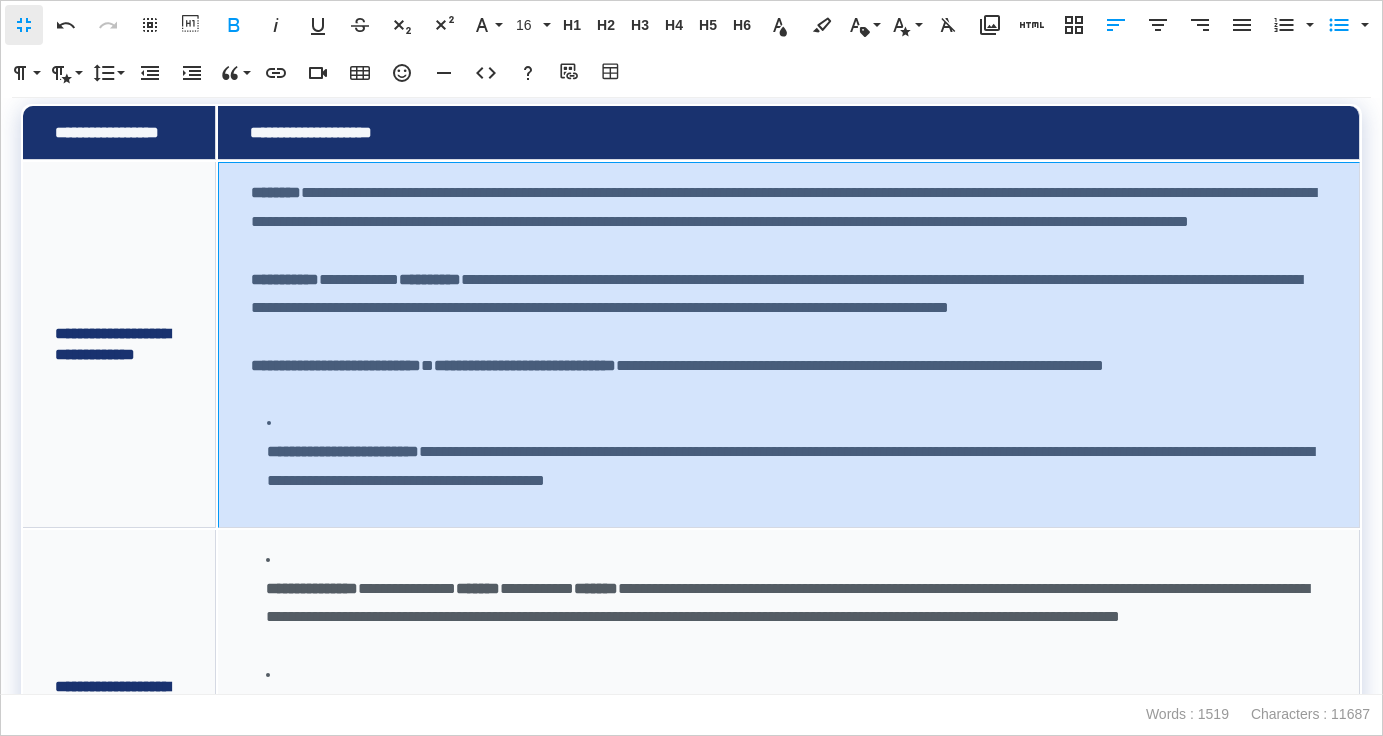 click on "**********" at bounding box center [343, 451] 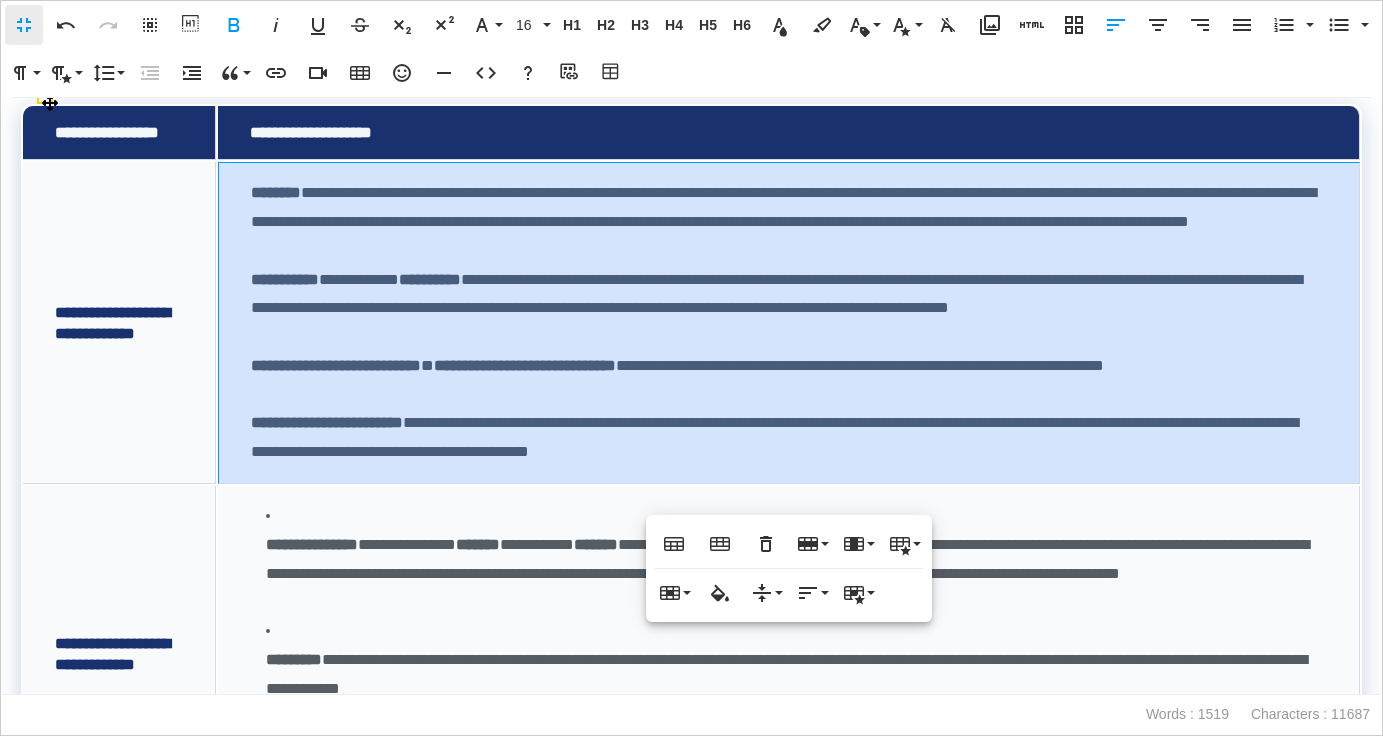 click on "**********" at bounding box center [789, 222] 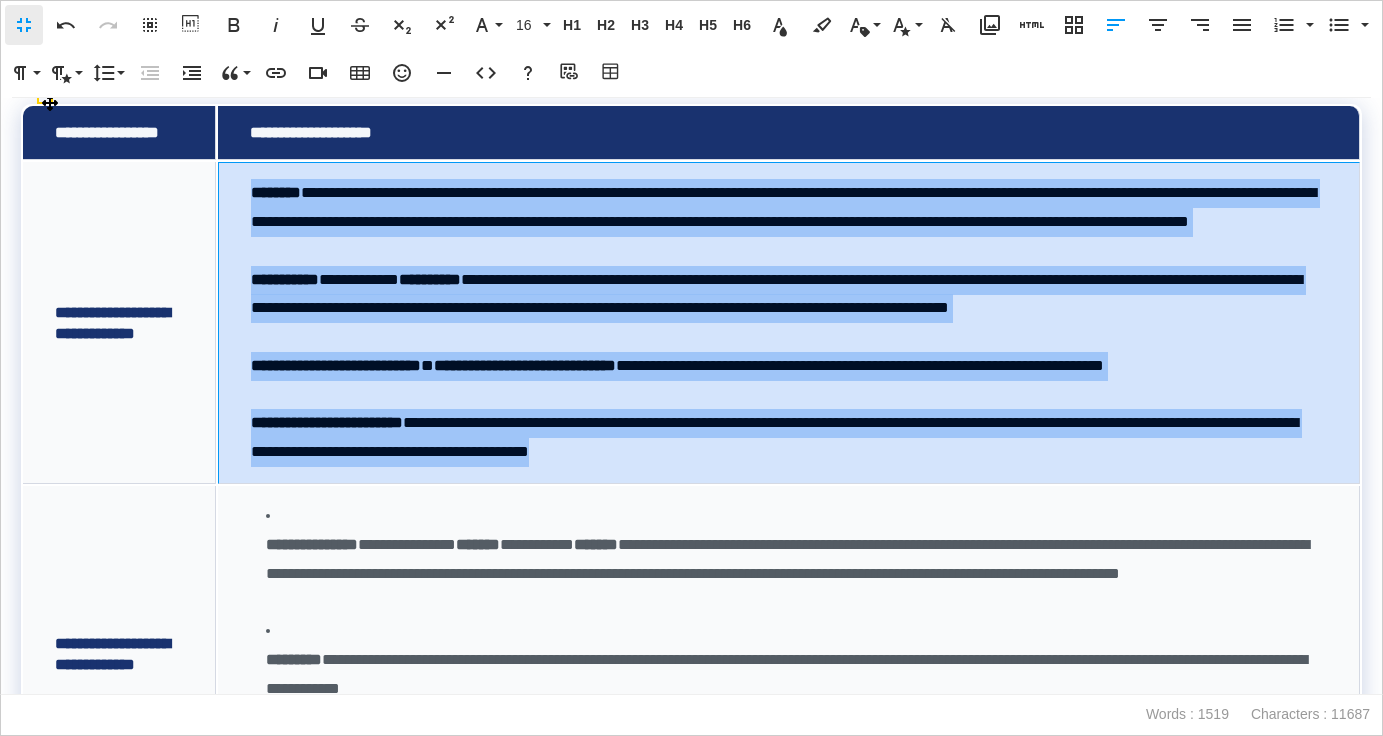 drag, startPoint x: 922, startPoint y: 477, endPoint x: 242, endPoint y: 208, distance: 731.27356 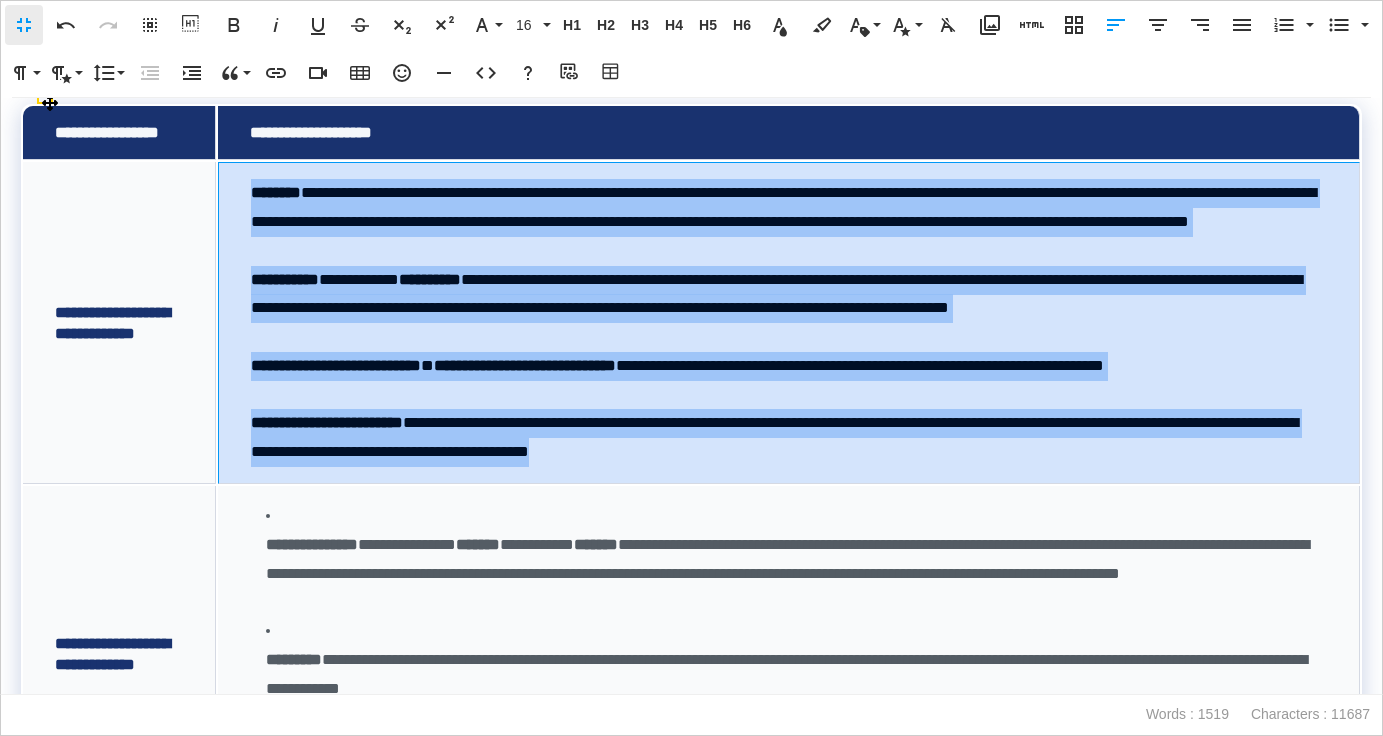 click on "**********" at bounding box center [789, 323] 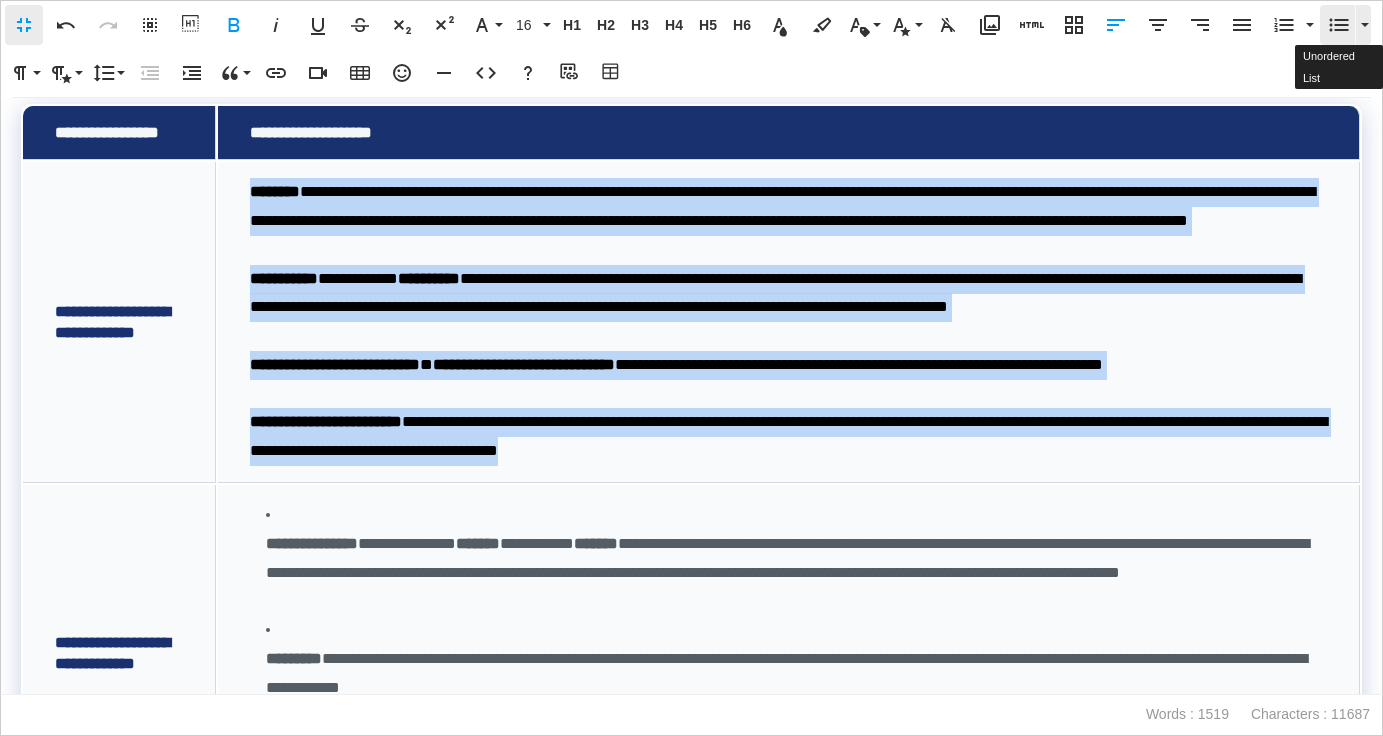 click 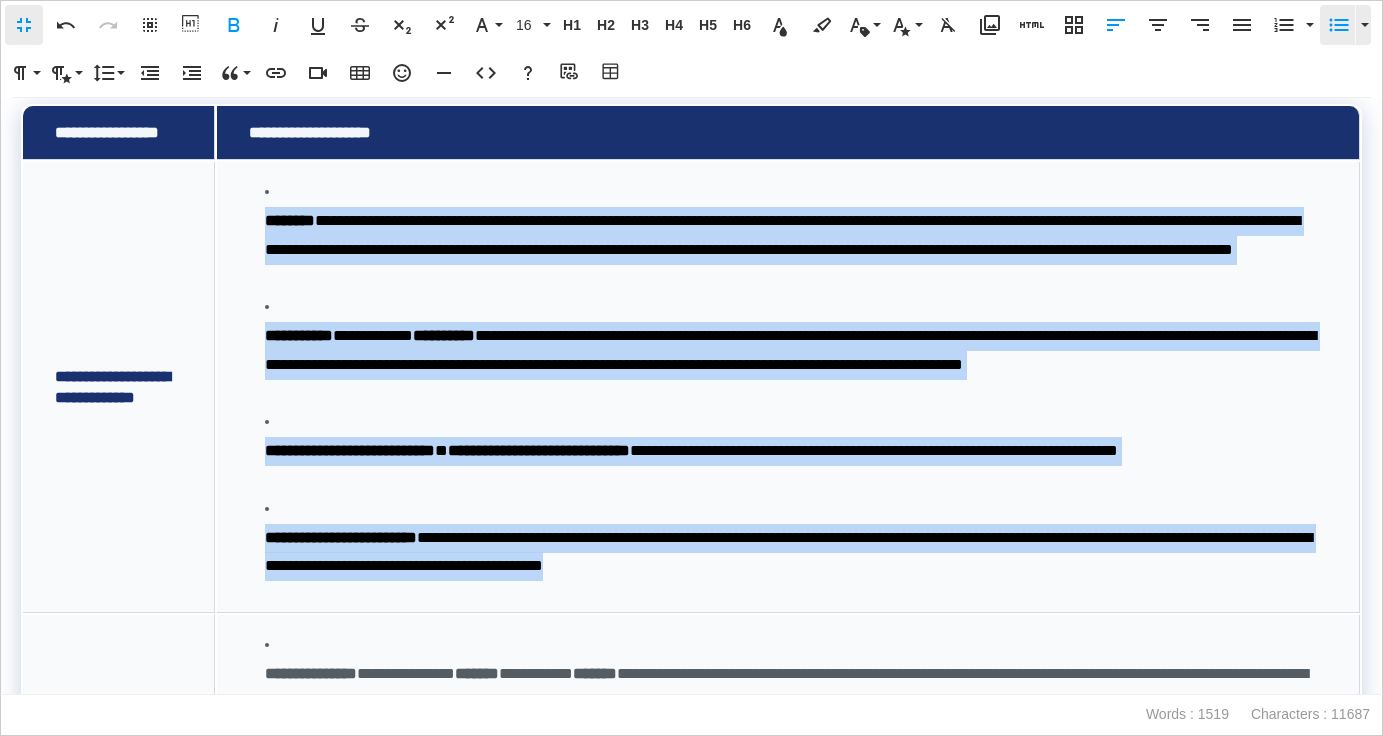 click 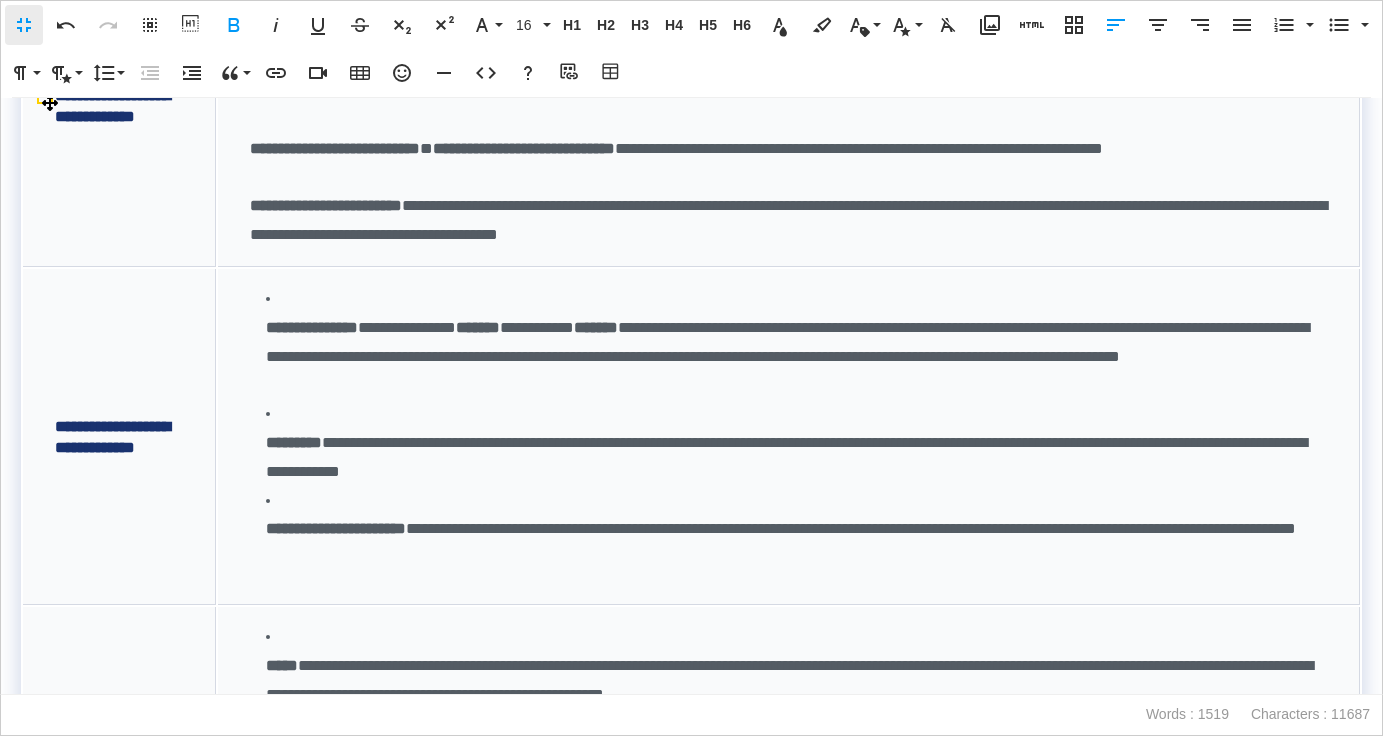 scroll, scrollTop: 1273, scrollLeft: 0, axis: vertical 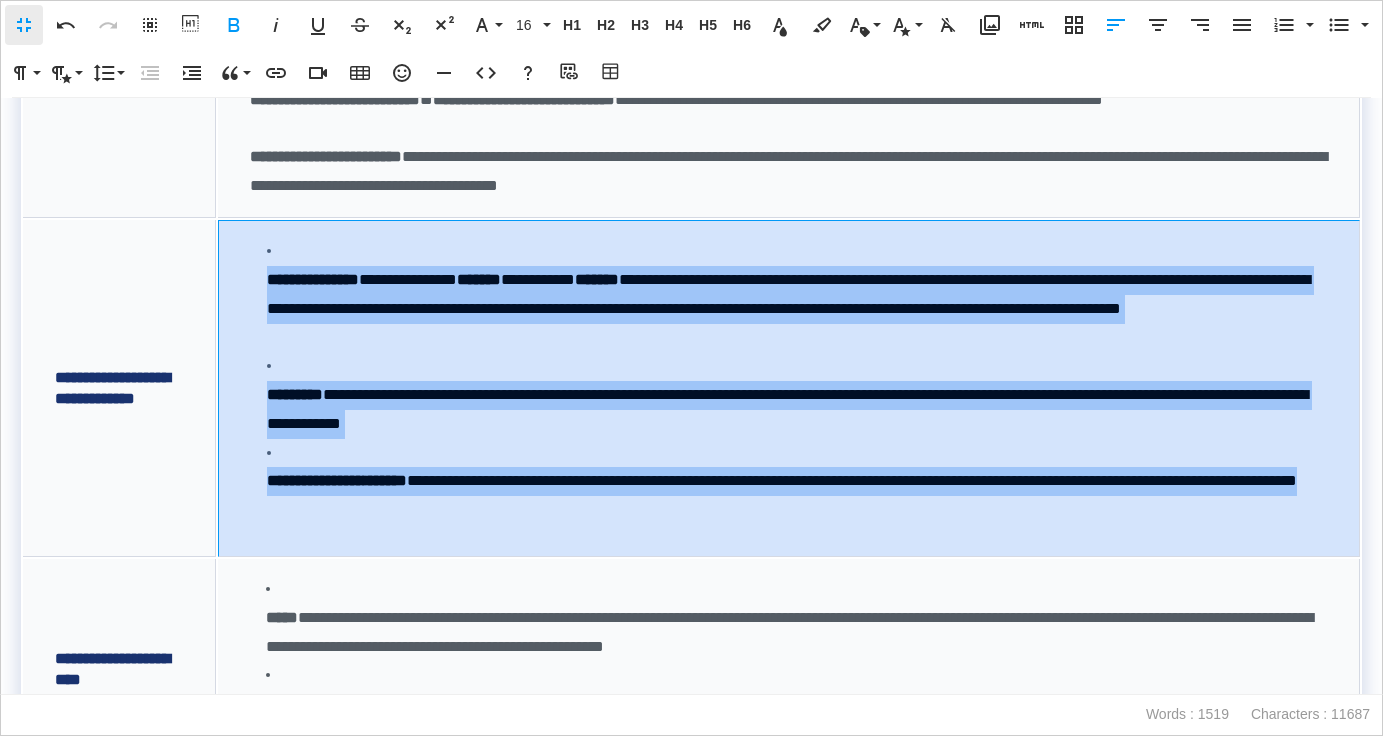 drag, startPoint x: 497, startPoint y: 522, endPoint x: 255, endPoint y: 270, distance: 349.38232 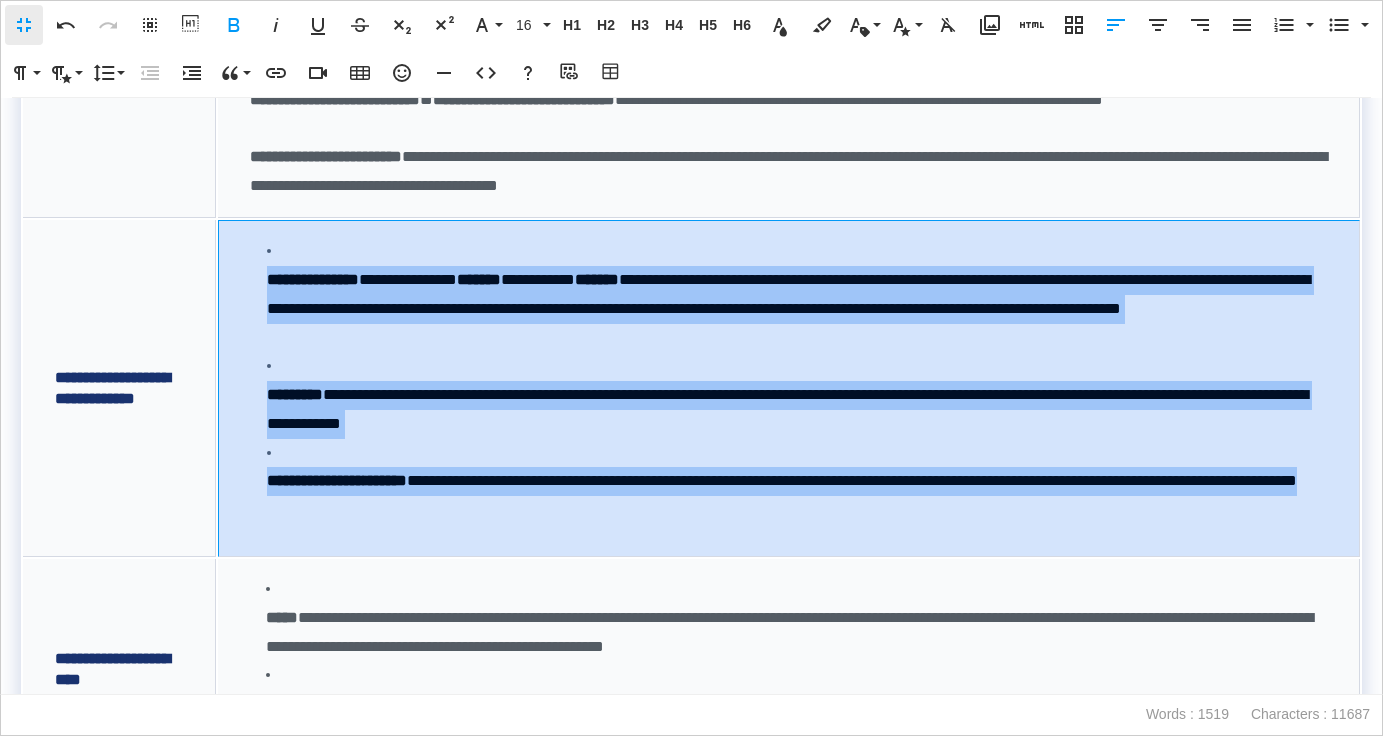 click on "**********" at bounding box center (789, 381) 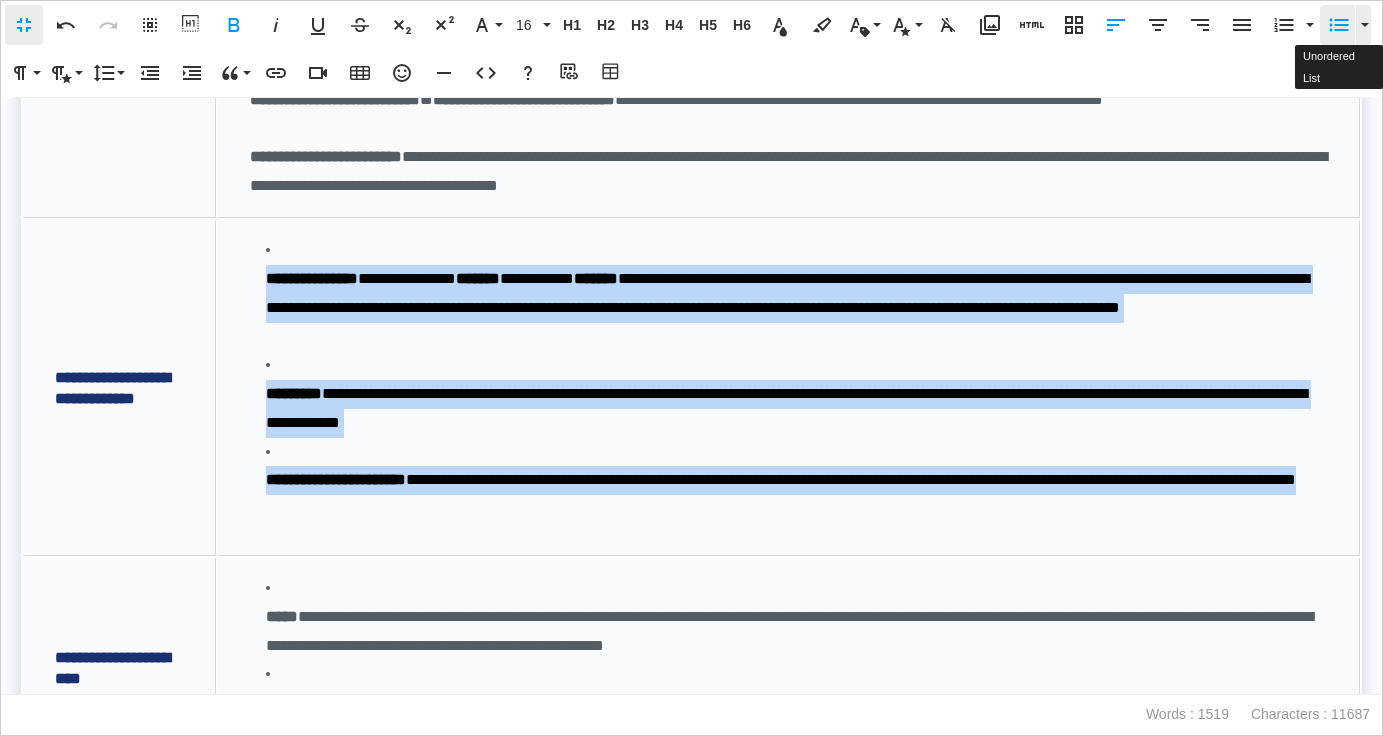 click 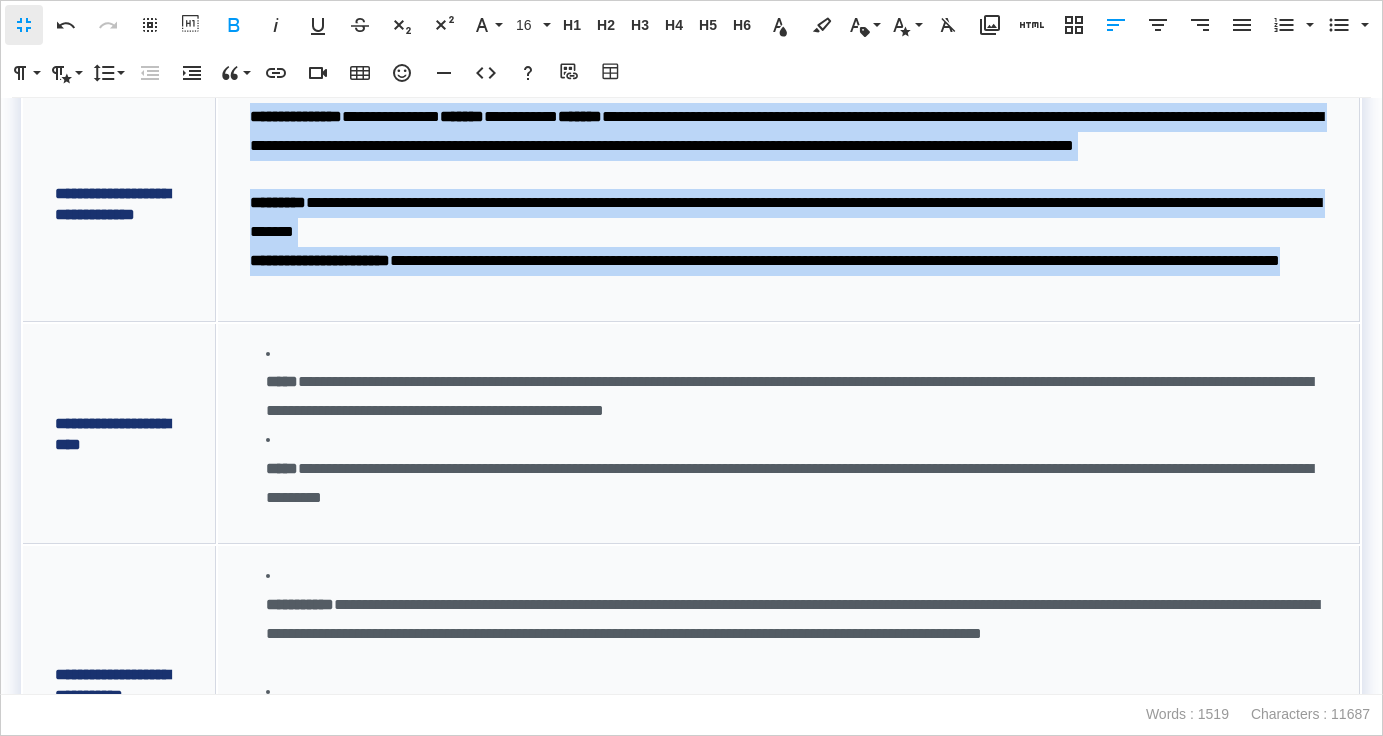 scroll, scrollTop: 1450, scrollLeft: 0, axis: vertical 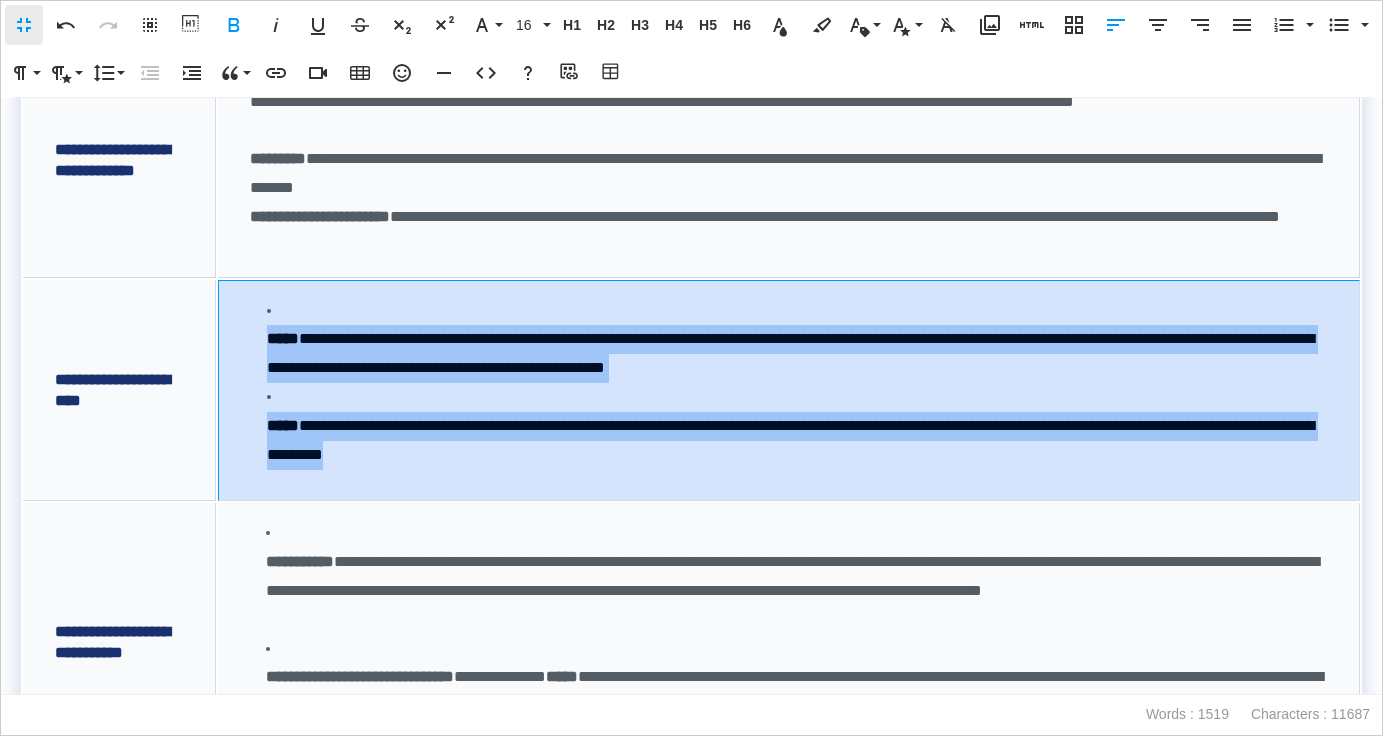 drag, startPoint x: 733, startPoint y: 485, endPoint x: 240, endPoint y: 332, distance: 516.1957 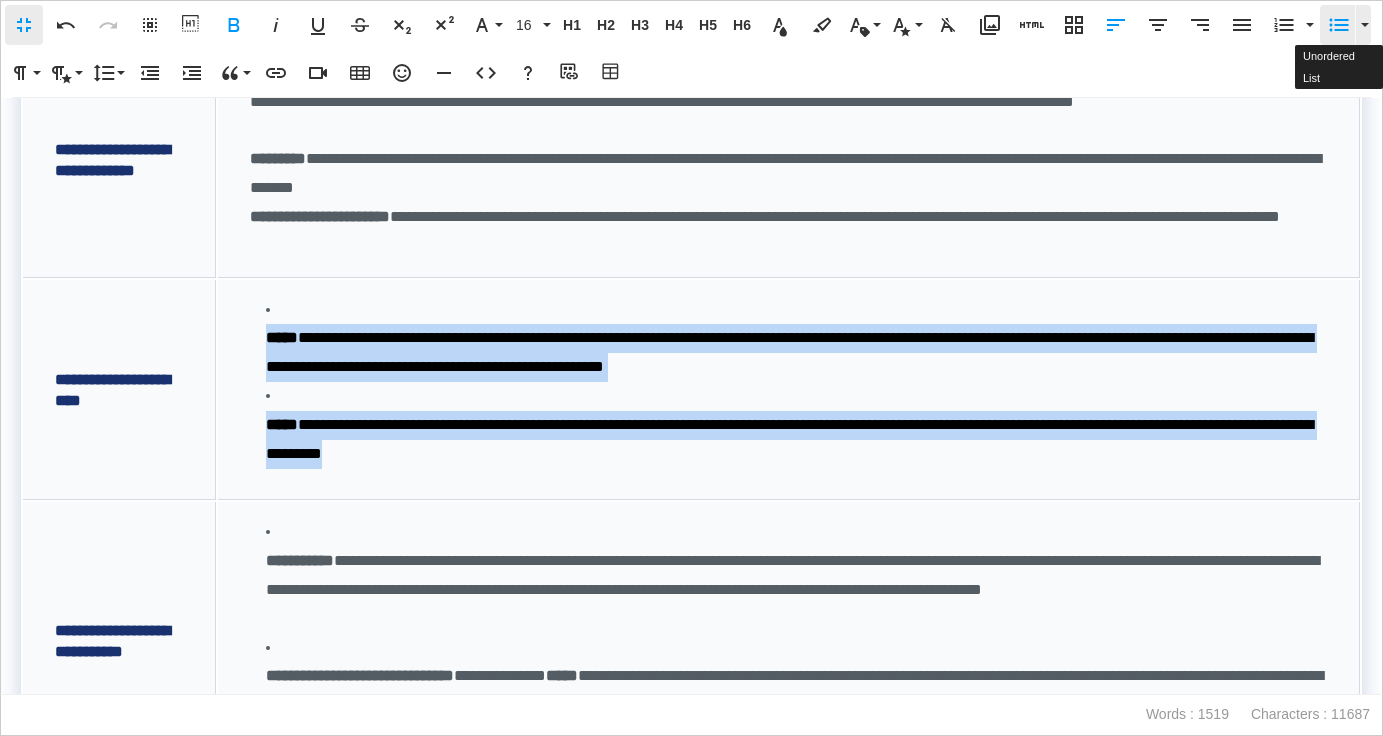 click 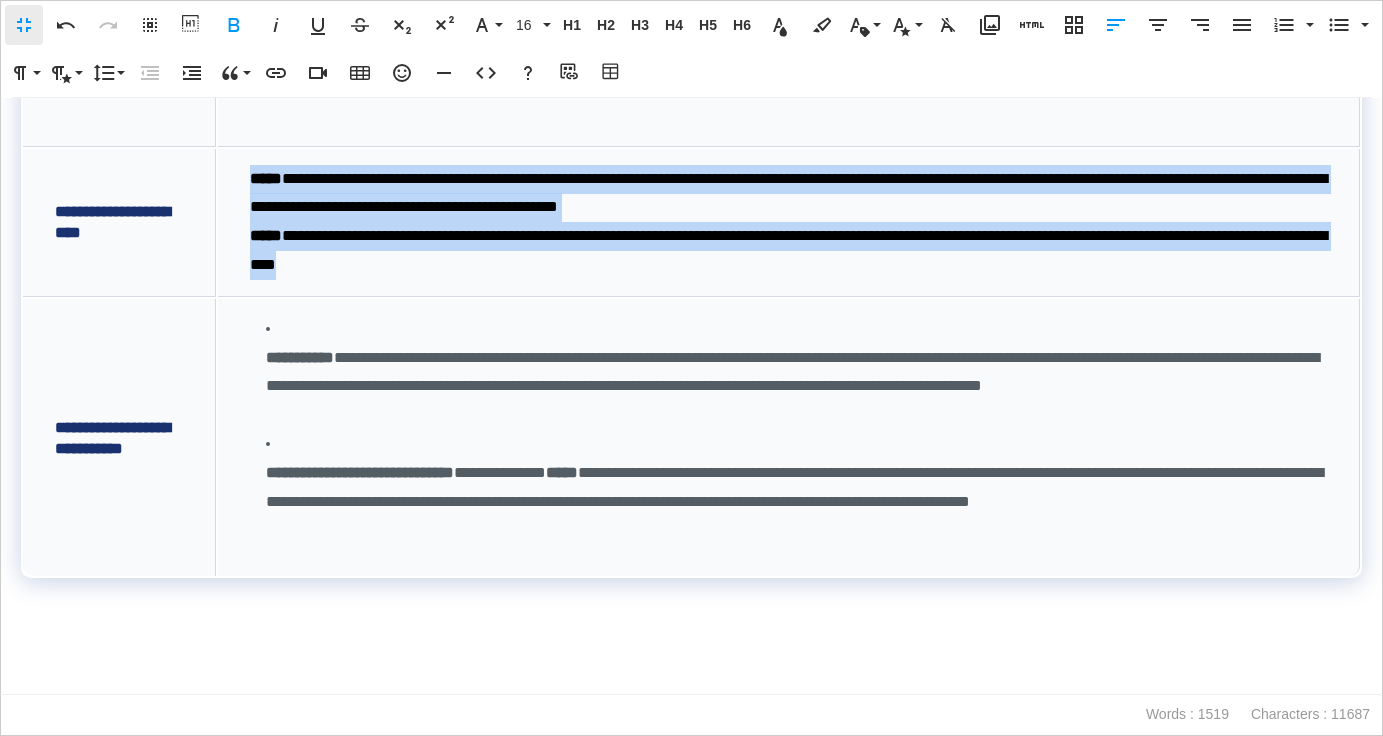 scroll, scrollTop: 1607, scrollLeft: 0, axis: vertical 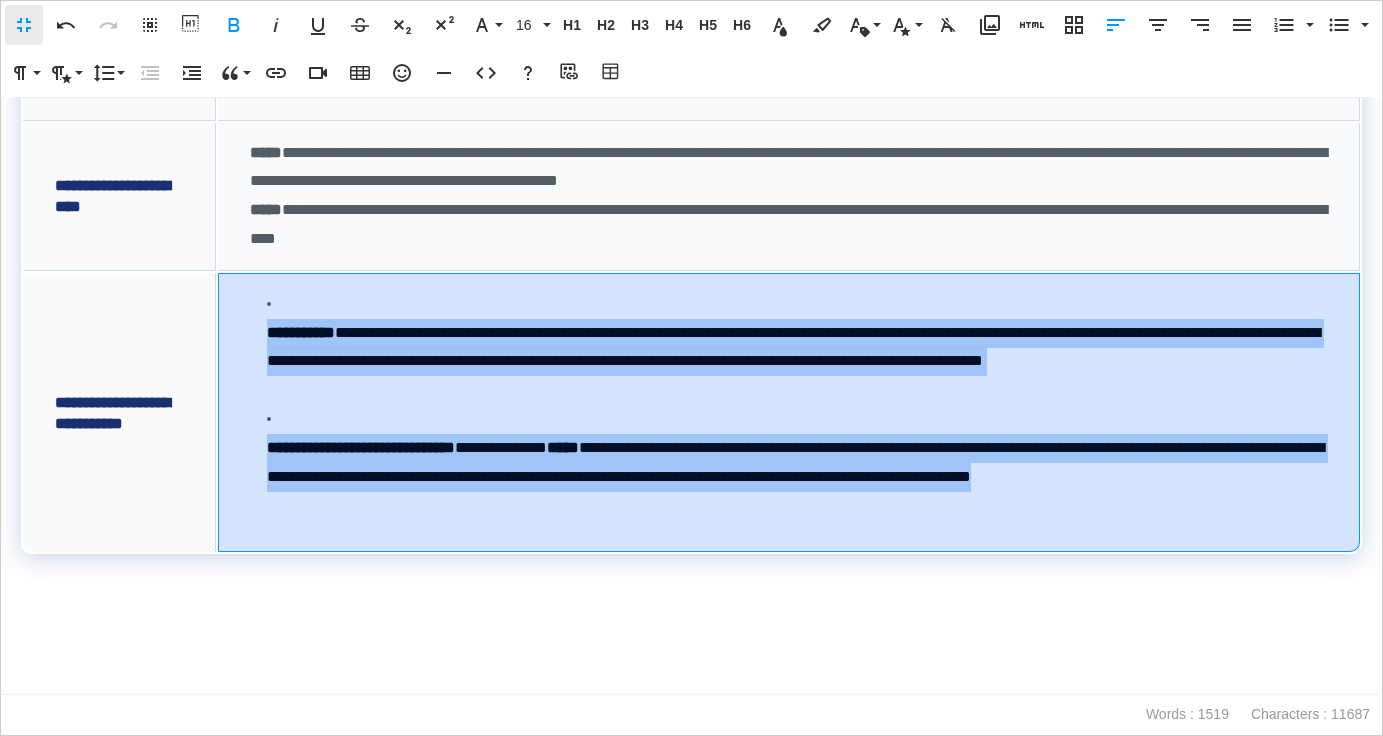 drag, startPoint x: 510, startPoint y: 524, endPoint x: 251, endPoint y: 338, distance: 318.86832 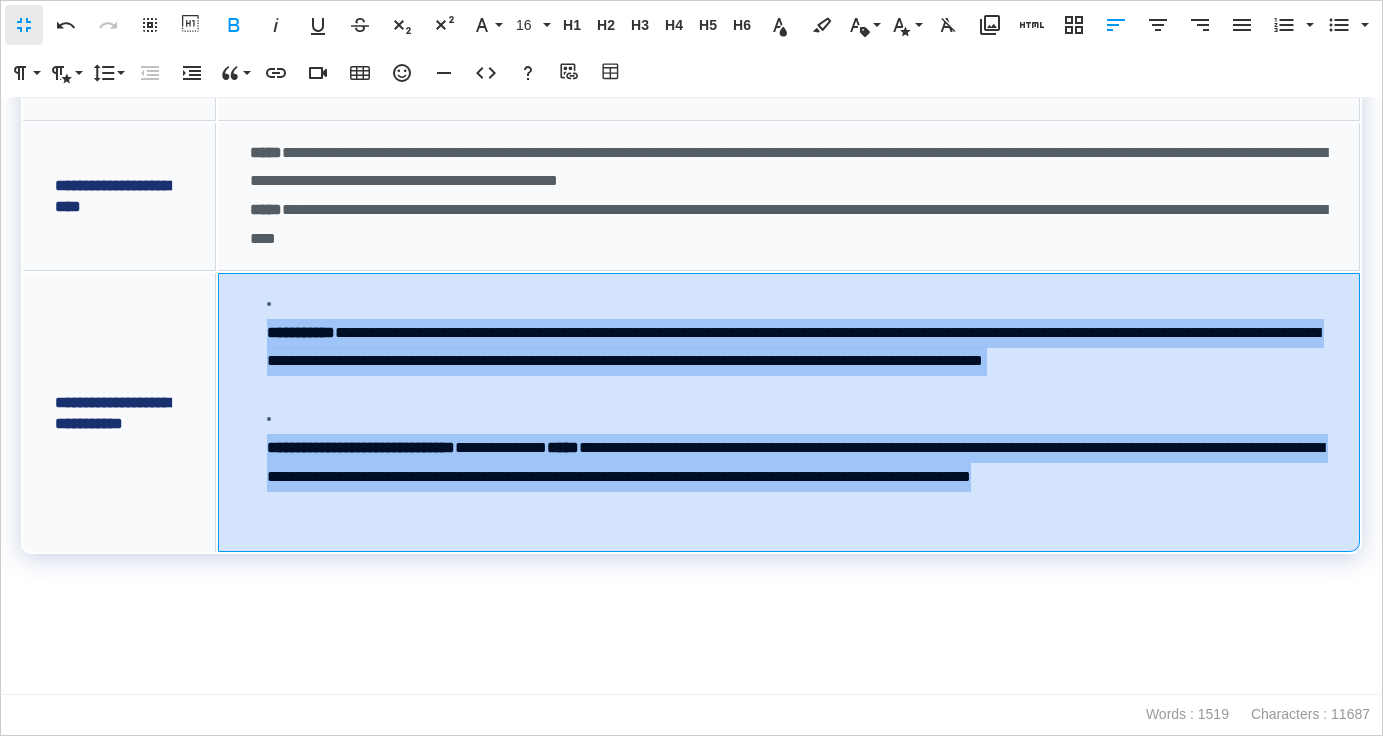 click on "**********" at bounding box center (789, 405) 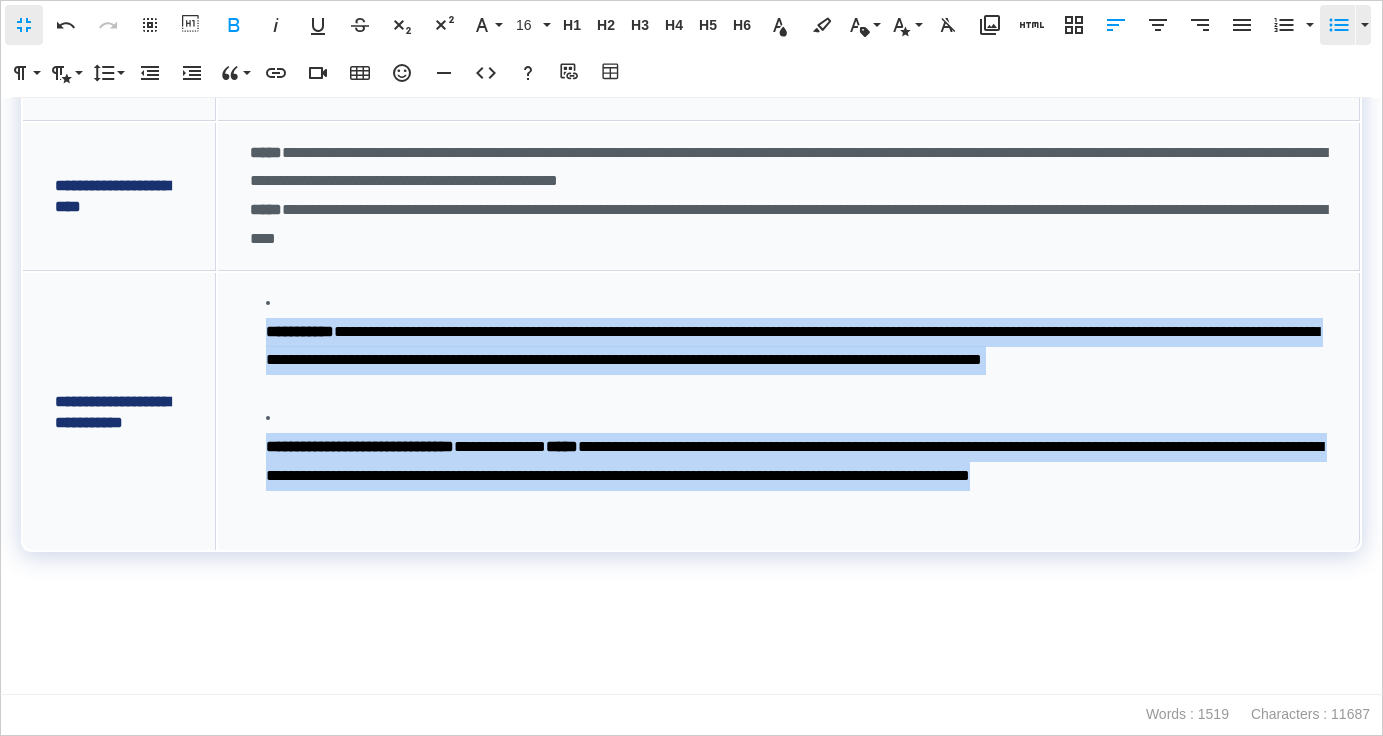 click on "Unordered List" at bounding box center (1339, 25) 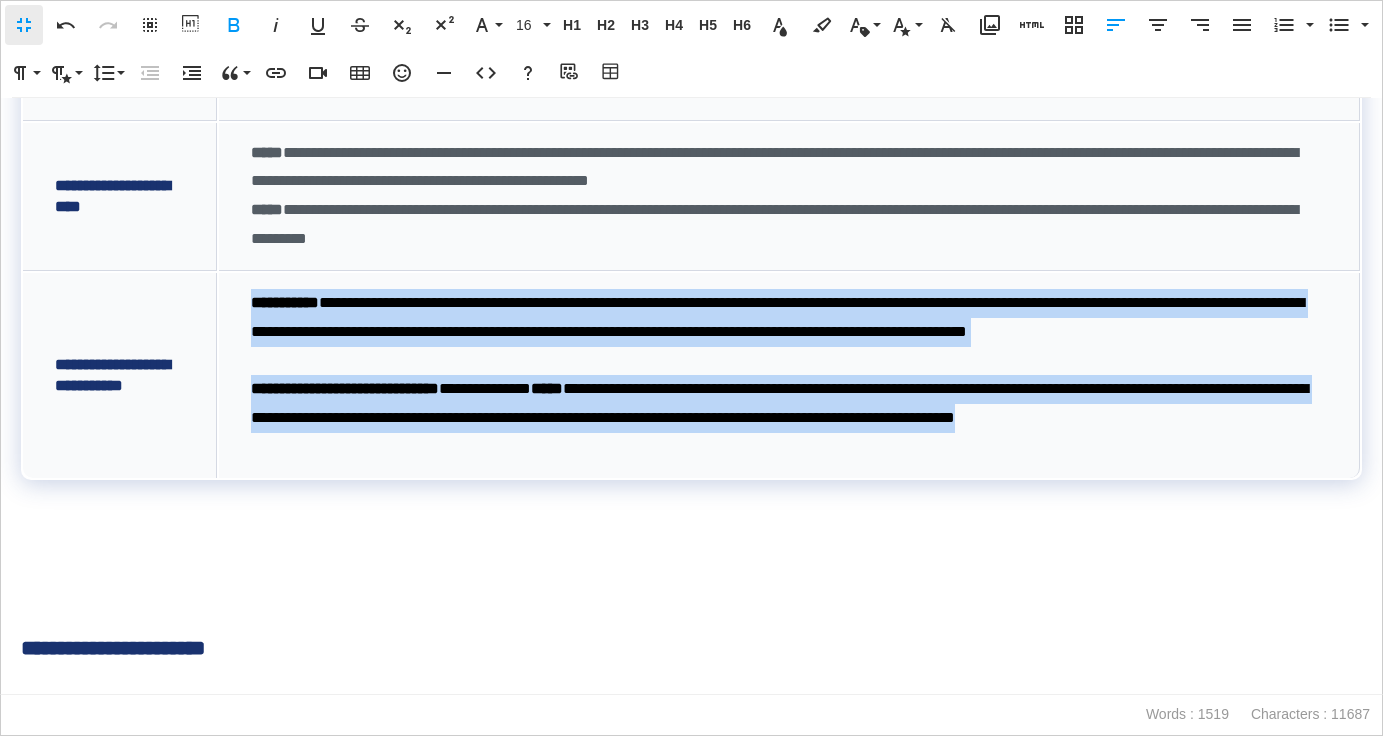 click on "**********" at bounding box center (789, 332) 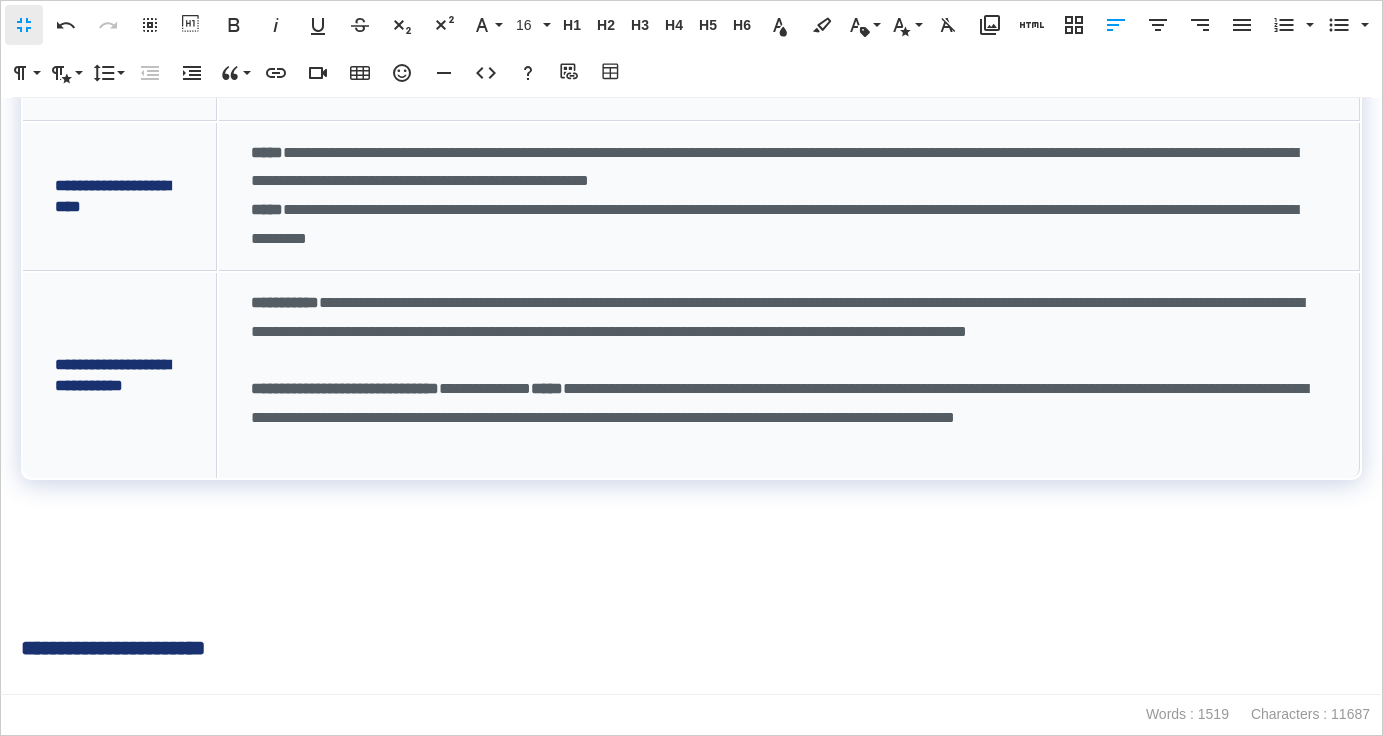 click at bounding box center (691, 581) 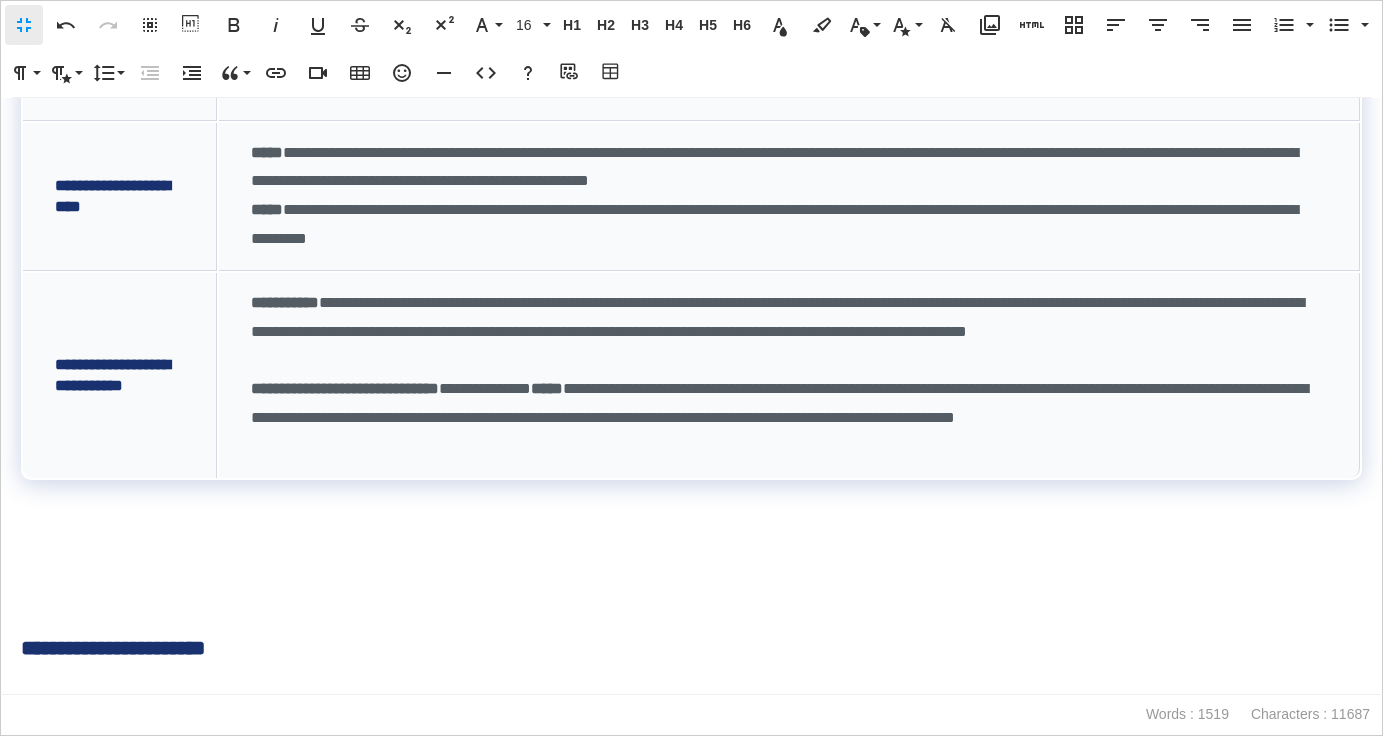 click at bounding box center [691, 623] 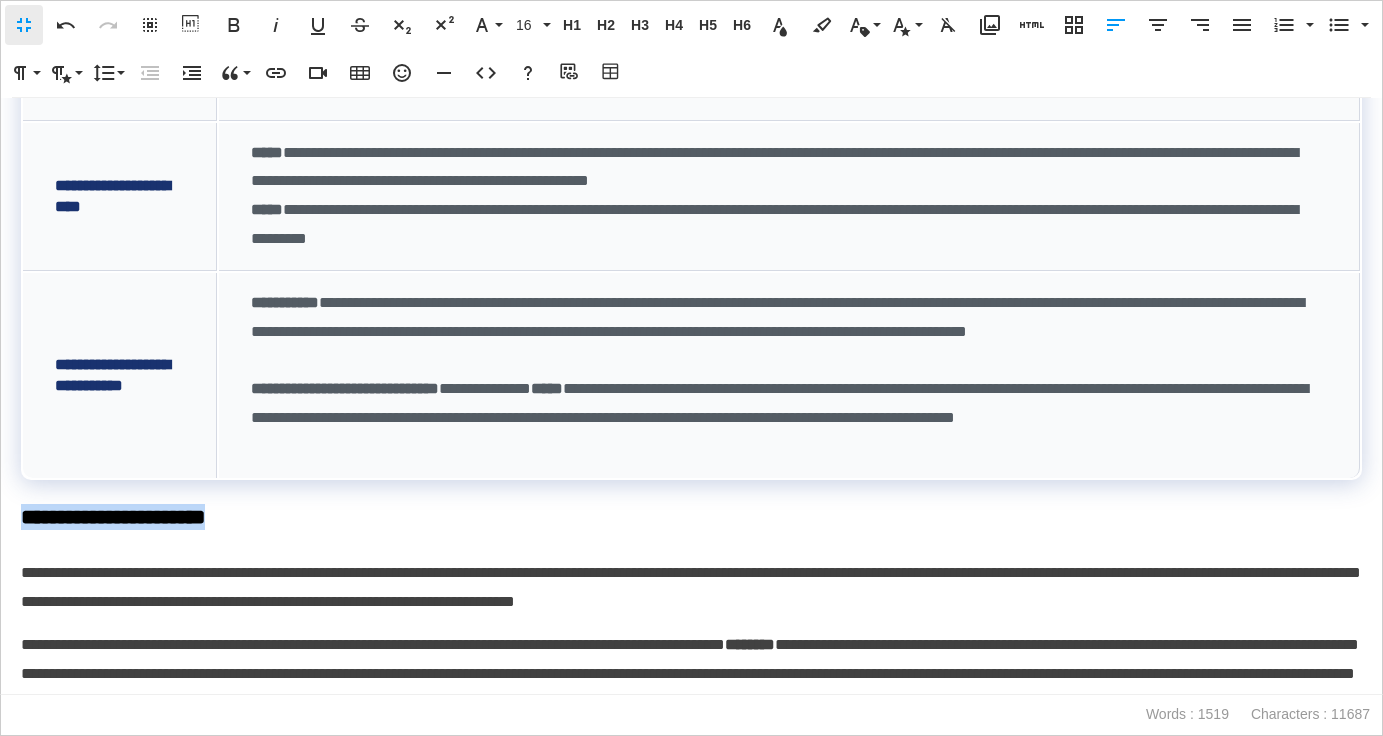 drag, startPoint x: 301, startPoint y: 541, endPoint x: -14, endPoint y: 537, distance: 315.0254 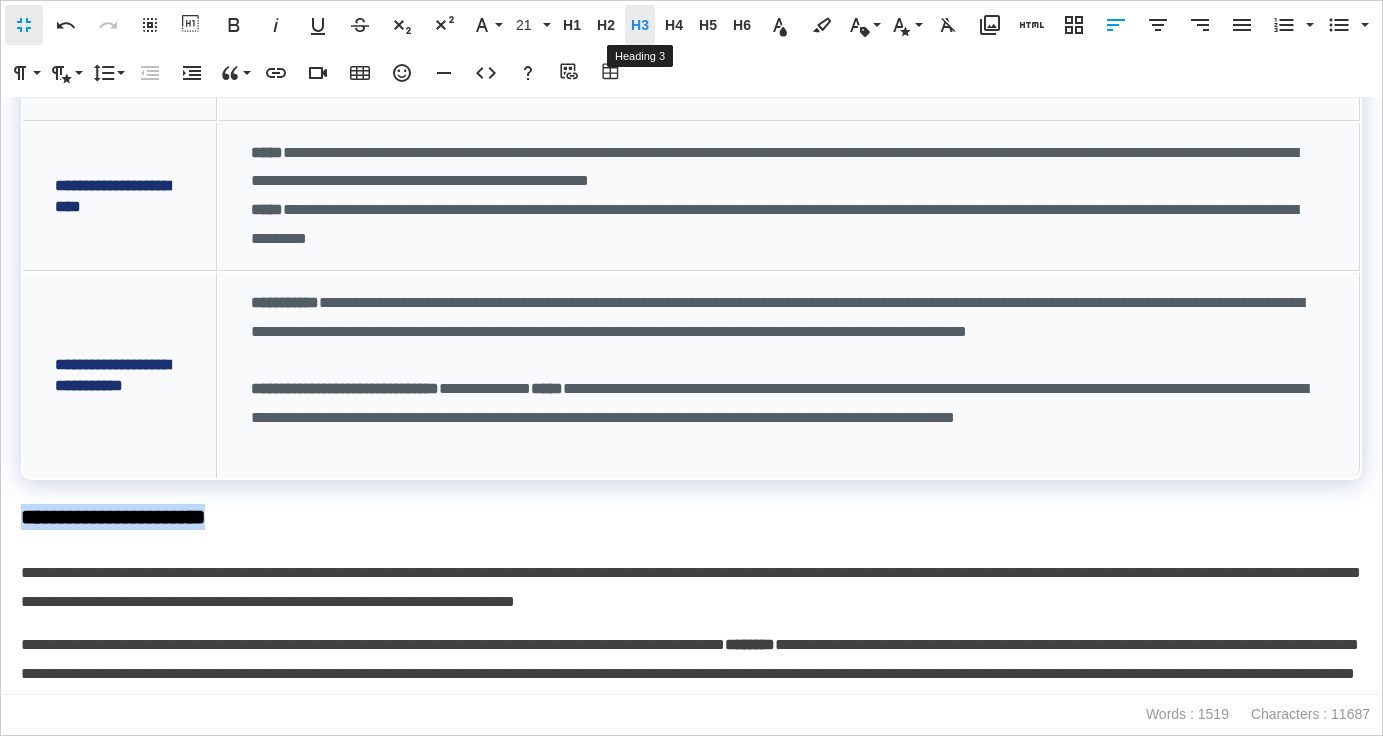 click on "H3" at bounding box center (640, 25) 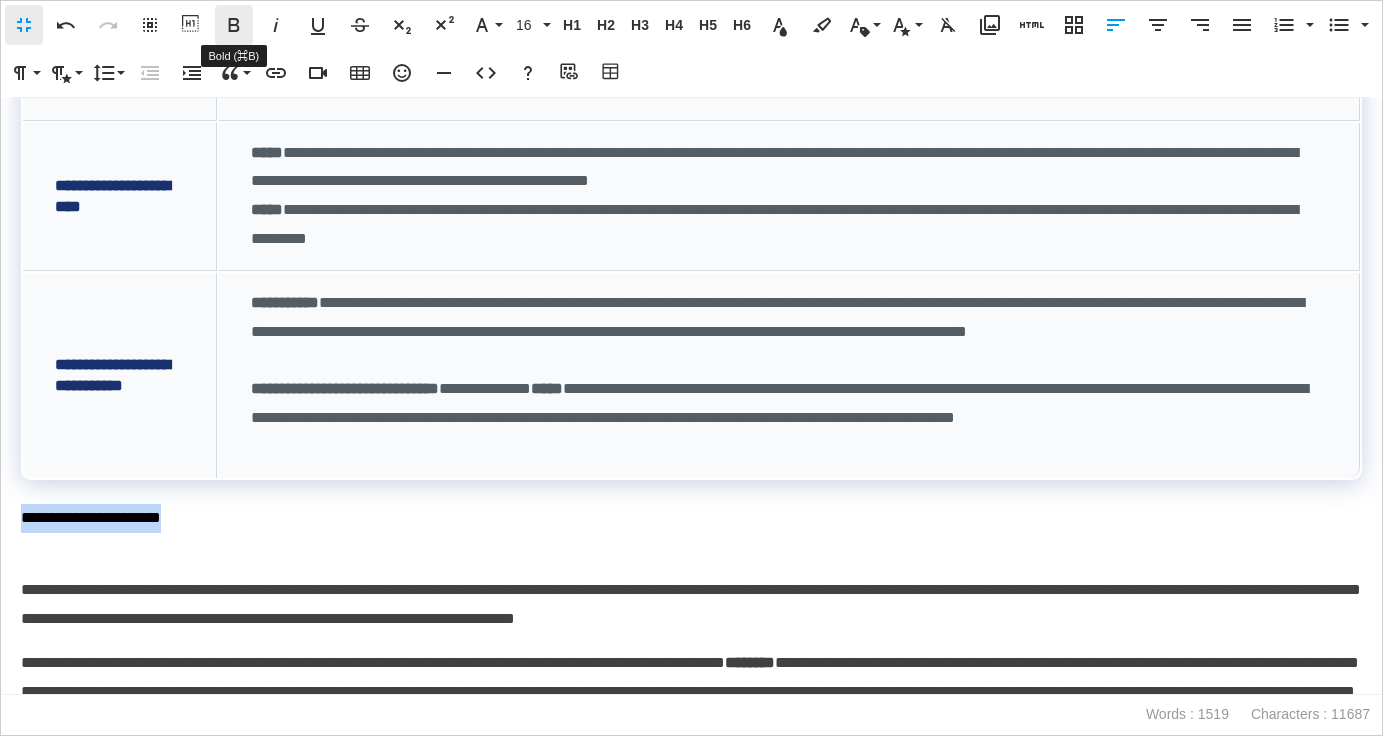 click 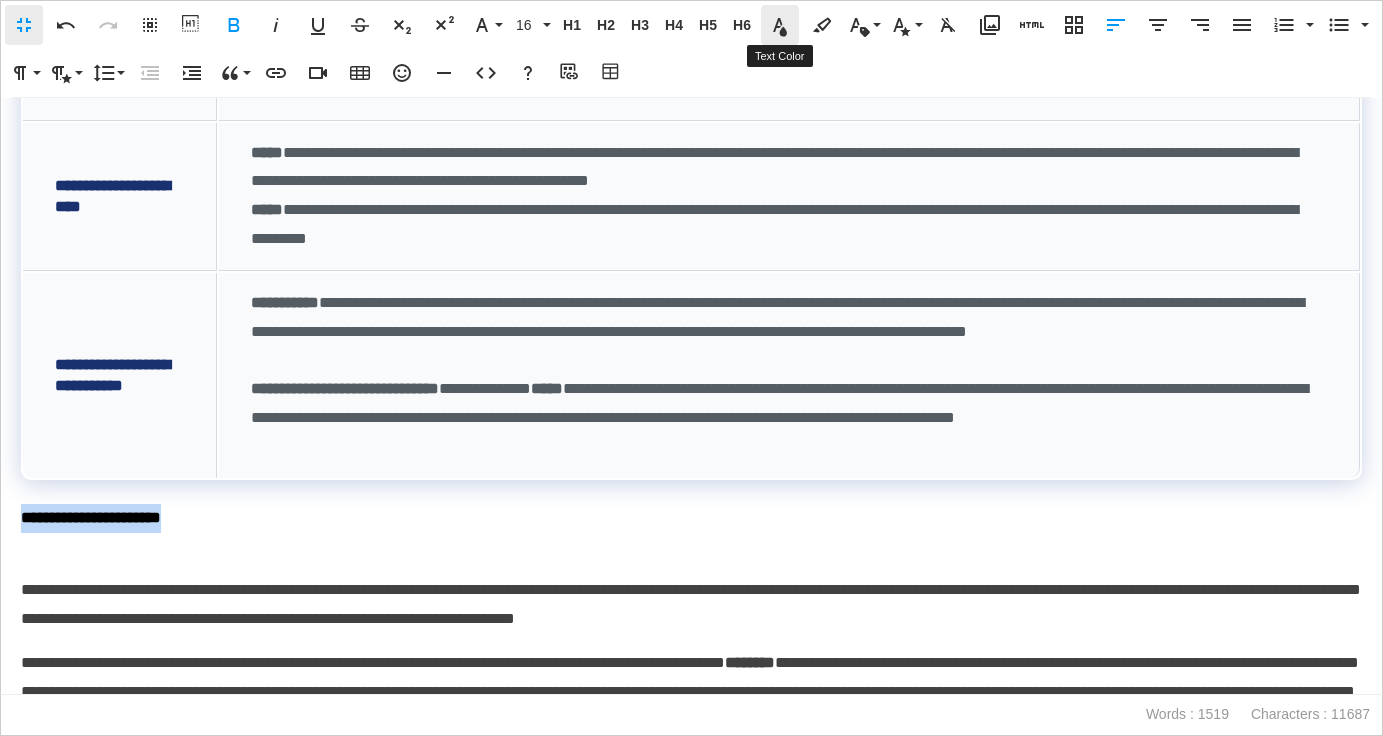 click 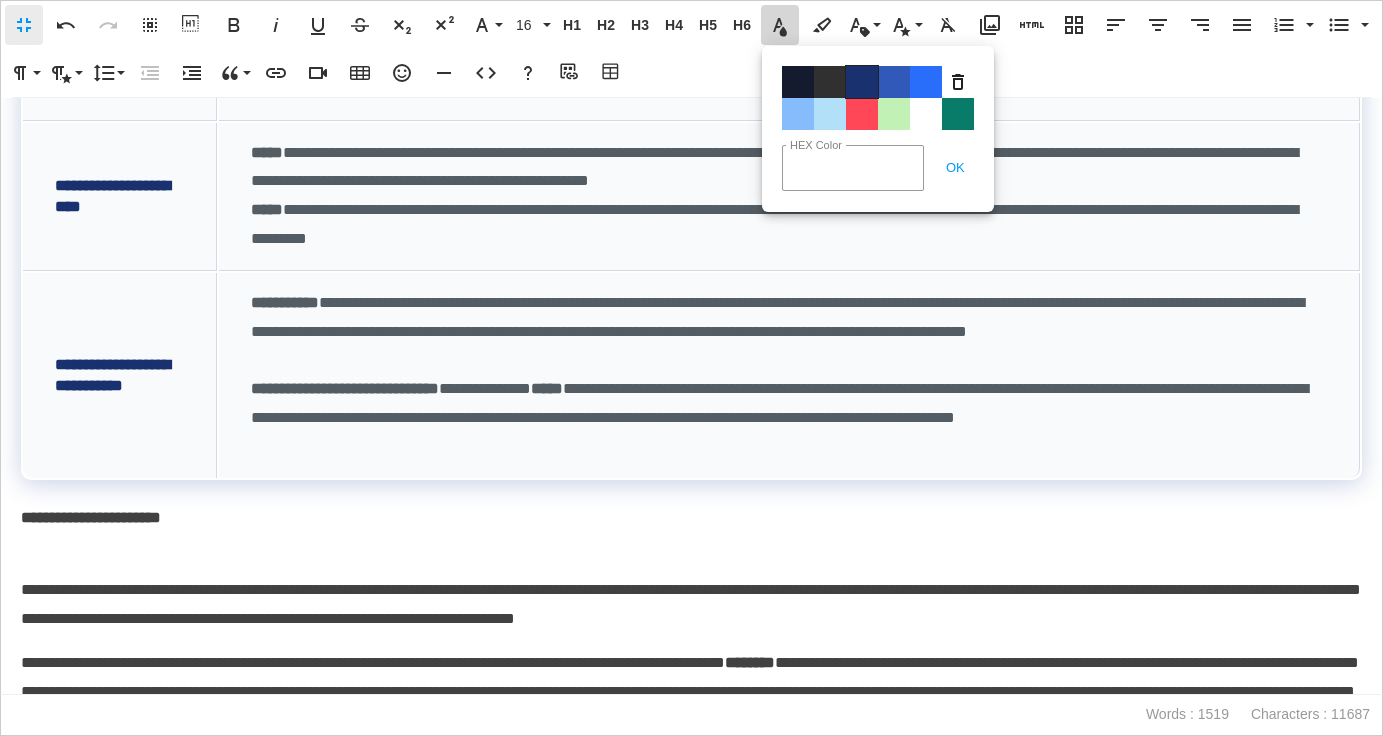 click on "Color#19326F" at bounding box center [862, 82] 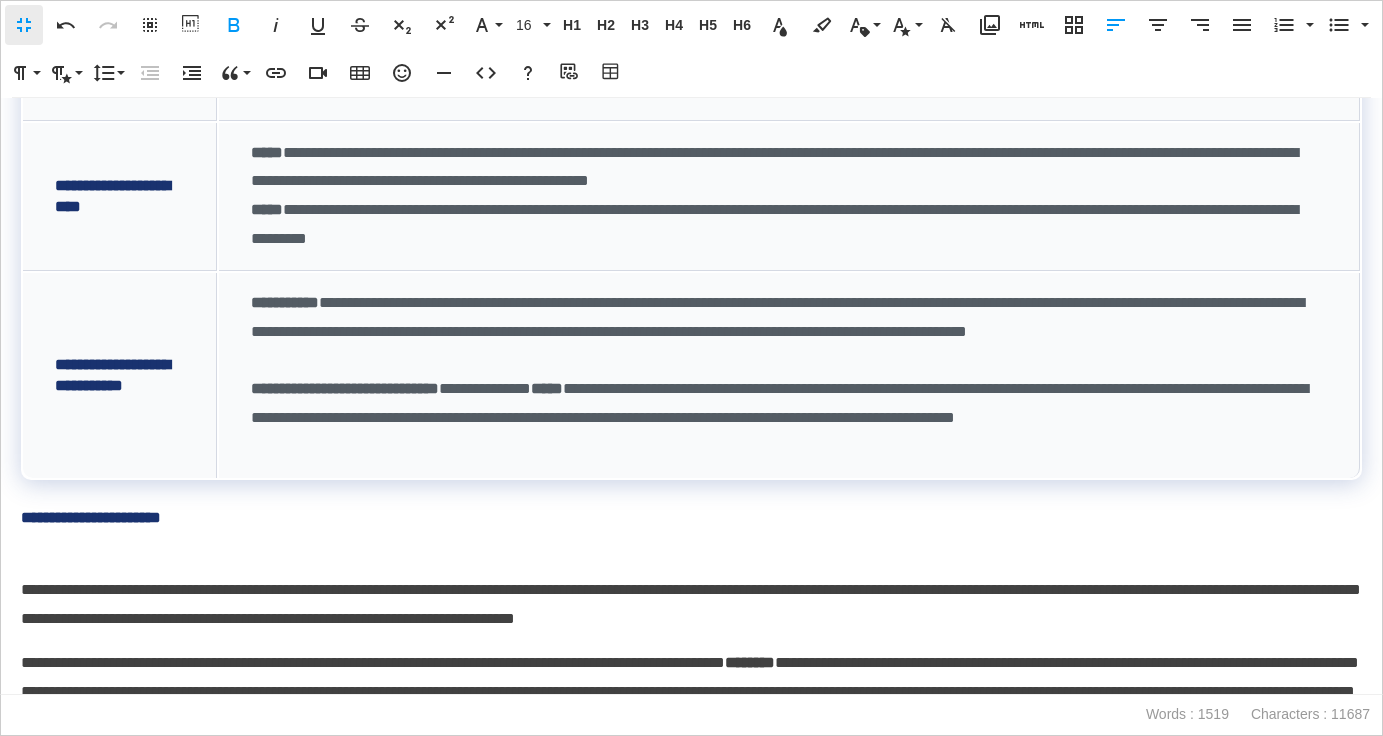 click on "**********" at bounding box center (691, 590) 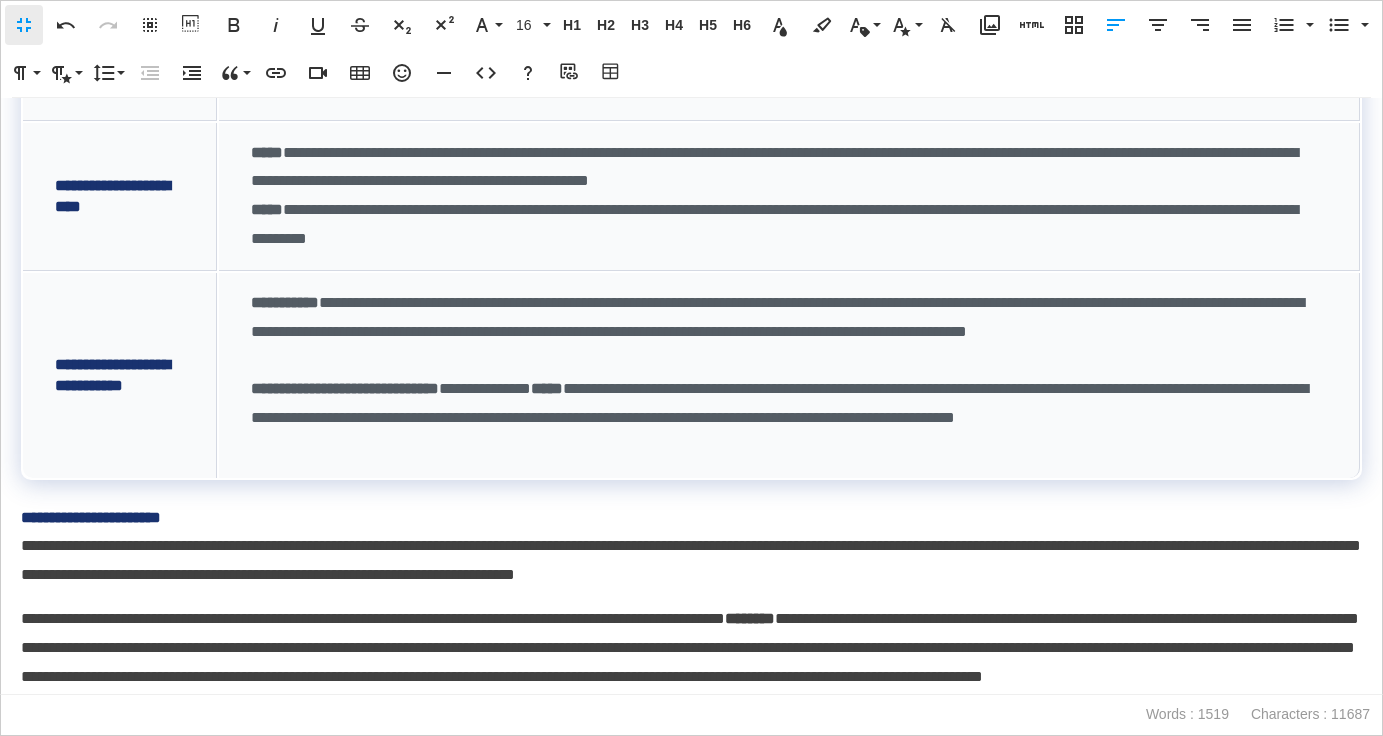 click on "**********" at bounding box center [91, 517] 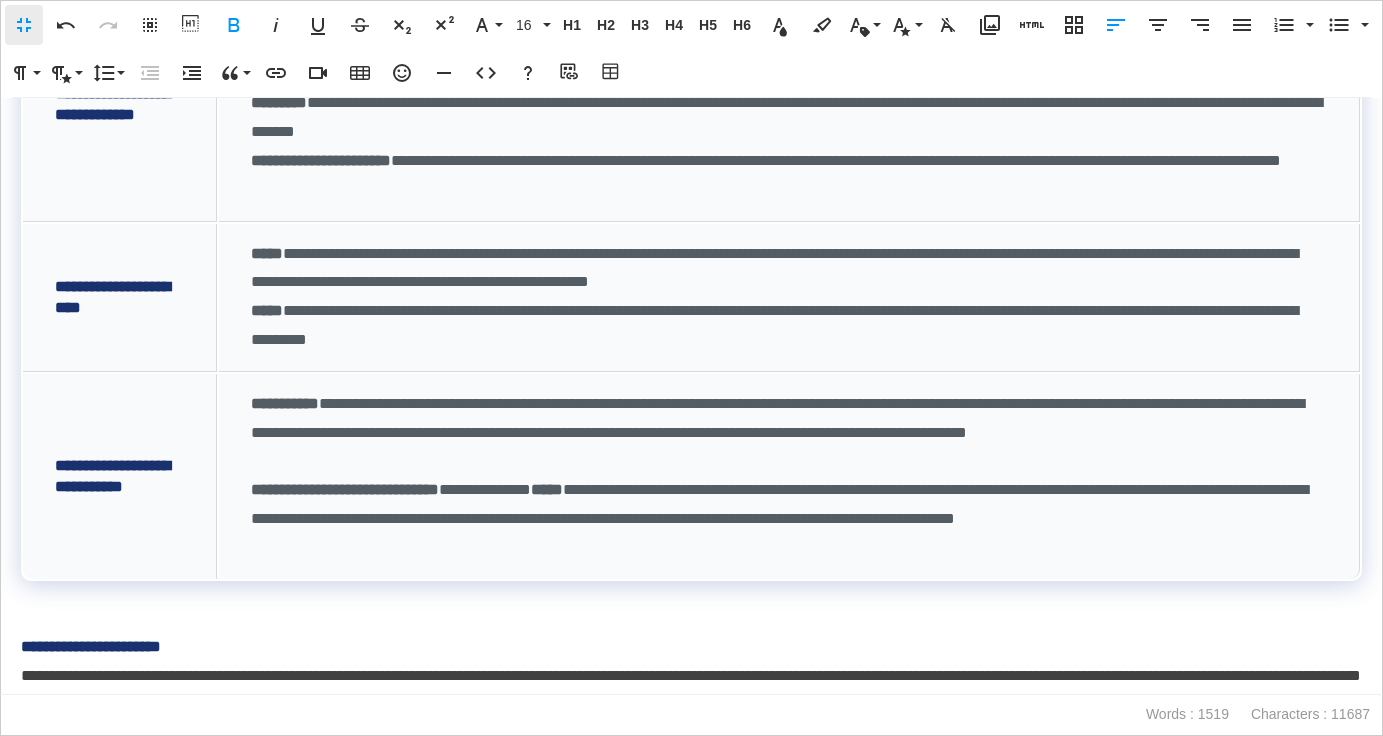 scroll, scrollTop: 1605, scrollLeft: 0, axis: vertical 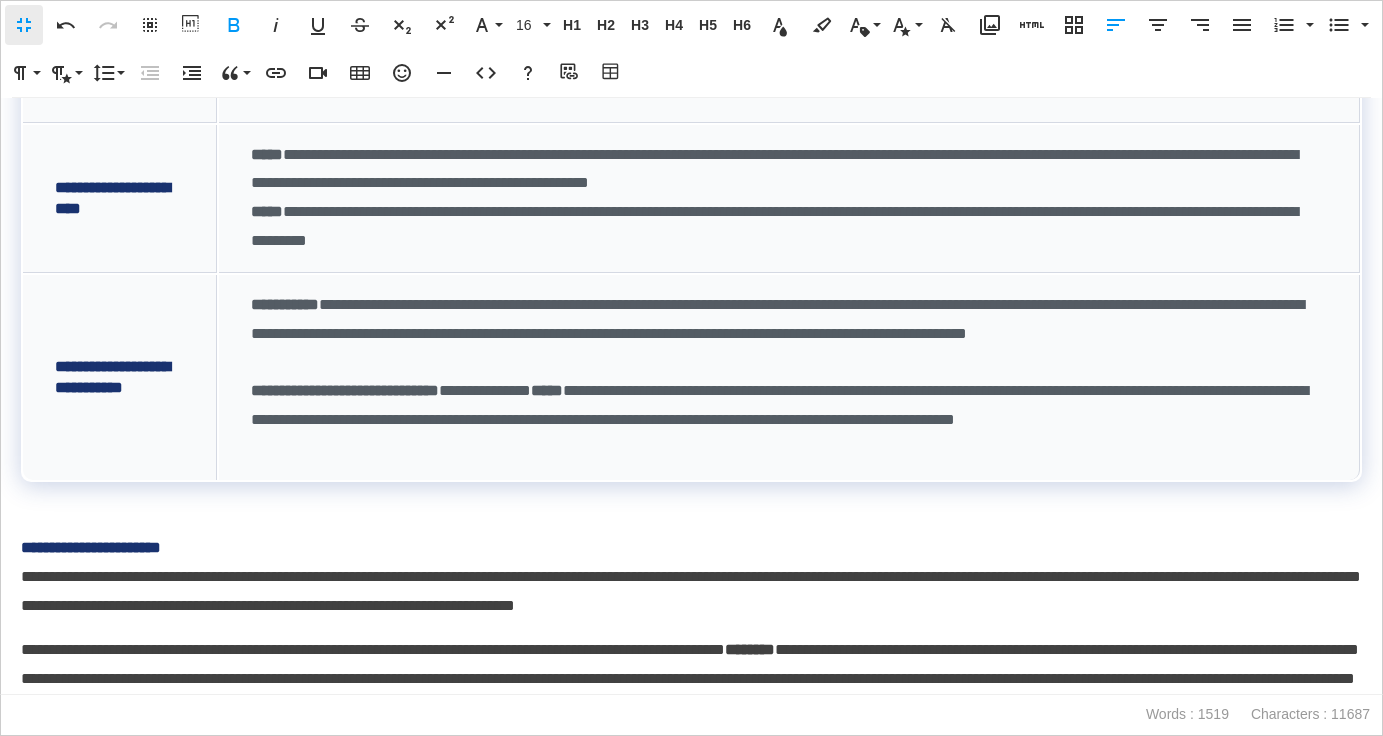 click on "**********" at bounding box center [691, 563] 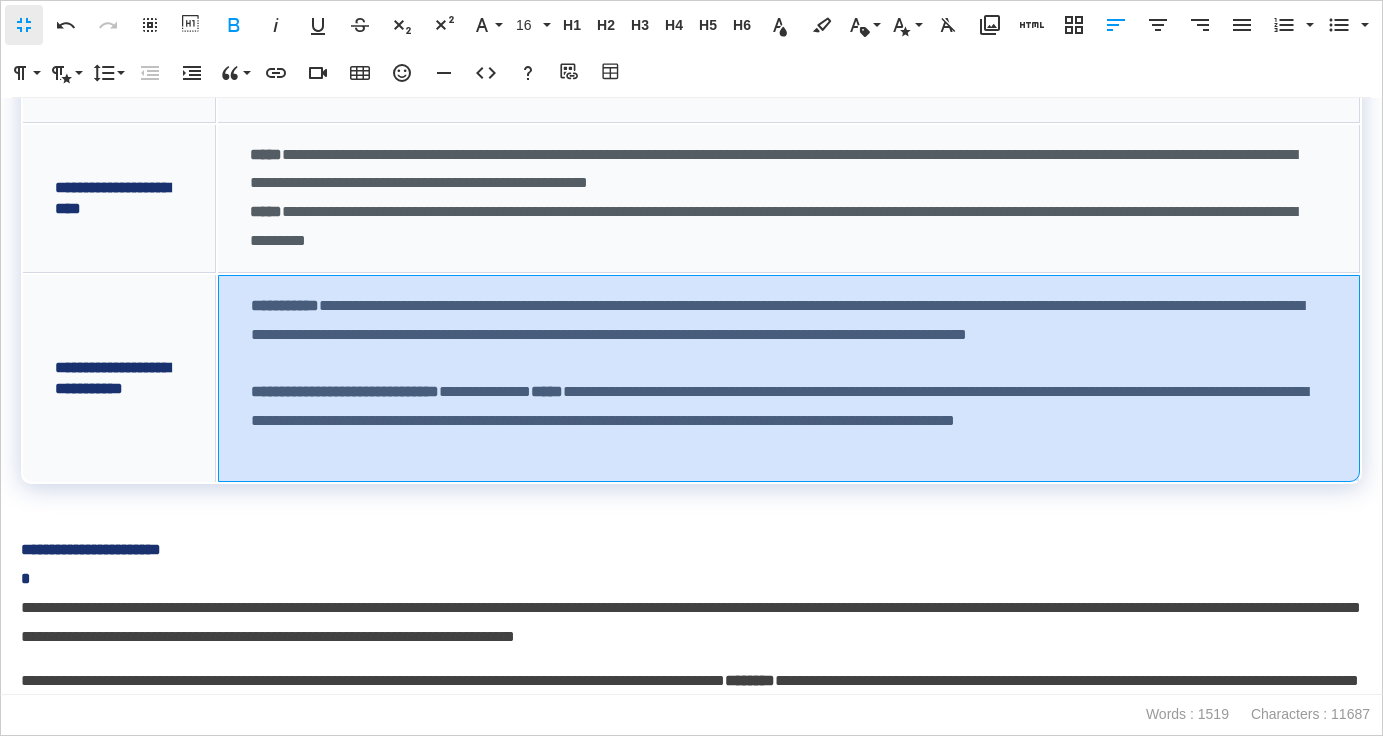click on "**********" at bounding box center [789, 335] 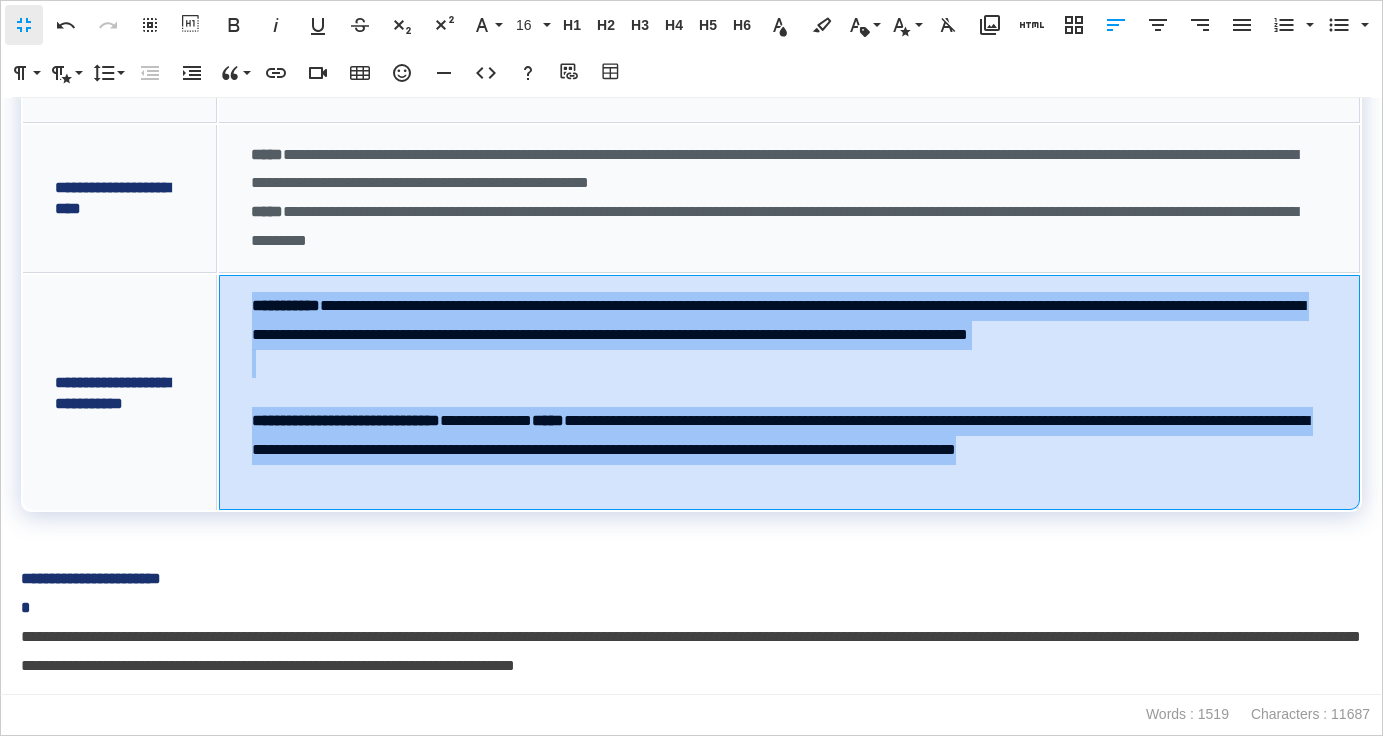 drag, startPoint x: 373, startPoint y: 502, endPoint x: 245, endPoint y: 323, distance: 220.05681 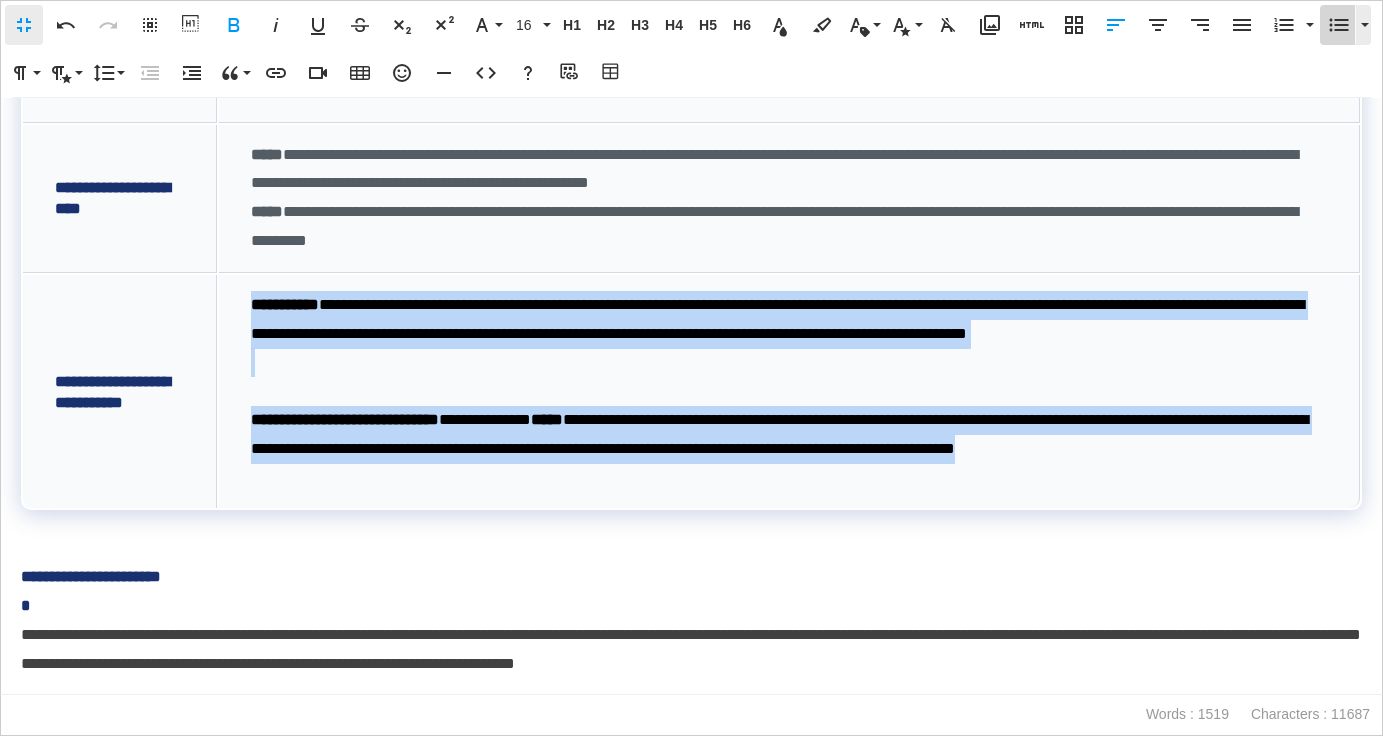 click 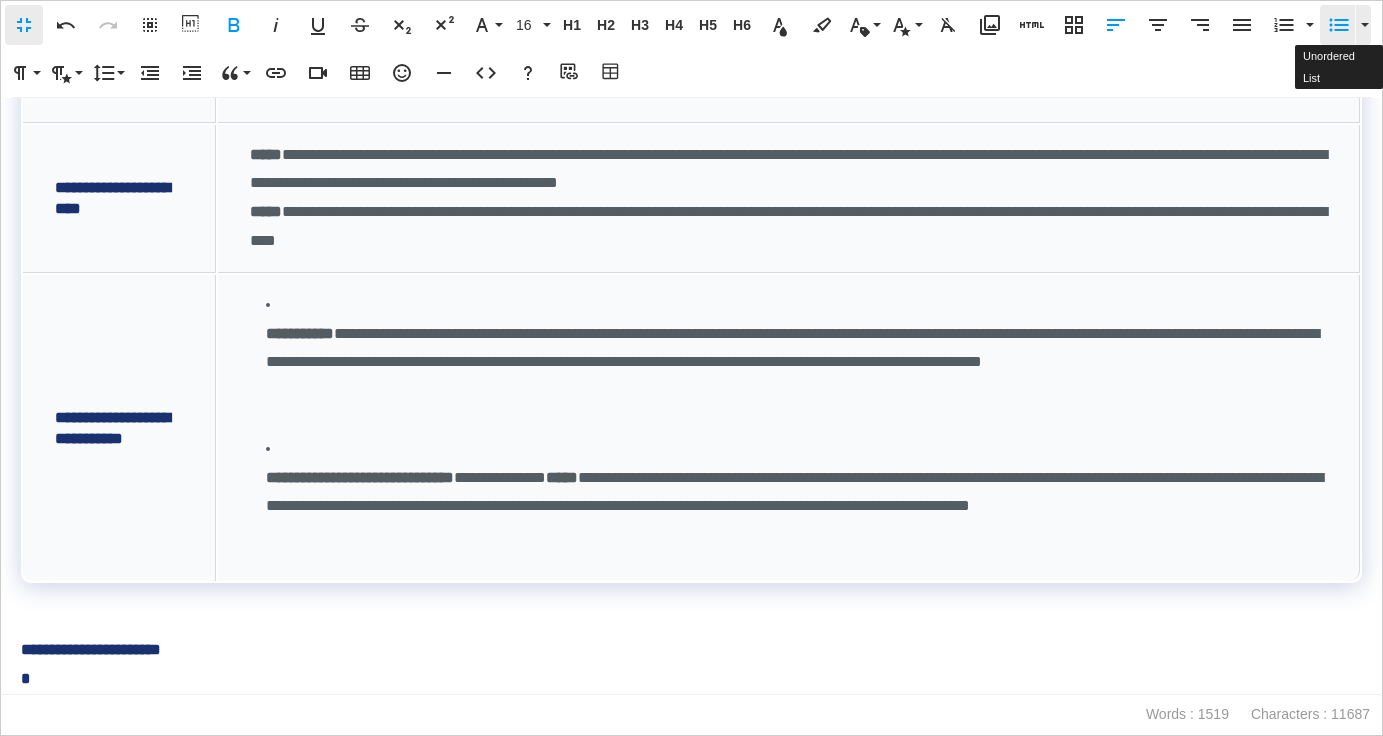 click 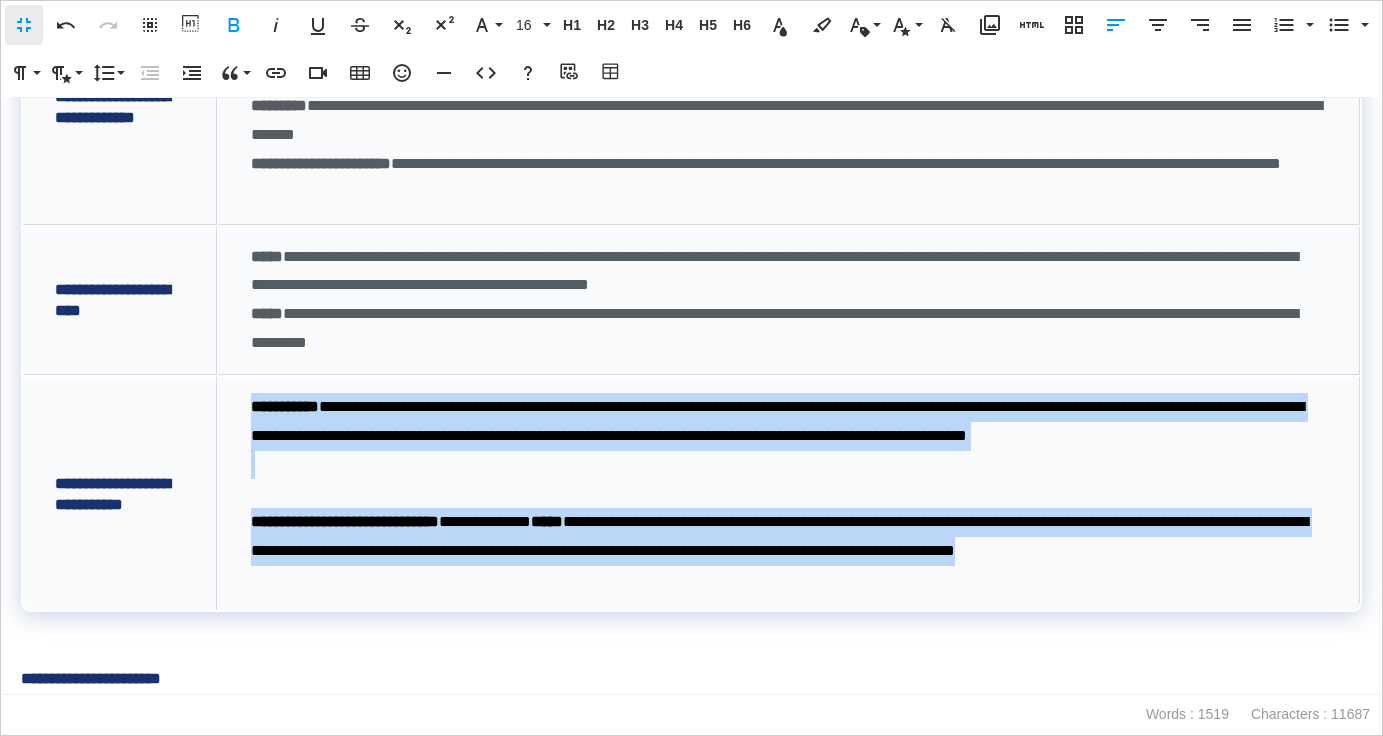 scroll, scrollTop: 1520, scrollLeft: 0, axis: vertical 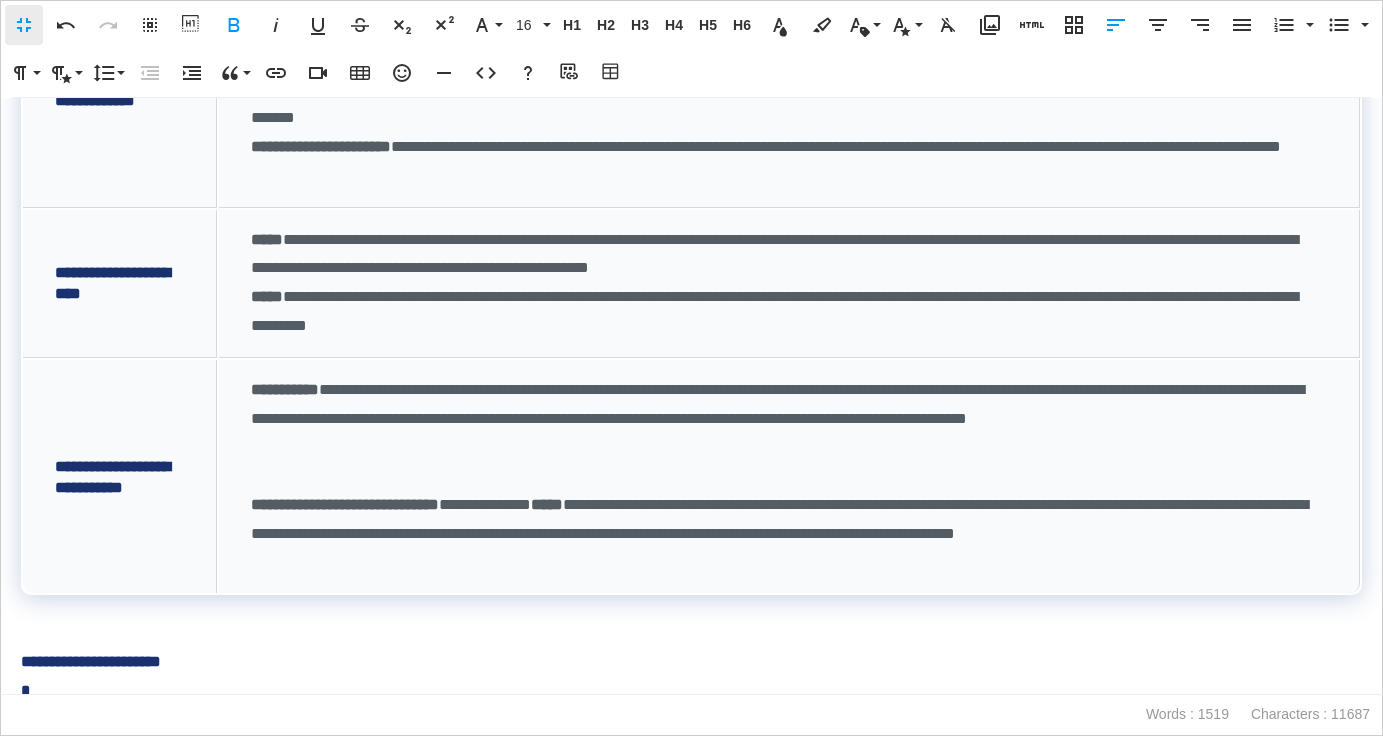click on "**********" at bounding box center (789, 255) 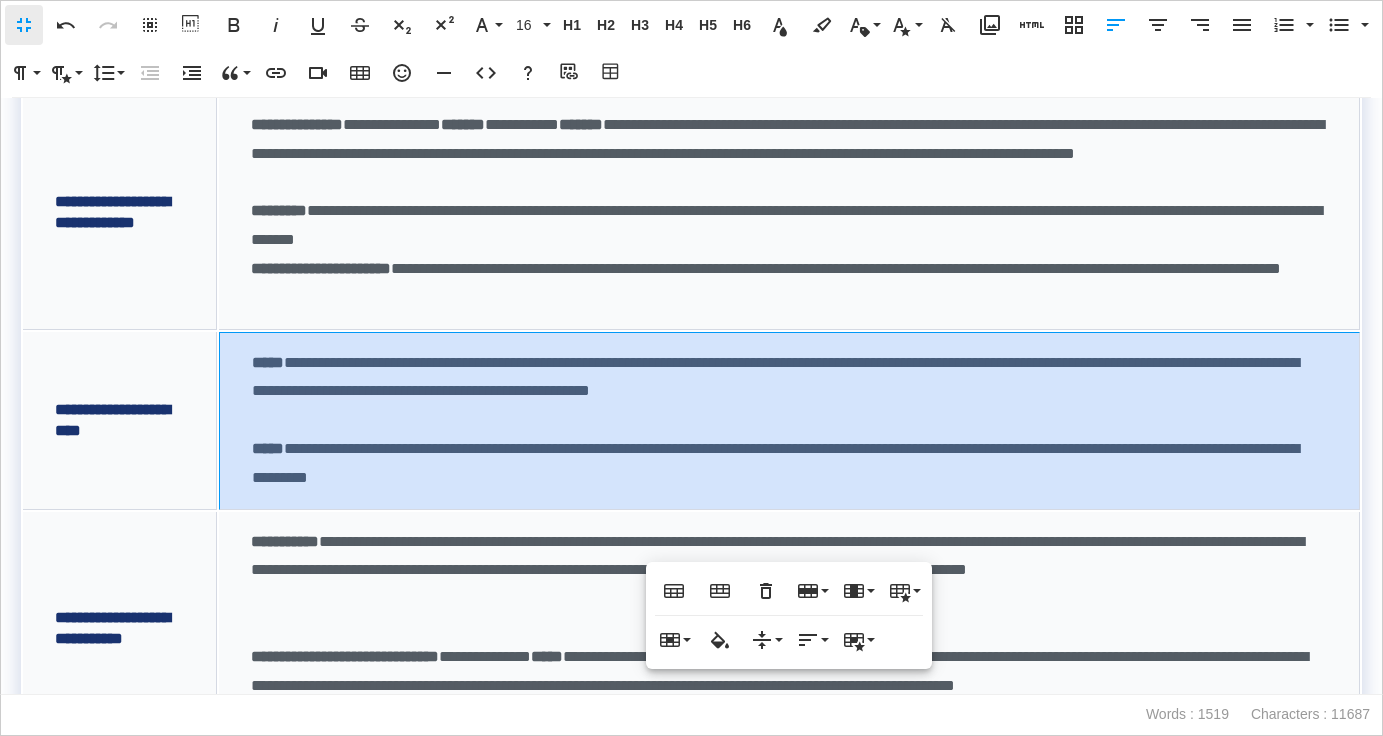 scroll, scrollTop: 1377, scrollLeft: 0, axis: vertical 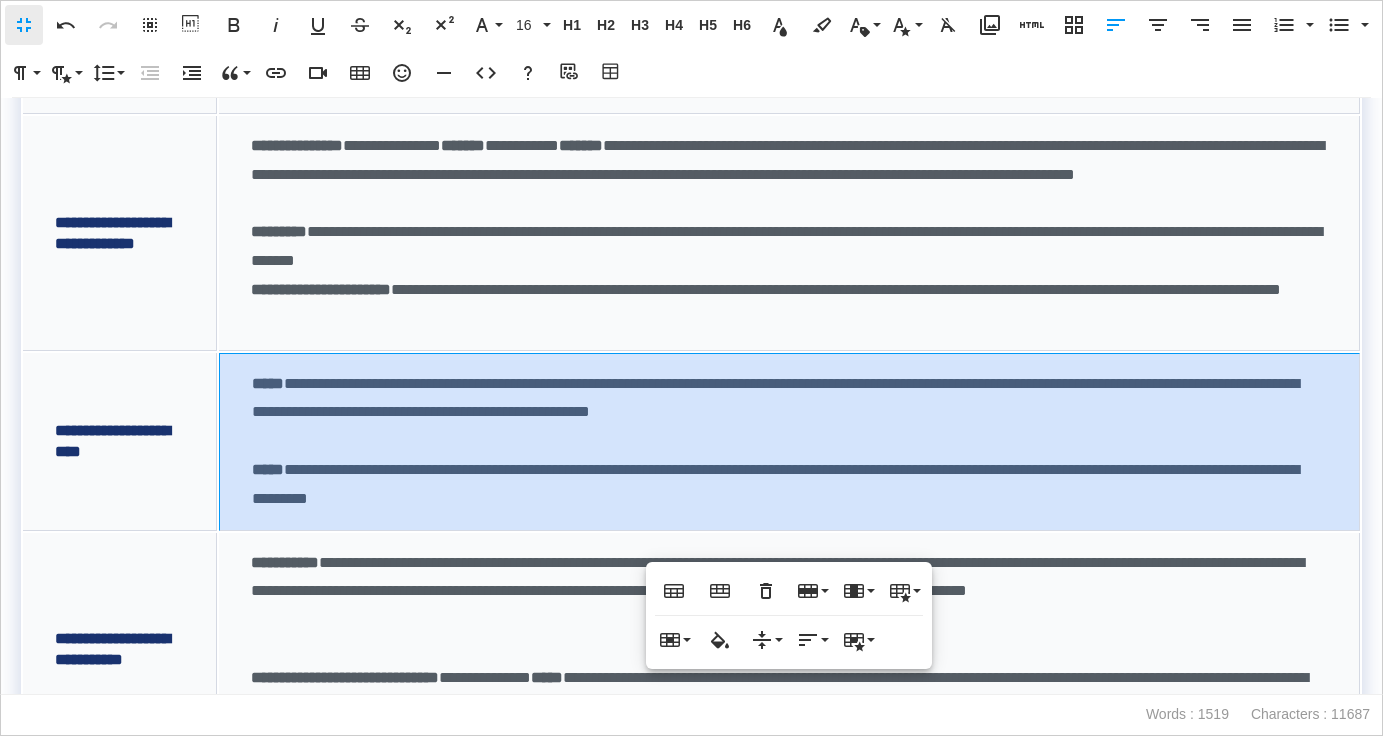 click on "**********" at bounding box center [789, 175] 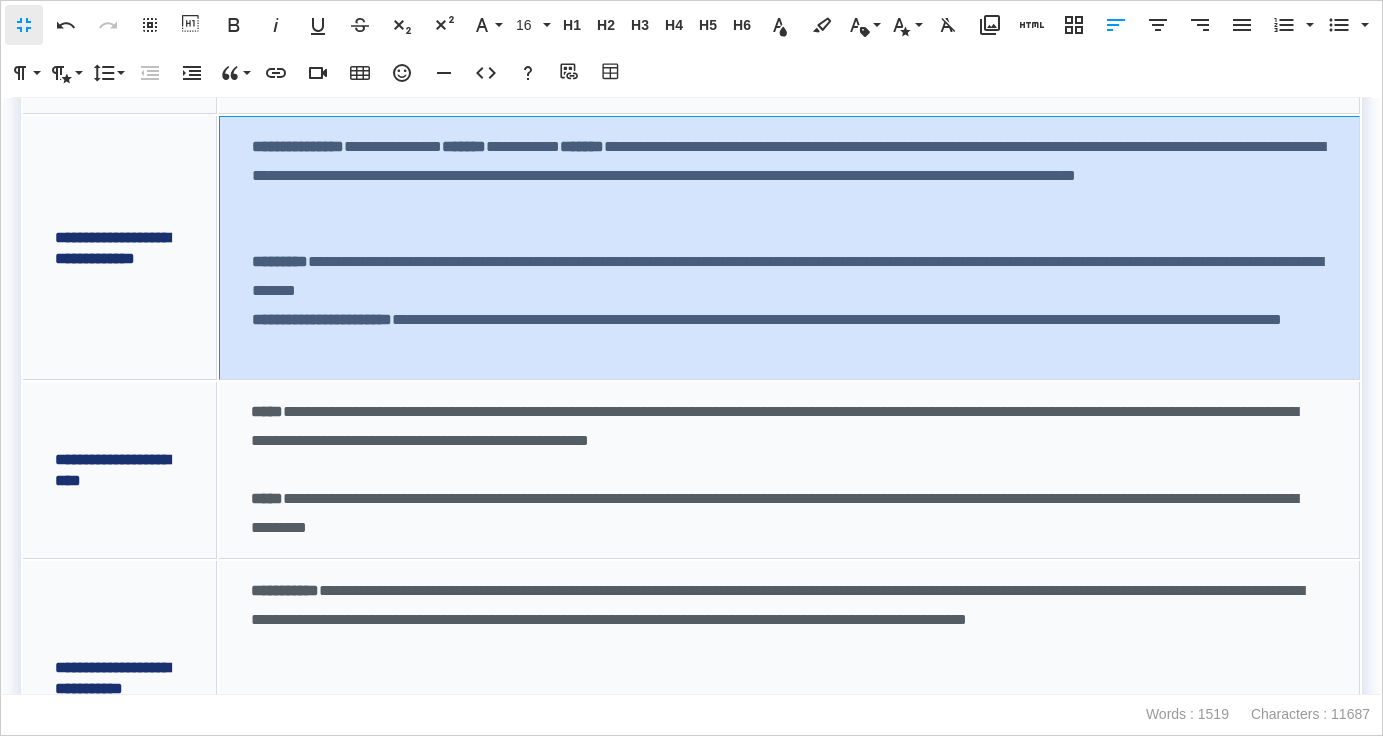 click on "**********" at bounding box center [789, 277] 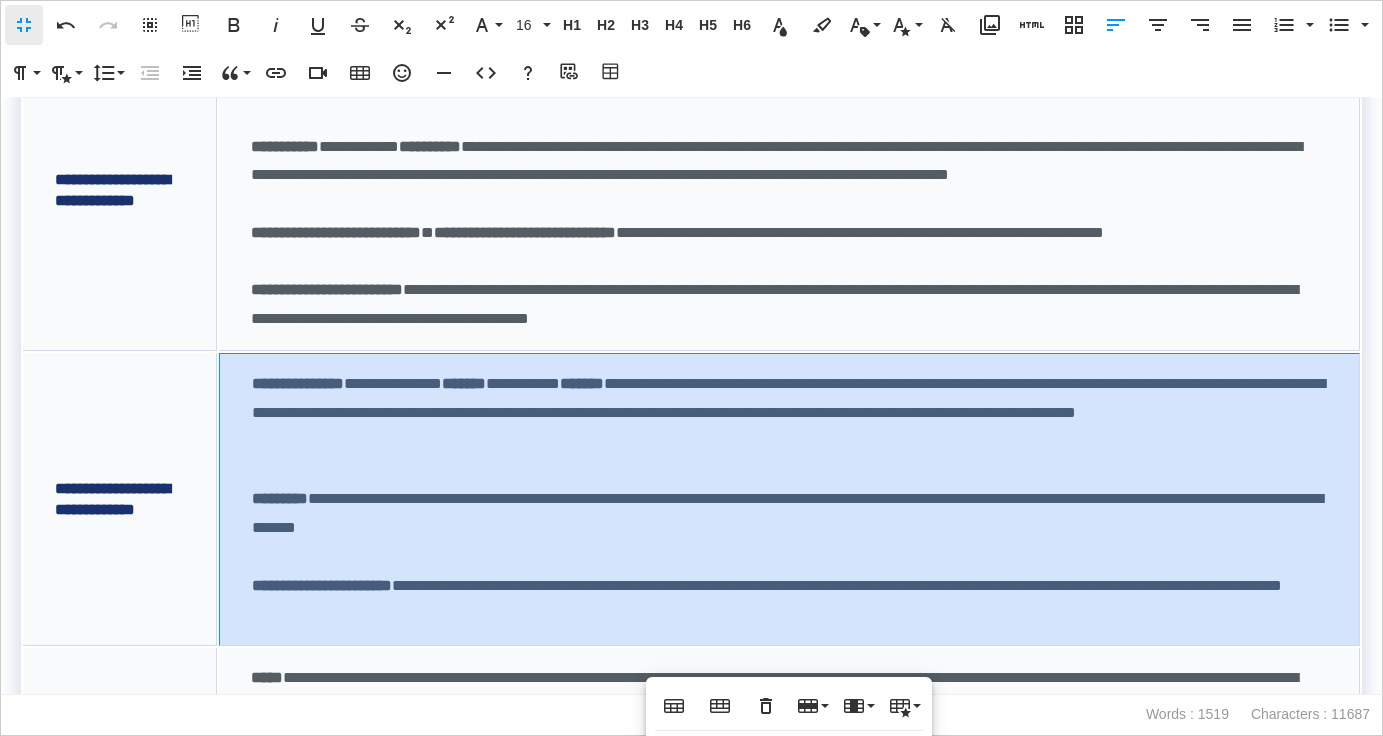 scroll, scrollTop: 1120, scrollLeft: 0, axis: vertical 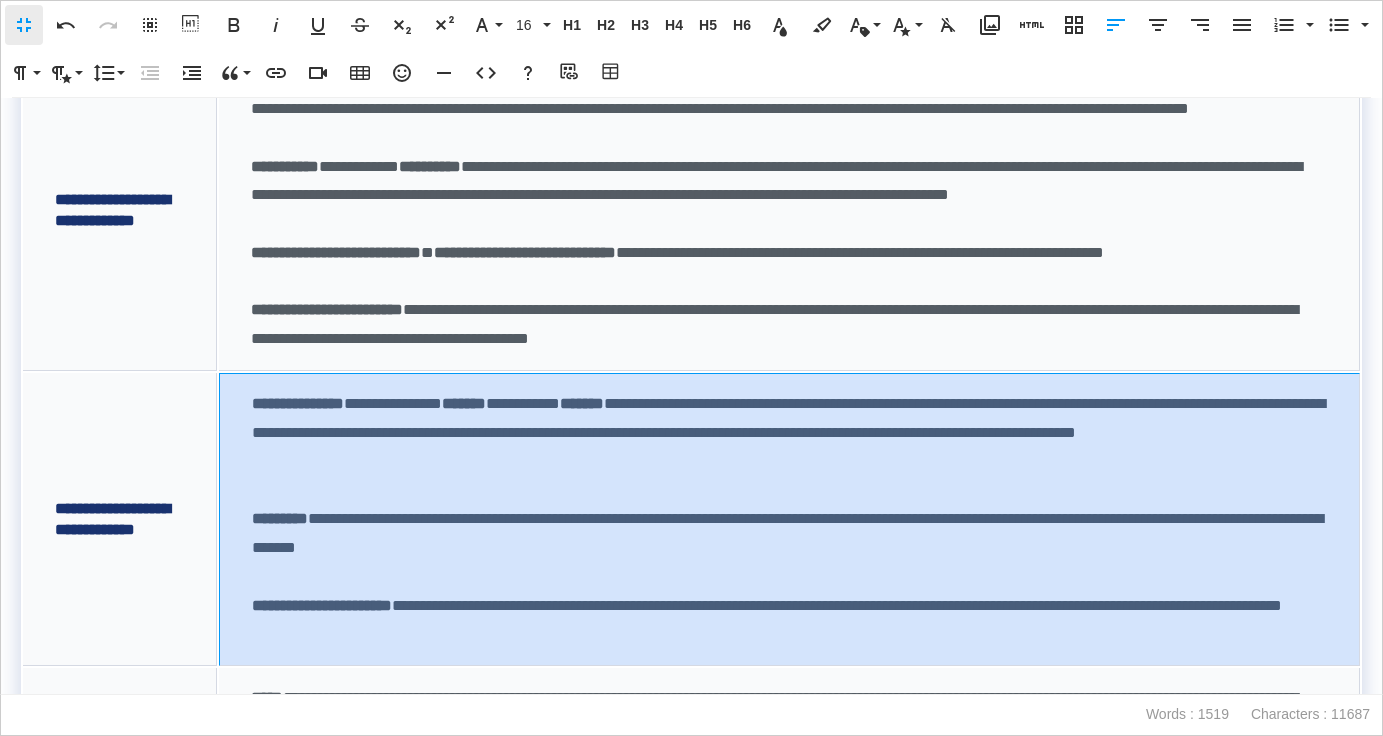 click on "**********" at bounding box center (789, 268) 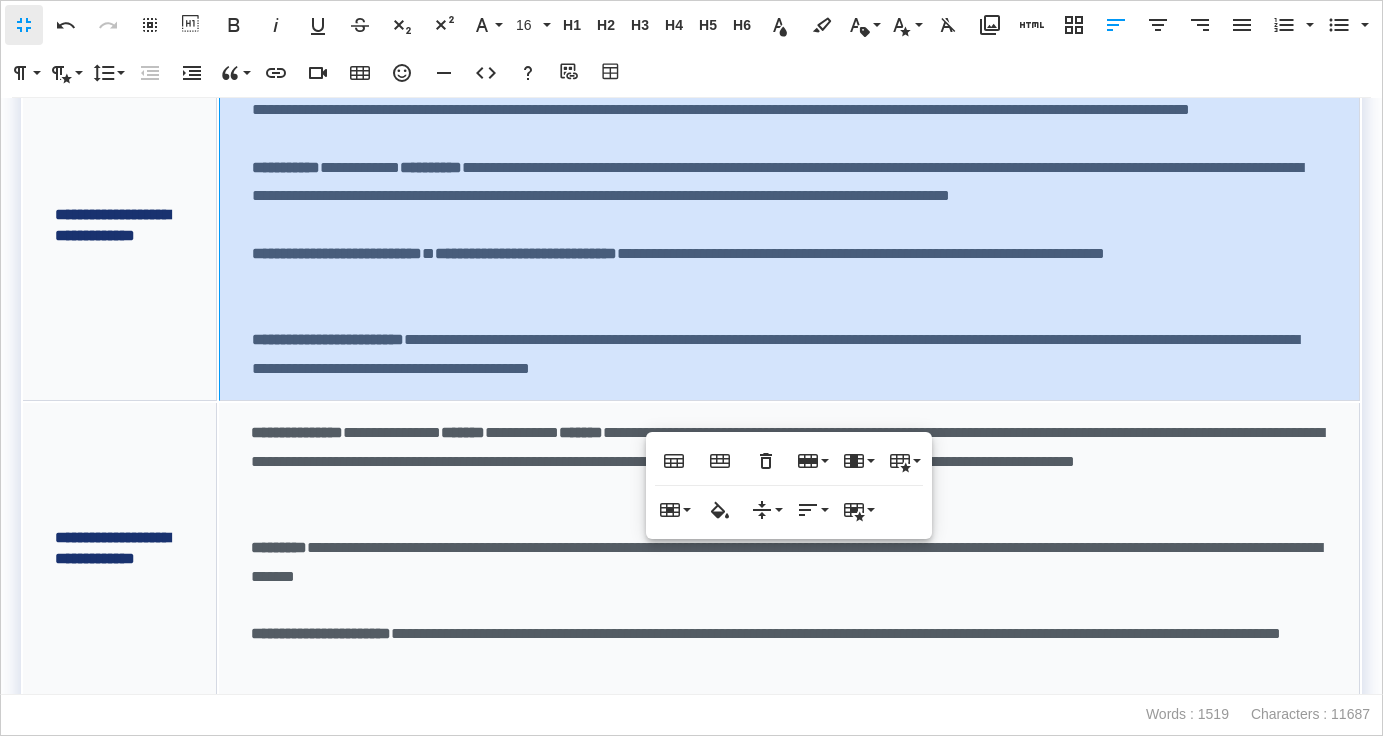 click on "**********" at bounding box center (789, 197) 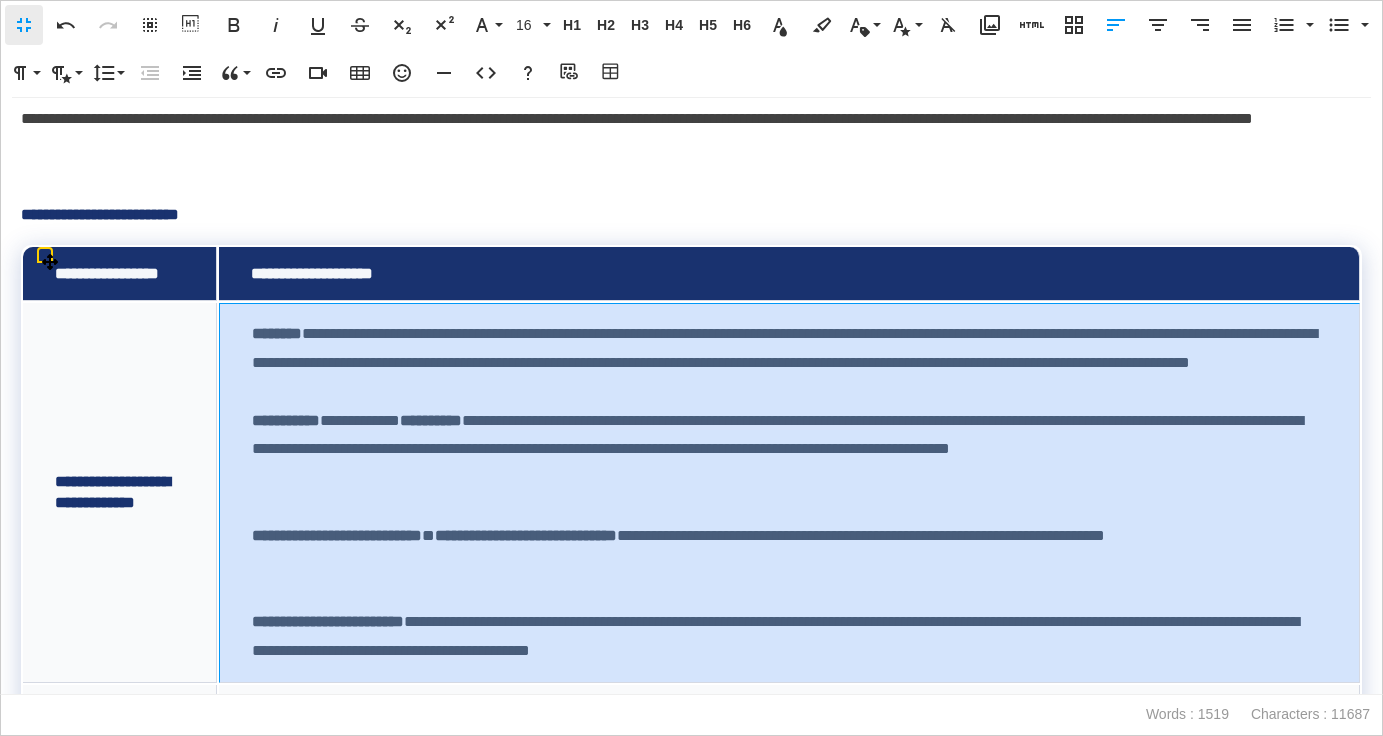 scroll, scrollTop: 841, scrollLeft: 0, axis: vertical 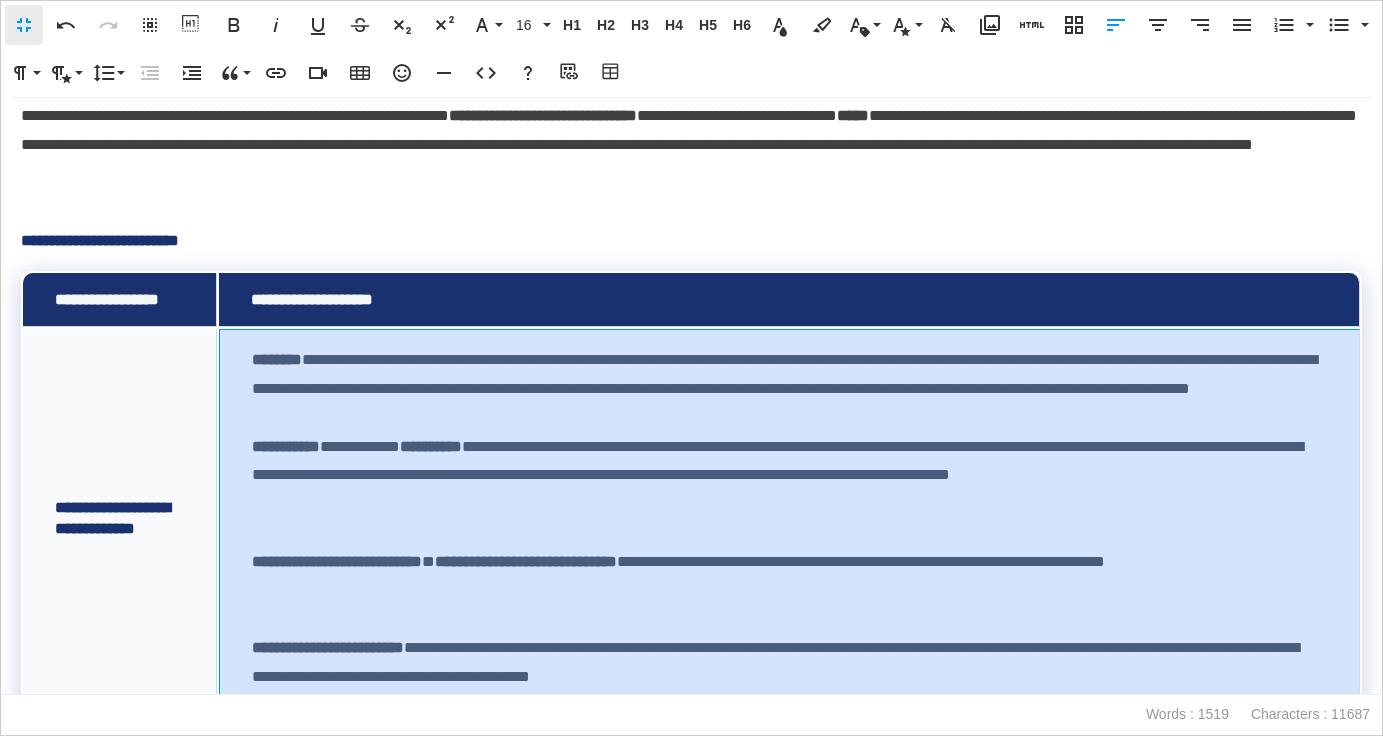 click on "**********" at bounding box center [789, 389] 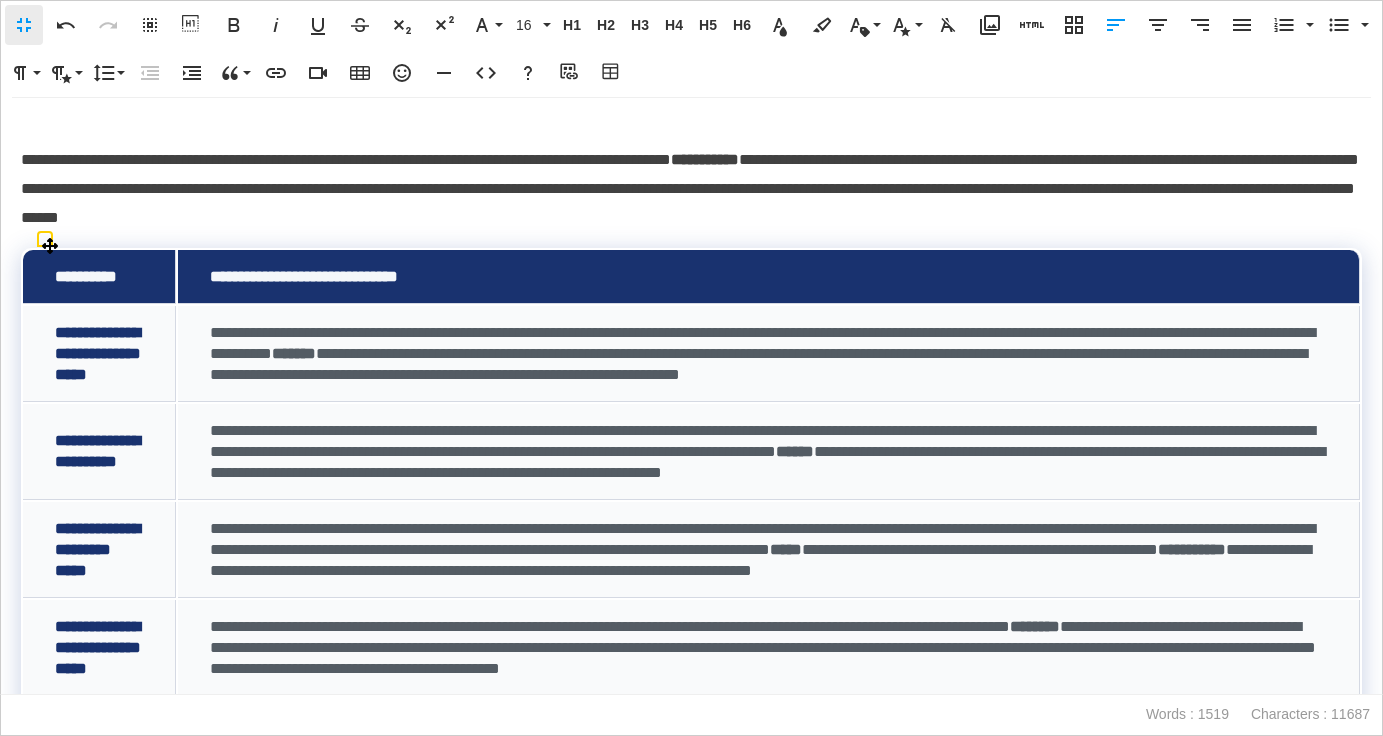 scroll, scrollTop: 2449, scrollLeft: 0, axis: vertical 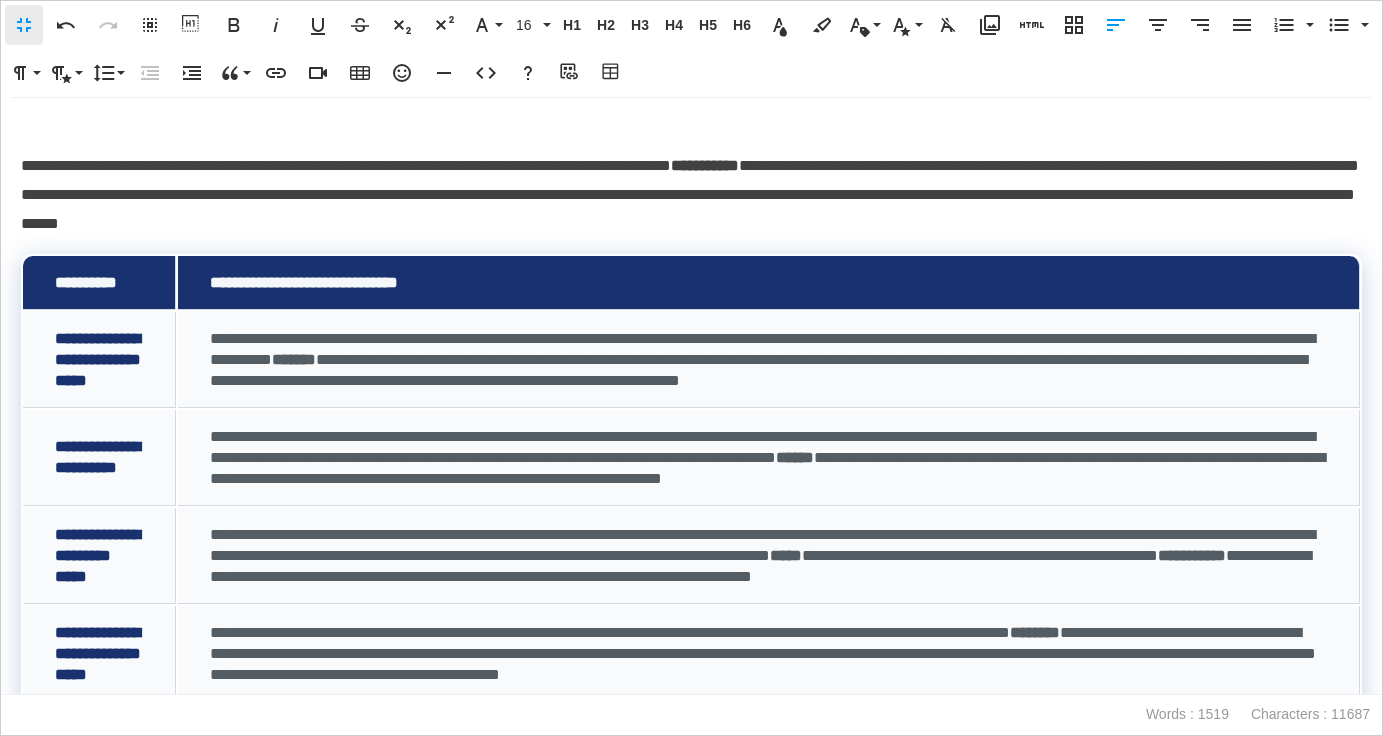 click on "**********" at bounding box center (691, 195) 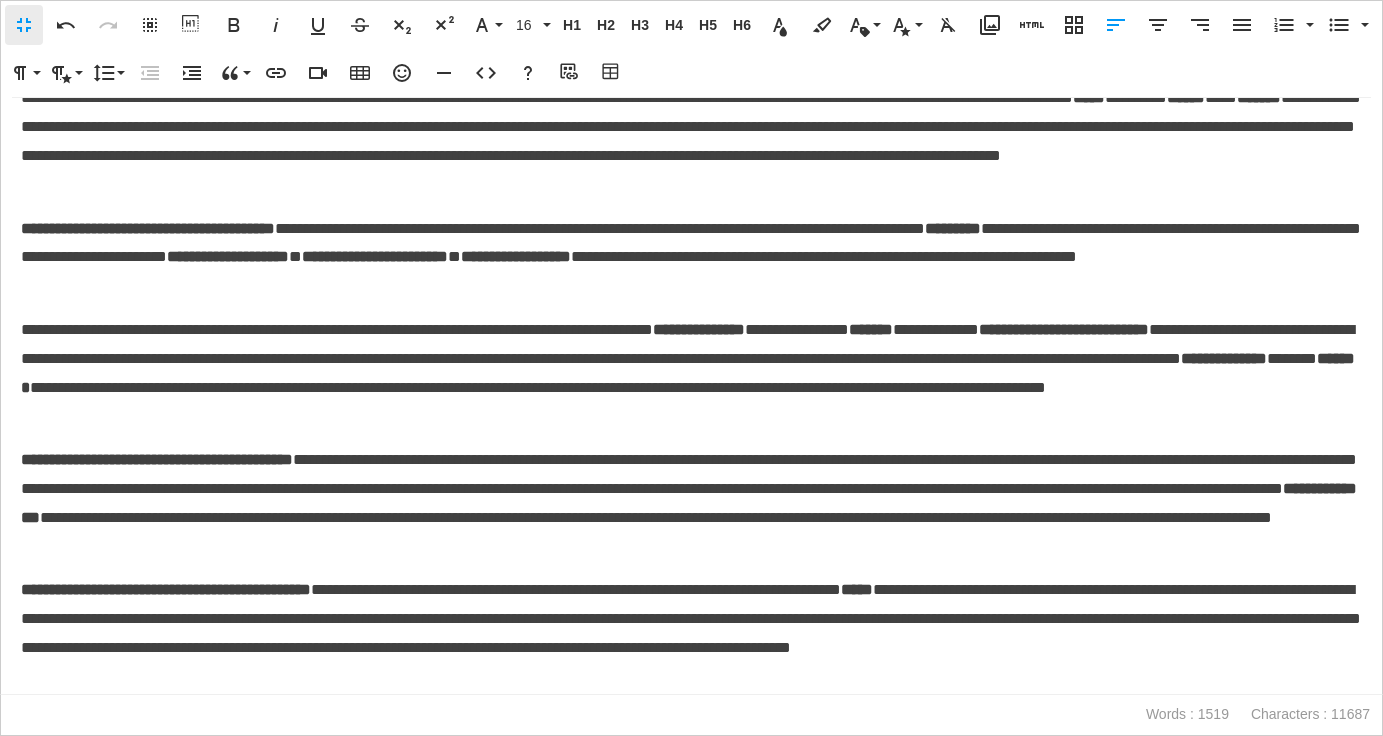 scroll, scrollTop: 0, scrollLeft: 0, axis: both 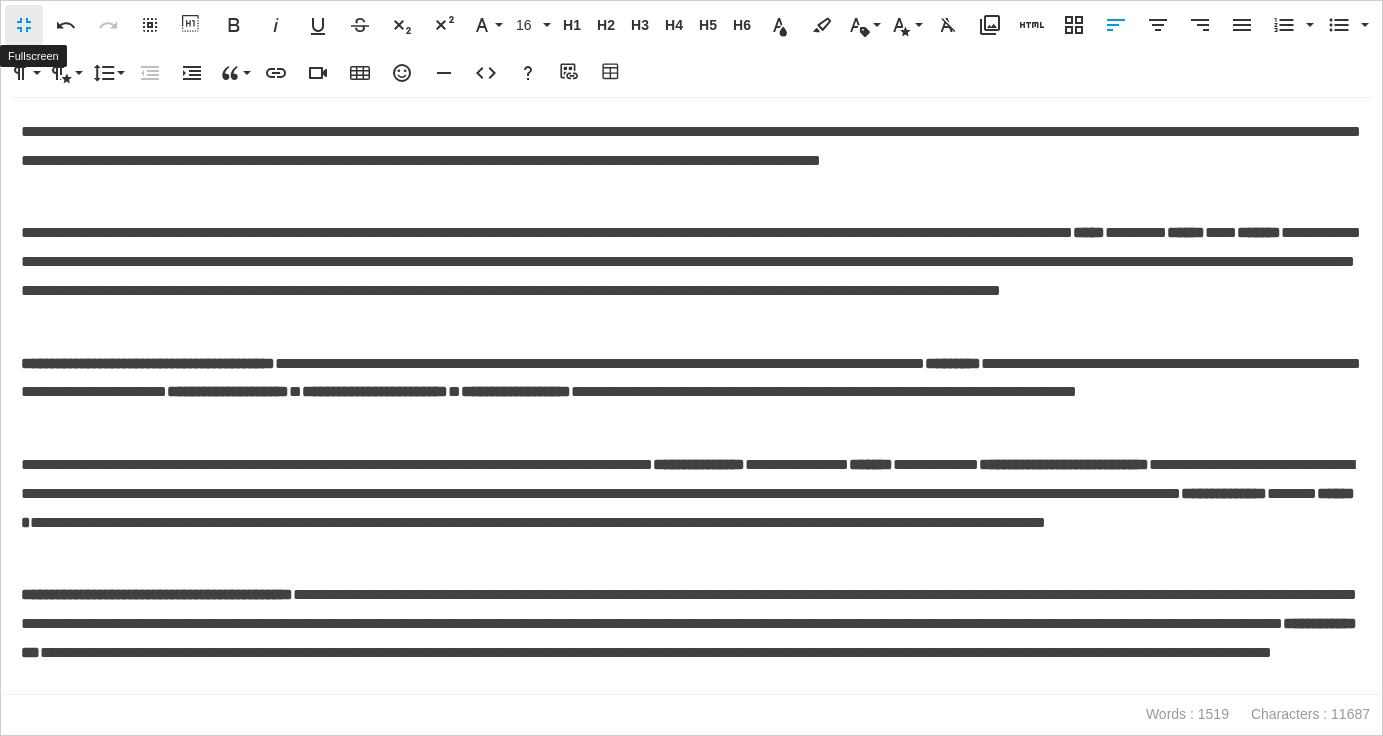 click on "Fullscreen" at bounding box center [24, 25] 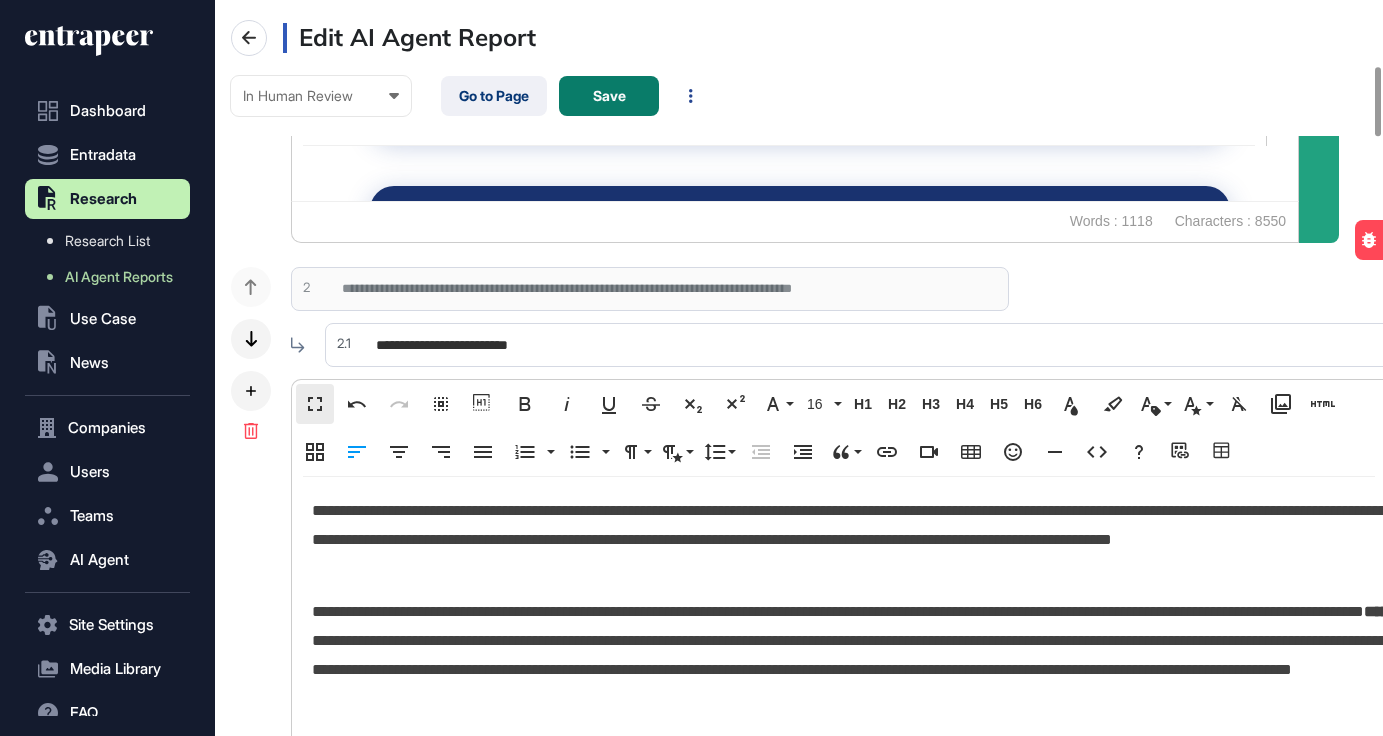 scroll, scrollTop: 1, scrollLeft: 1, axis: both 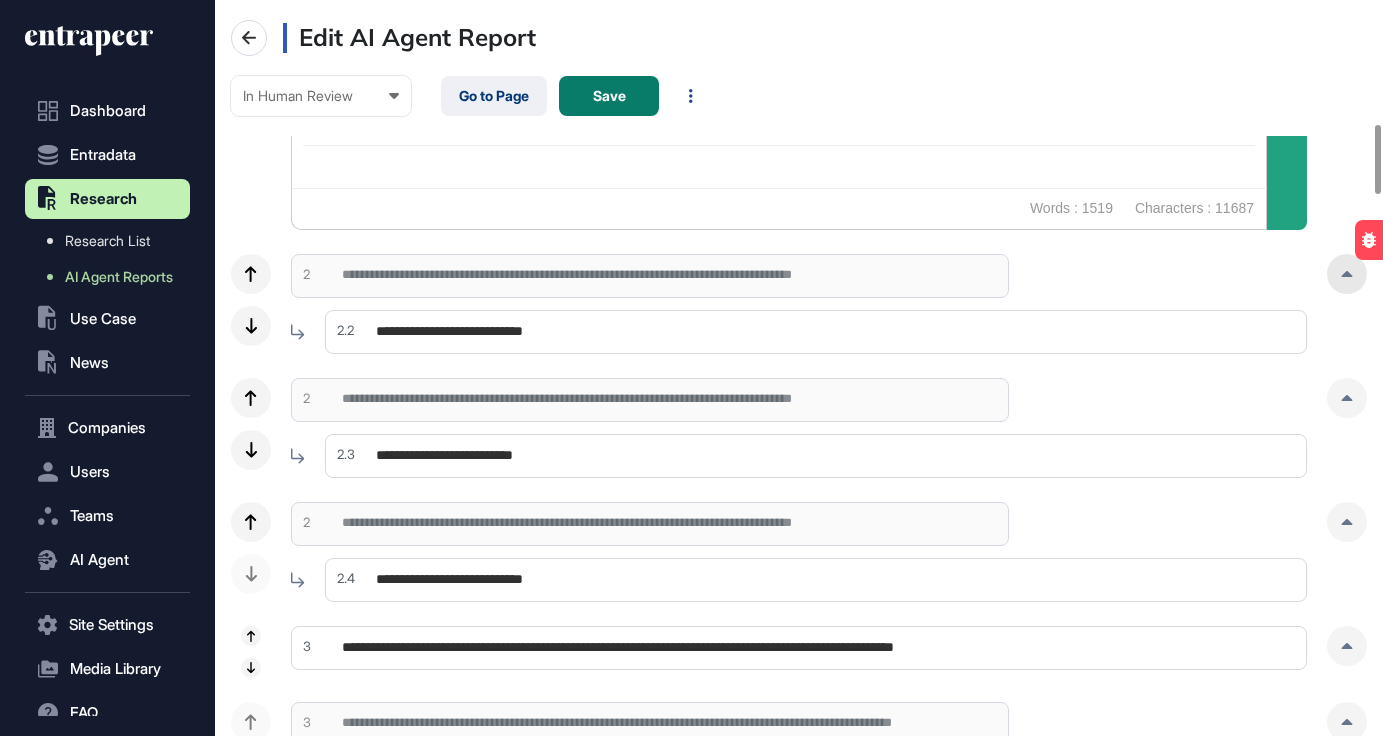 click 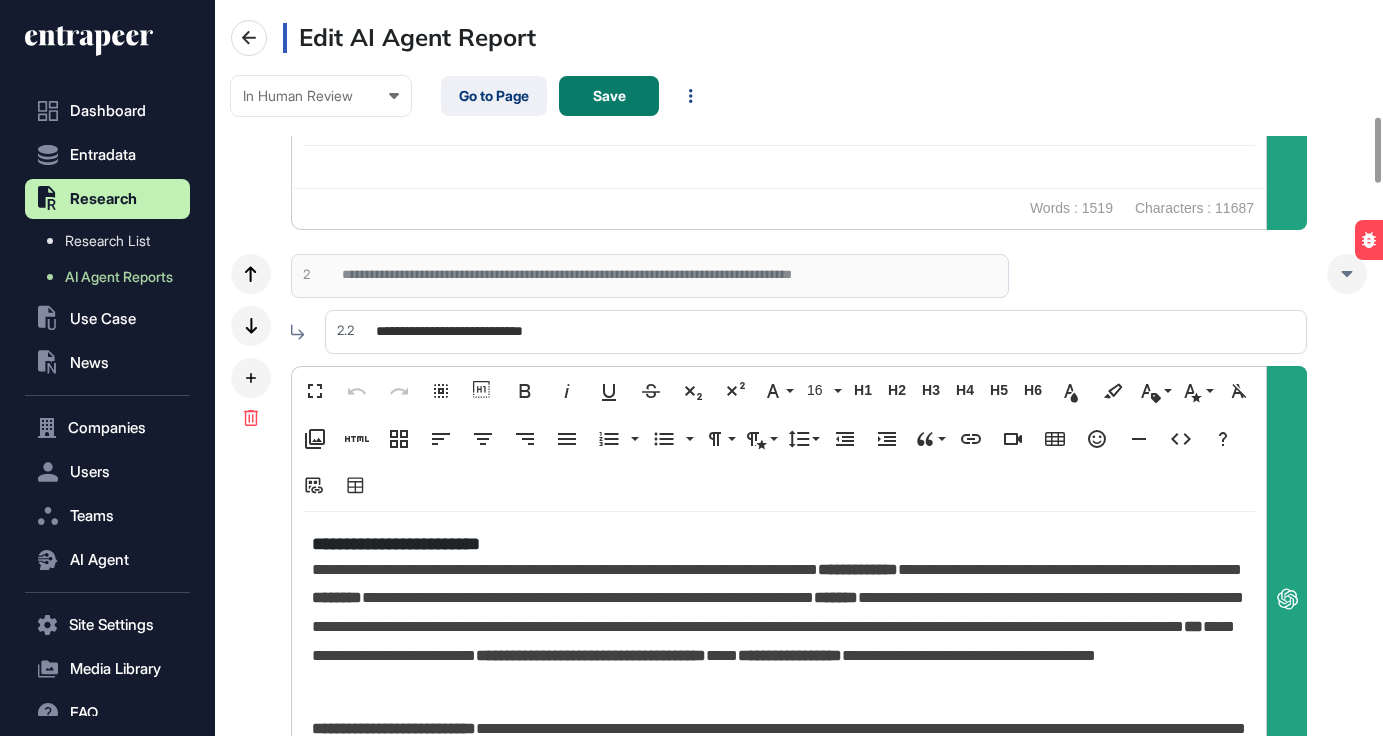 scroll, scrollTop: 1310, scrollLeft: 0, axis: vertical 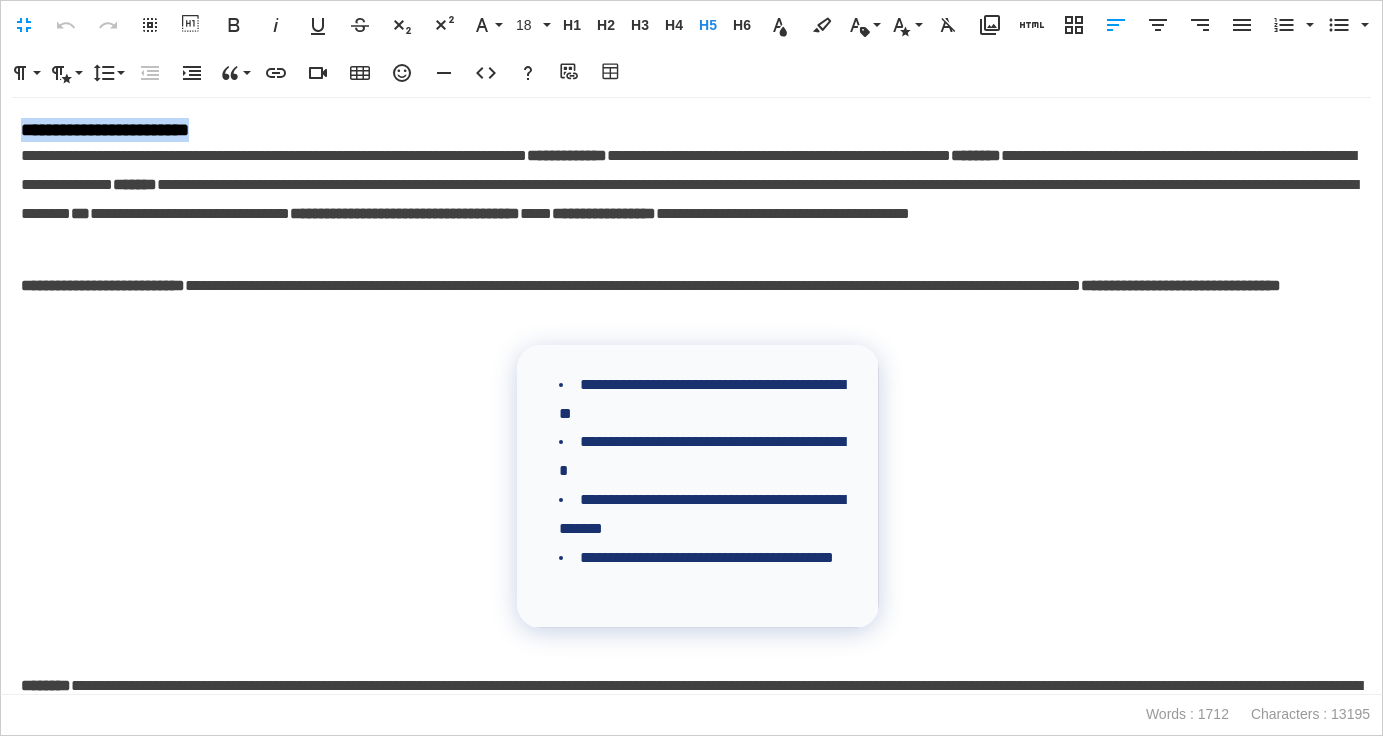 drag, startPoint x: 265, startPoint y: 134, endPoint x: -1, endPoint y: 129, distance: 266.047 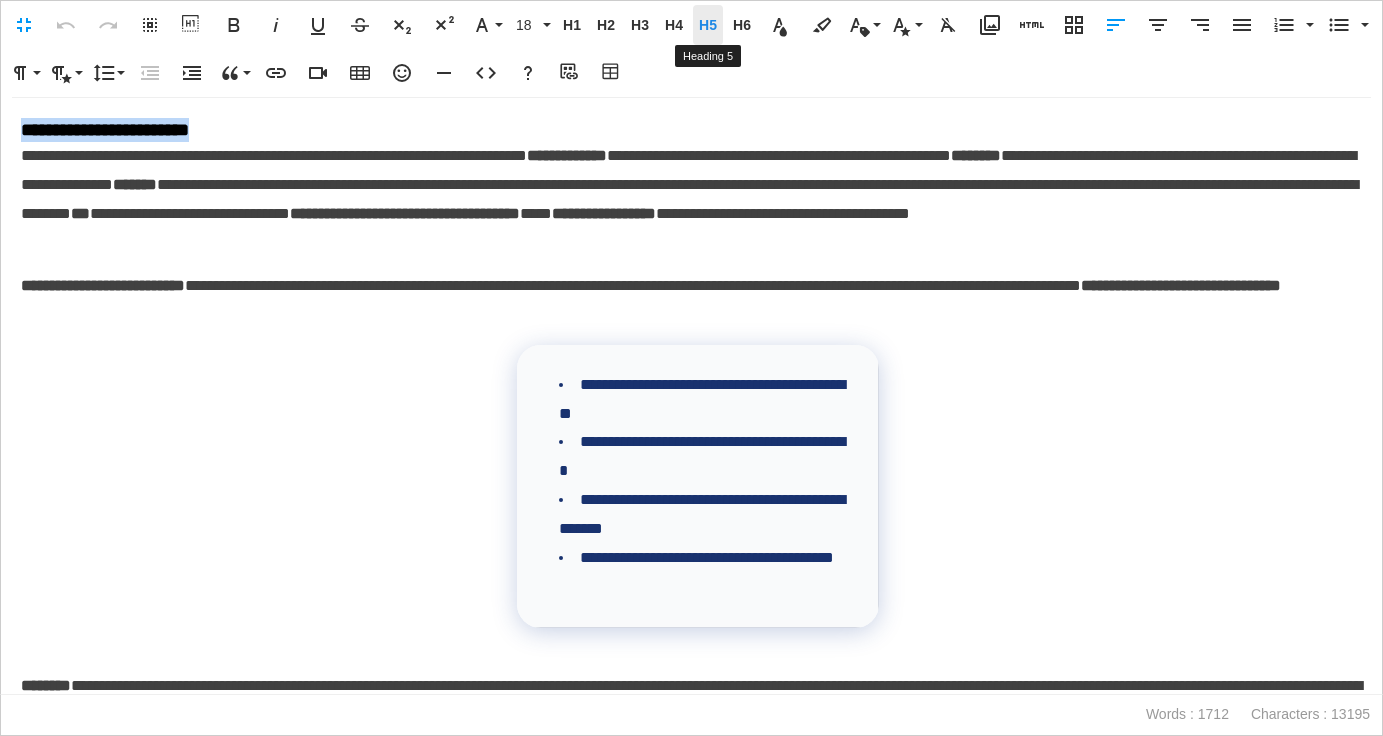 click on "H5" at bounding box center [708, 25] 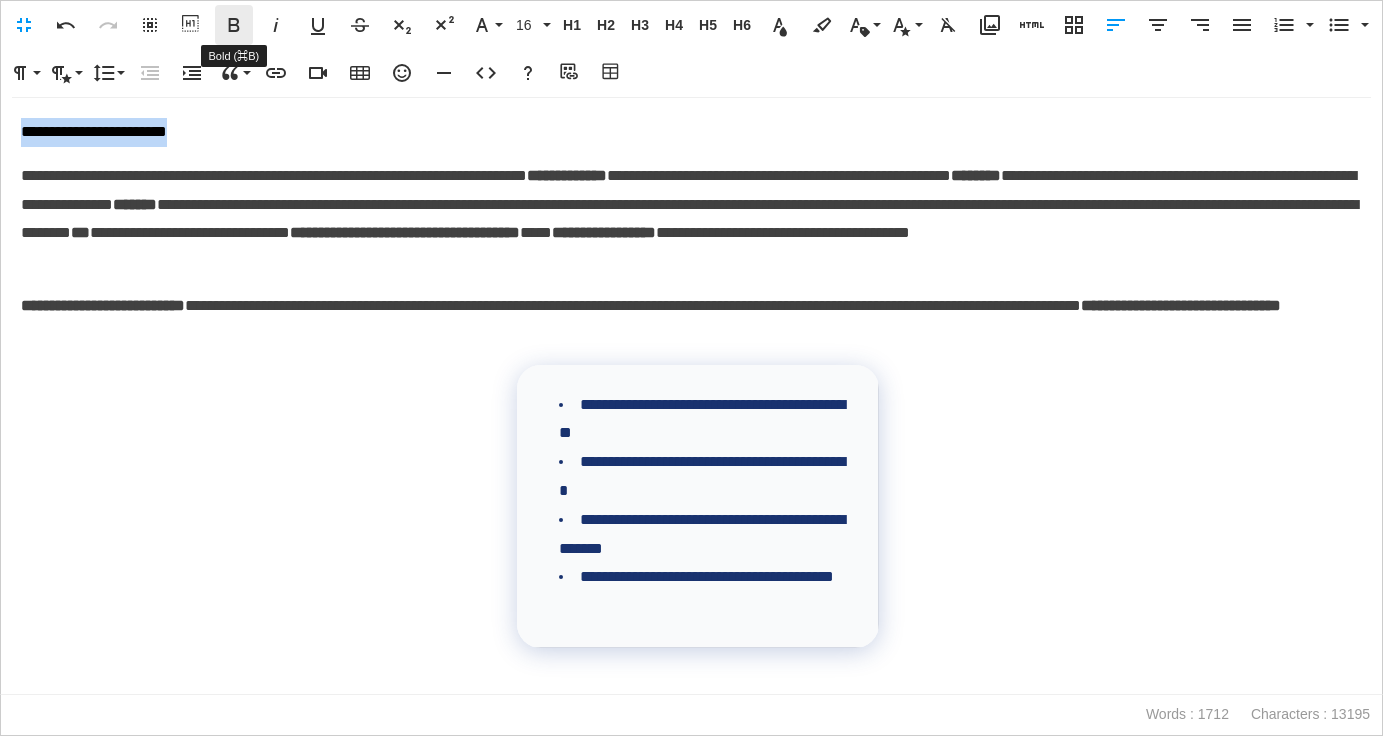 click 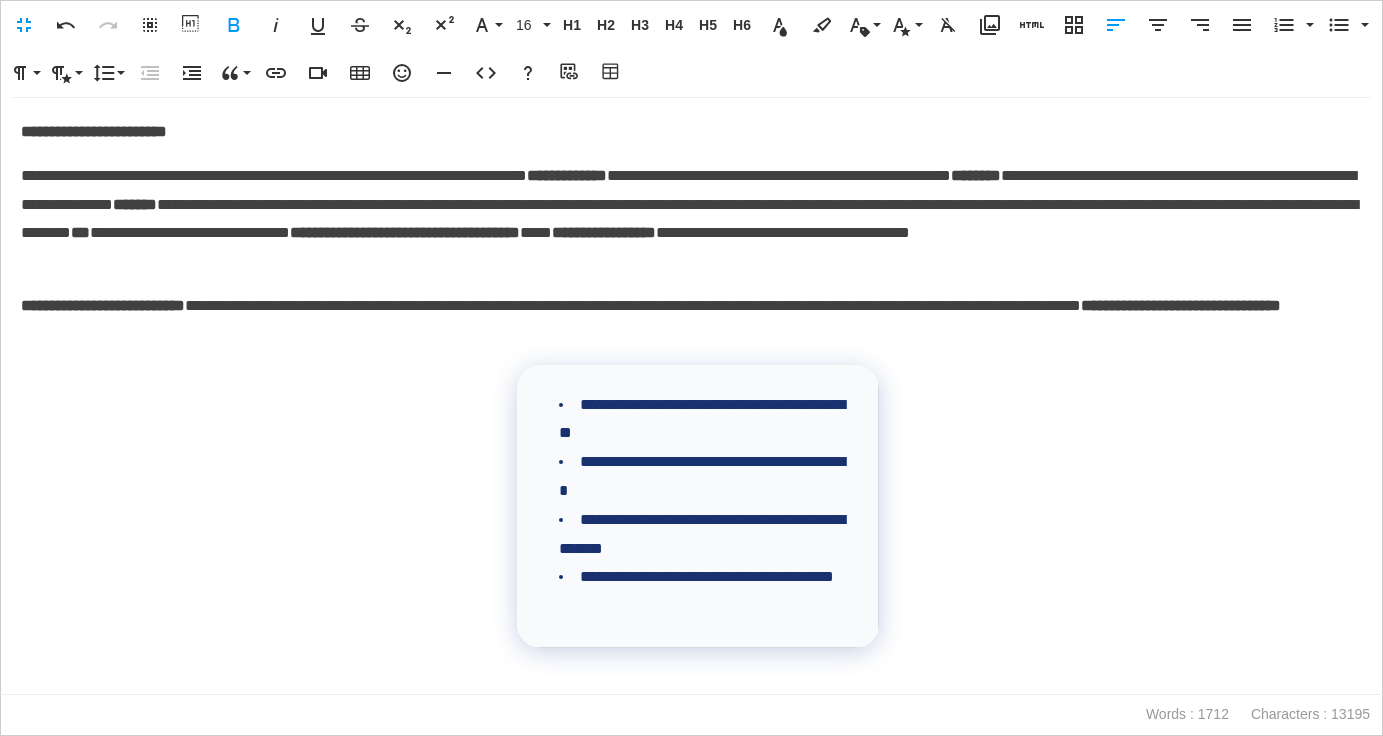 click on "**********" at bounding box center [691, 219] 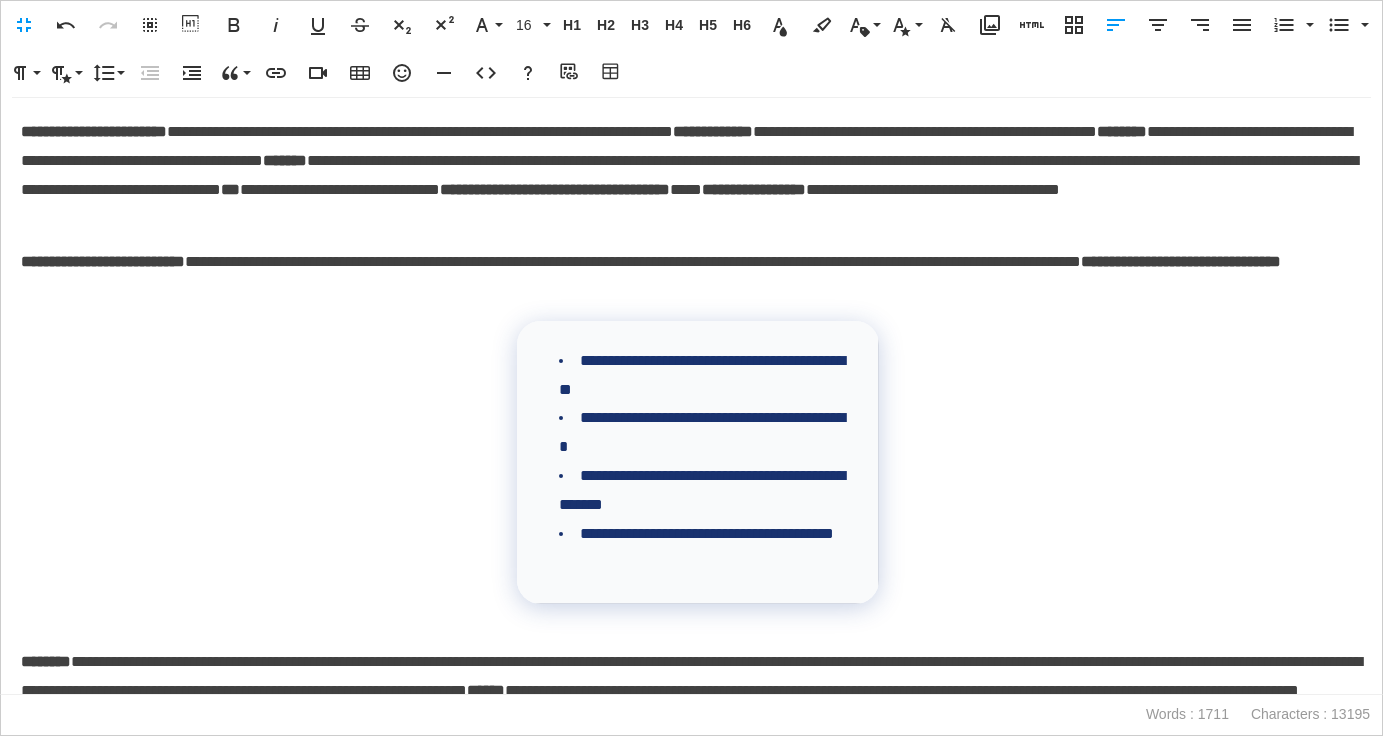 type 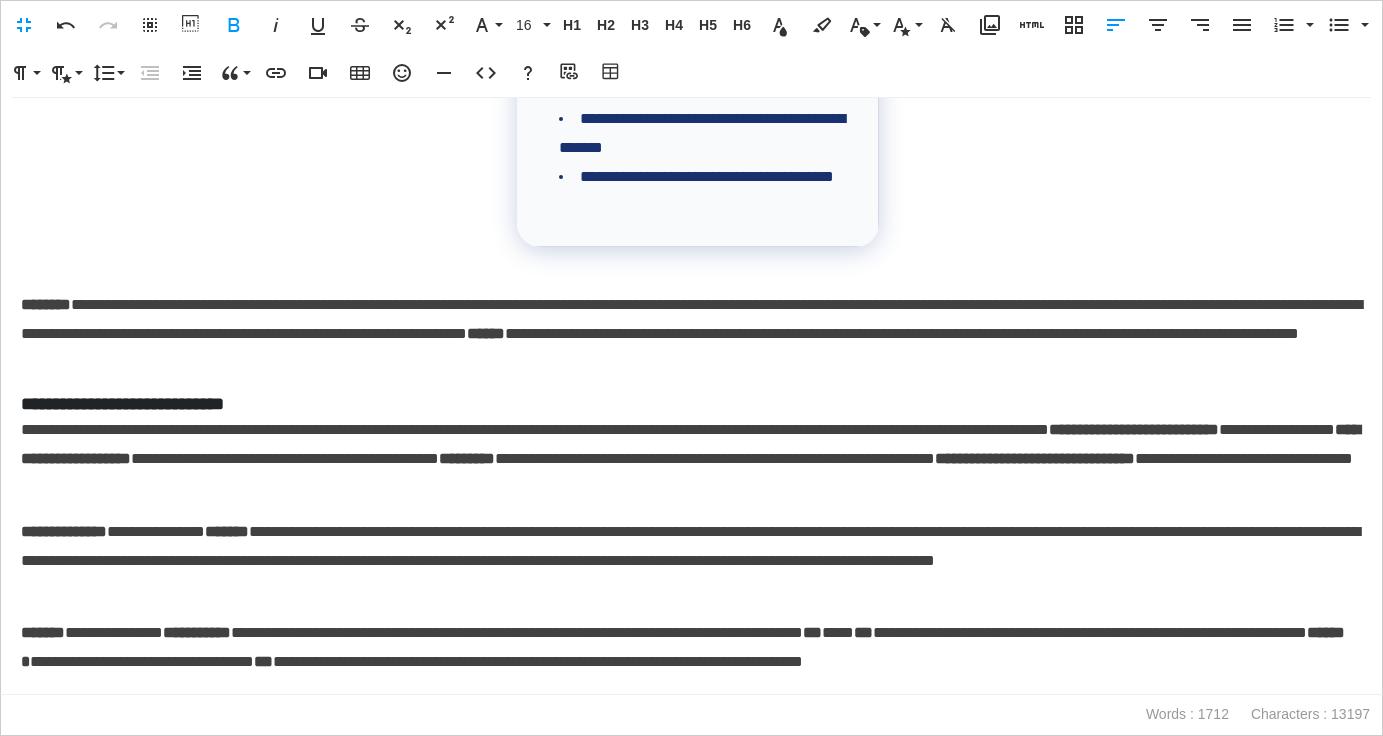 scroll, scrollTop: 362, scrollLeft: 0, axis: vertical 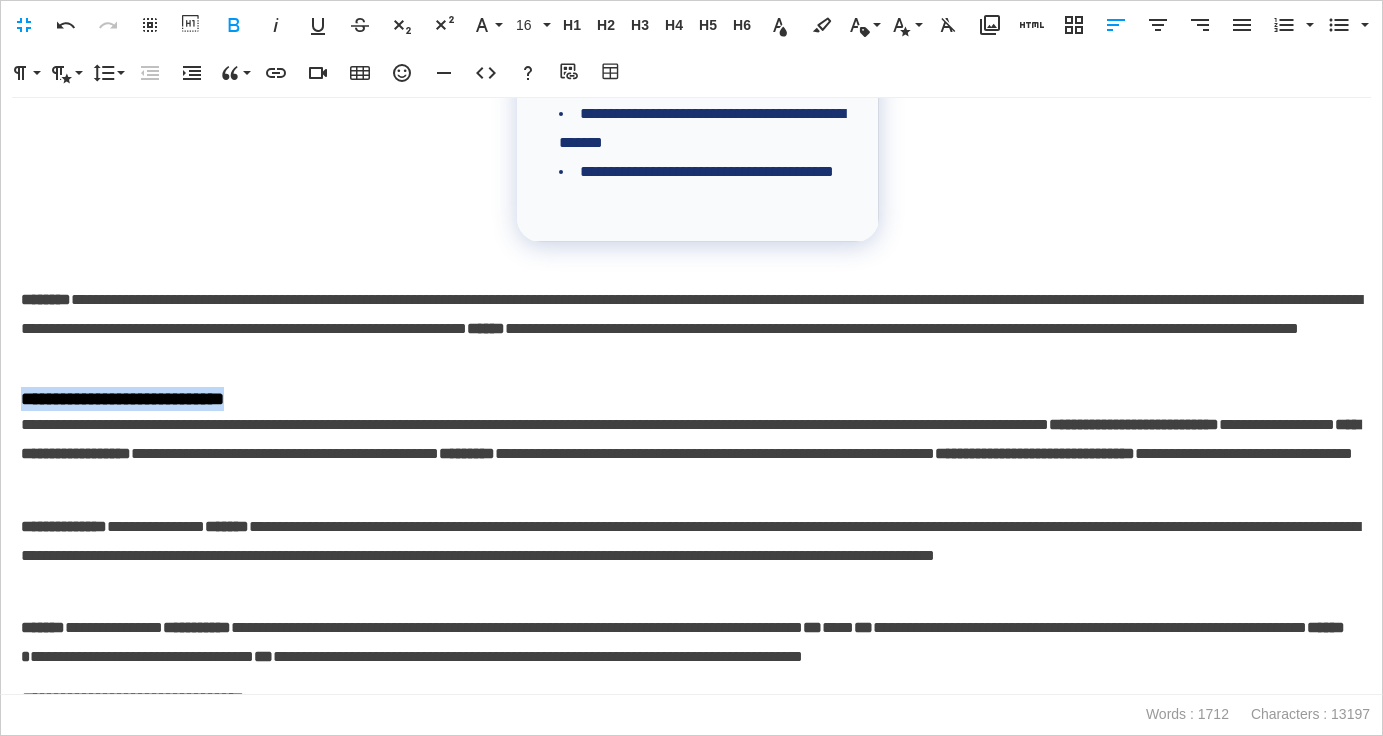 drag, startPoint x: 308, startPoint y: 402, endPoint x: 14, endPoint y: 401, distance: 294.0017 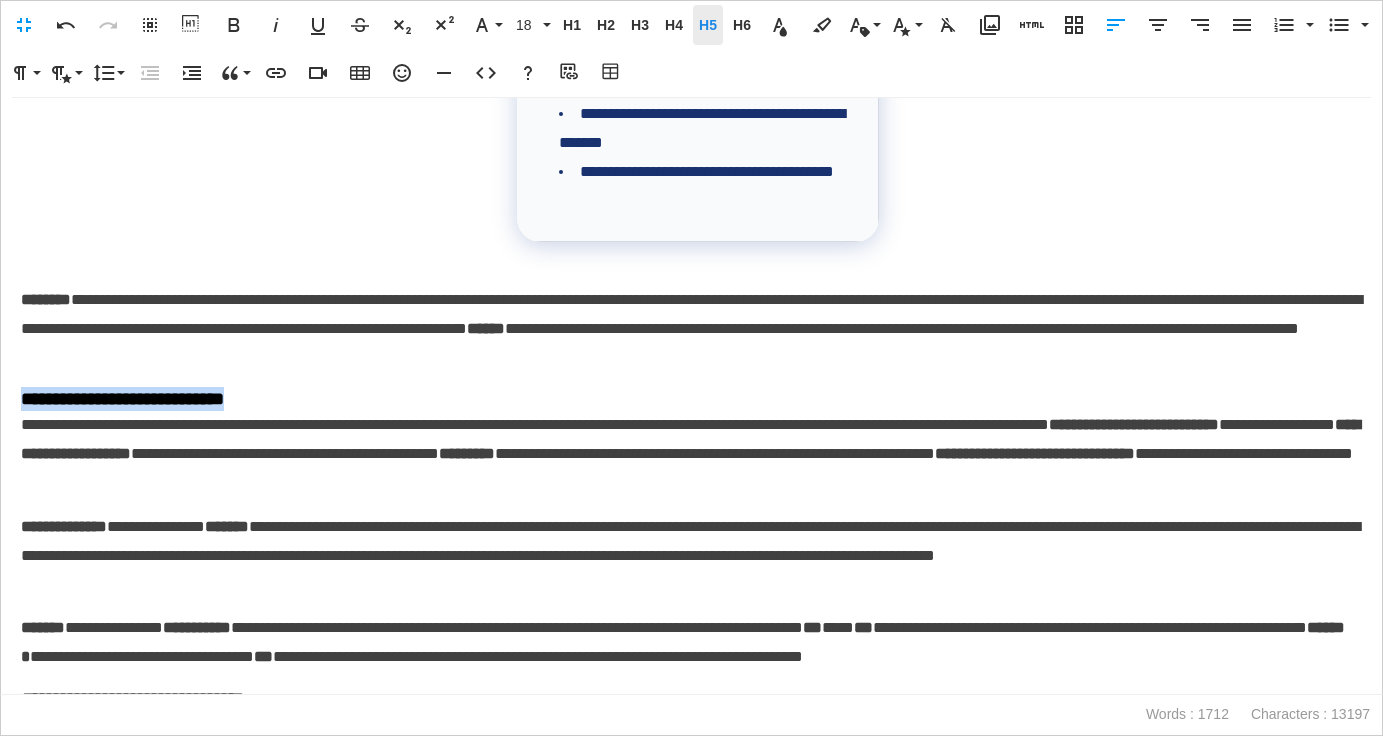 click on "H5" at bounding box center (708, 25) 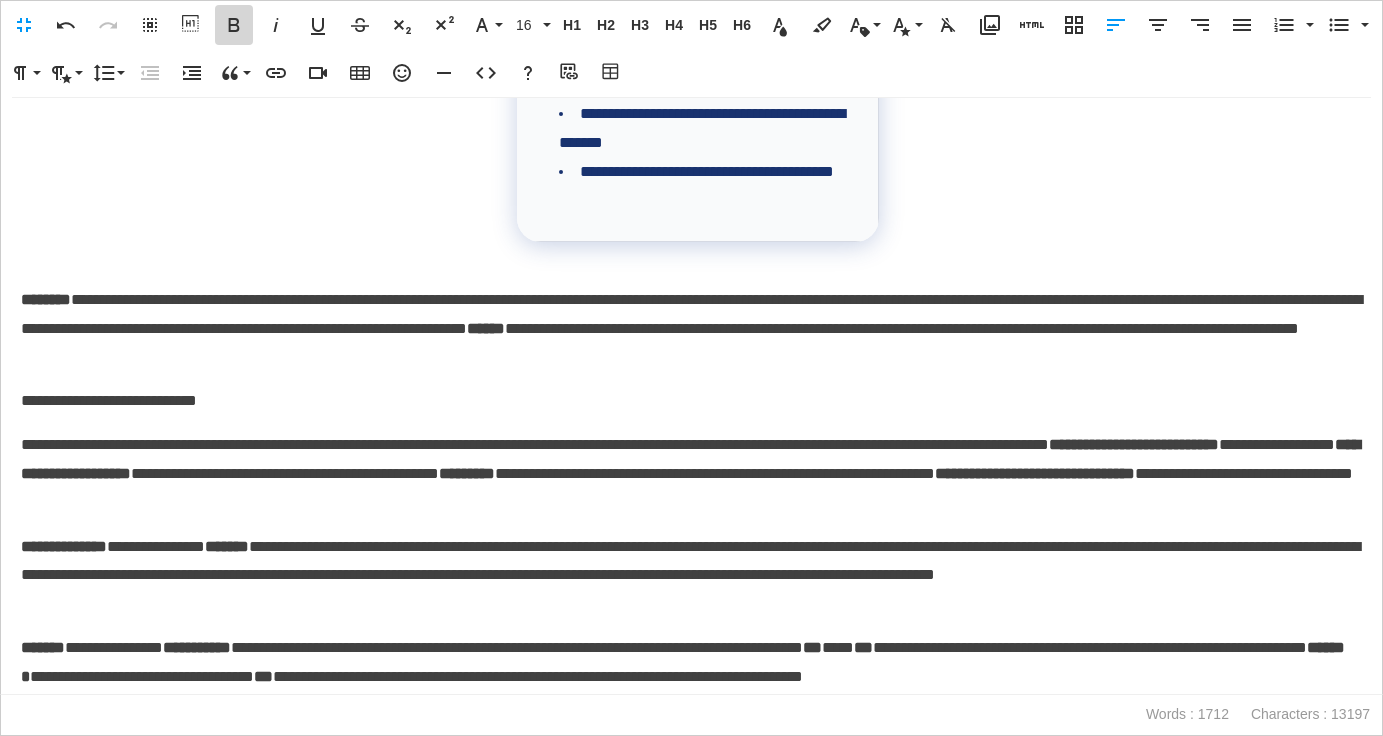 click 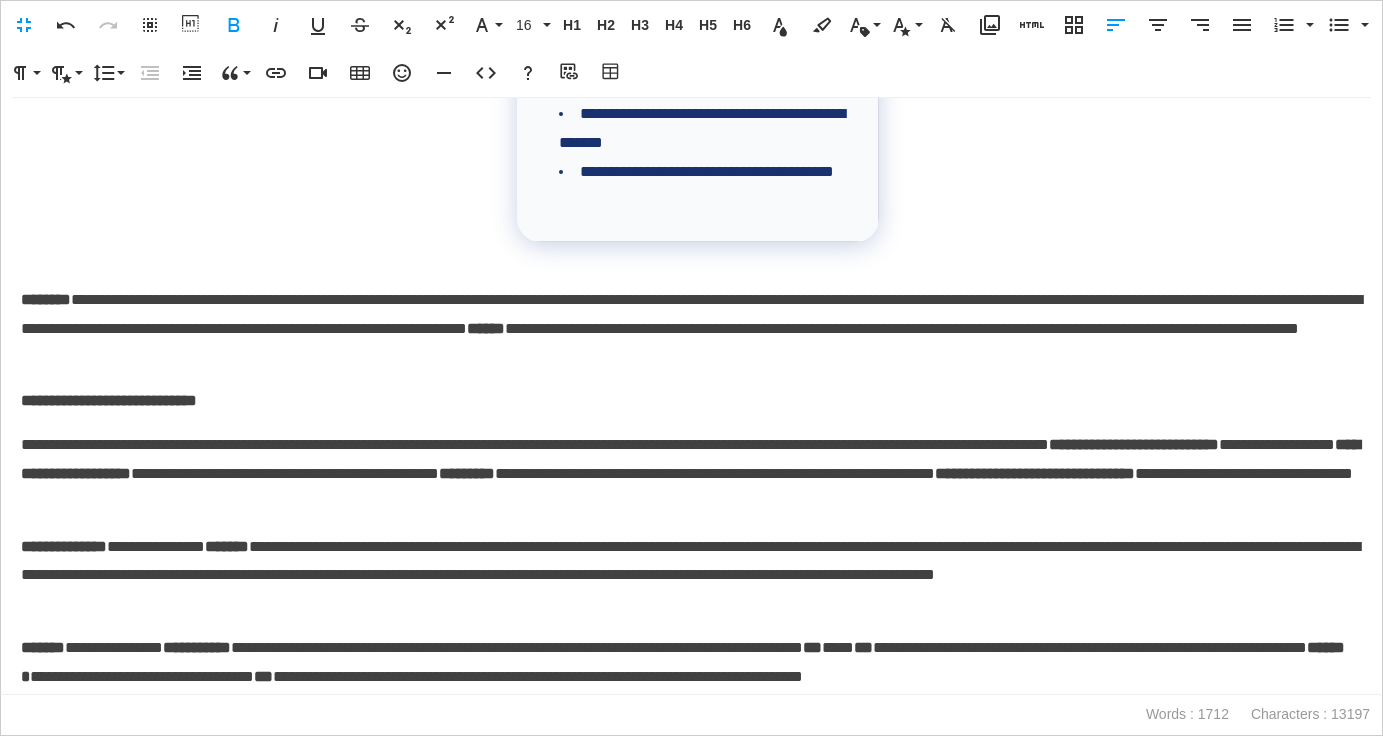 click on "**********" at bounding box center [691, 474] 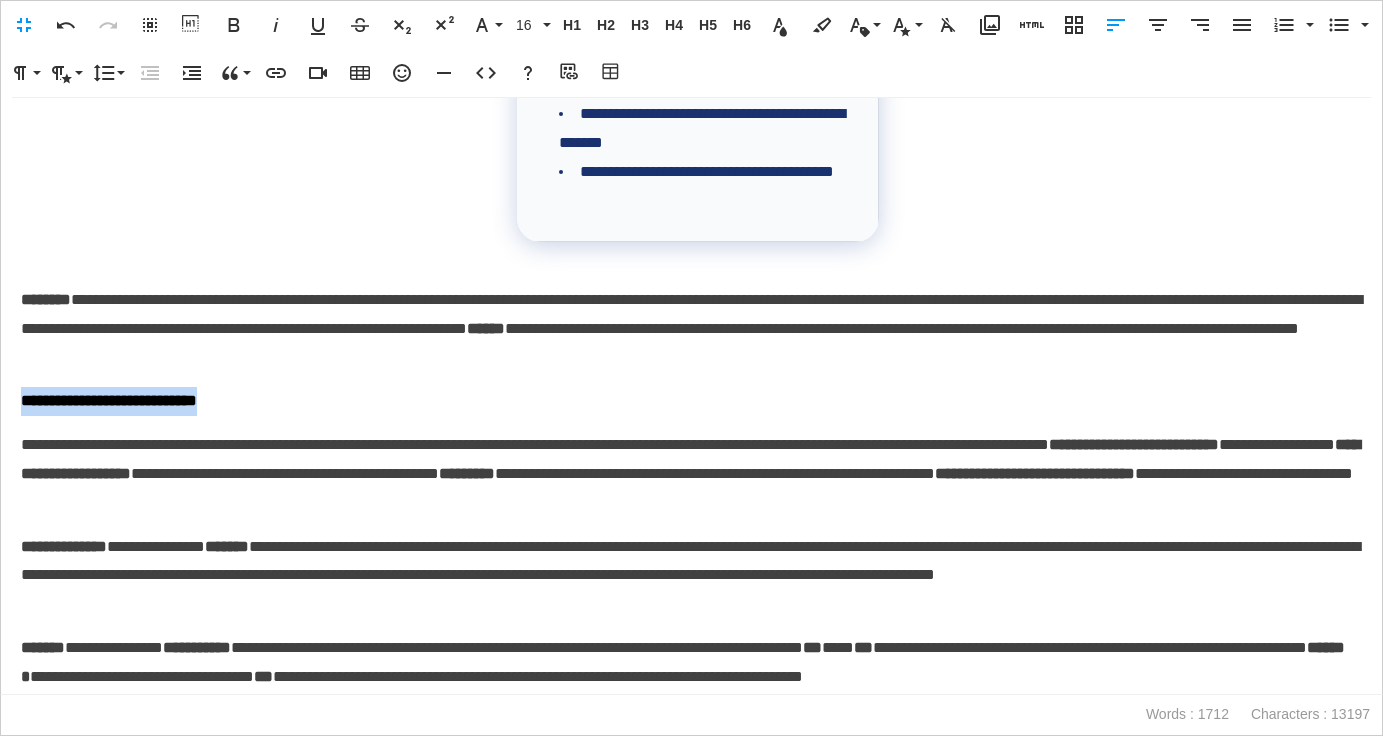 drag, startPoint x: 276, startPoint y: 402, endPoint x: 5, endPoint y: 400, distance: 271.0074 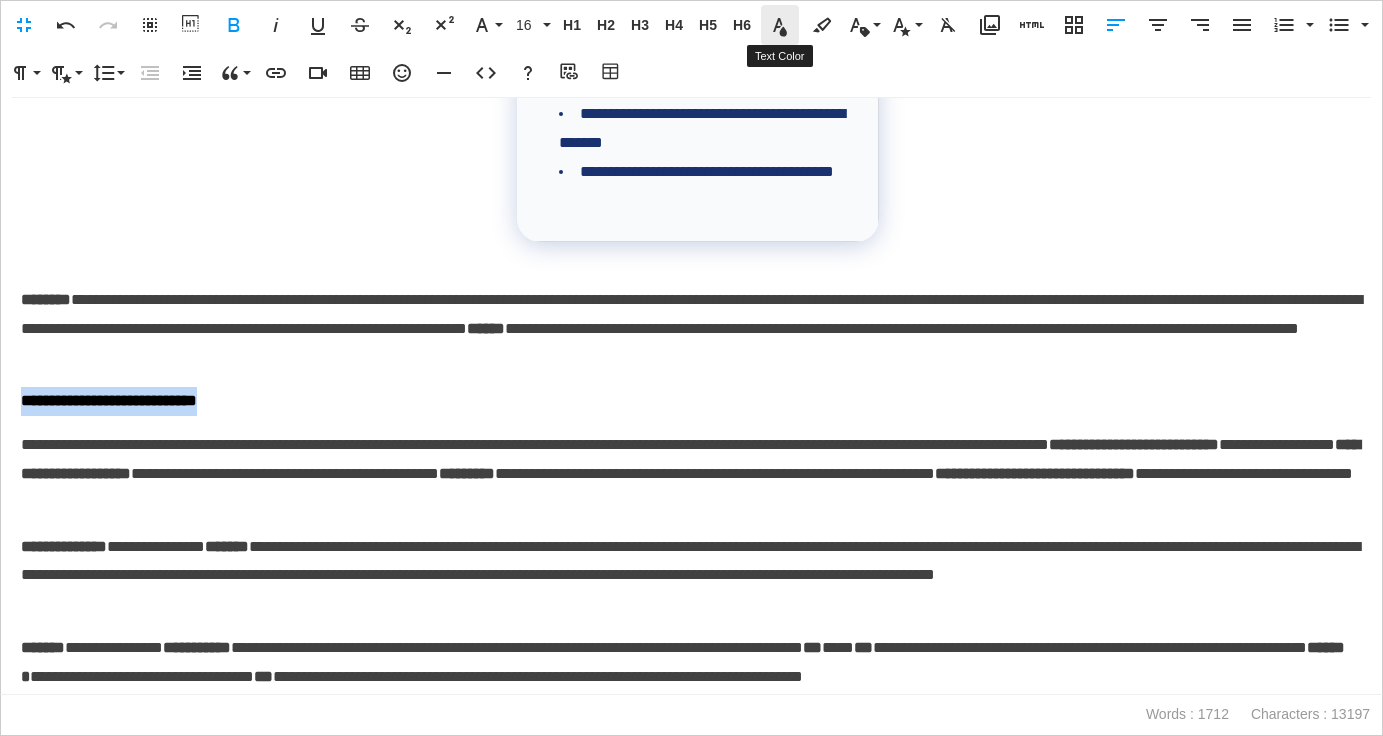 click 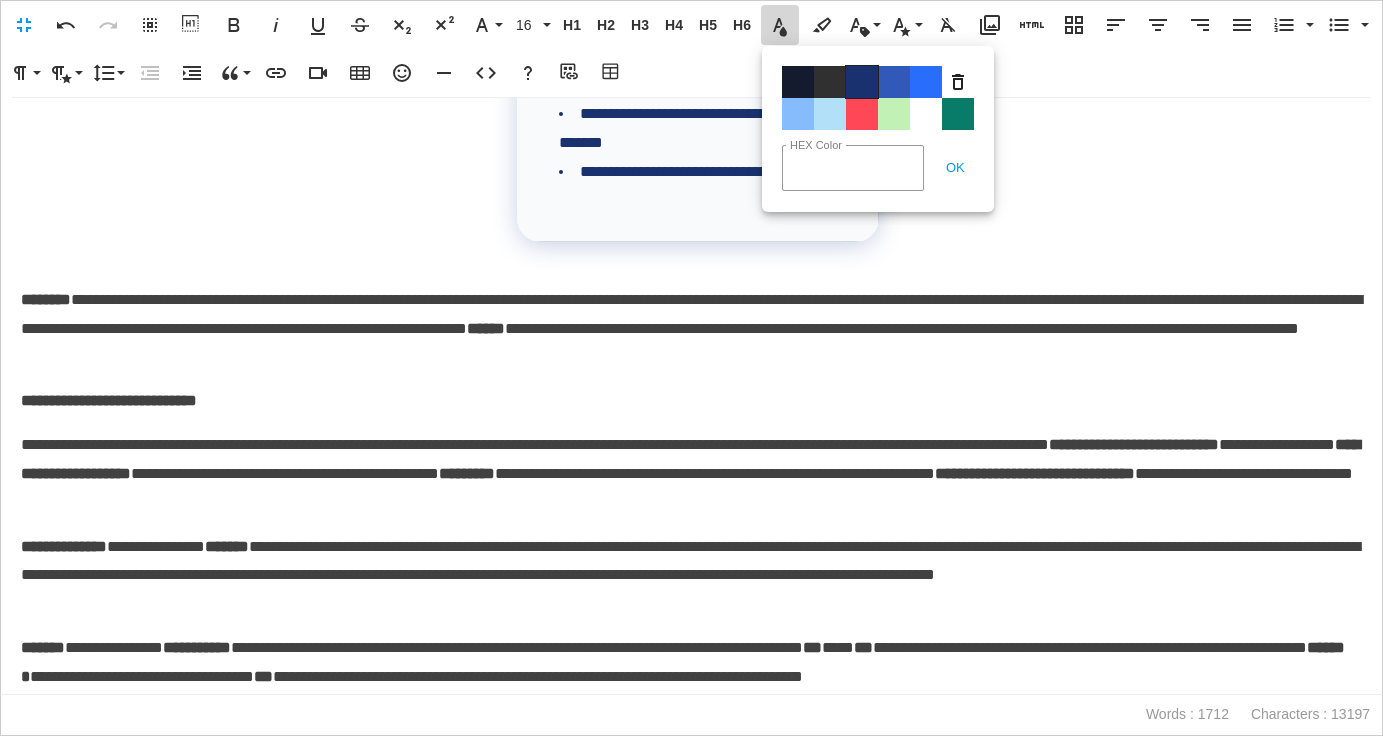 click on "Color#19326F" at bounding box center [862, 82] 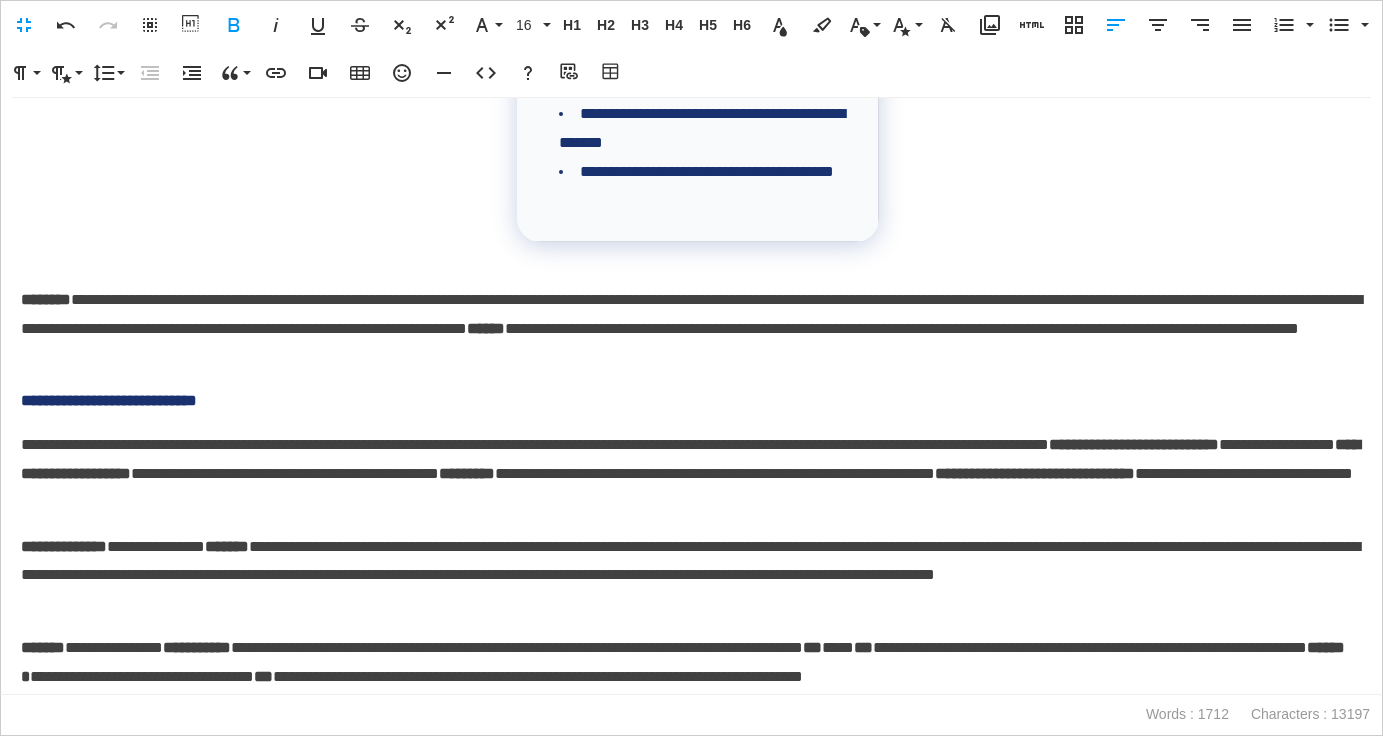 click on "**********" at bounding box center (691, 474) 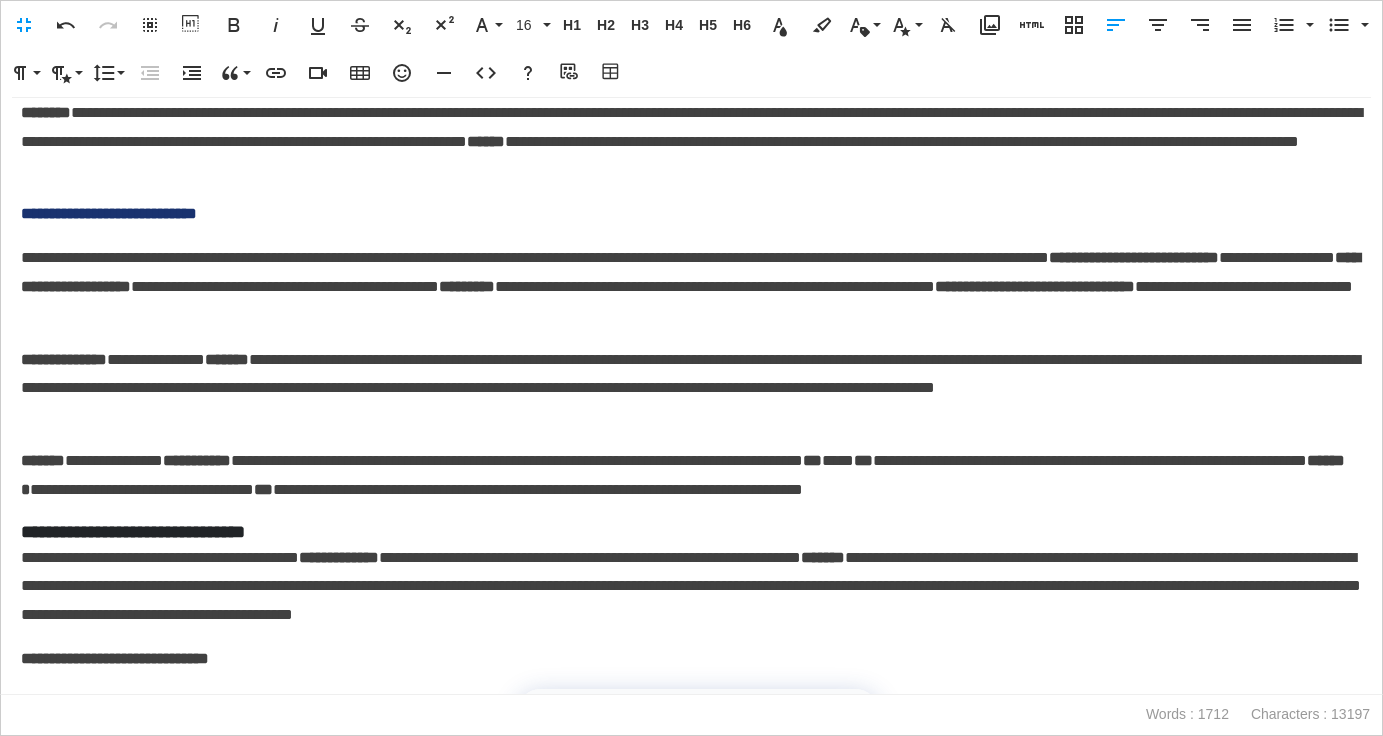 scroll, scrollTop: 647, scrollLeft: 0, axis: vertical 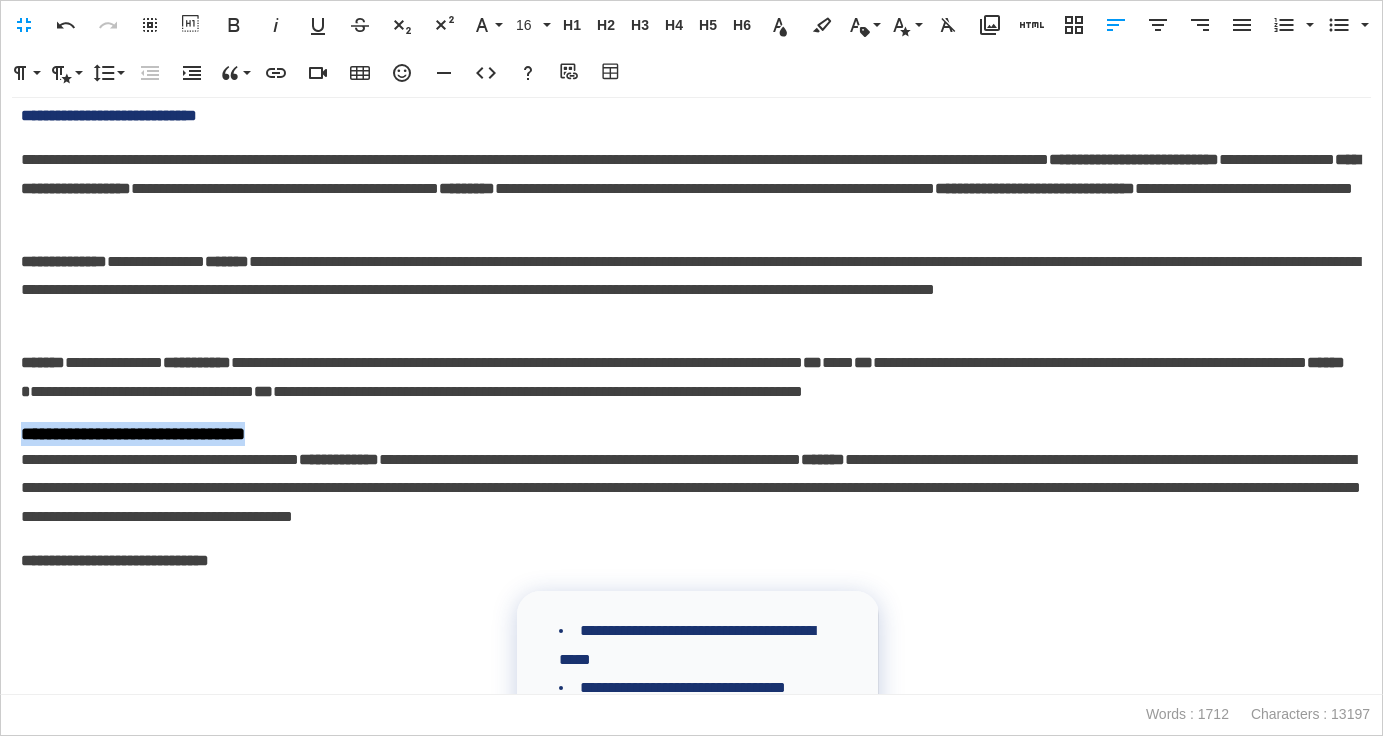drag, startPoint x: 322, startPoint y: 438, endPoint x: 16, endPoint y: 433, distance: 306.04083 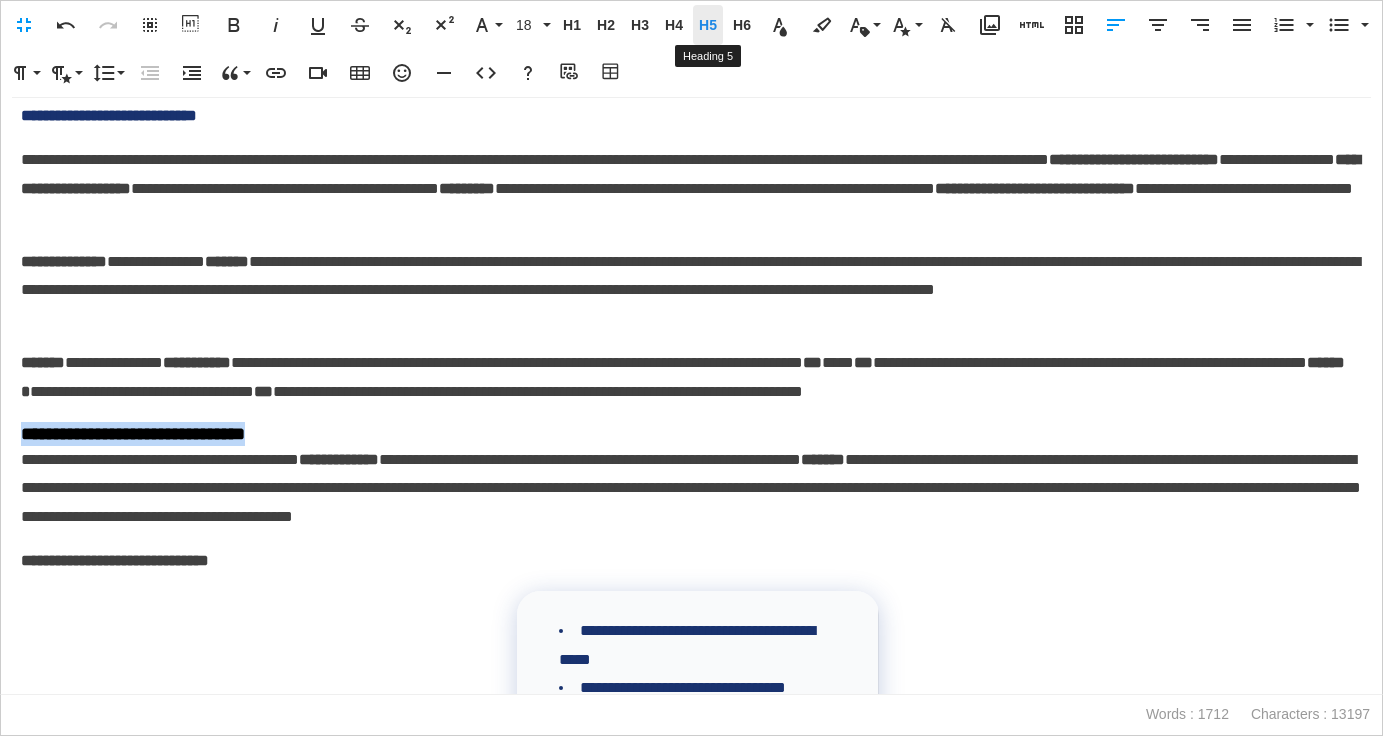click on "H5" at bounding box center [708, 25] 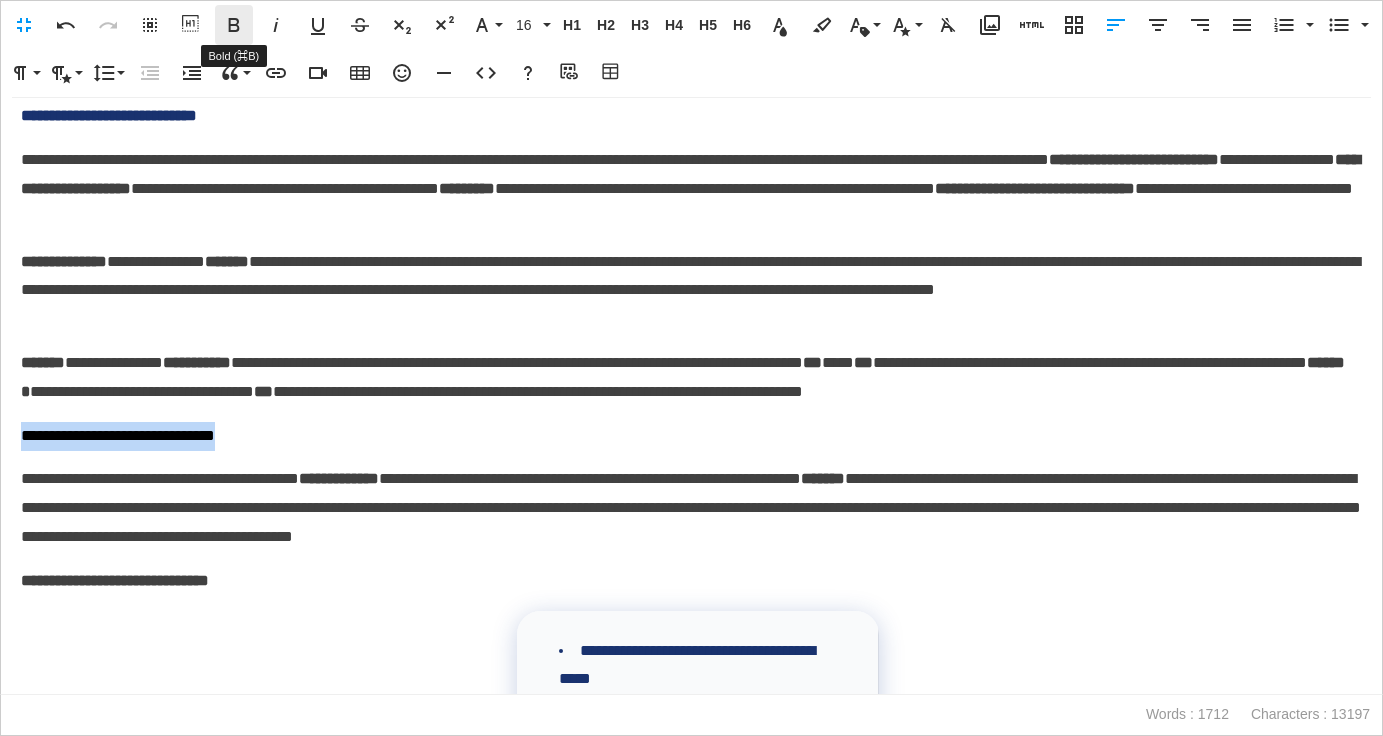 click 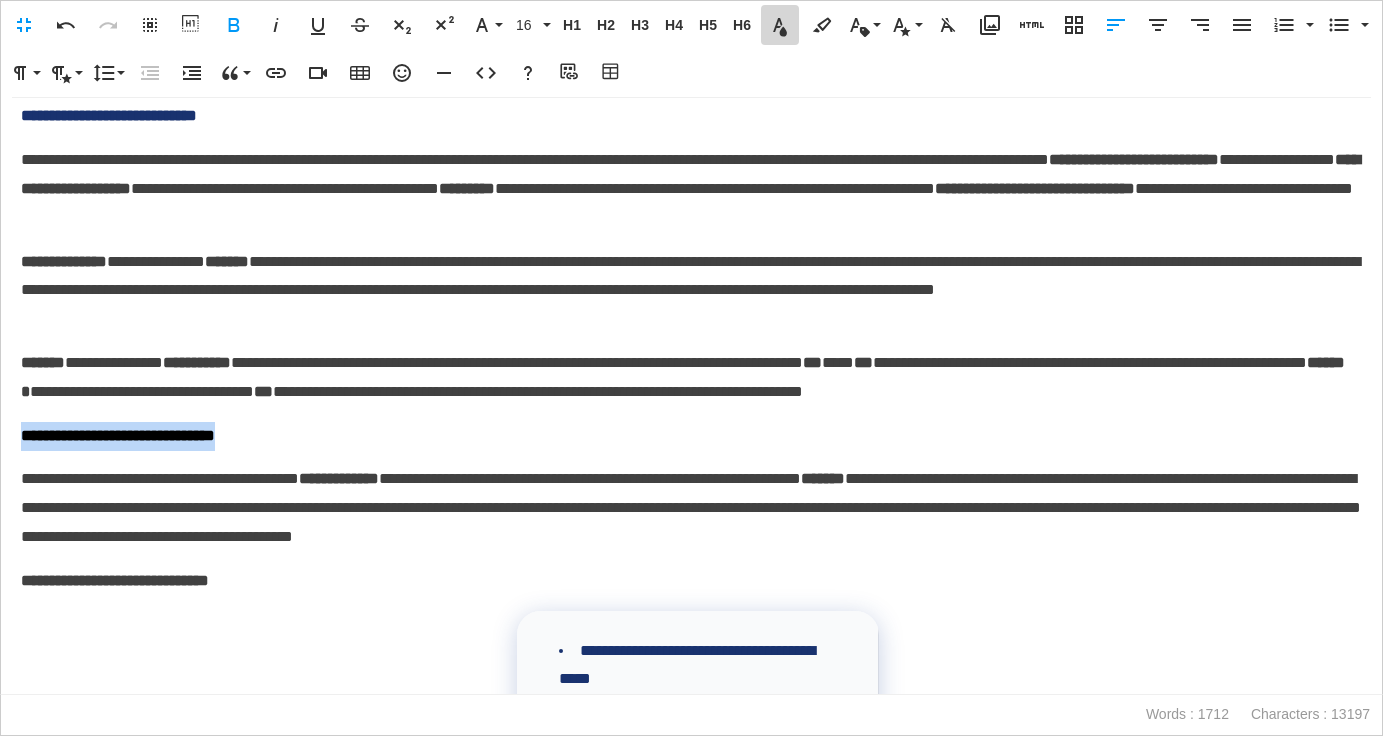 click on "Text Color" at bounding box center [780, 25] 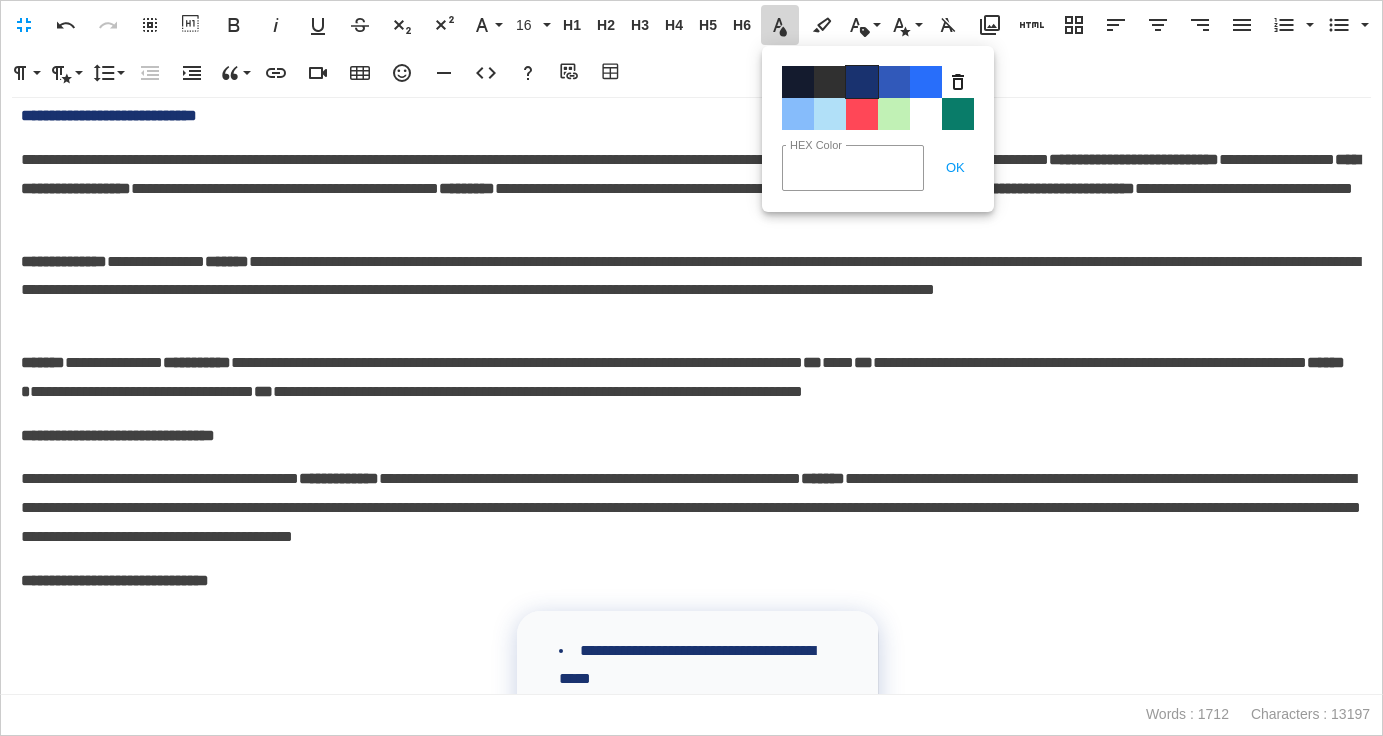 click on "Color#19326F" at bounding box center (862, 82) 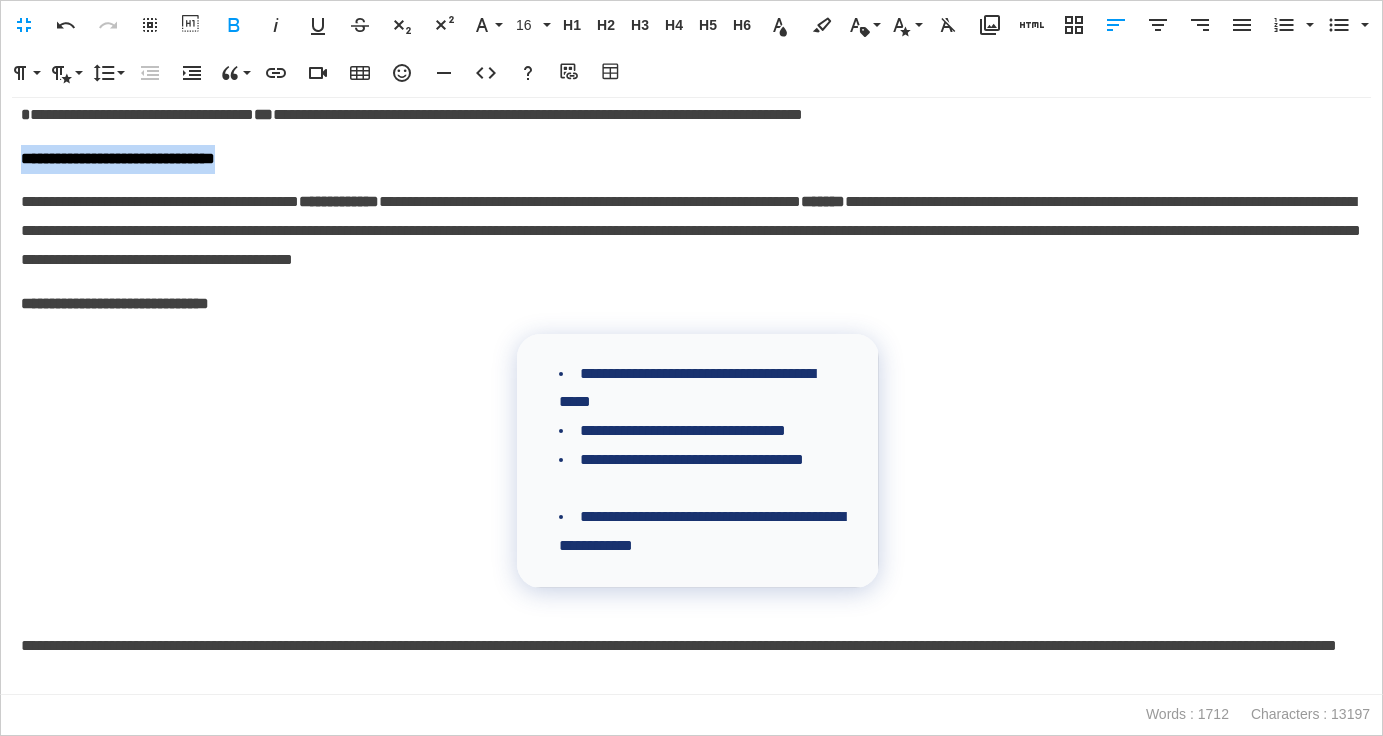 scroll, scrollTop: 982, scrollLeft: 0, axis: vertical 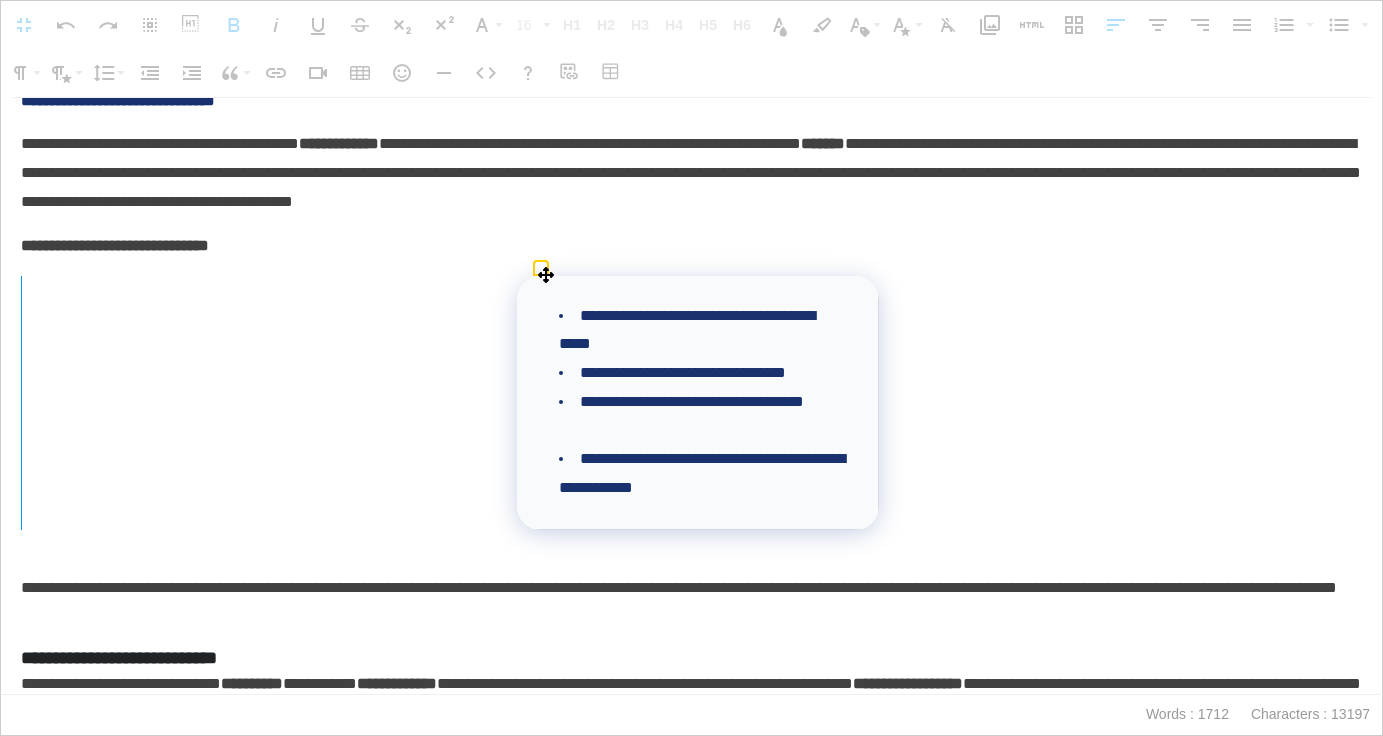 drag, startPoint x: 519, startPoint y: 337, endPoint x: 16, endPoint y: 346, distance: 503.0805 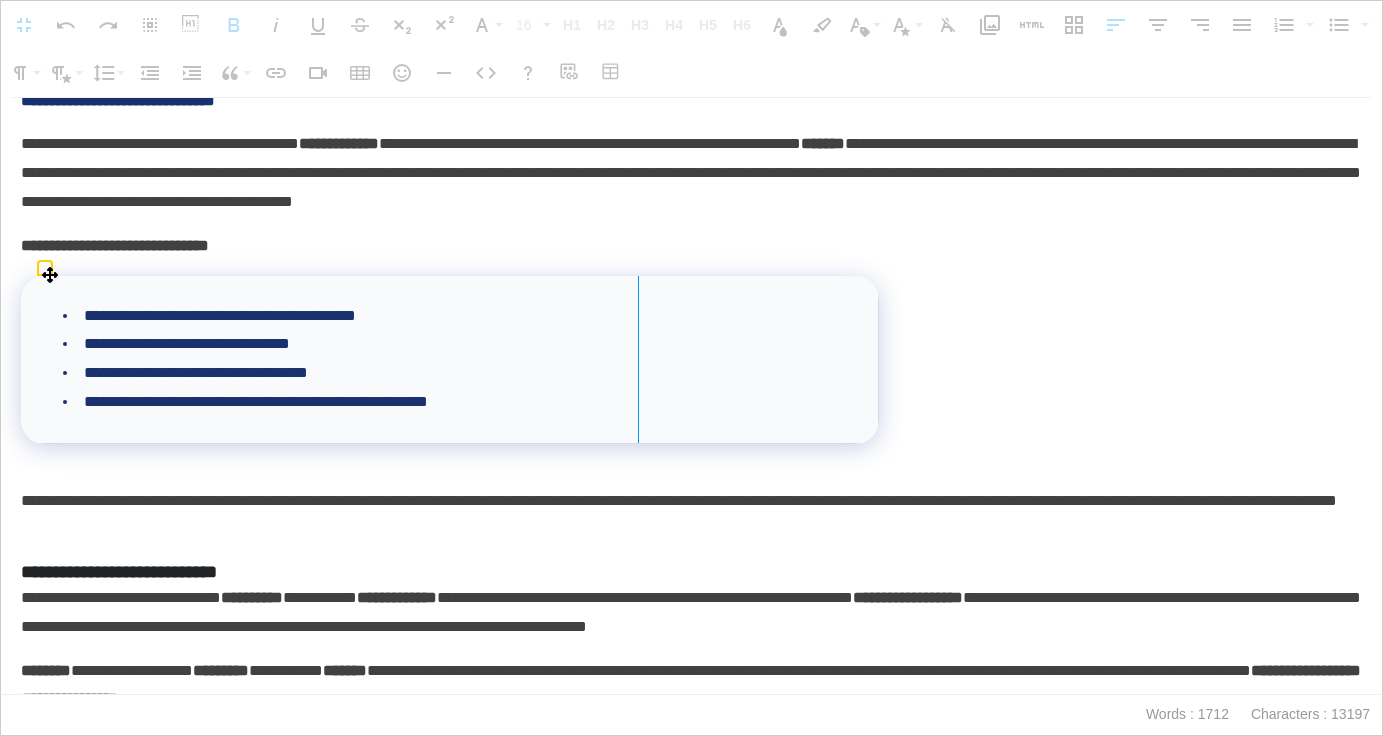 drag, startPoint x: 877, startPoint y: 329, endPoint x: 637, endPoint y: 348, distance: 240.75092 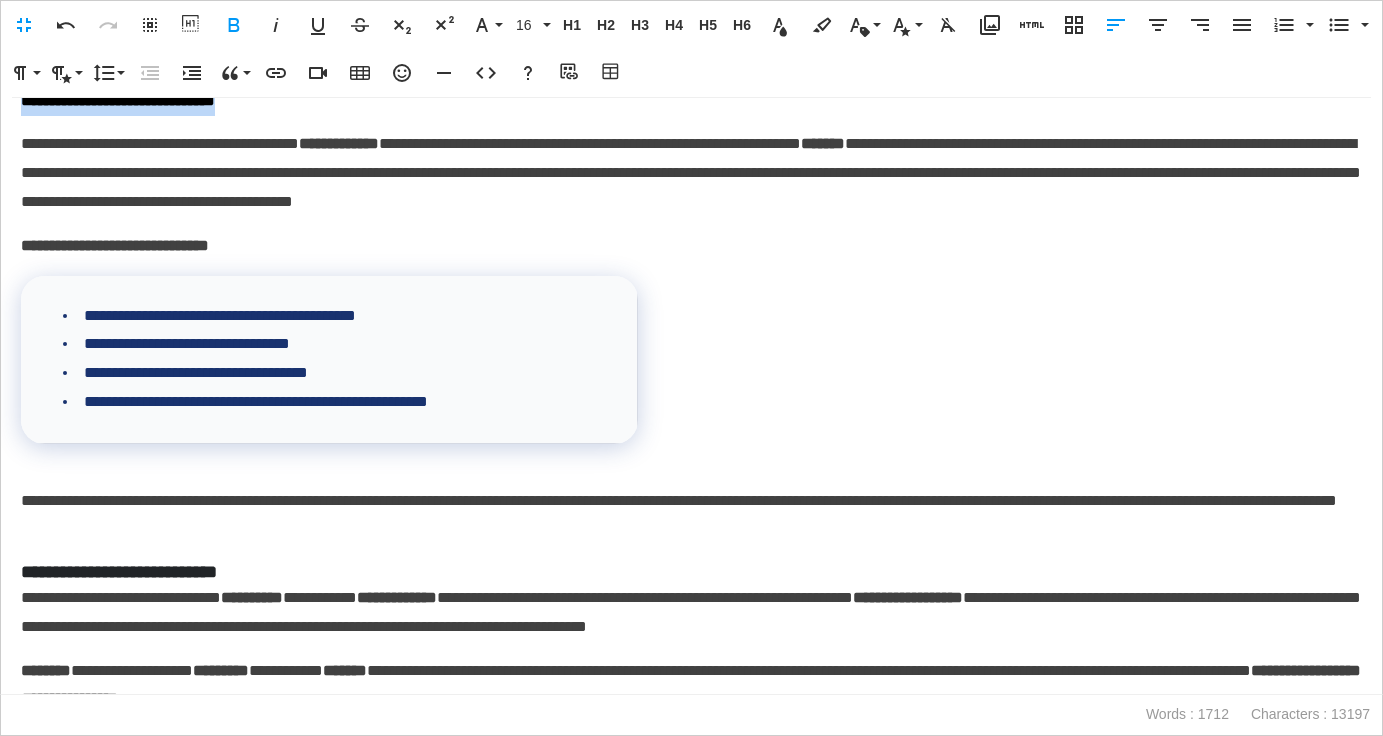 click on "**********" at bounding box center (691, 396) 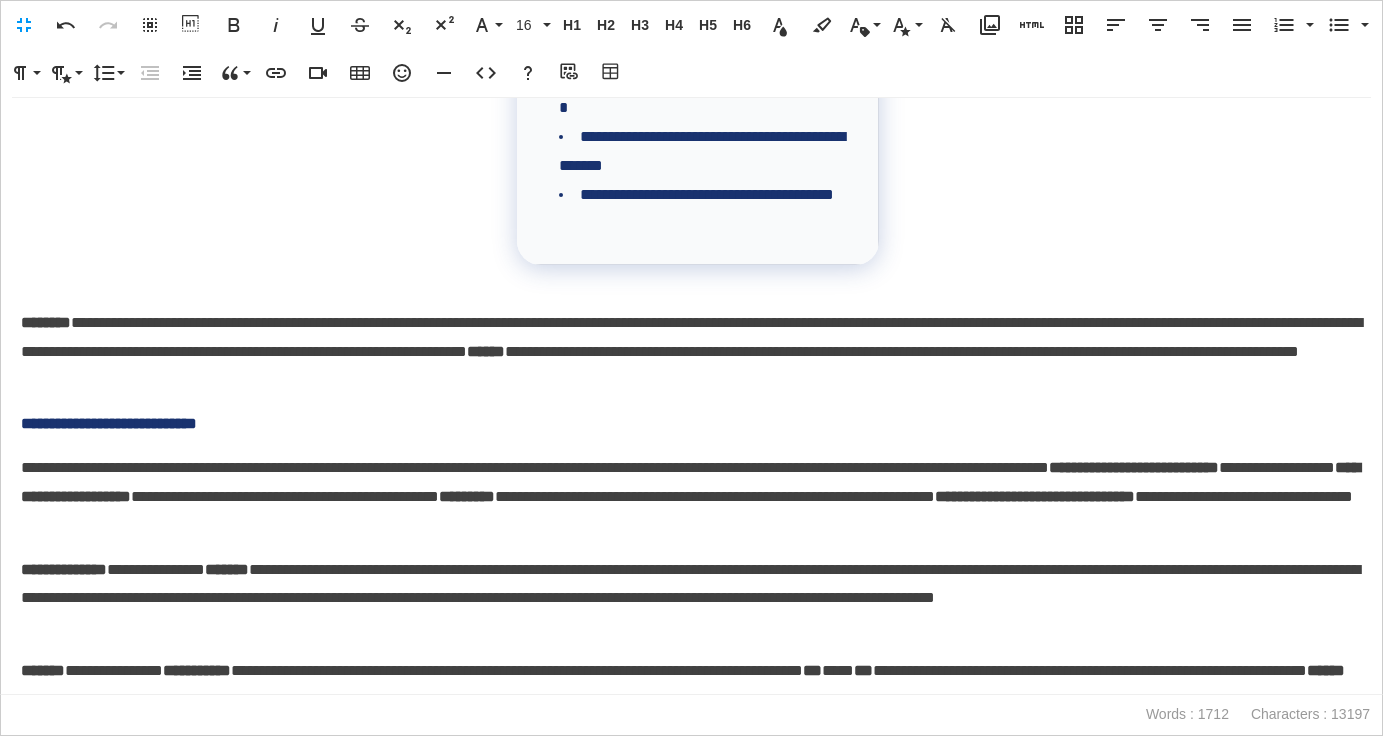 scroll, scrollTop: 0, scrollLeft: 0, axis: both 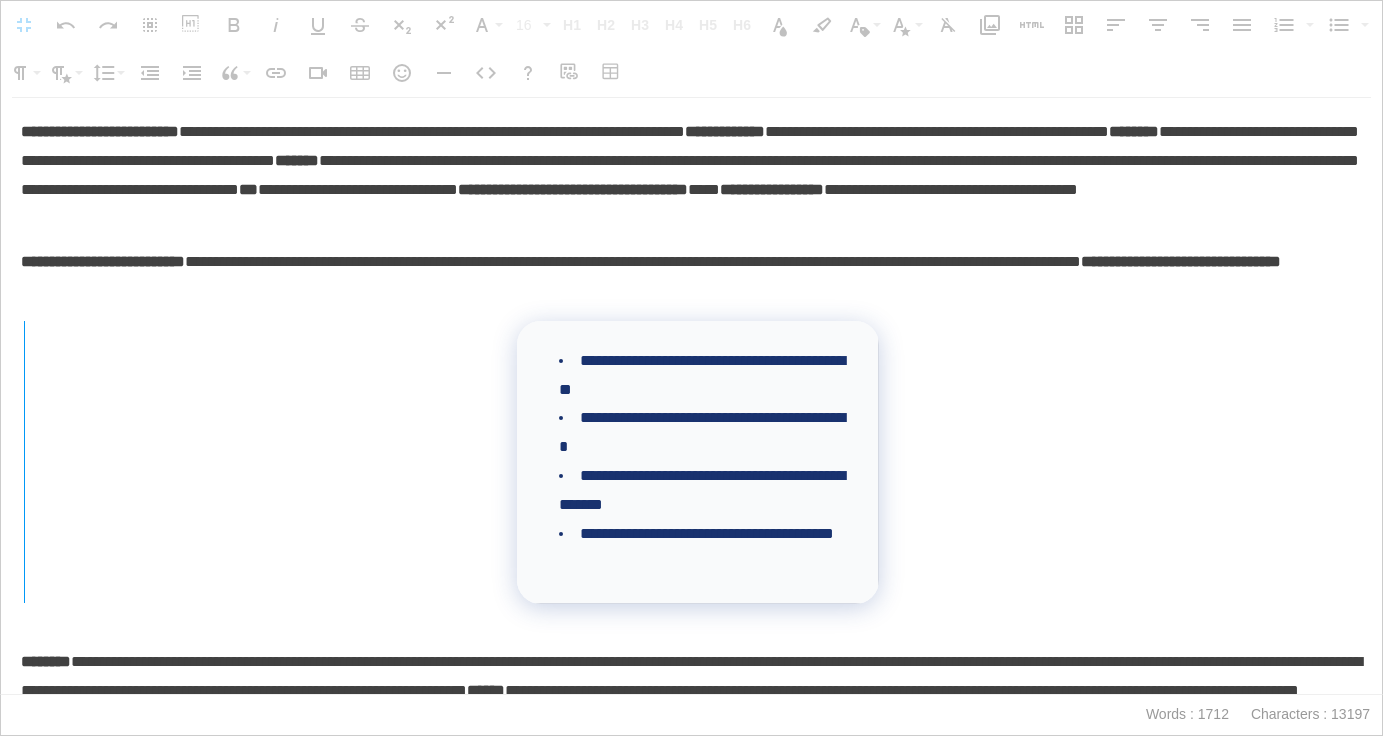 drag, startPoint x: 518, startPoint y: 401, endPoint x: 23, endPoint y: 415, distance: 495.19794 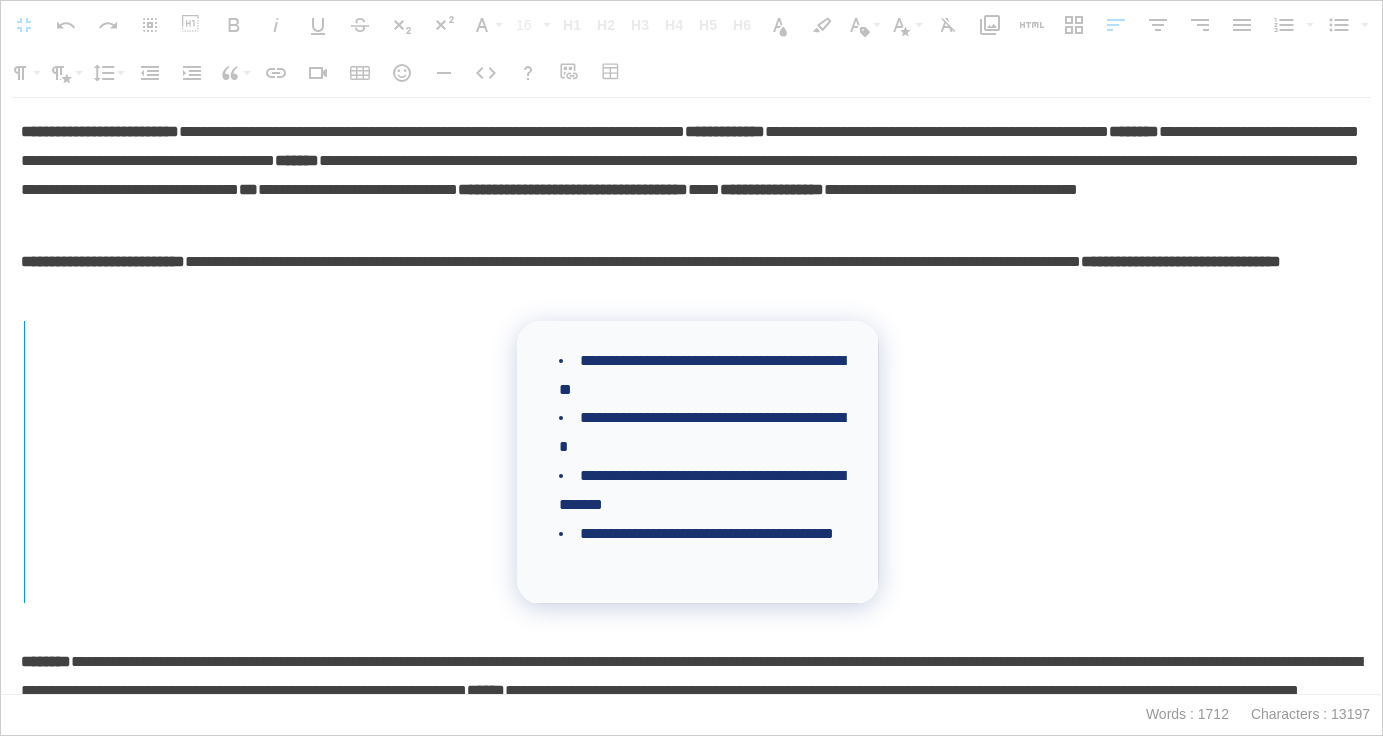 drag, startPoint x: 521, startPoint y: 404, endPoint x: 23, endPoint y: 417, distance: 498.16965 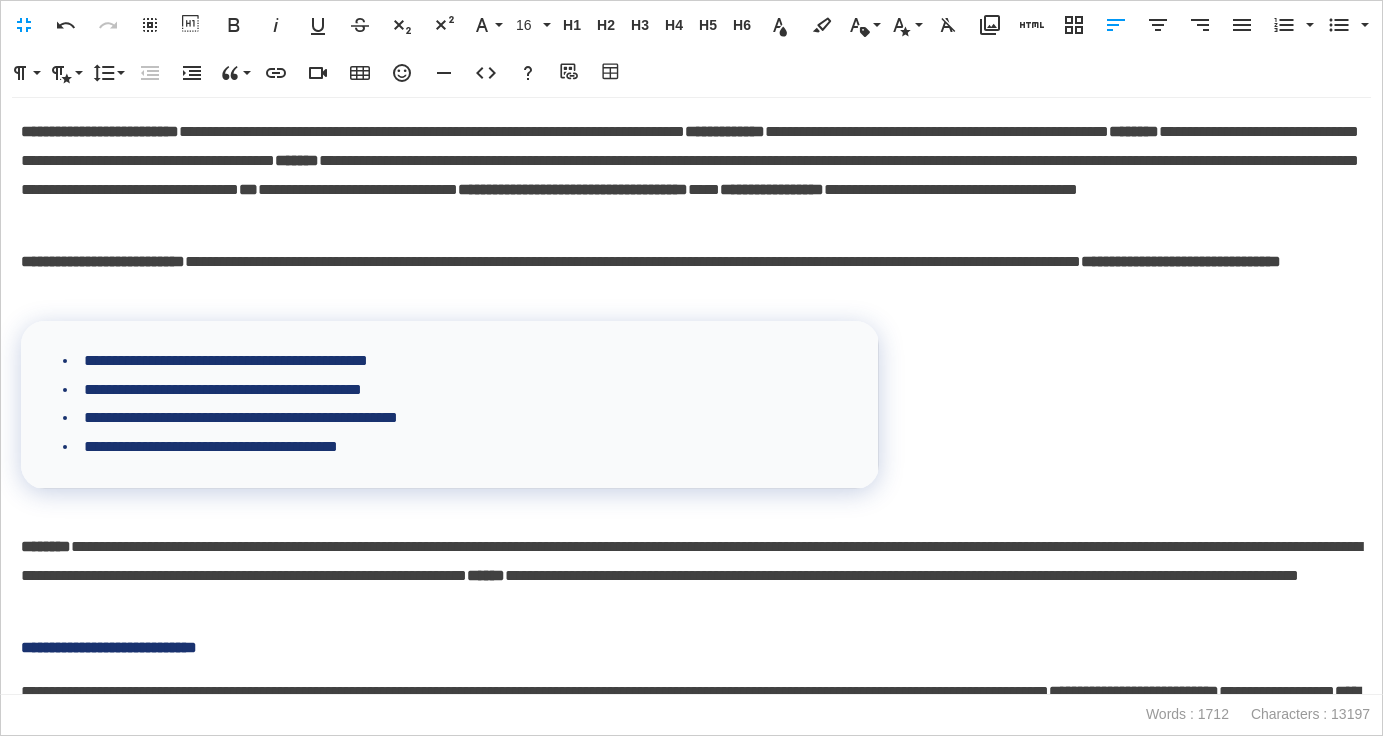 scroll, scrollTop: 1, scrollLeft: 0, axis: vertical 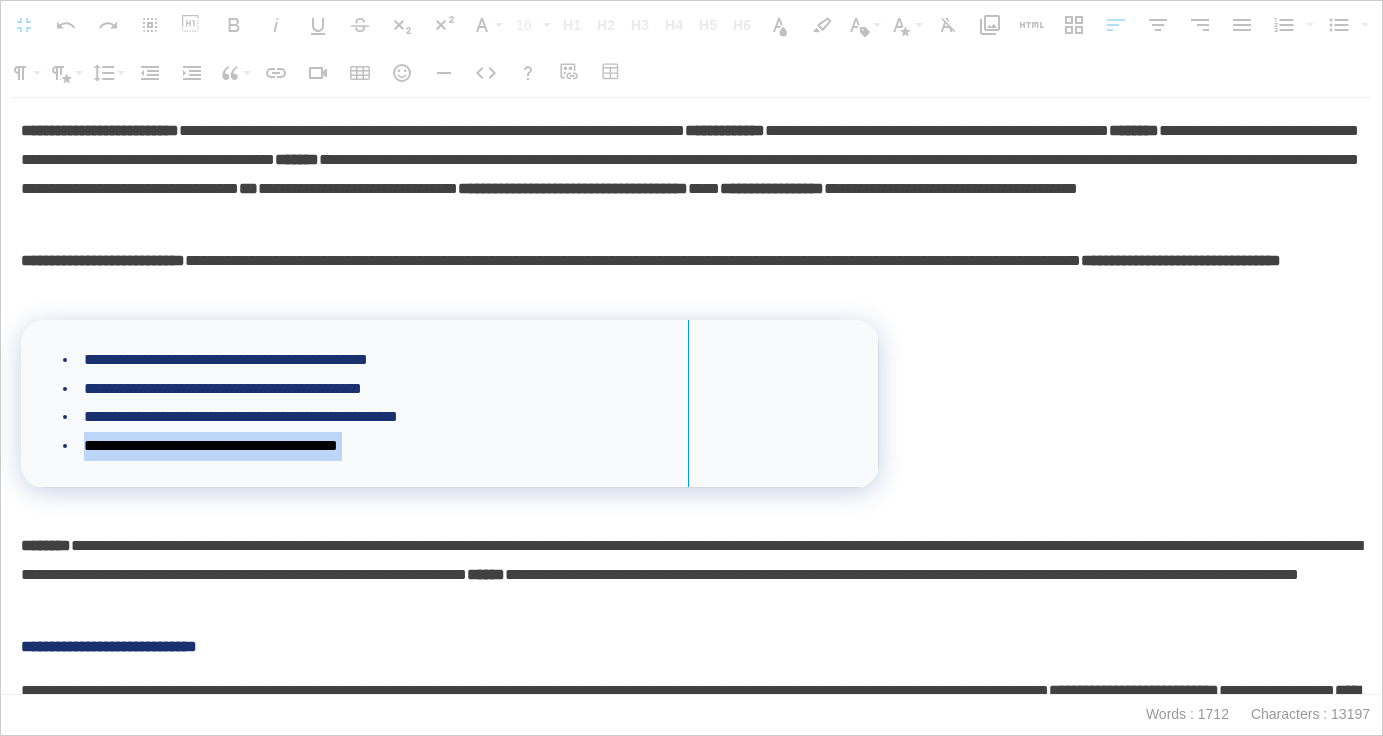 drag, startPoint x: 875, startPoint y: 405, endPoint x: 687, endPoint y: 401, distance: 188.04254 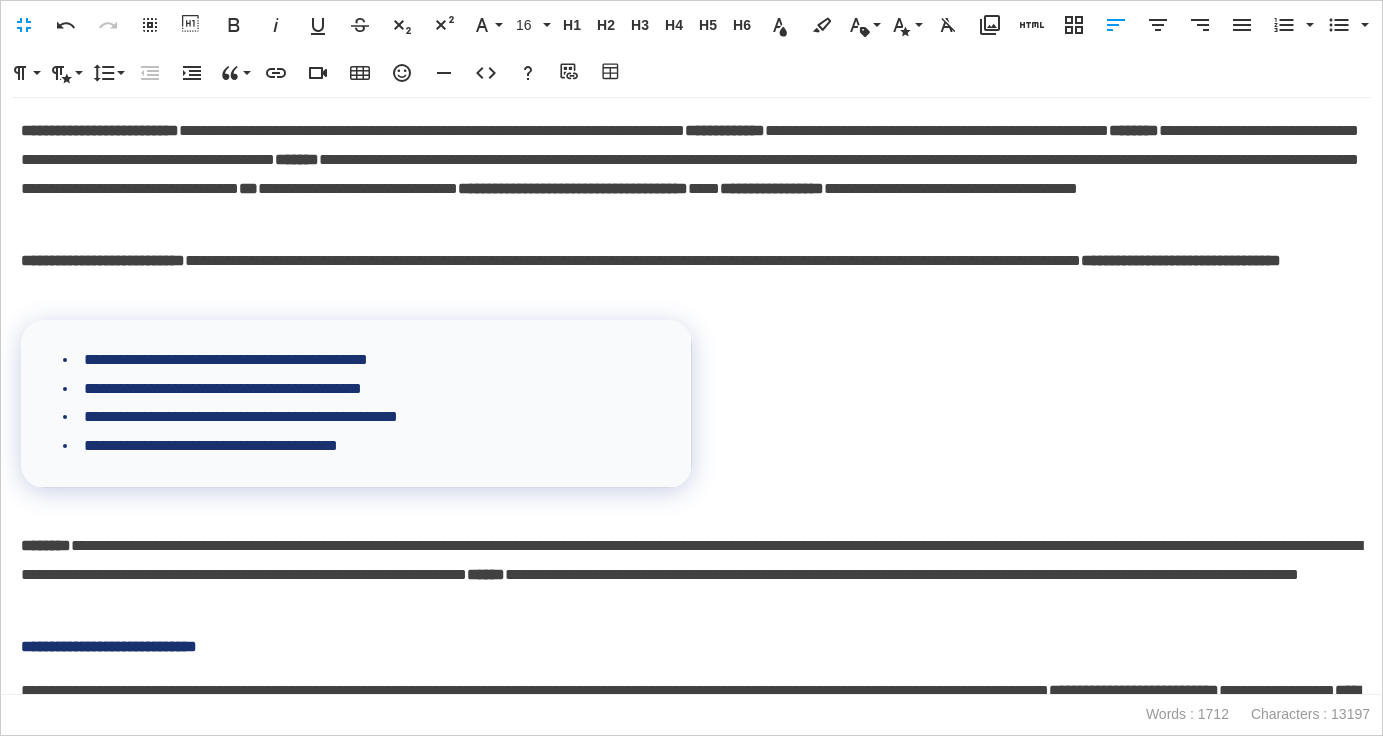 click on "**********" at bounding box center (691, 575) 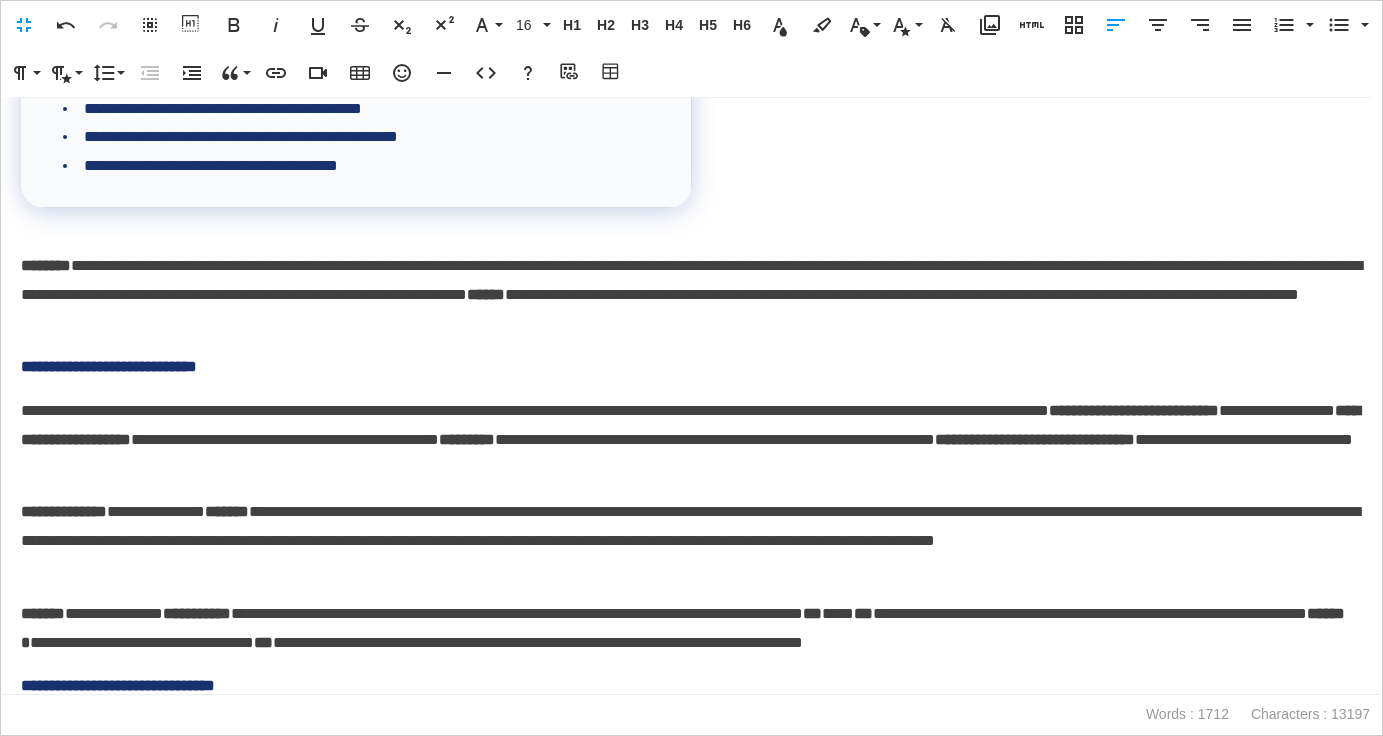 scroll, scrollTop: 92, scrollLeft: 0, axis: vertical 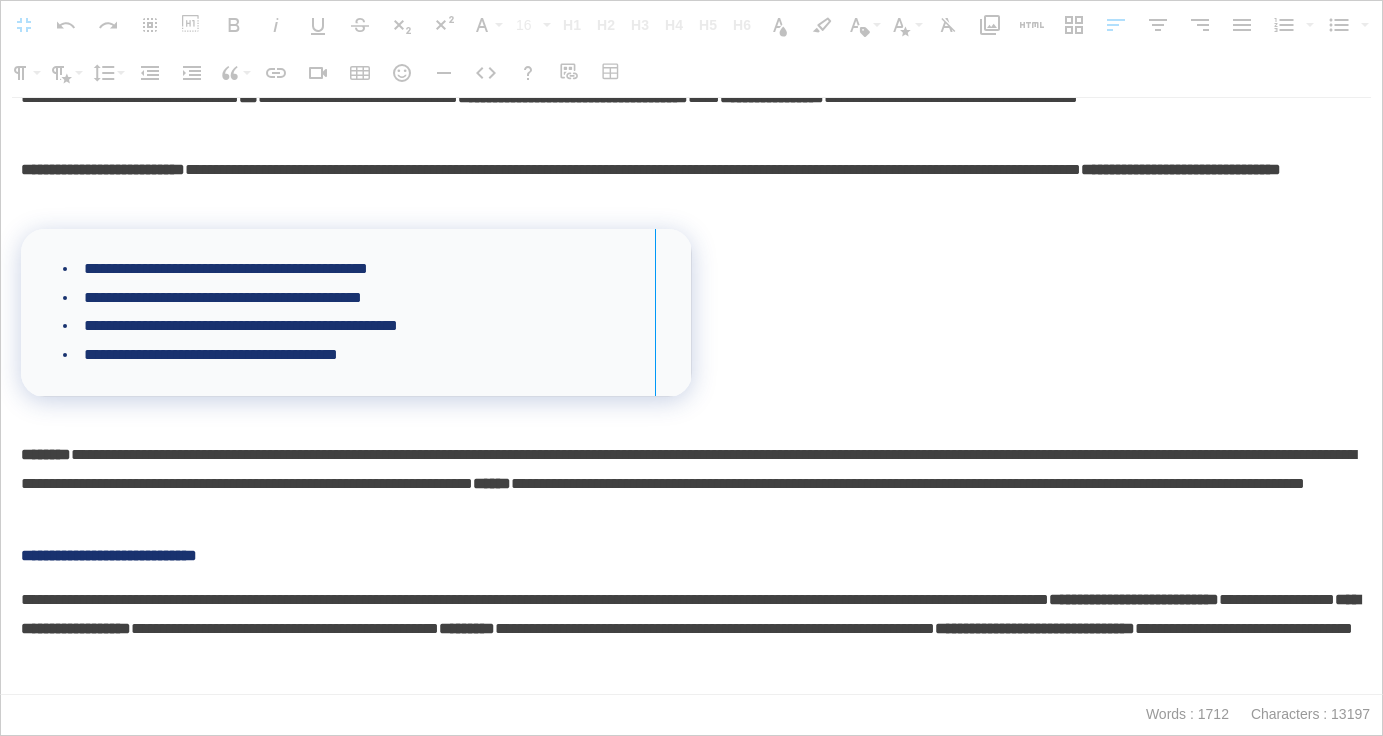 drag, startPoint x: 687, startPoint y: 328, endPoint x: 654, endPoint y: 336, distance: 33.955853 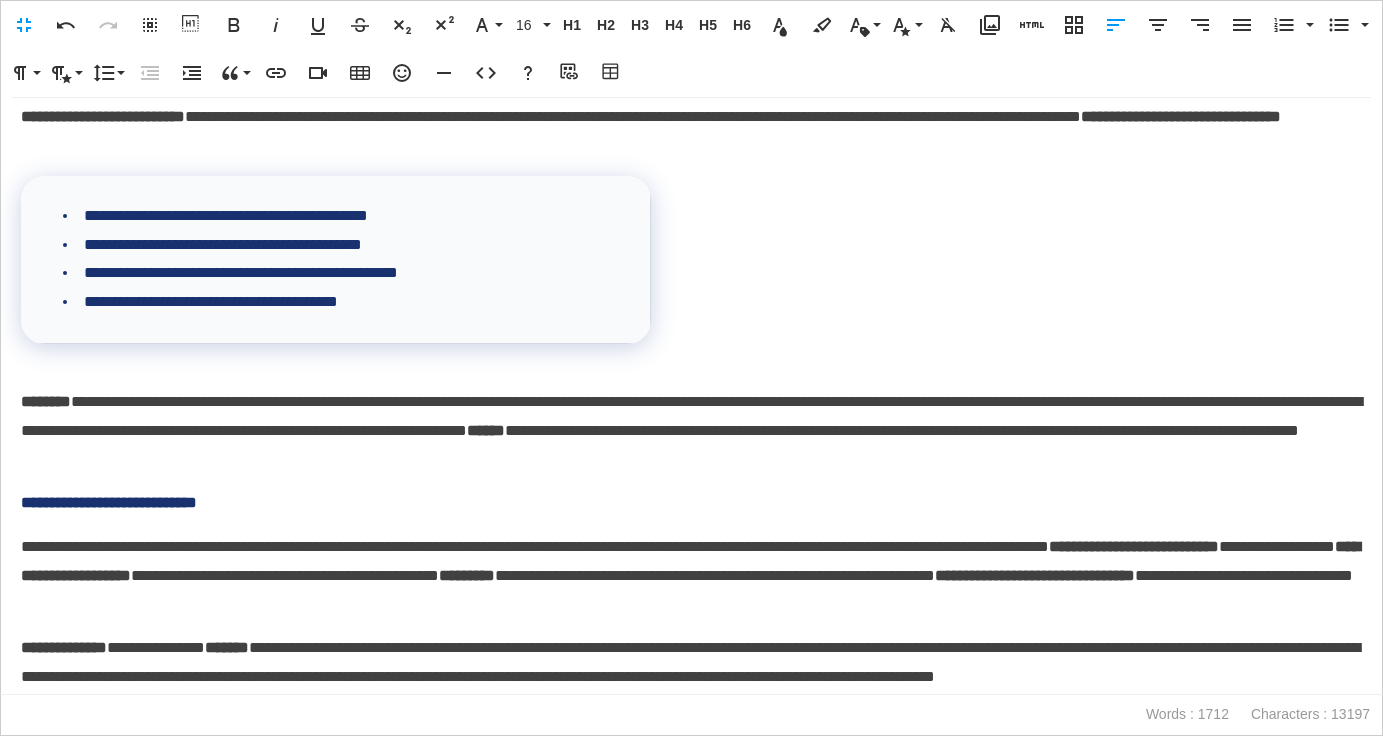 scroll, scrollTop: 137, scrollLeft: 0, axis: vertical 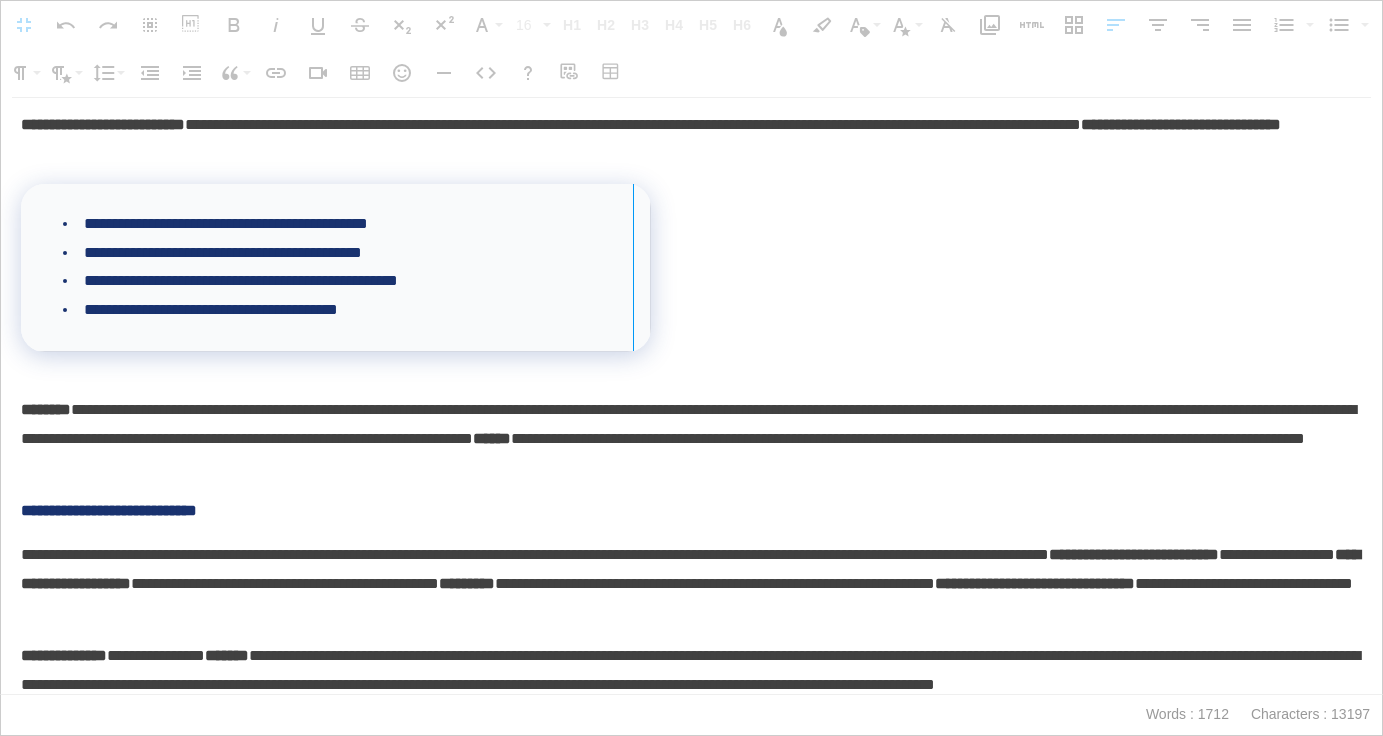 drag, startPoint x: 647, startPoint y: 259, endPoint x: 632, endPoint y: 261, distance: 15.132746 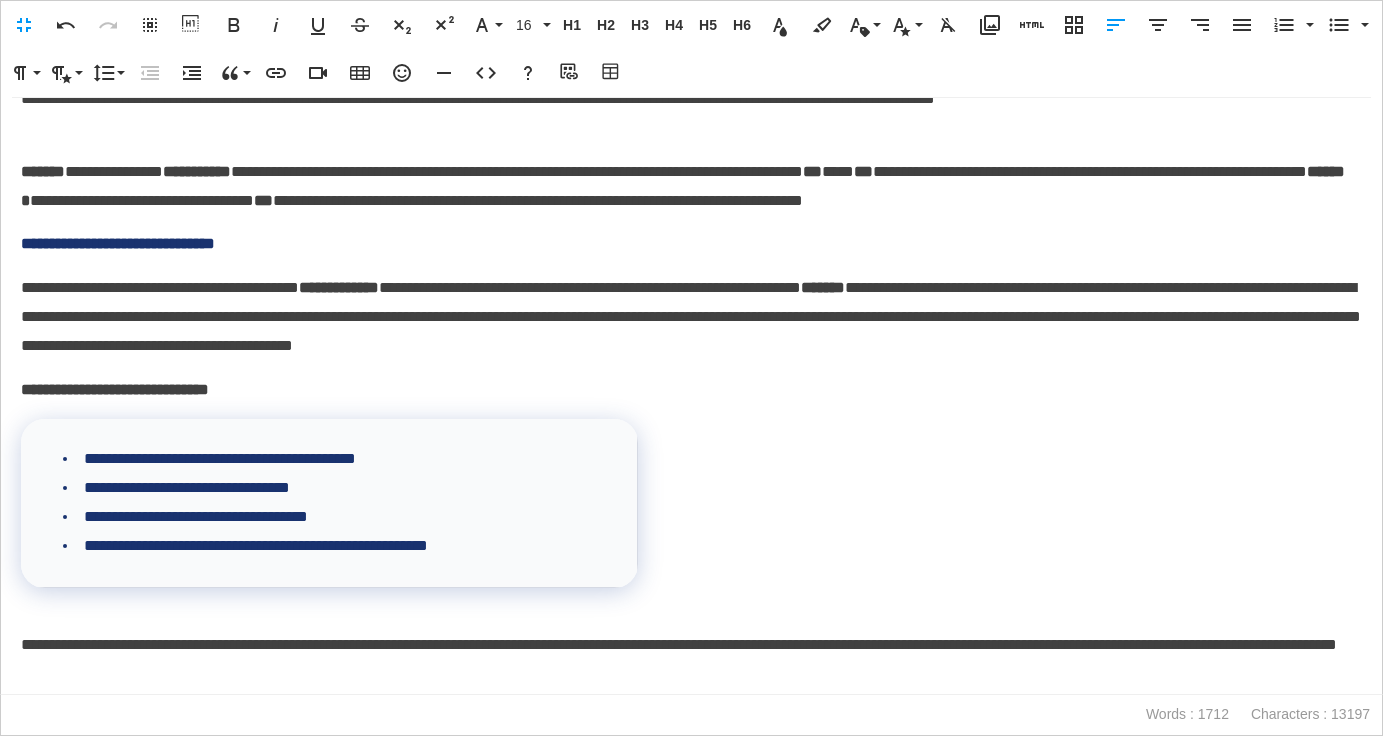 scroll, scrollTop: 926, scrollLeft: 0, axis: vertical 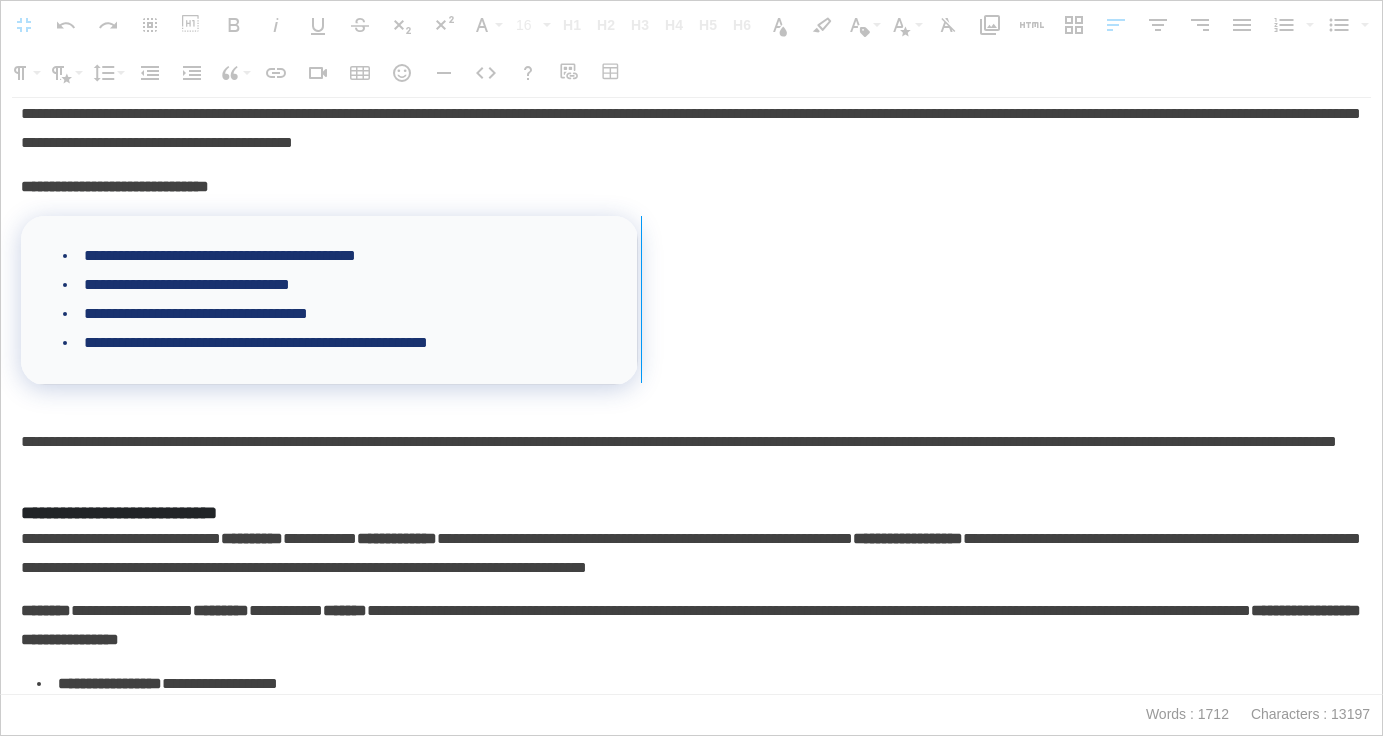 click at bounding box center [641, 299] 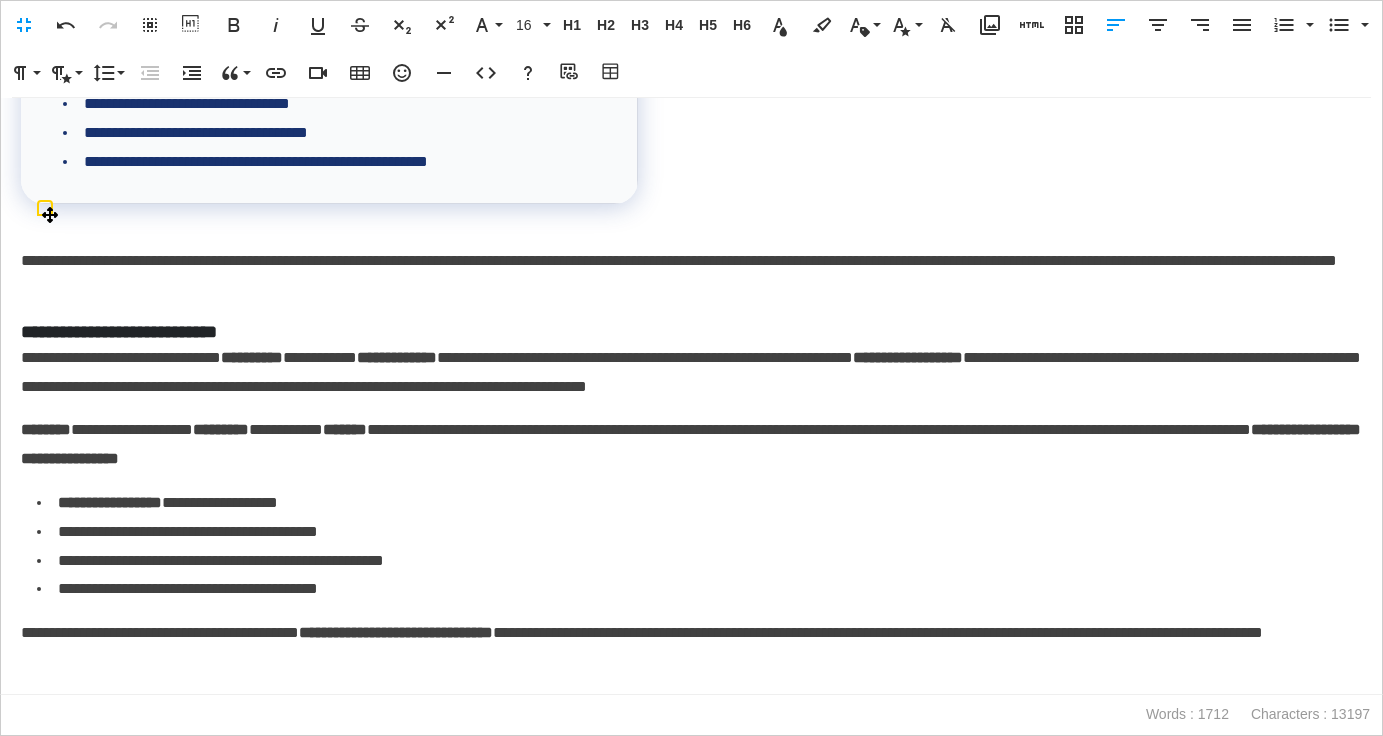 scroll, scrollTop: 1108, scrollLeft: 0, axis: vertical 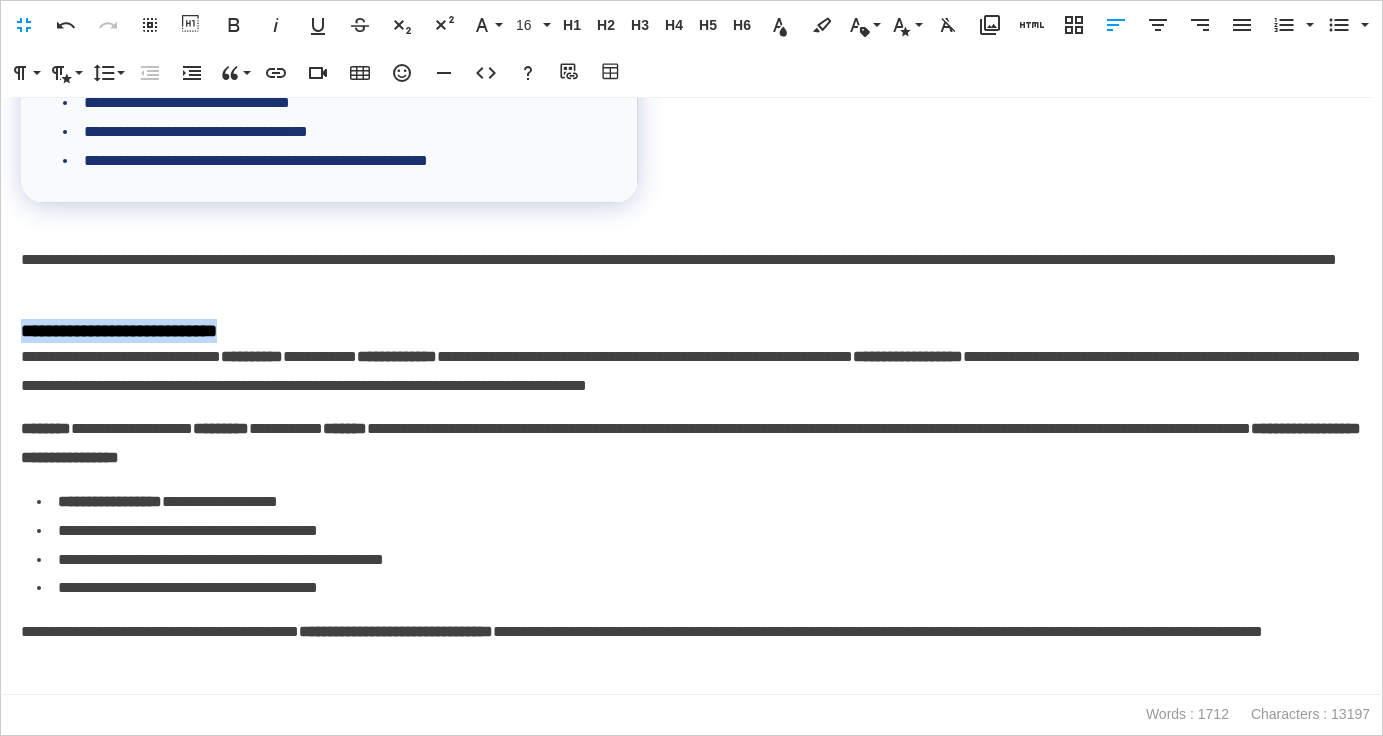 drag, startPoint x: 282, startPoint y: 336, endPoint x: 9, endPoint y: 331, distance: 273.04578 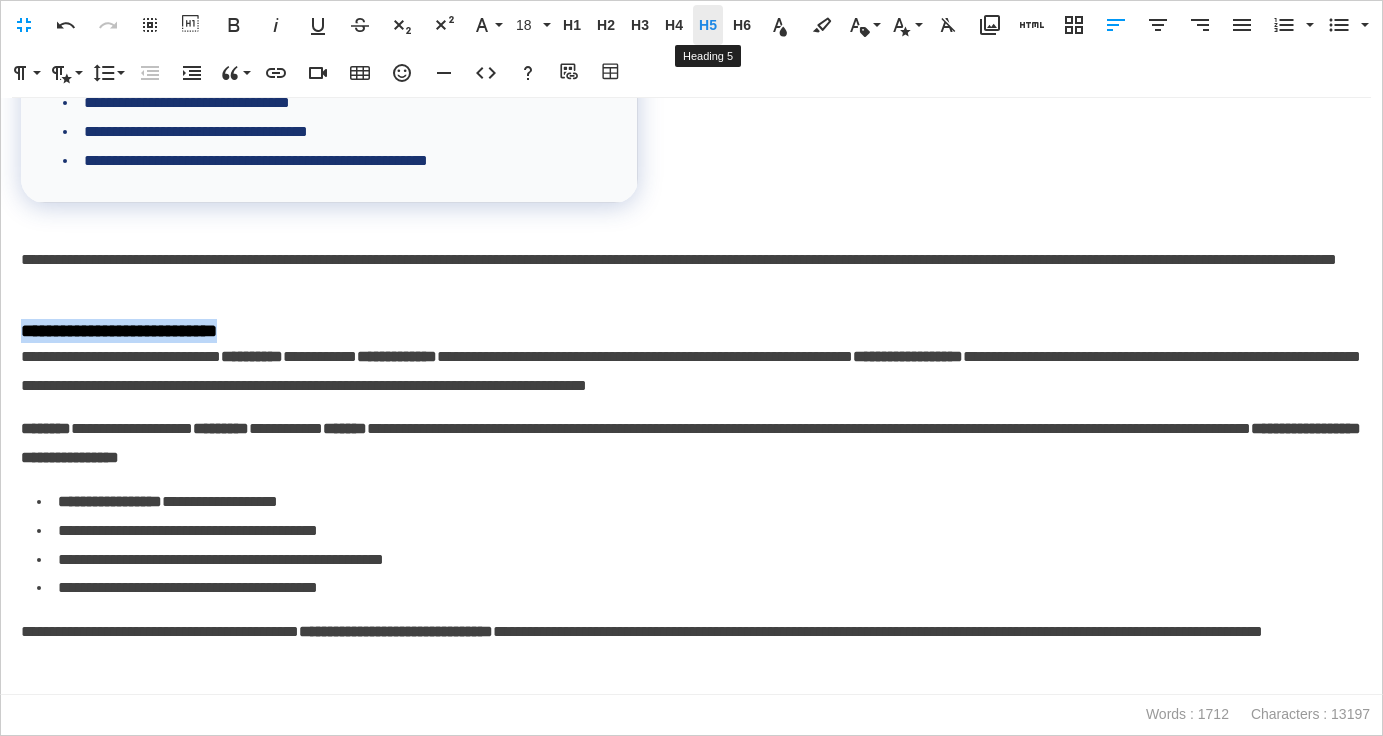 click on "H5" at bounding box center [708, 25] 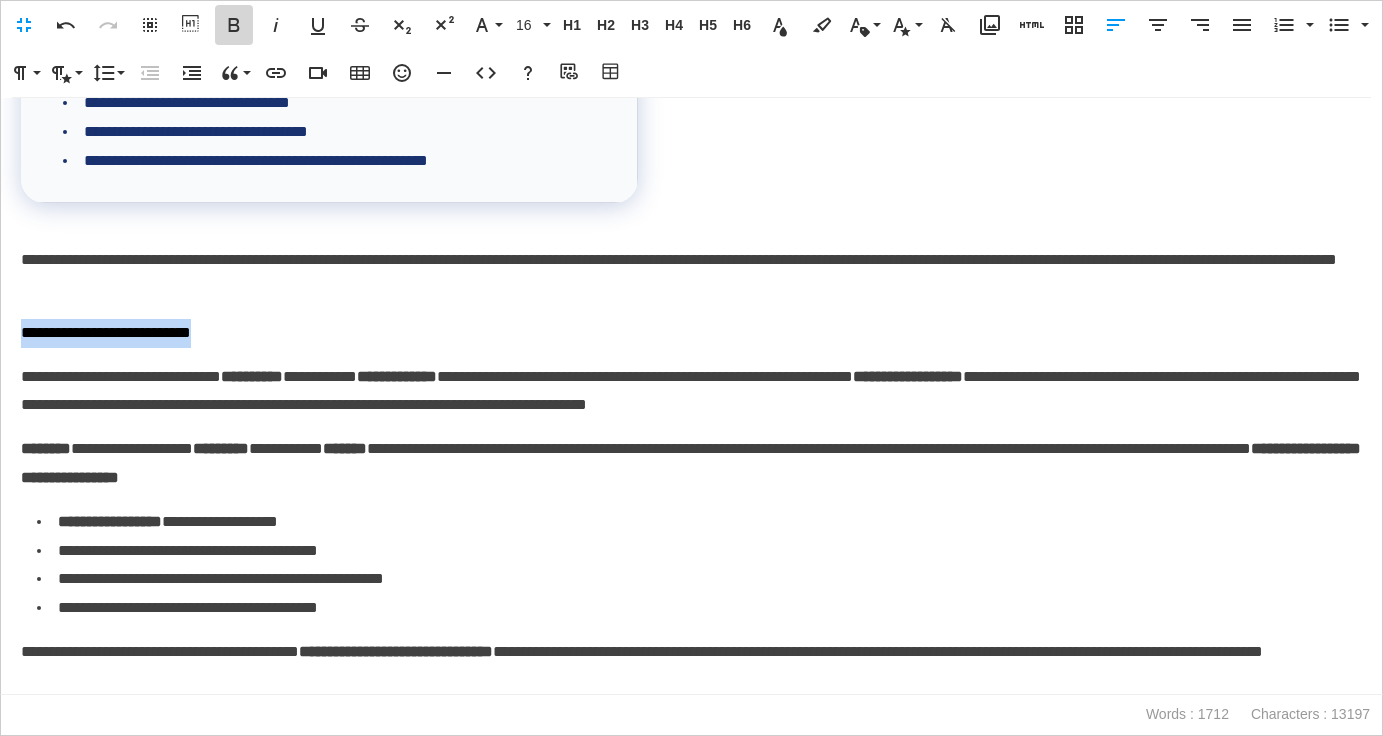 click 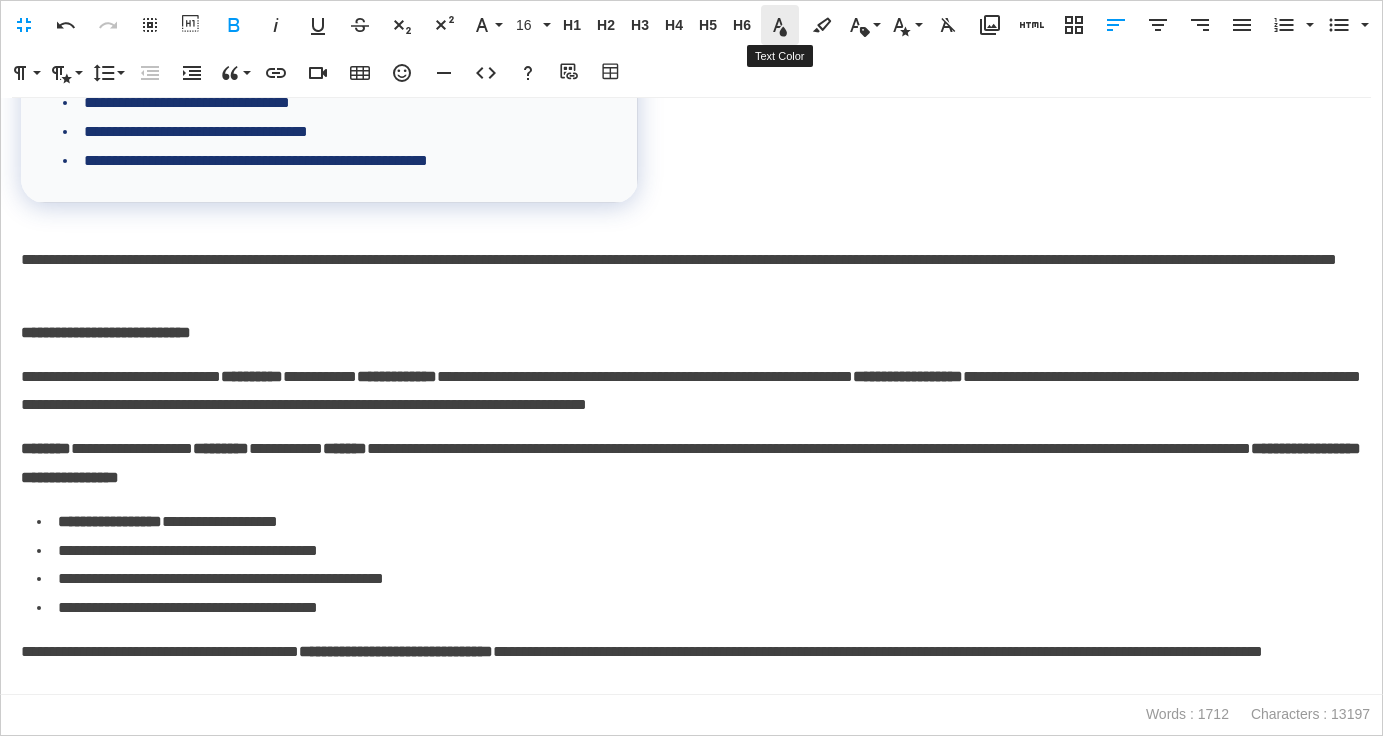 click 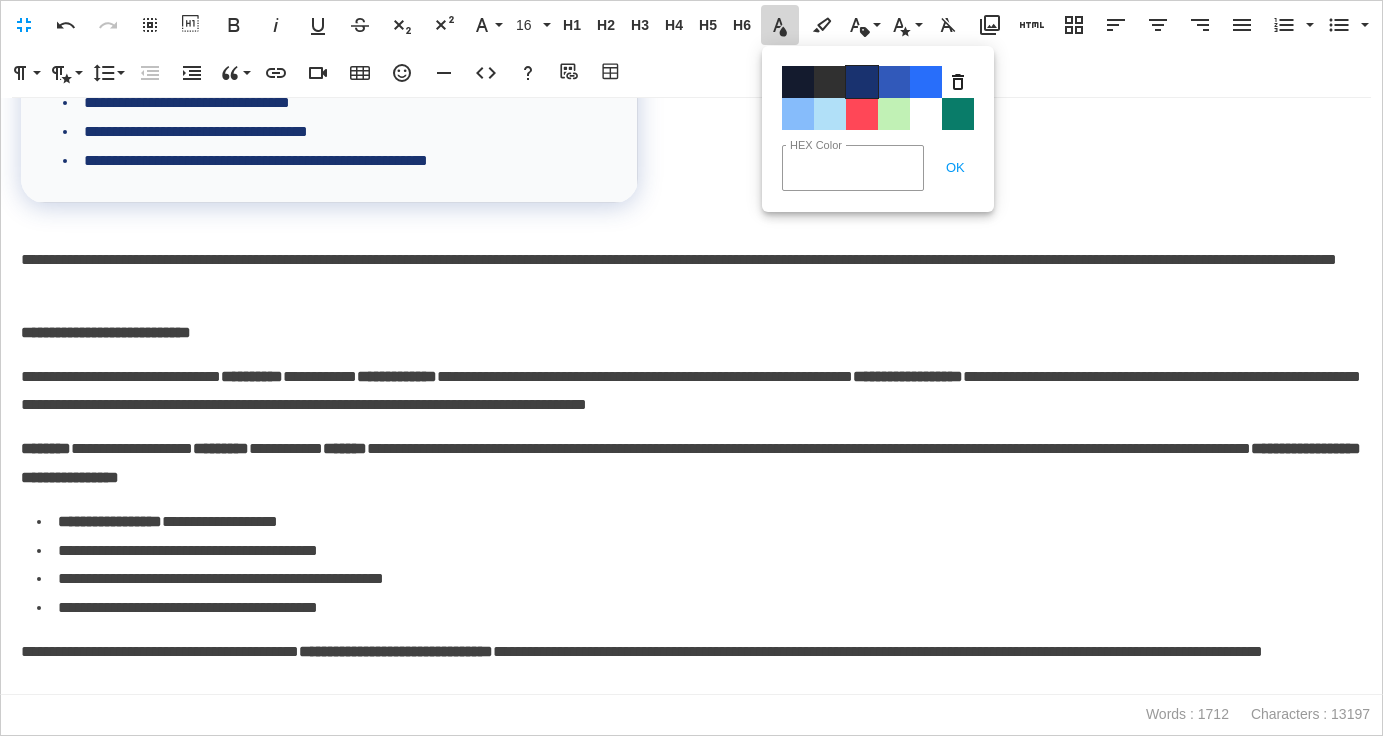 click on "Color#19326F" at bounding box center (862, 82) 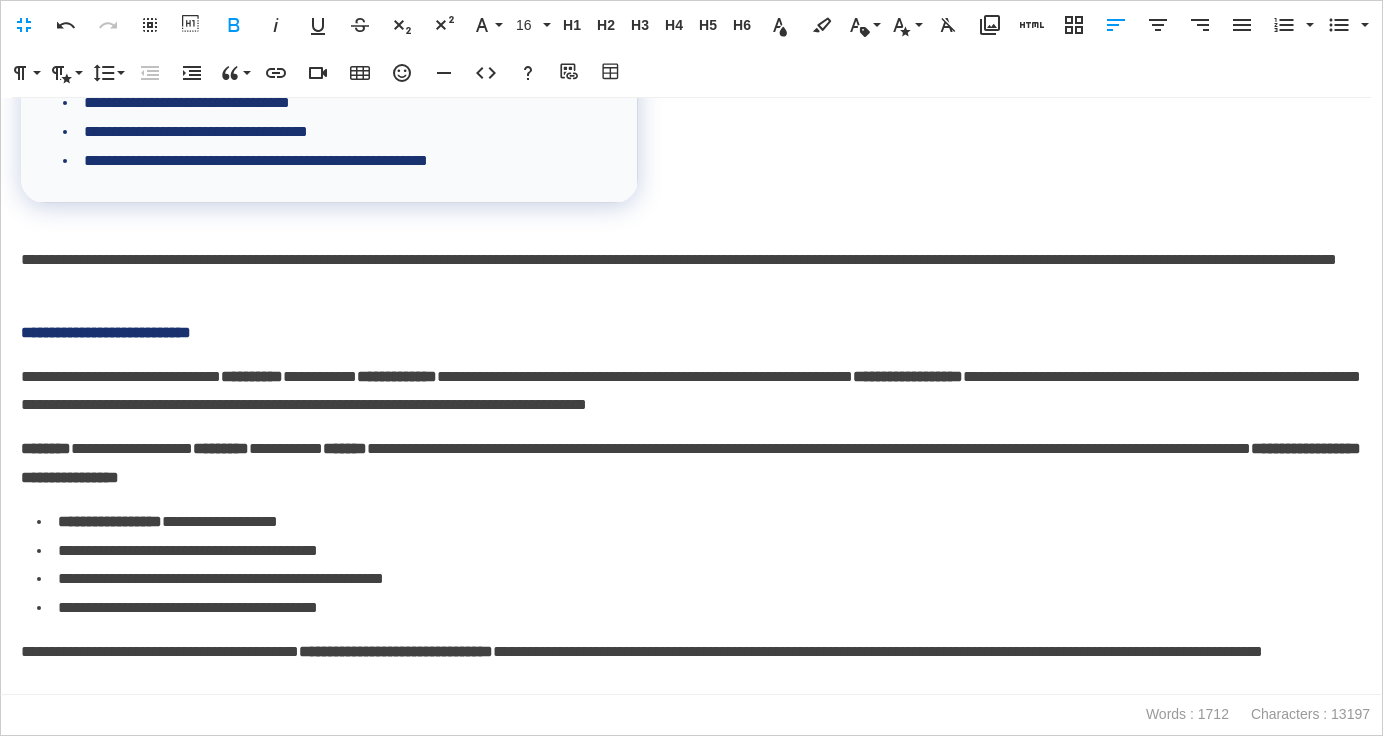 click on "**********" at bounding box center [691, 392] 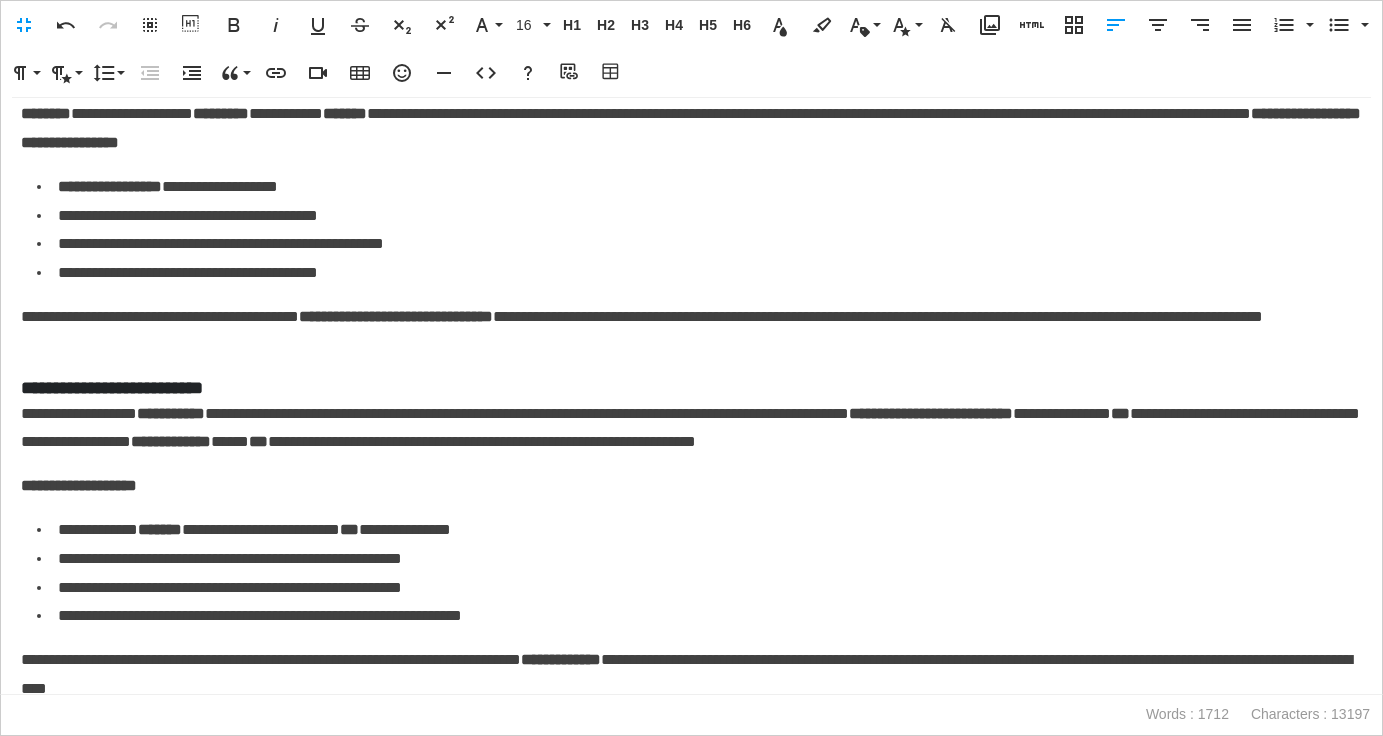 scroll, scrollTop: 1447, scrollLeft: 0, axis: vertical 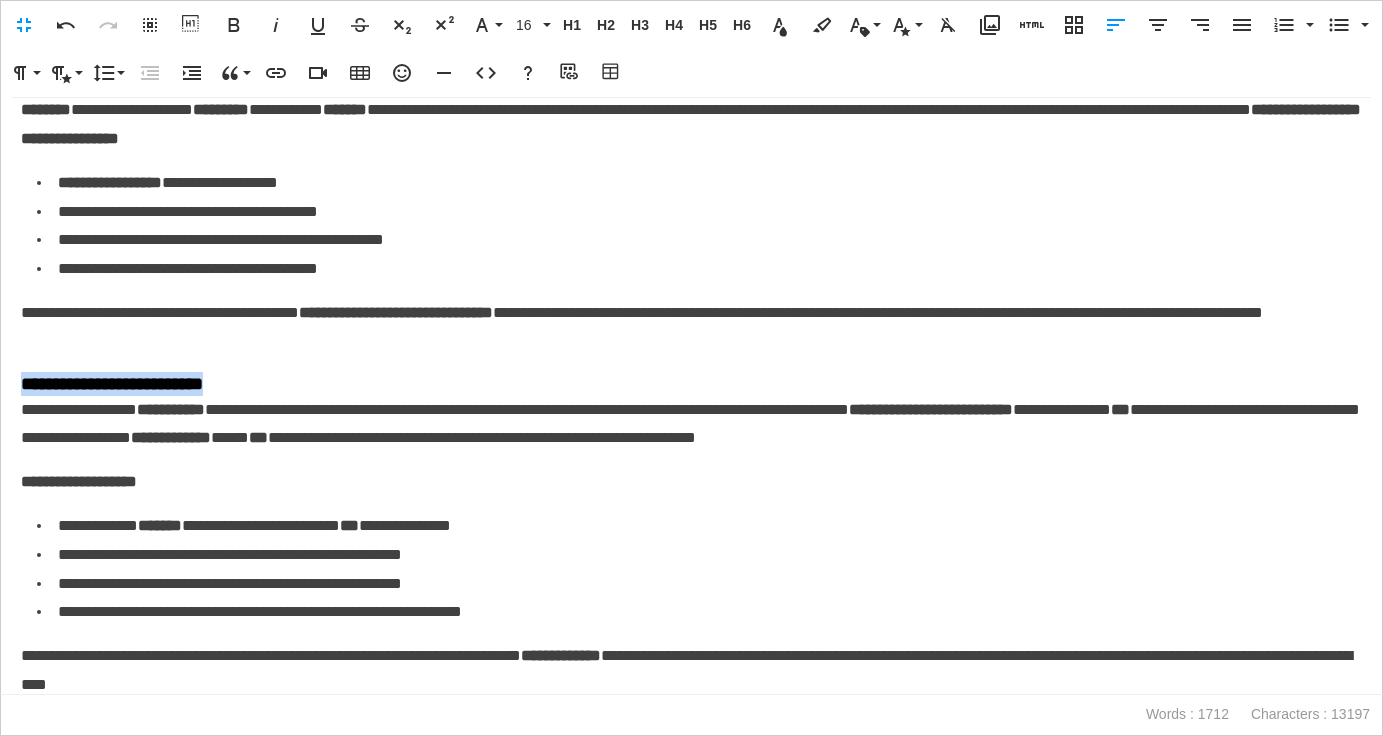 drag, startPoint x: 294, startPoint y: 389, endPoint x: 19, endPoint y: 388, distance: 275.00183 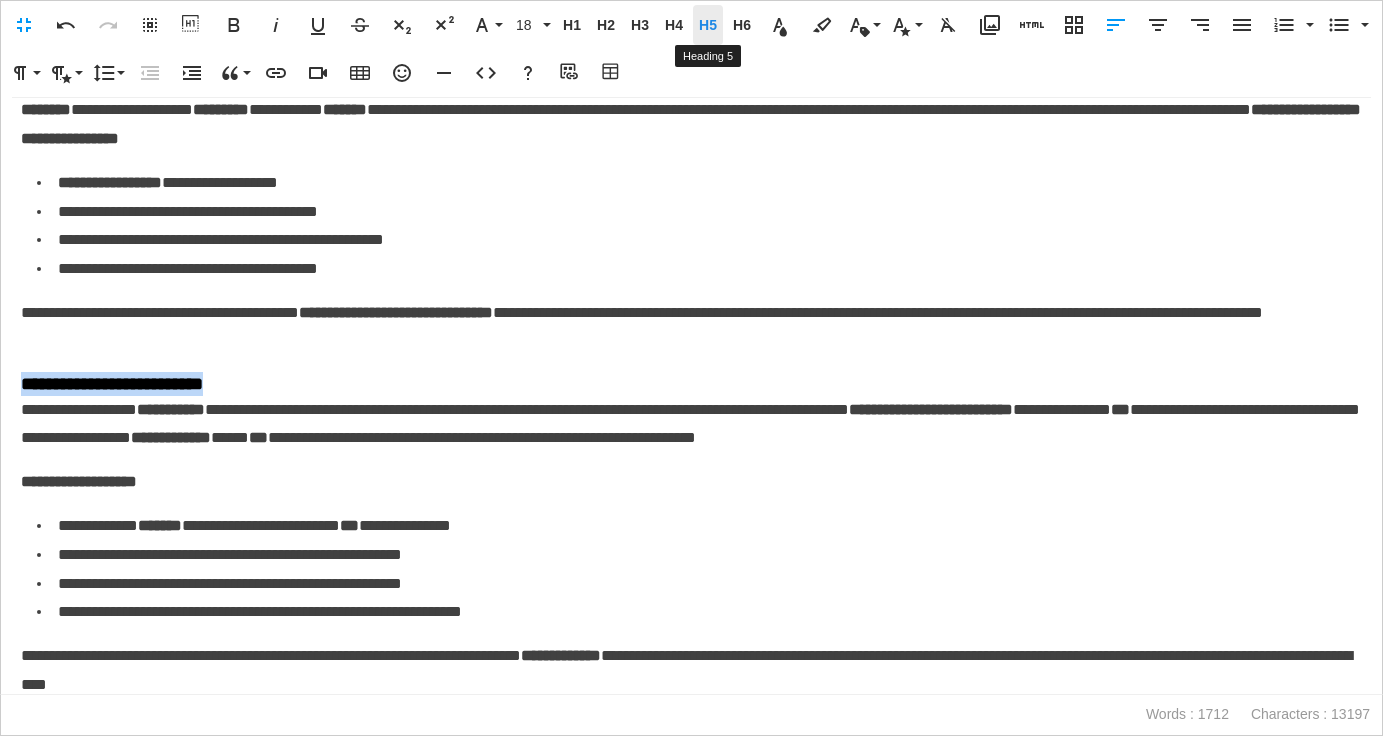 click on "H5" at bounding box center (708, 25) 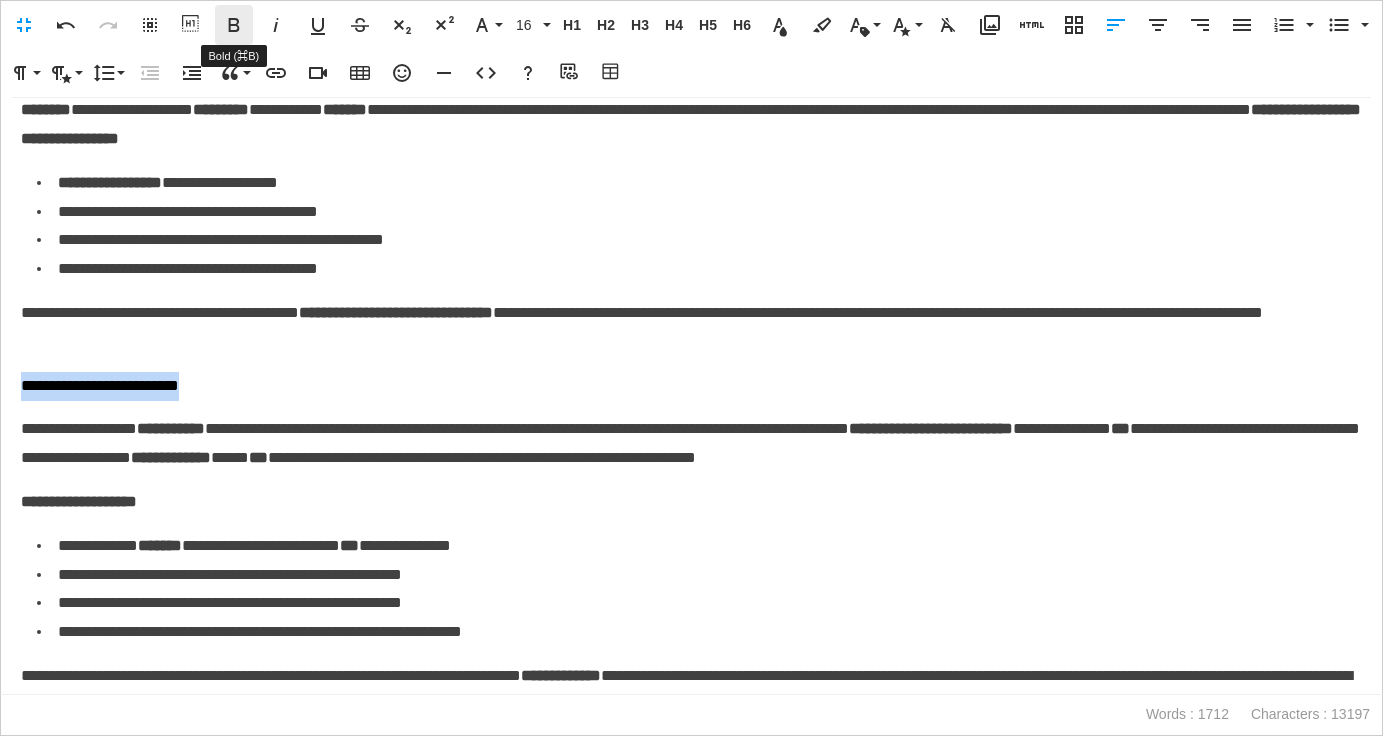 click 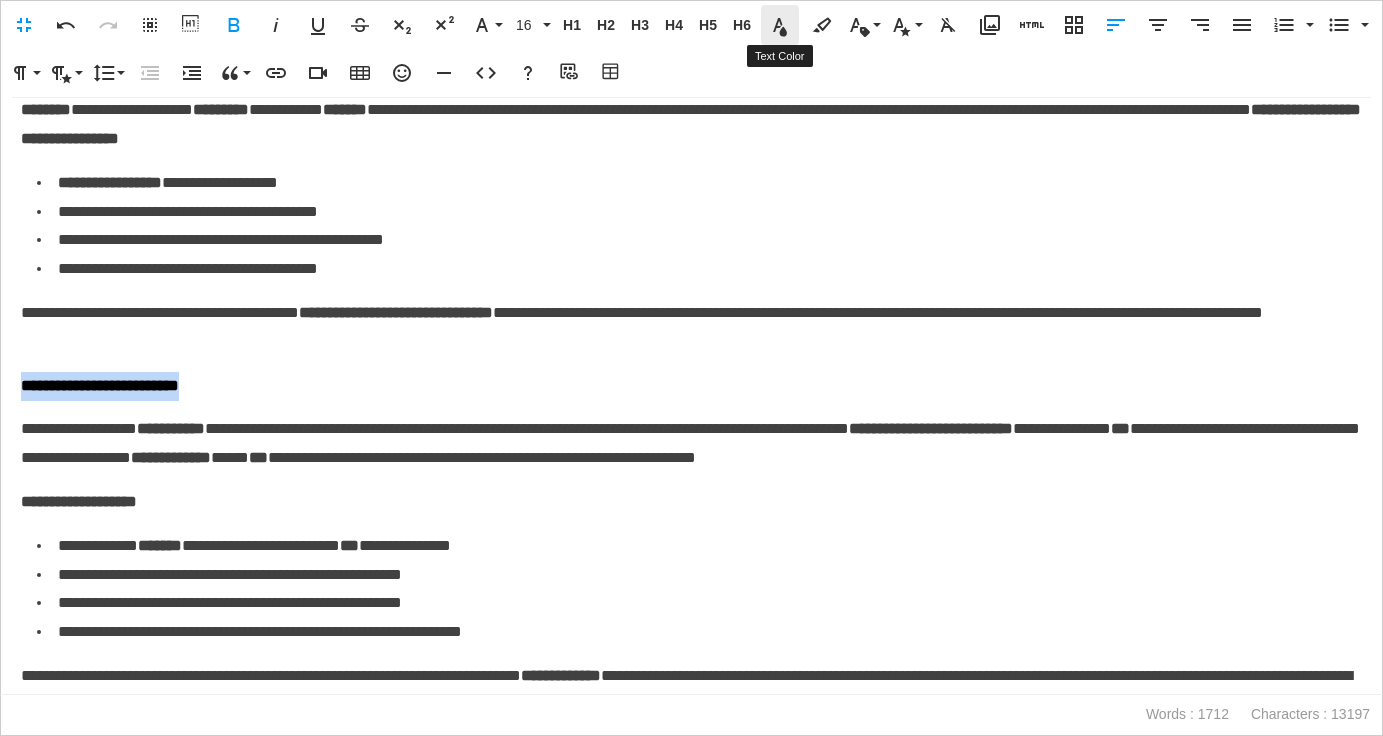 click 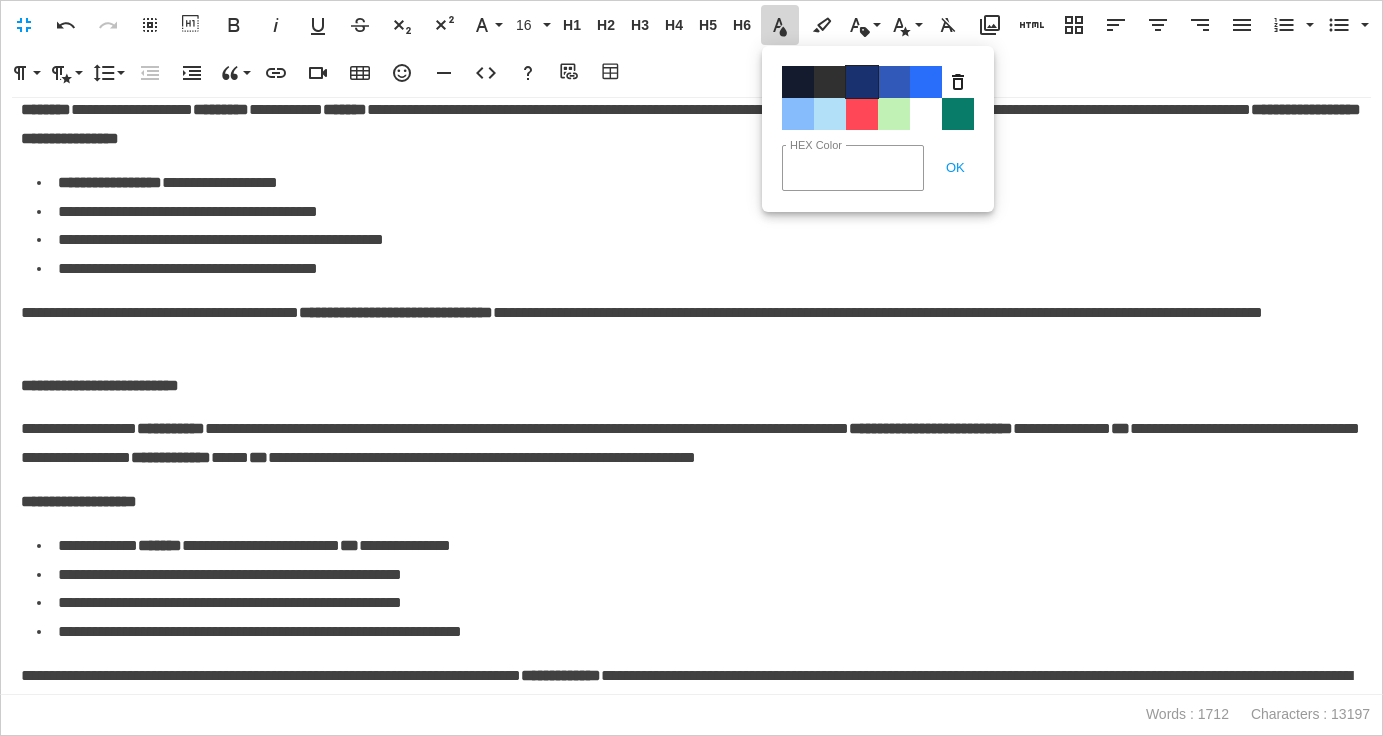 click on "Color#19326F" at bounding box center (862, 82) 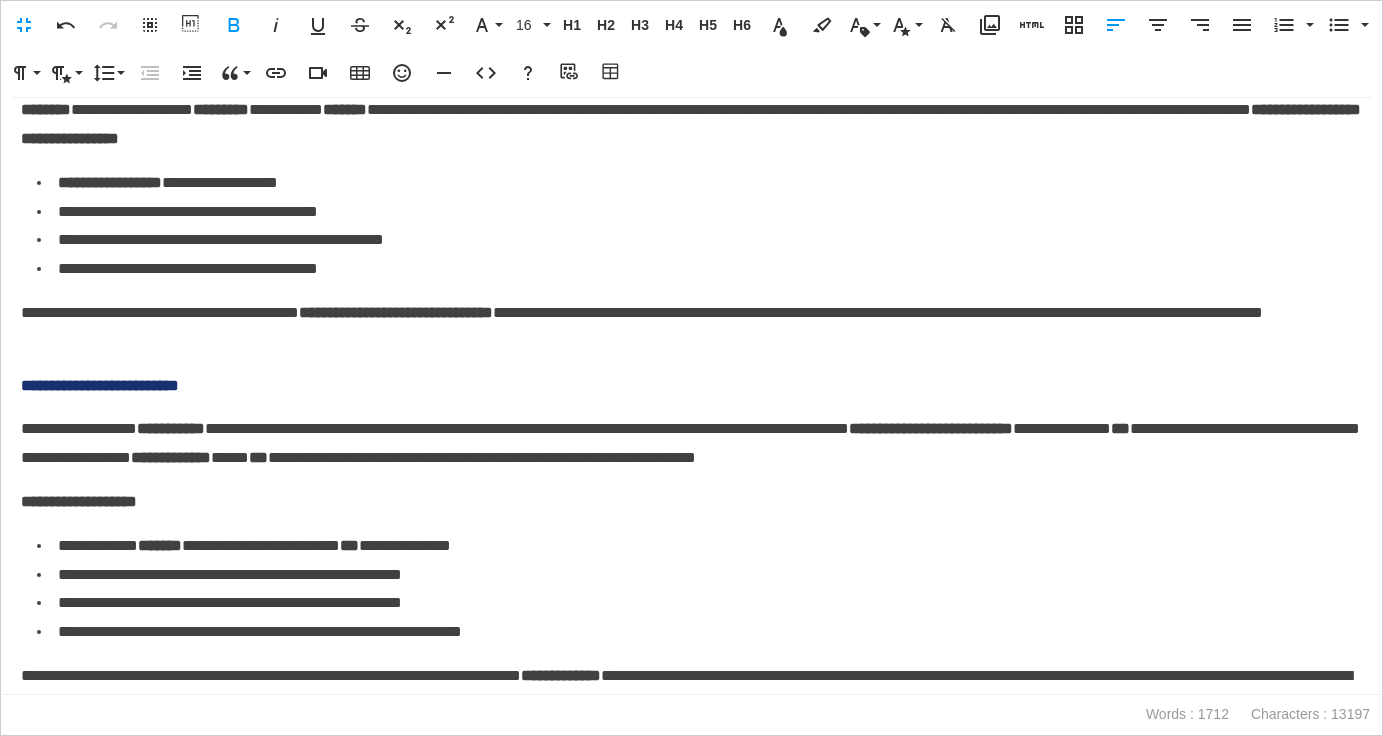 click on "**********" at bounding box center (691, 328) 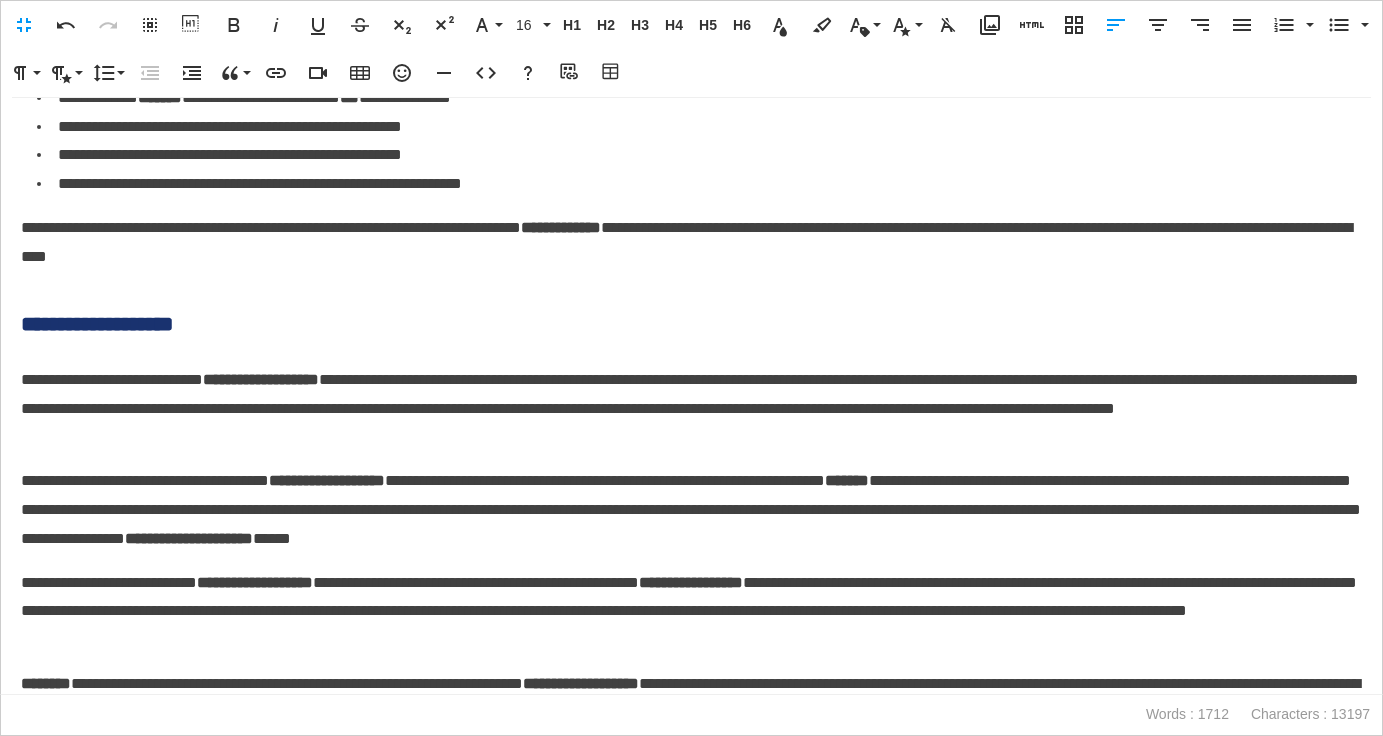 scroll, scrollTop: 1905, scrollLeft: 0, axis: vertical 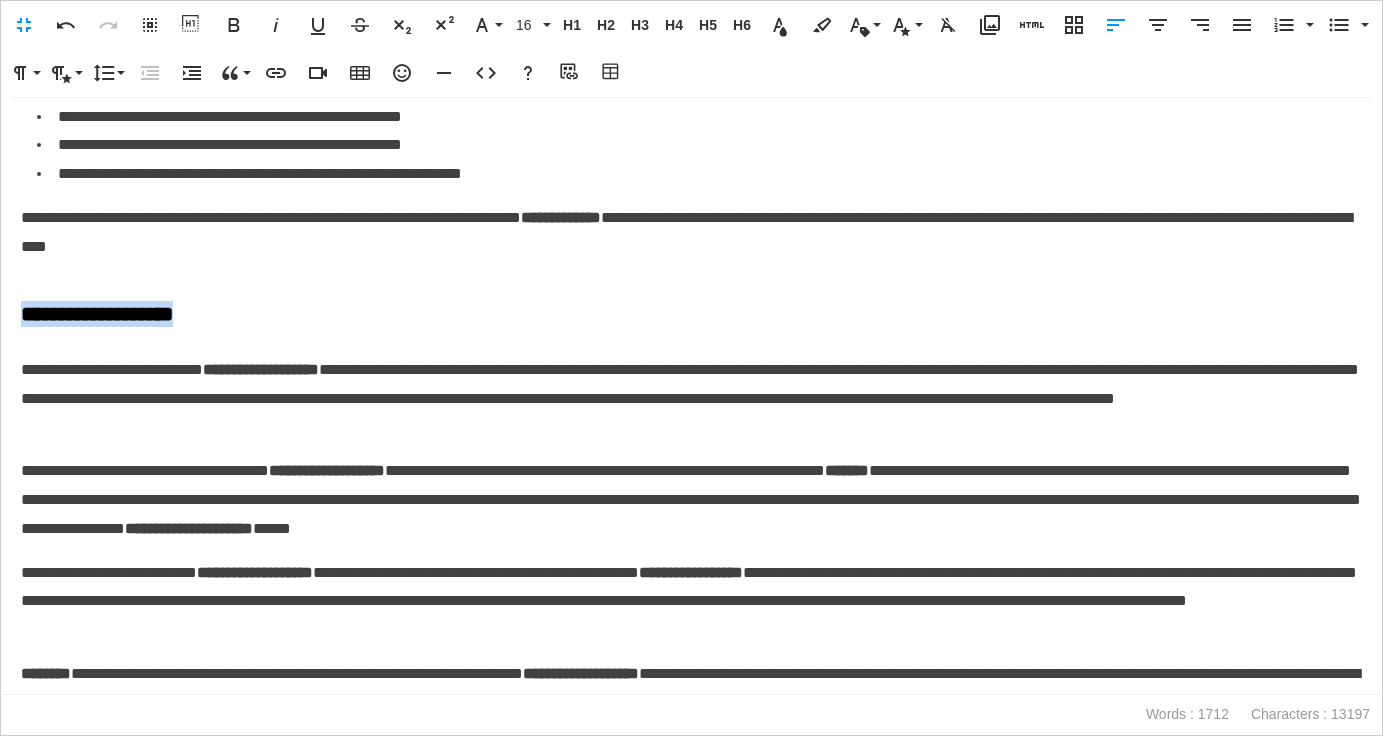 drag, startPoint x: 274, startPoint y: 315, endPoint x: 15, endPoint y: 313, distance: 259.00772 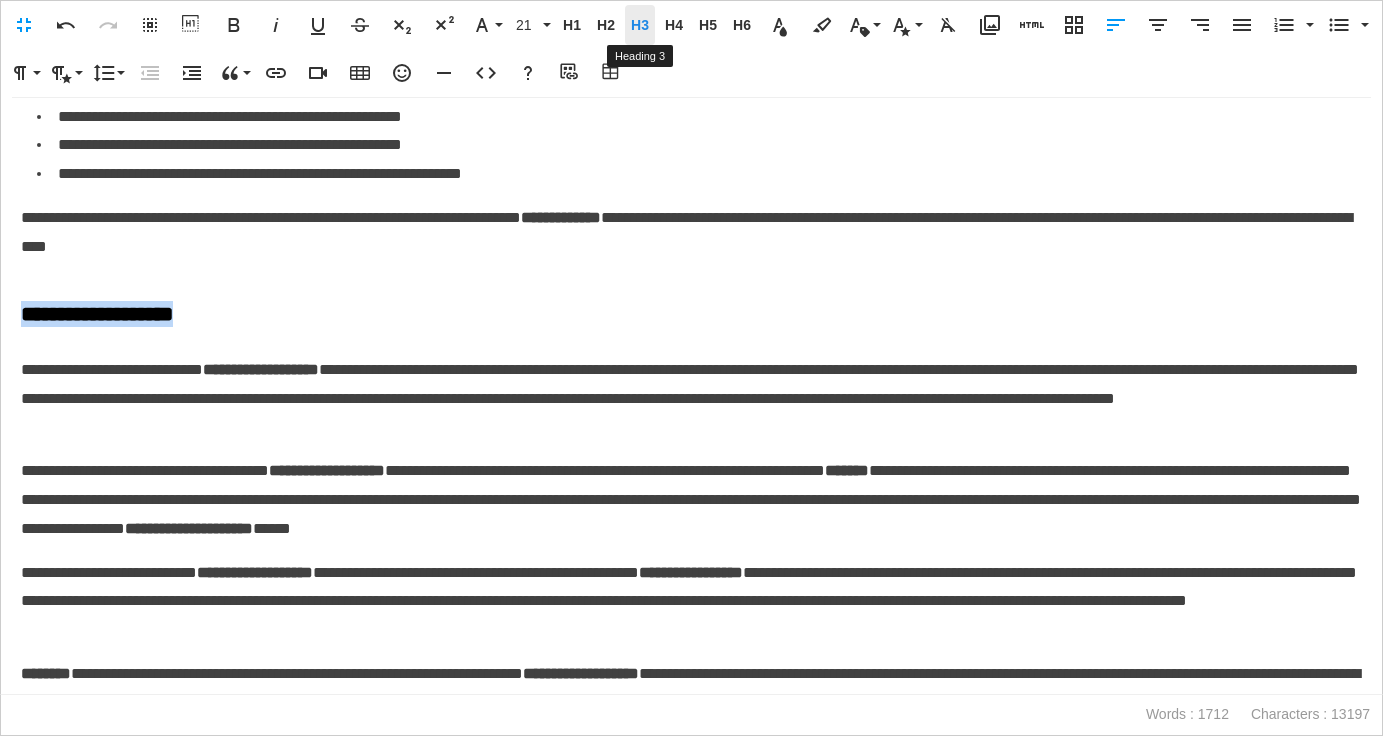 click on "H3" at bounding box center (640, 25) 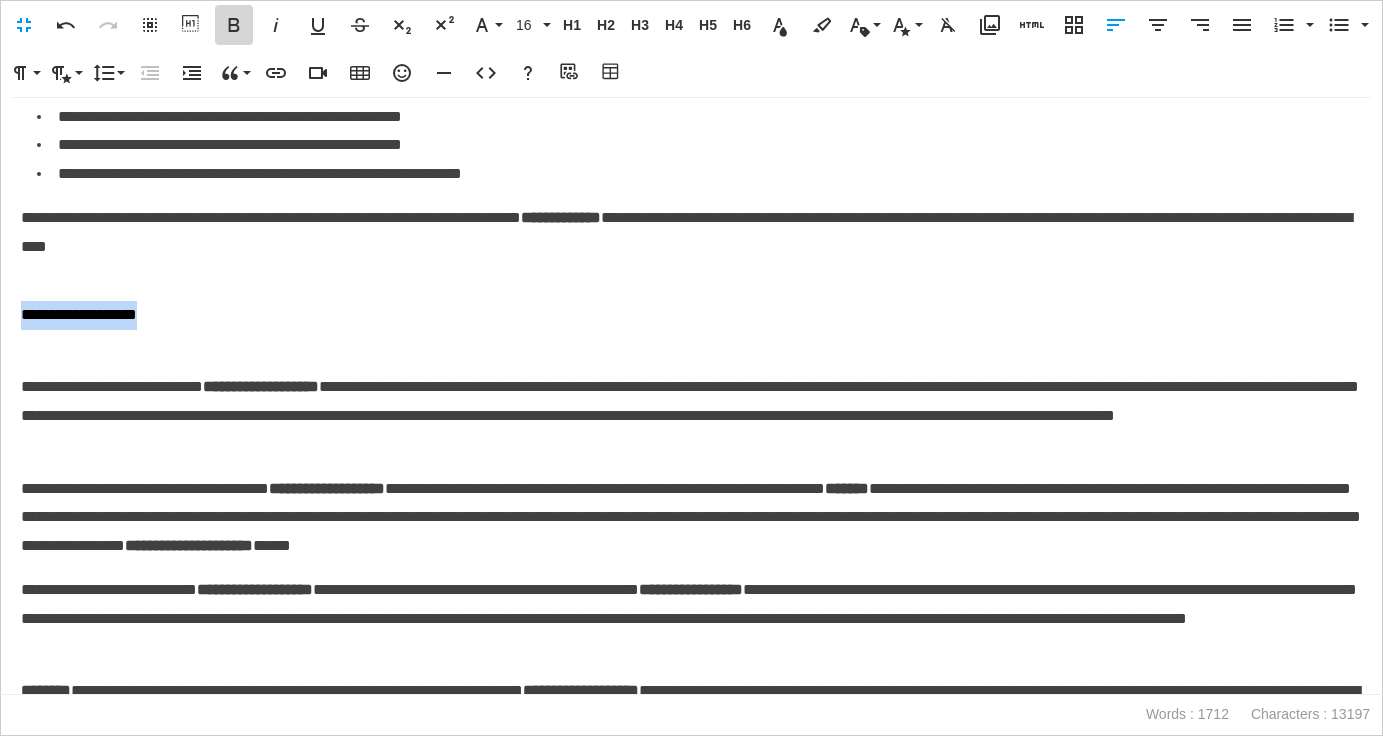 click 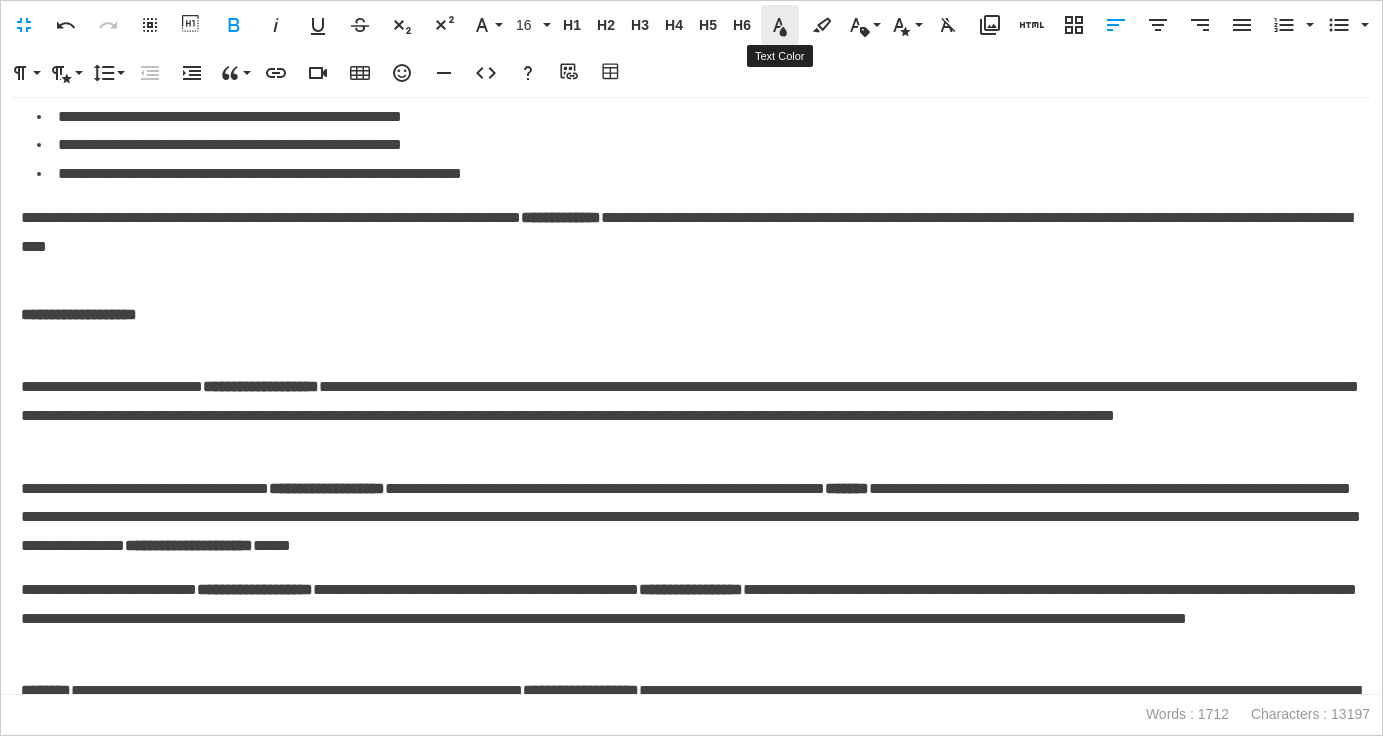 click on "Text Color" at bounding box center [780, 25] 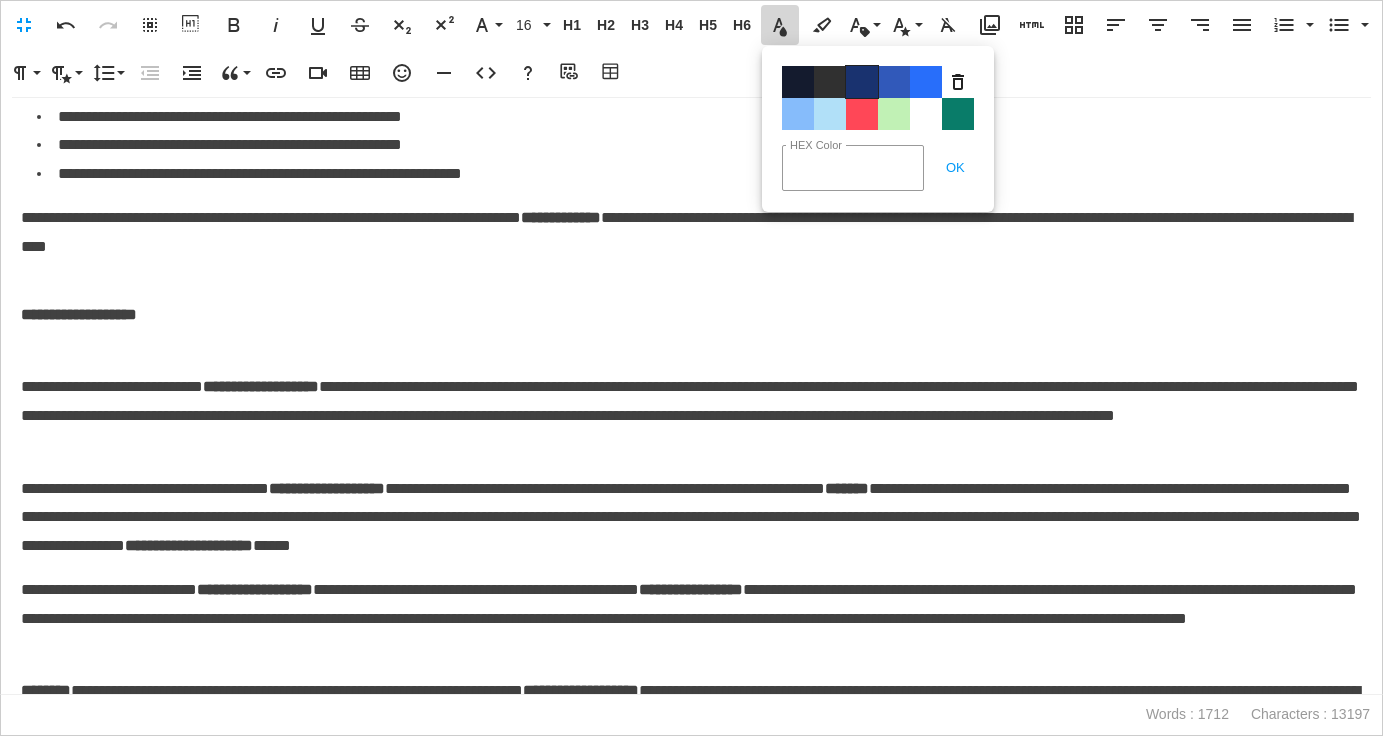 click on "Color#19326F" at bounding box center [862, 82] 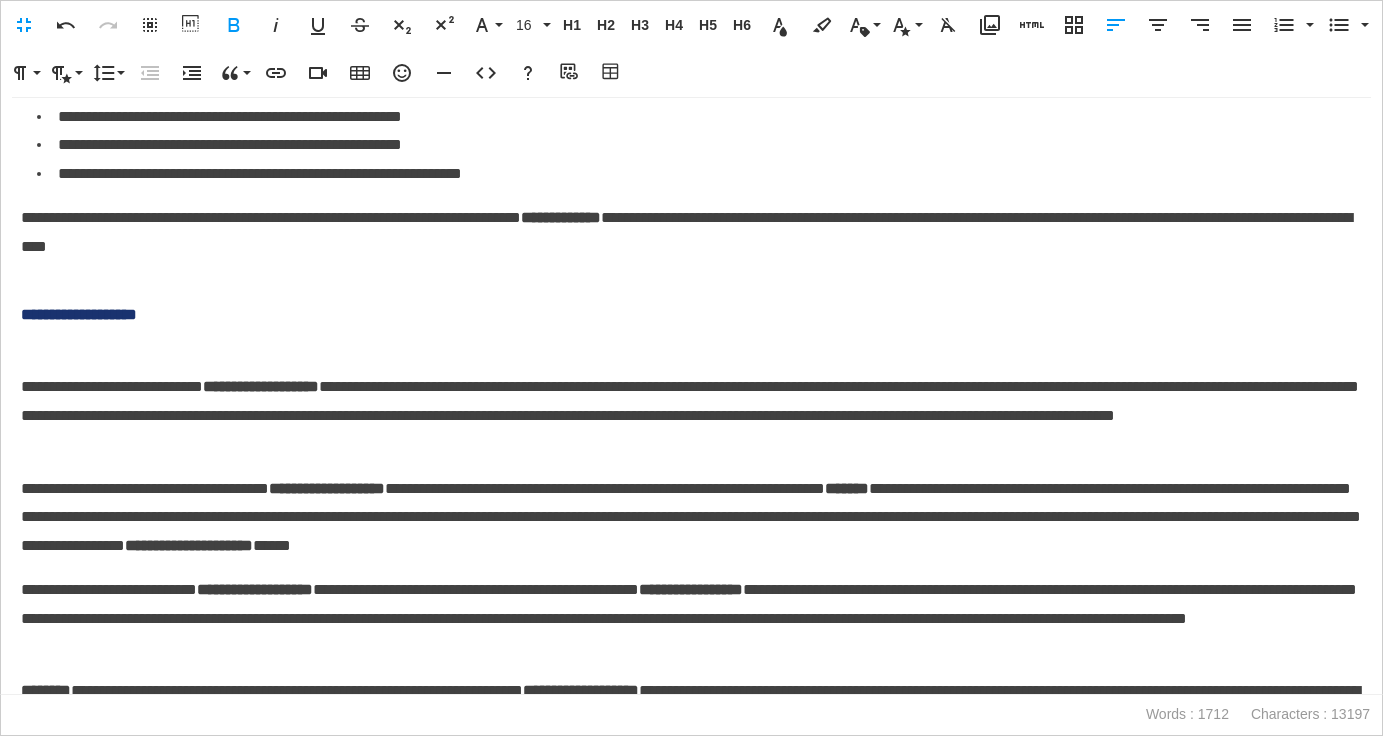 click on "**********" at bounding box center (691, 401) 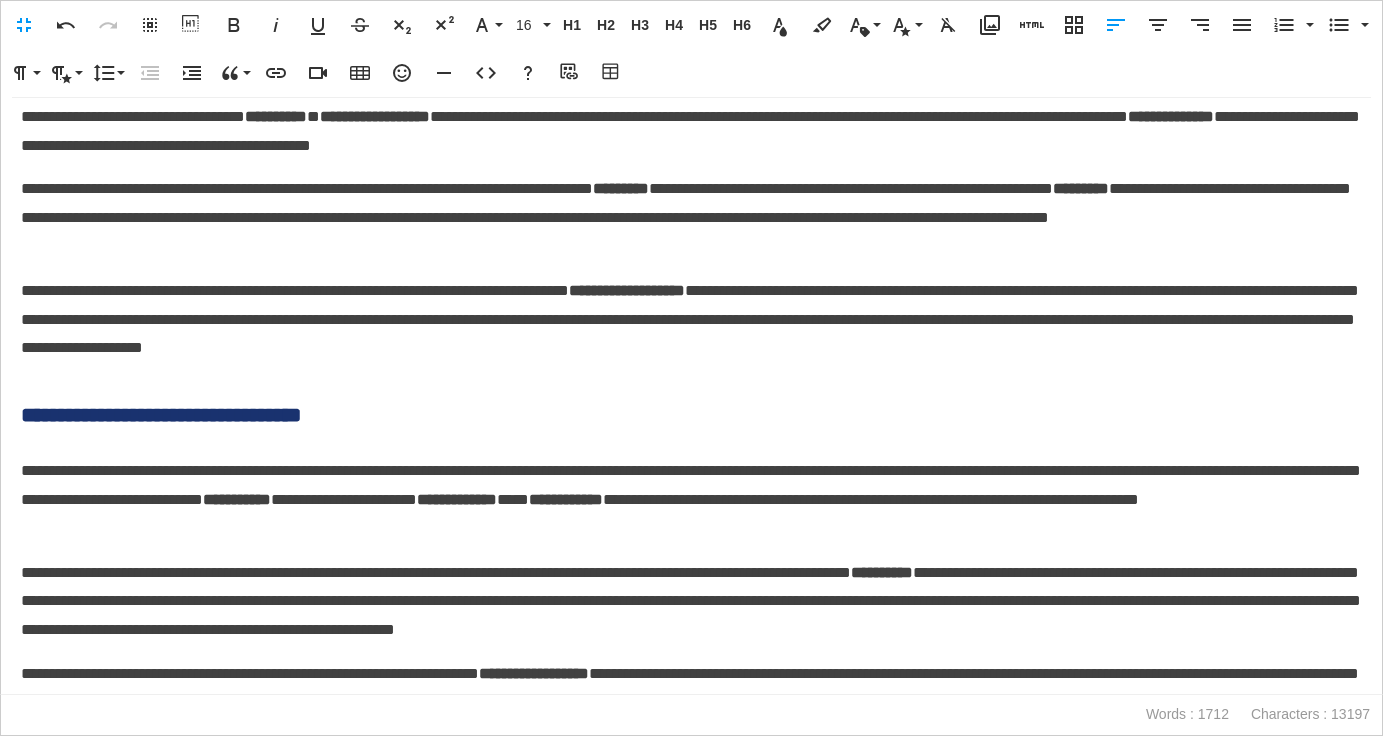 scroll, scrollTop: 2848, scrollLeft: 0, axis: vertical 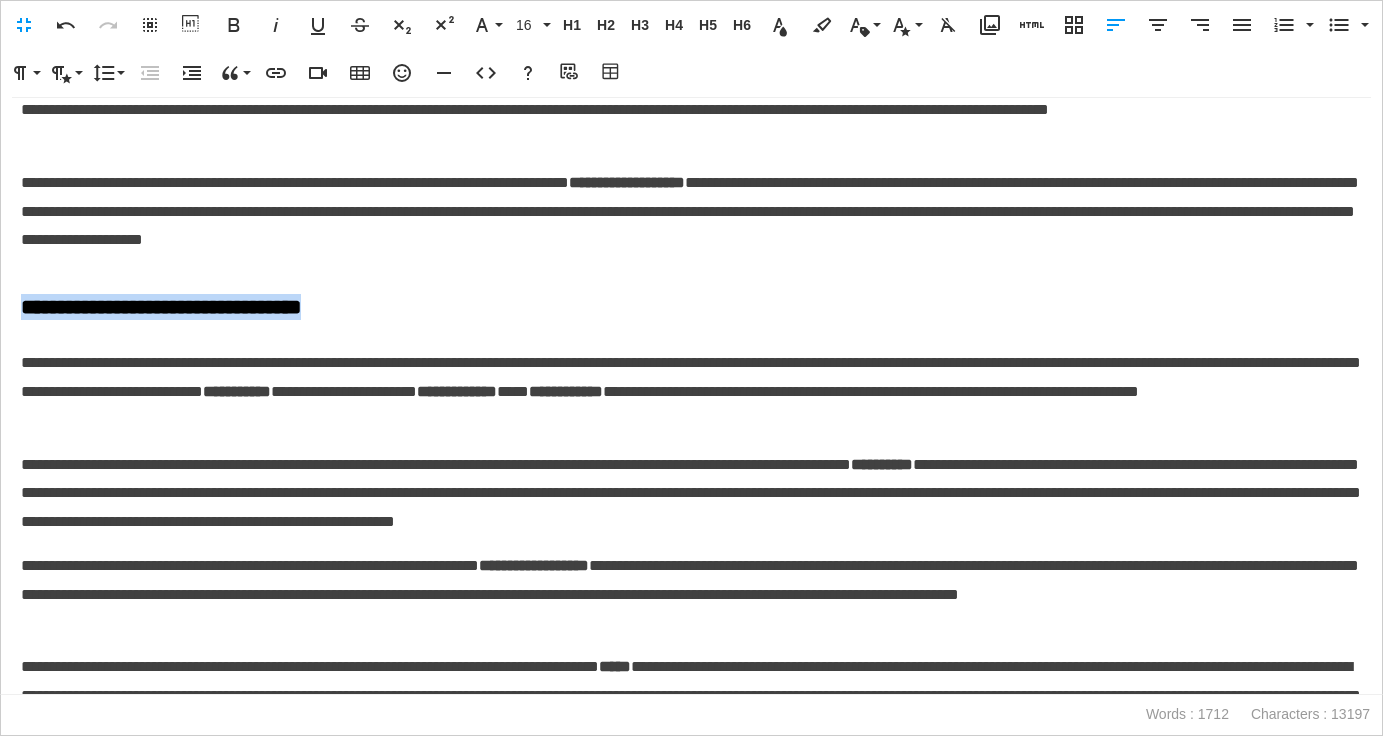 drag, startPoint x: 401, startPoint y: 307, endPoint x: -19, endPoint y: 312, distance: 420.02975 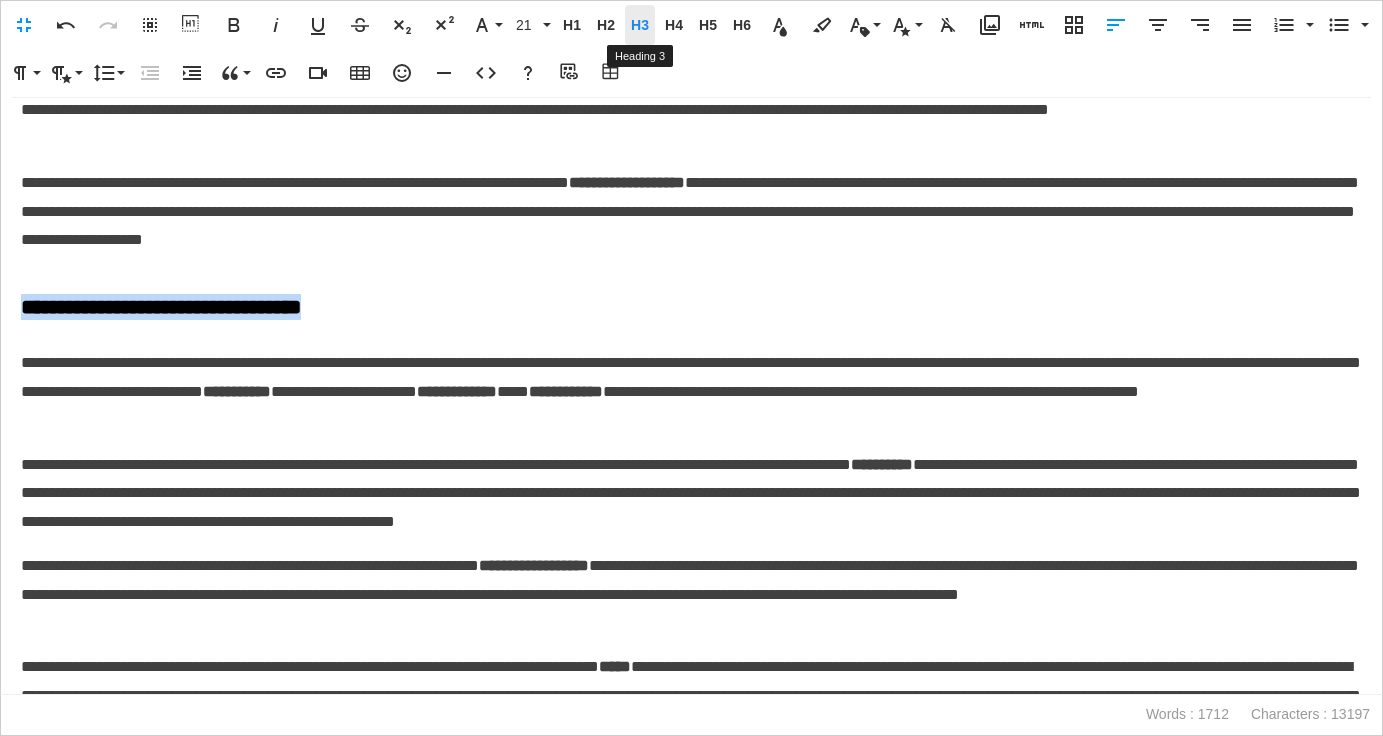 click on "H3" at bounding box center (640, 25) 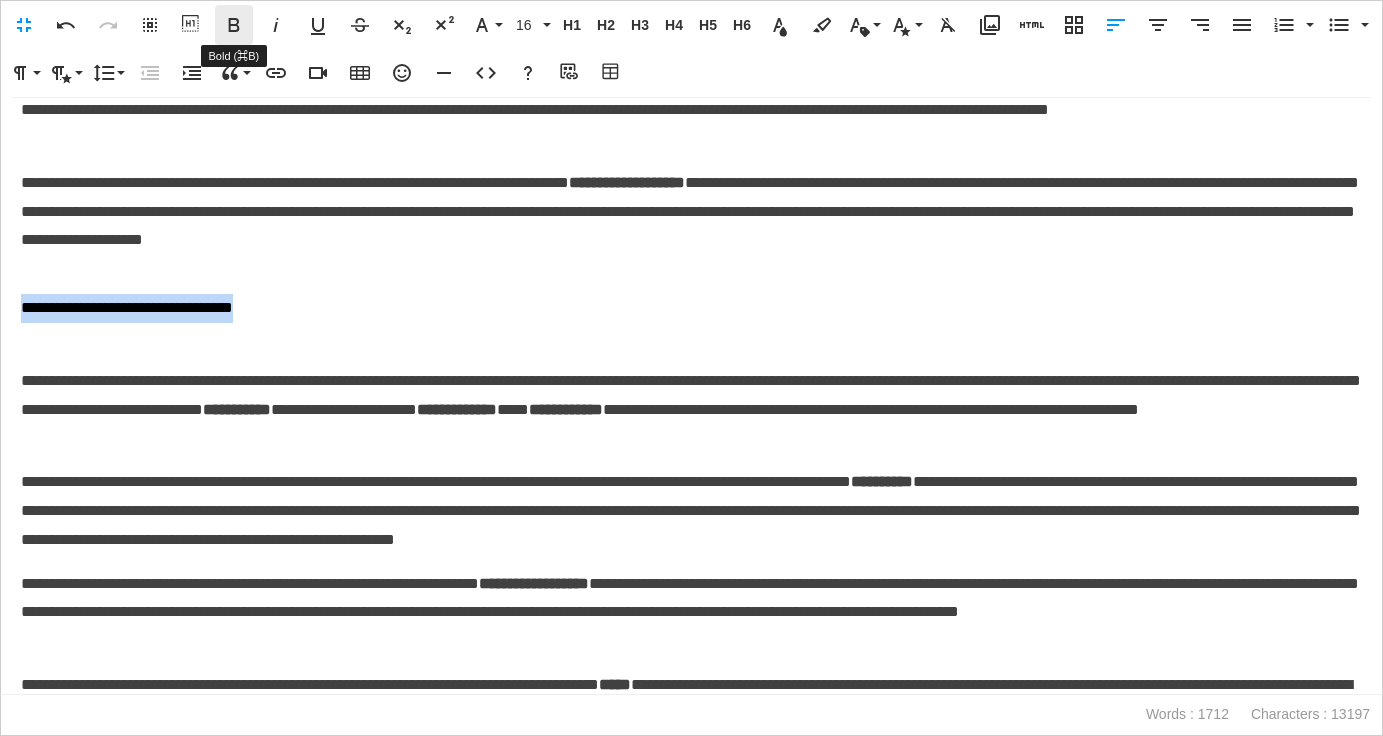click 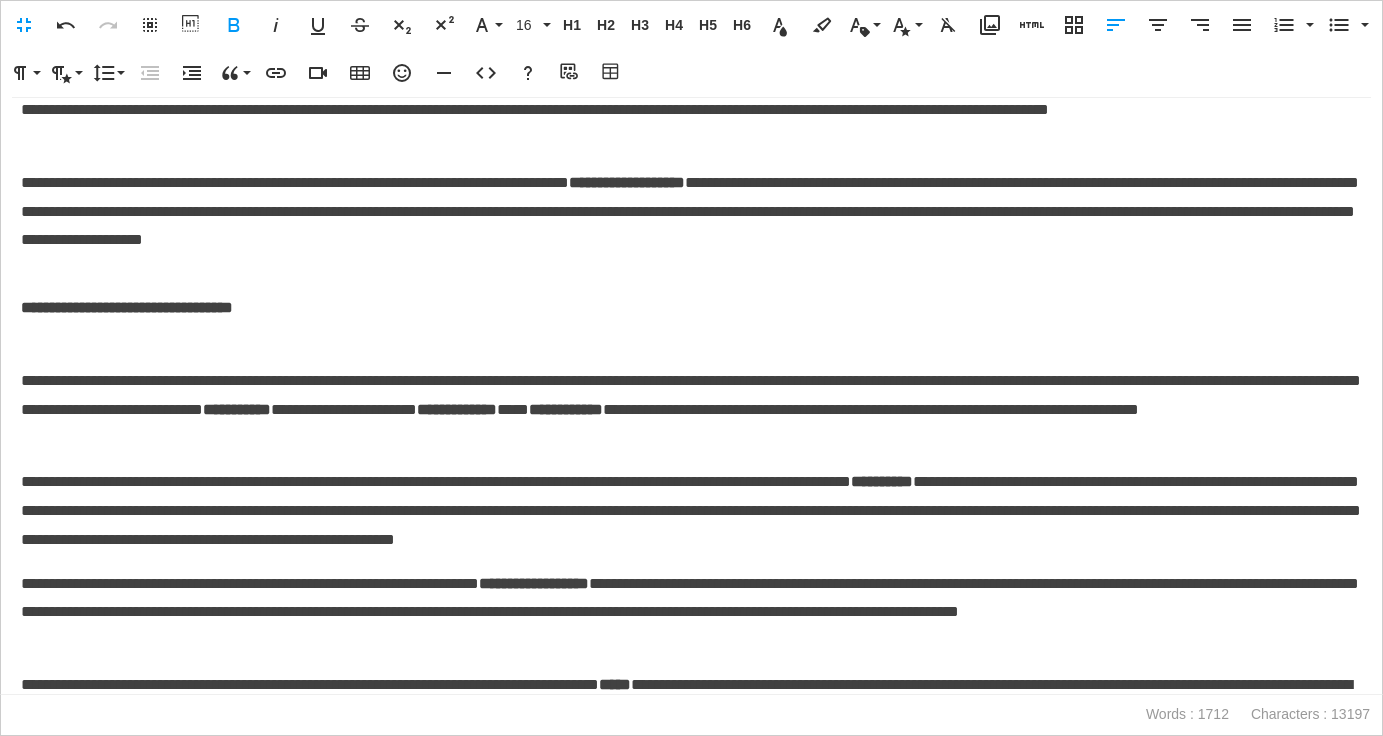 click on "**********" at bounding box center (691, 395) 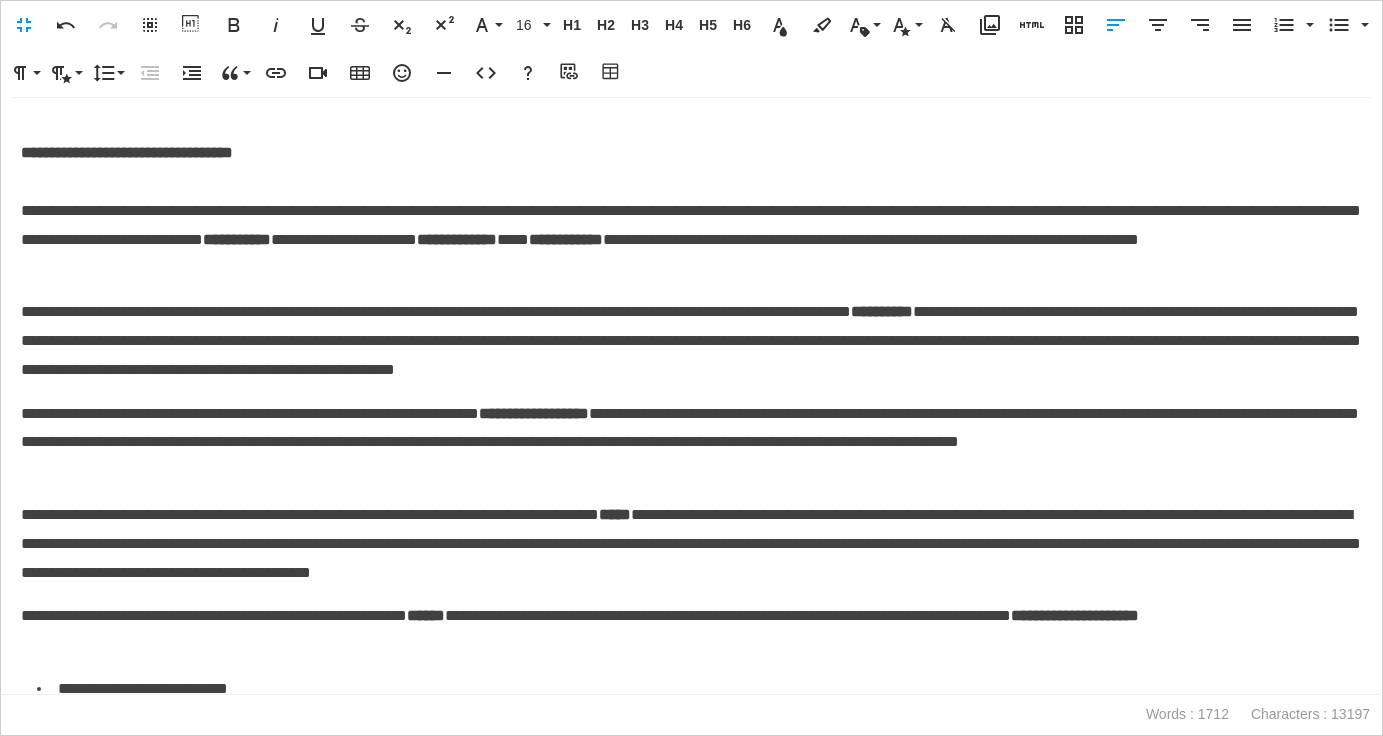 scroll, scrollTop: 2826, scrollLeft: 0, axis: vertical 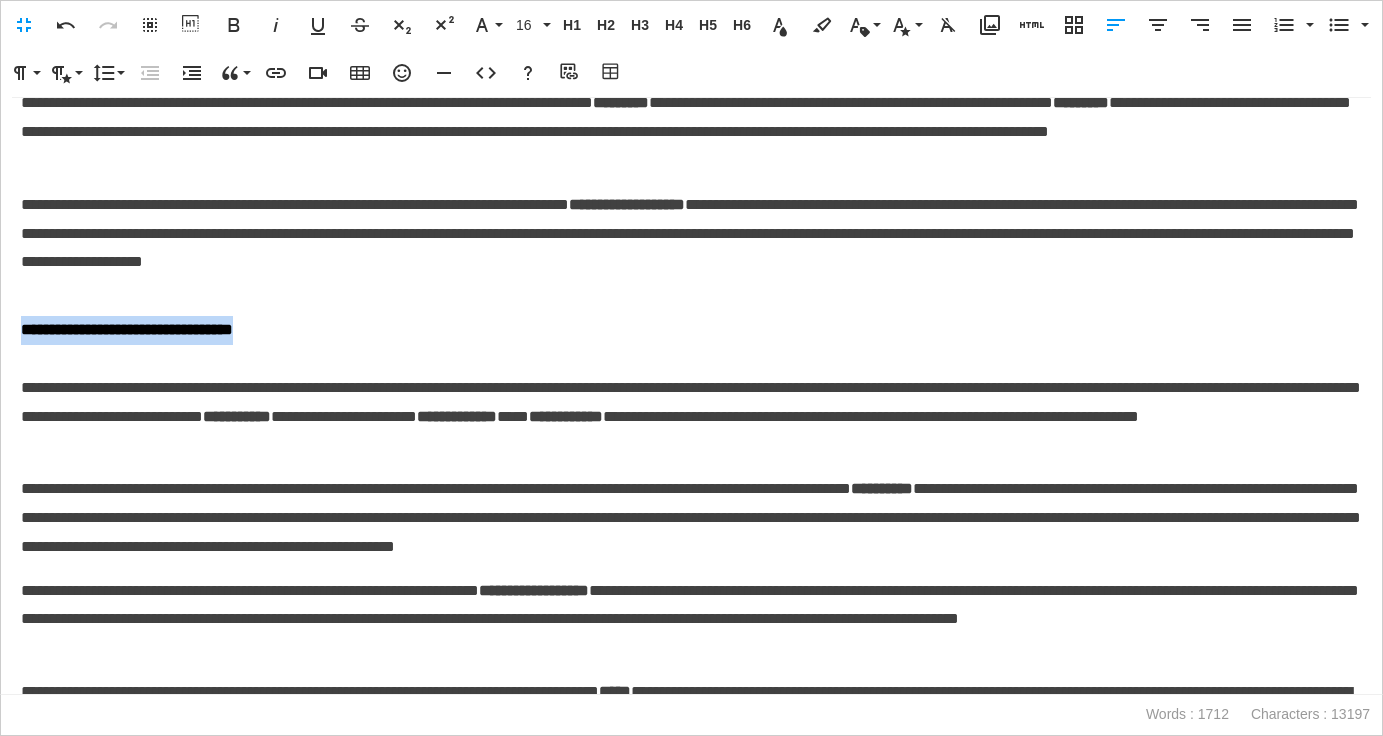 drag, startPoint x: 328, startPoint y: 335, endPoint x: 0, endPoint y: 332, distance: 328.01373 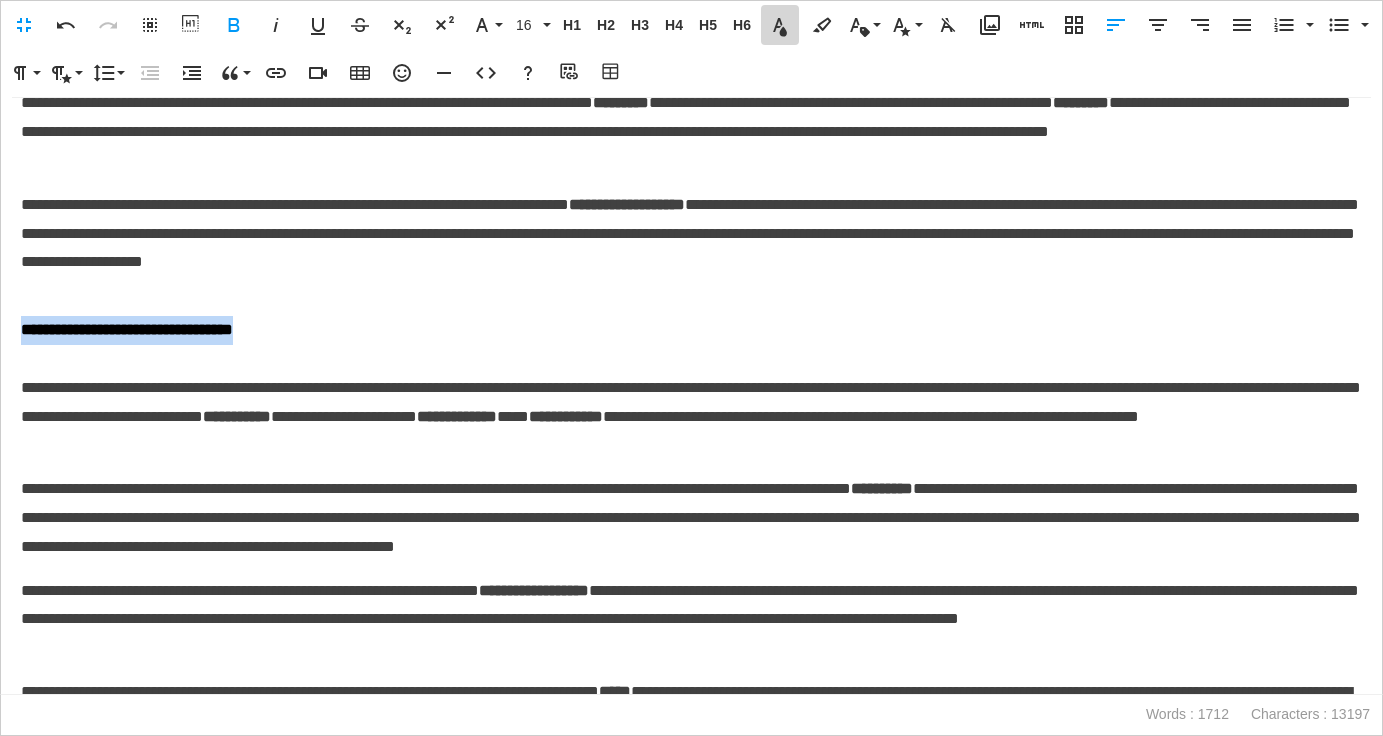 click 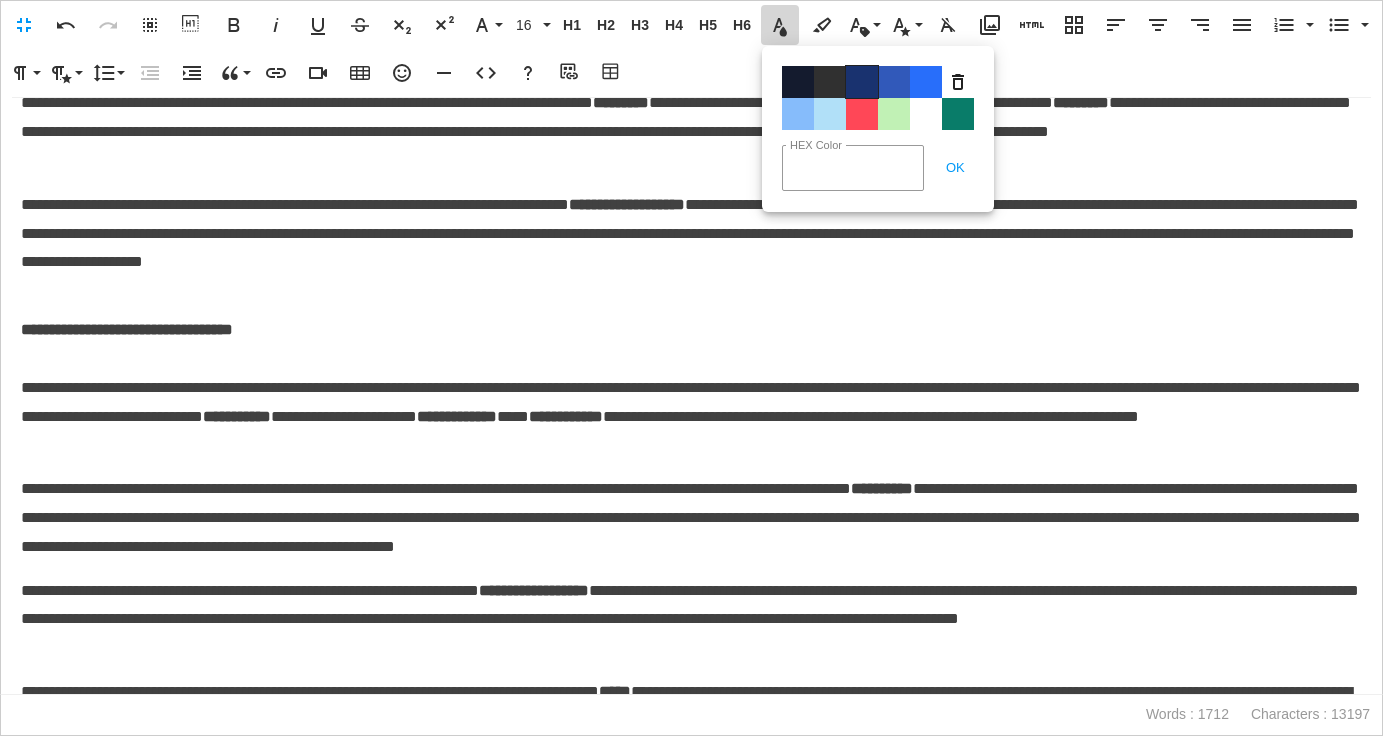click on "Color#19326F" at bounding box center (862, 82) 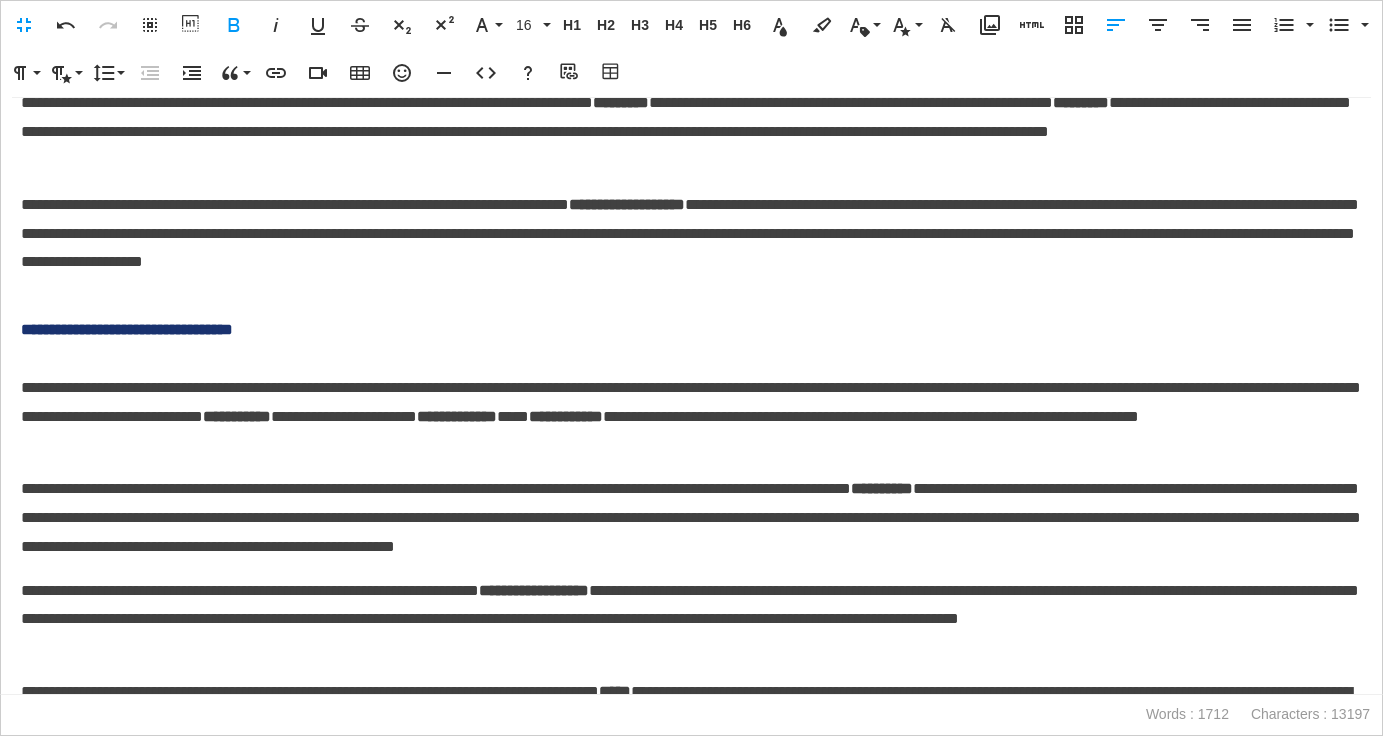 click on "**********" at bounding box center (691, 234) 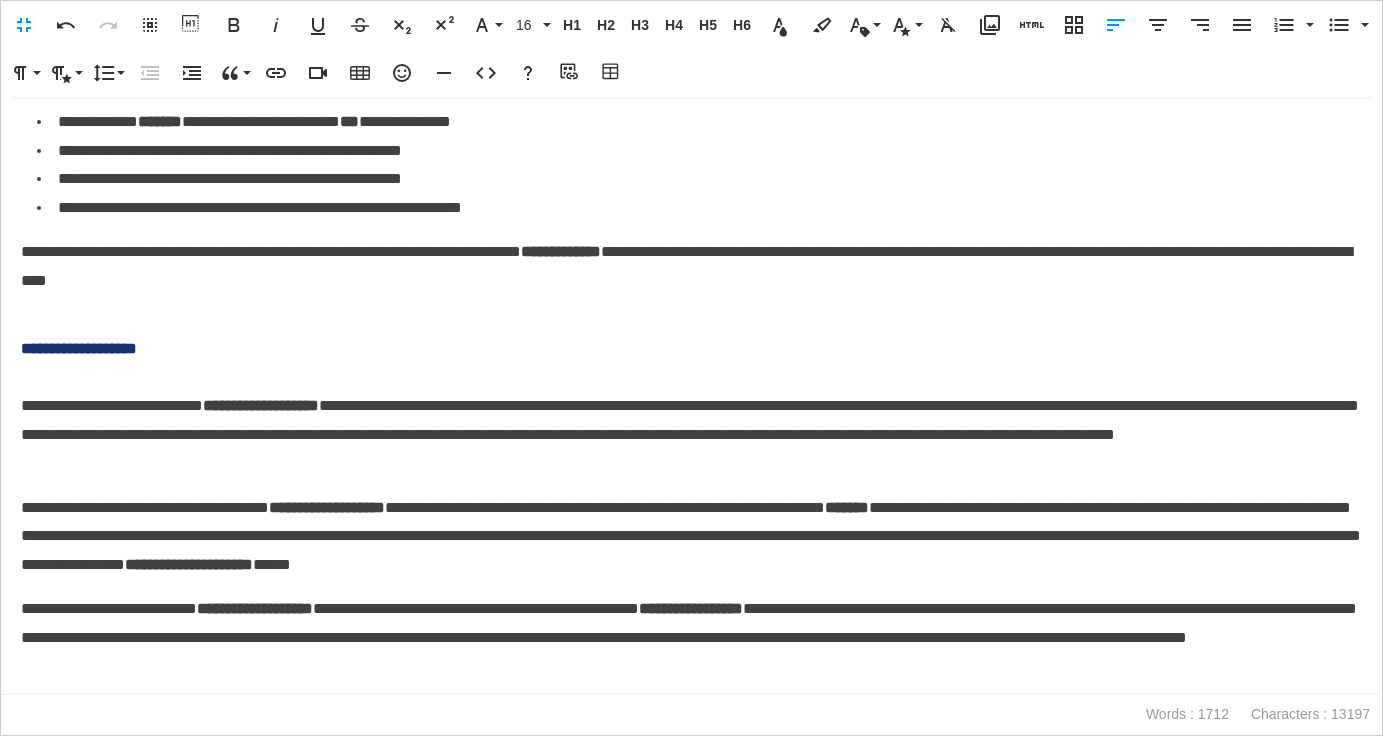 scroll, scrollTop: 1873, scrollLeft: 0, axis: vertical 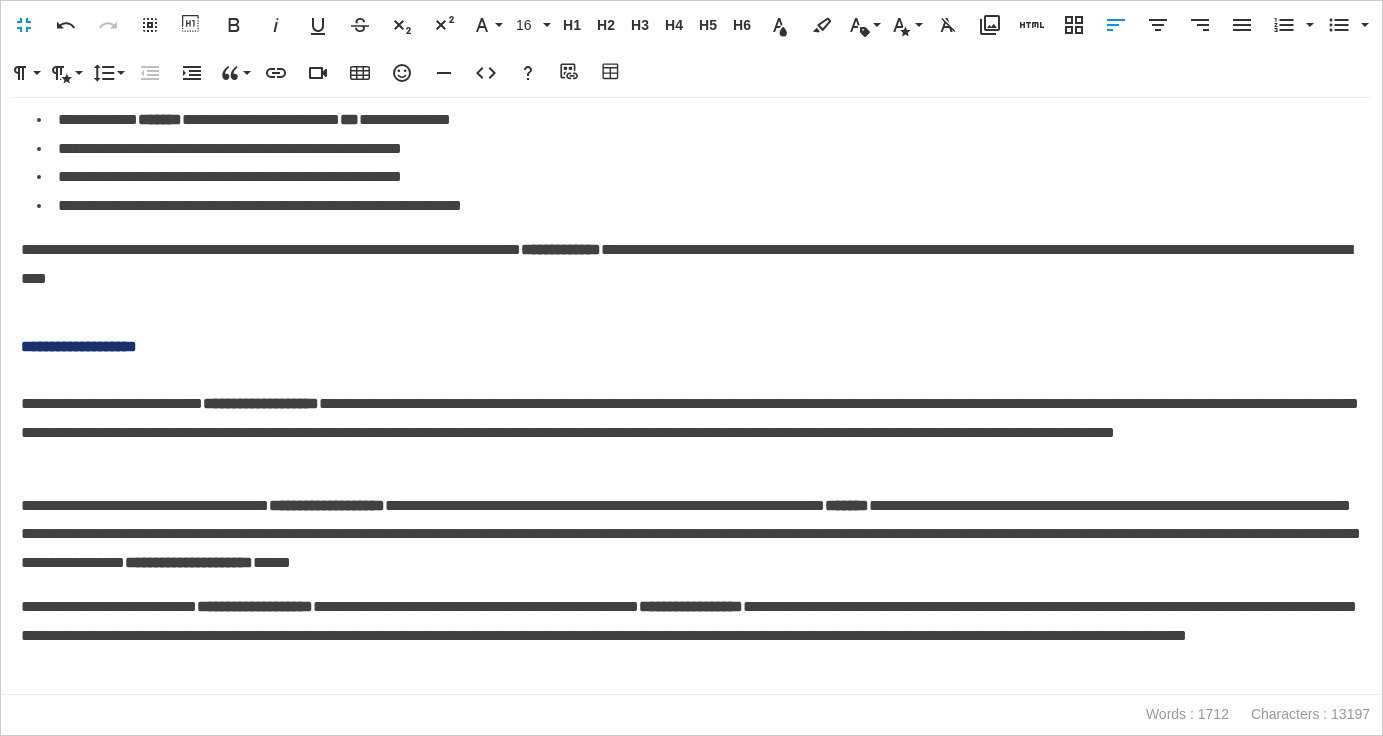 click at bounding box center [691, 321] 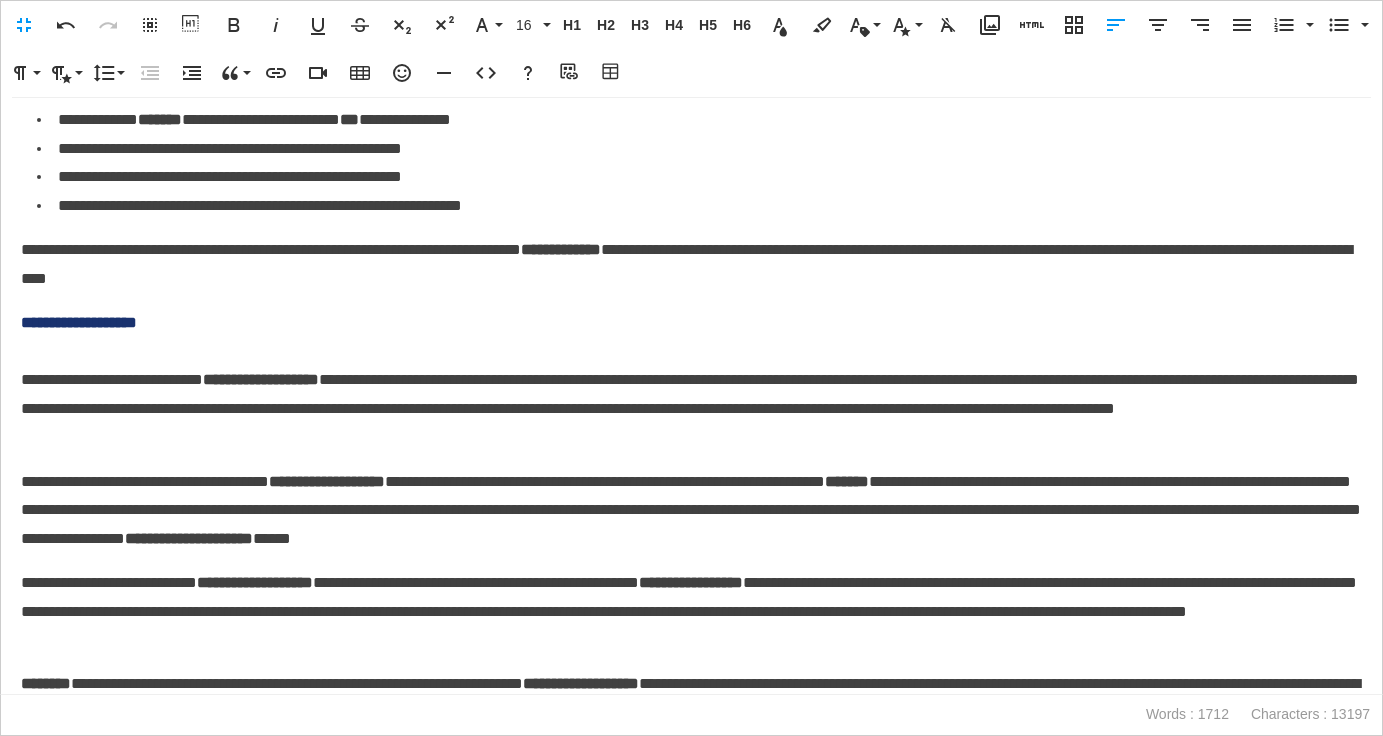click on "**********" at bounding box center (691, 381) 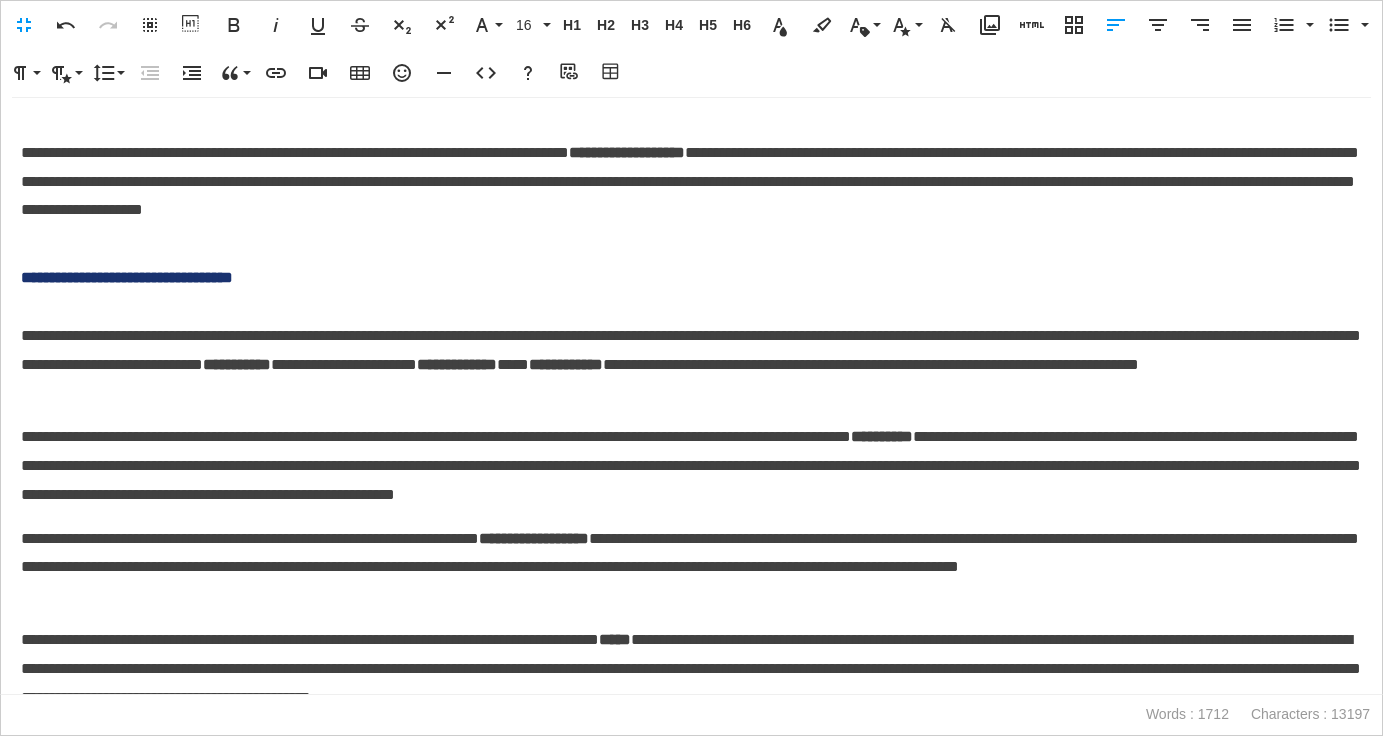 scroll, scrollTop: 2877, scrollLeft: 0, axis: vertical 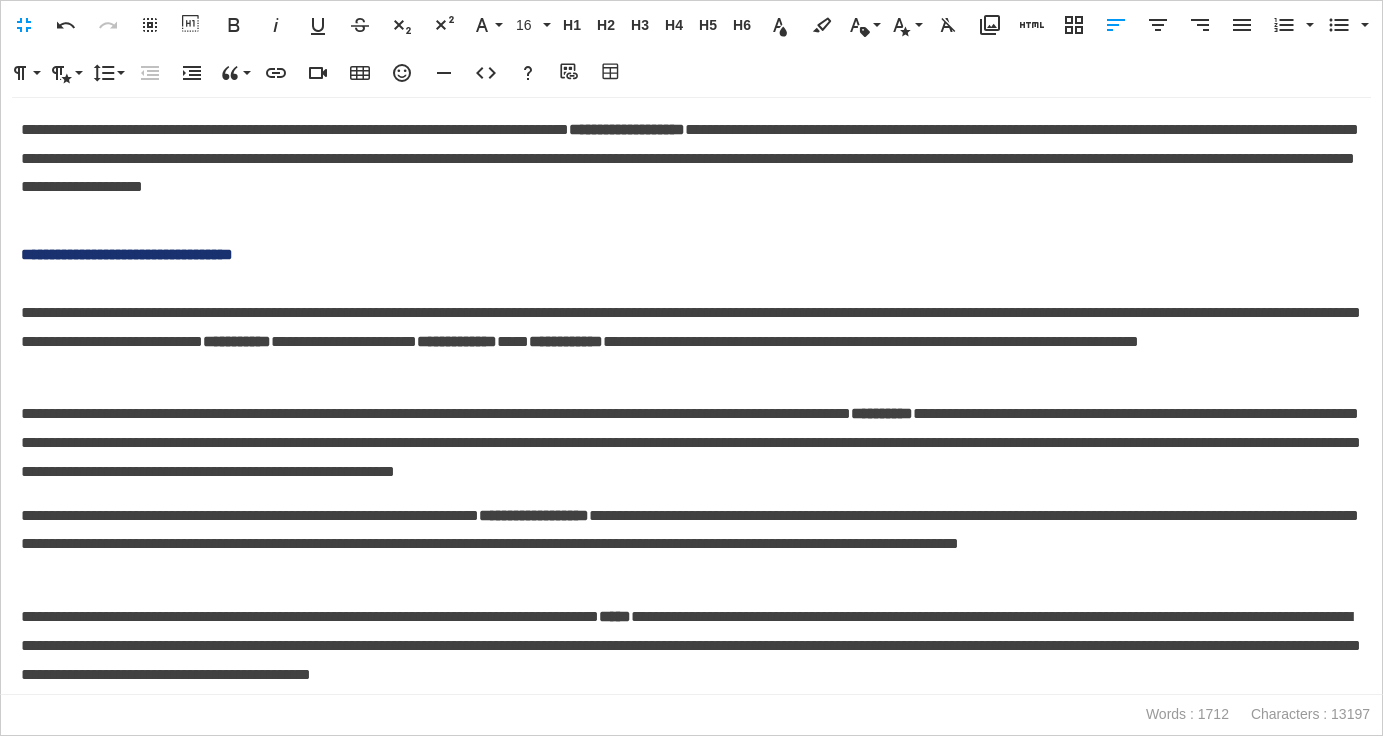 click at bounding box center [691, 229] 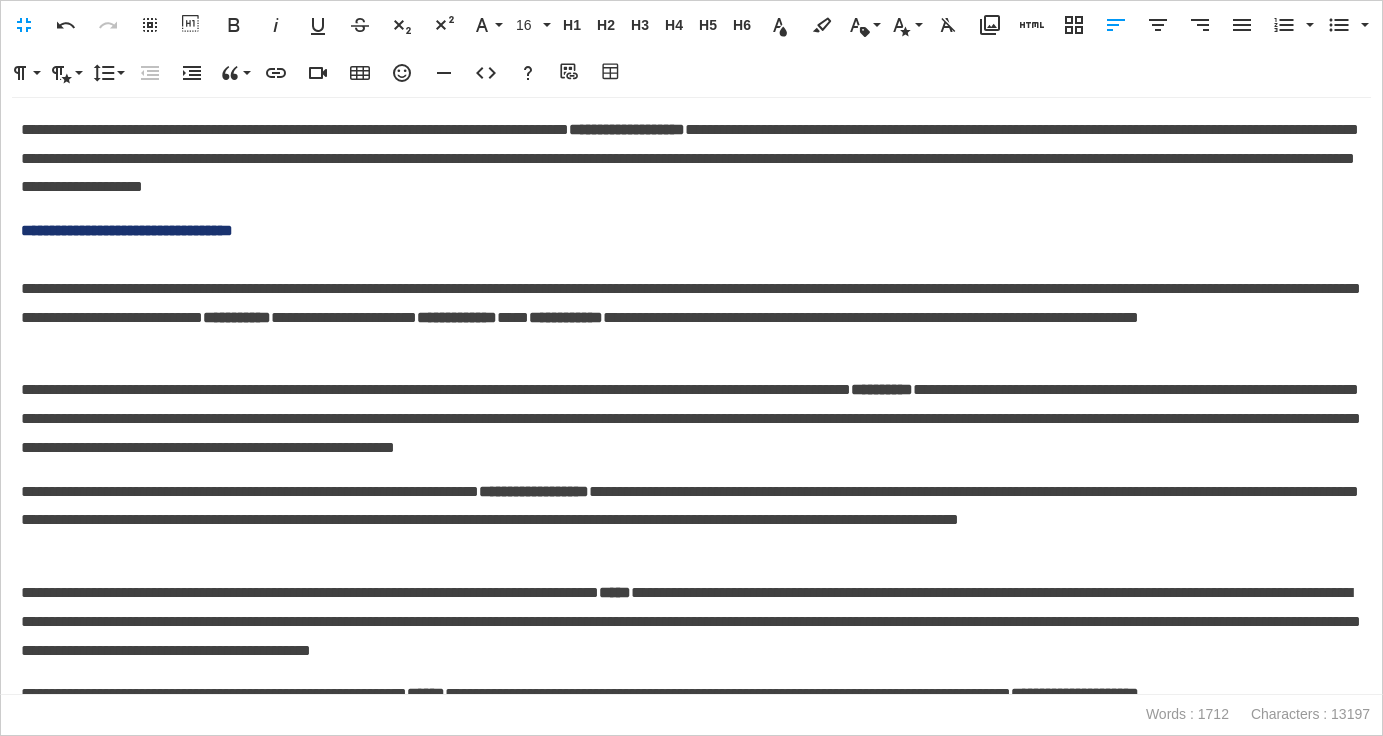click on "**********" at bounding box center [691, 289] 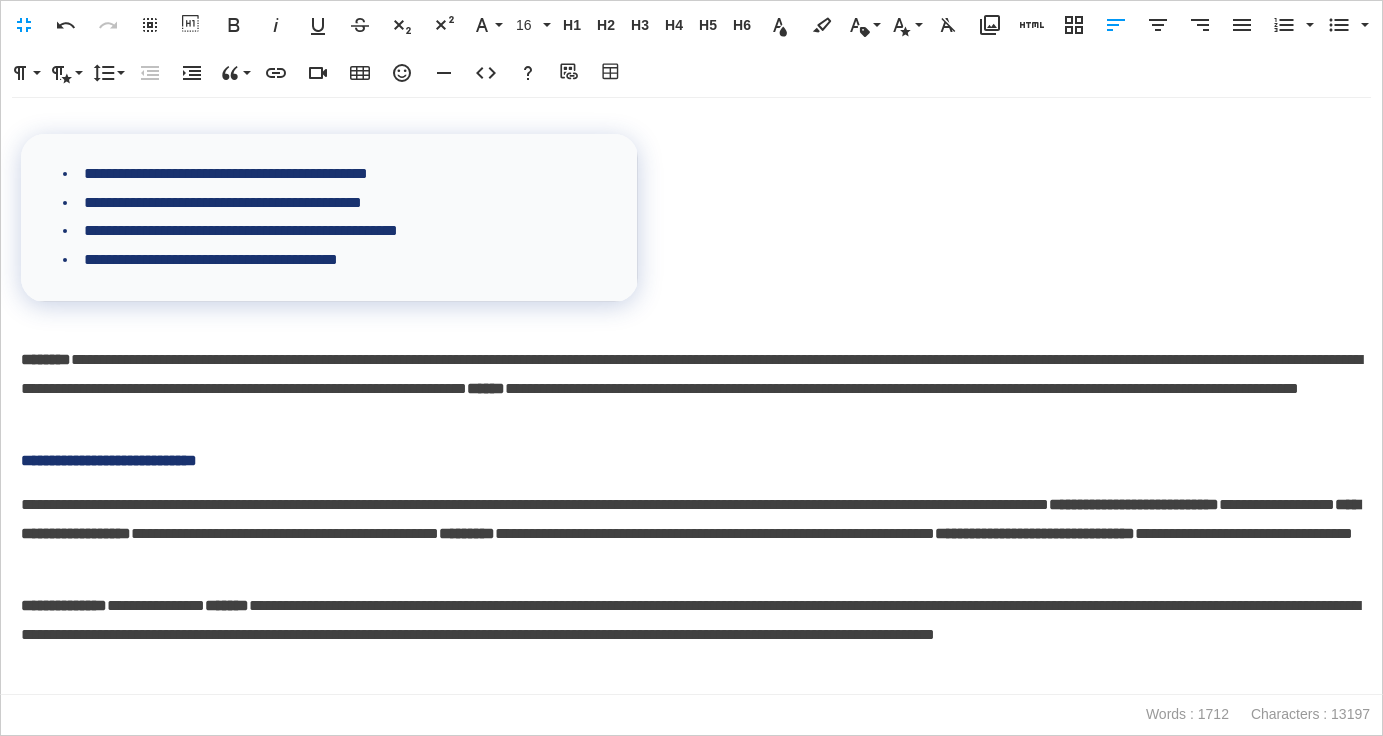 scroll, scrollTop: 0, scrollLeft: 0, axis: both 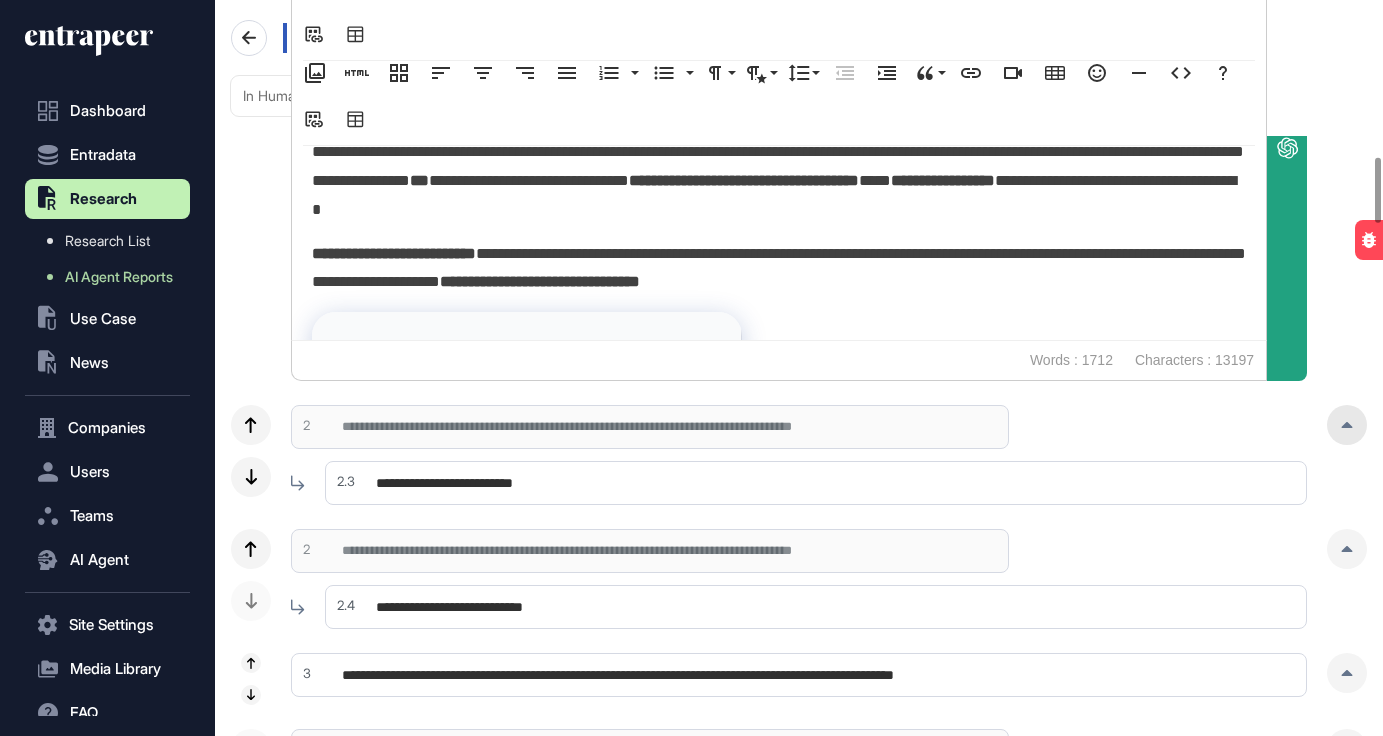 click at bounding box center [1347, 425] 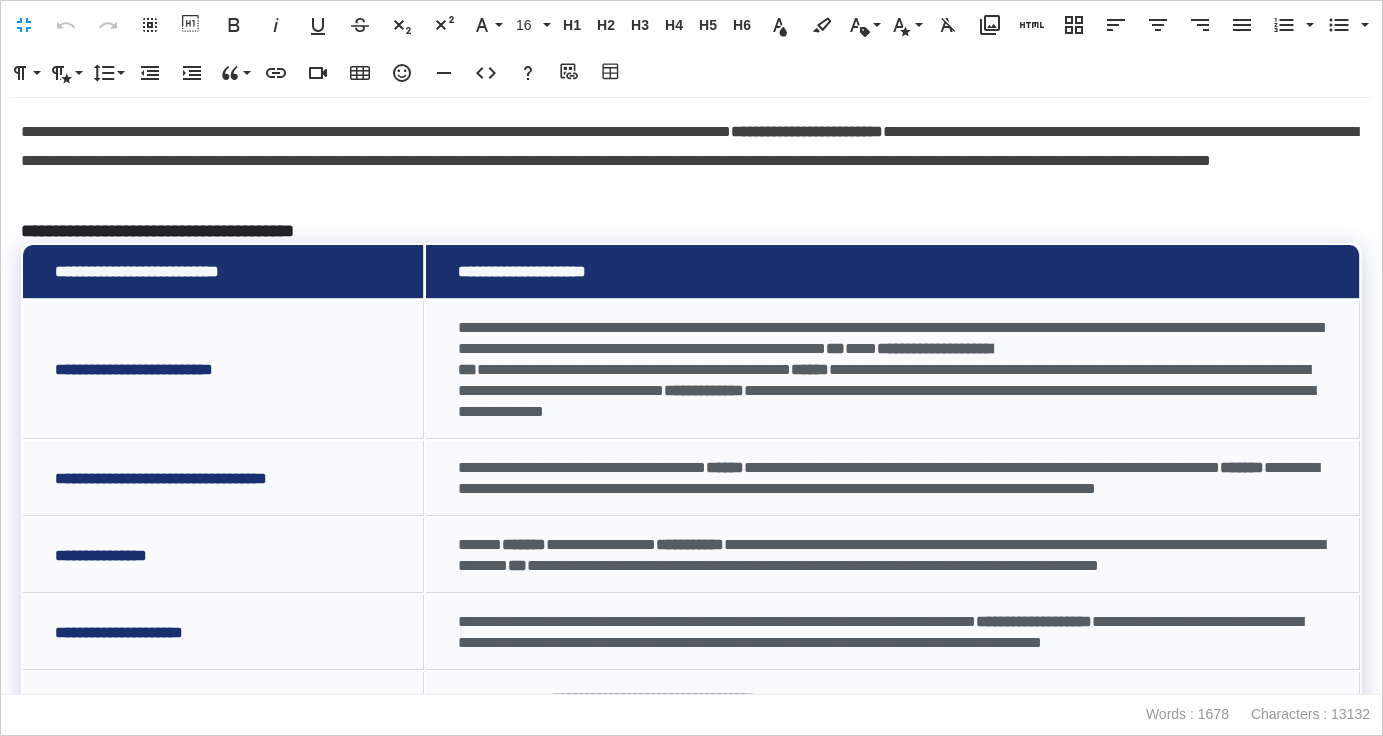 scroll, scrollTop: 1, scrollLeft: 9, axis: both 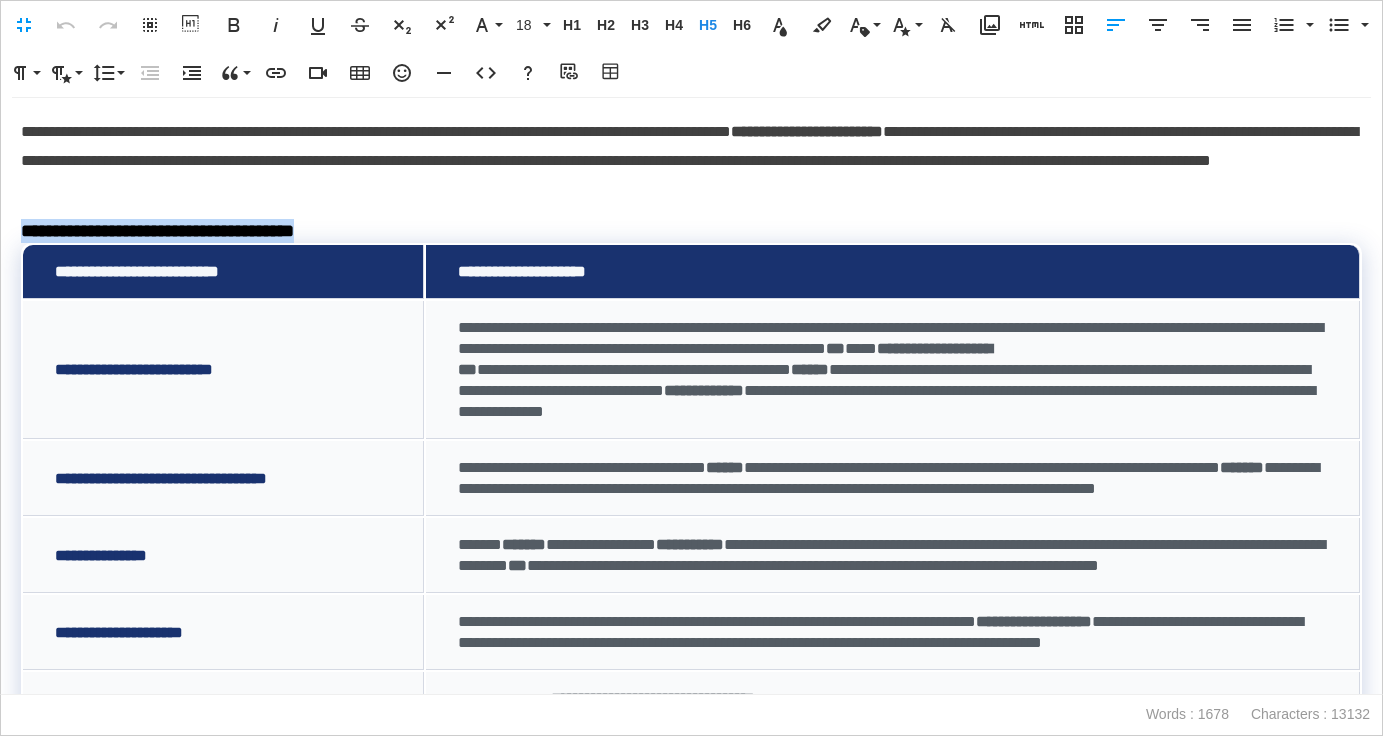drag, startPoint x: 403, startPoint y: 233, endPoint x: 14, endPoint y: 223, distance: 389.1285 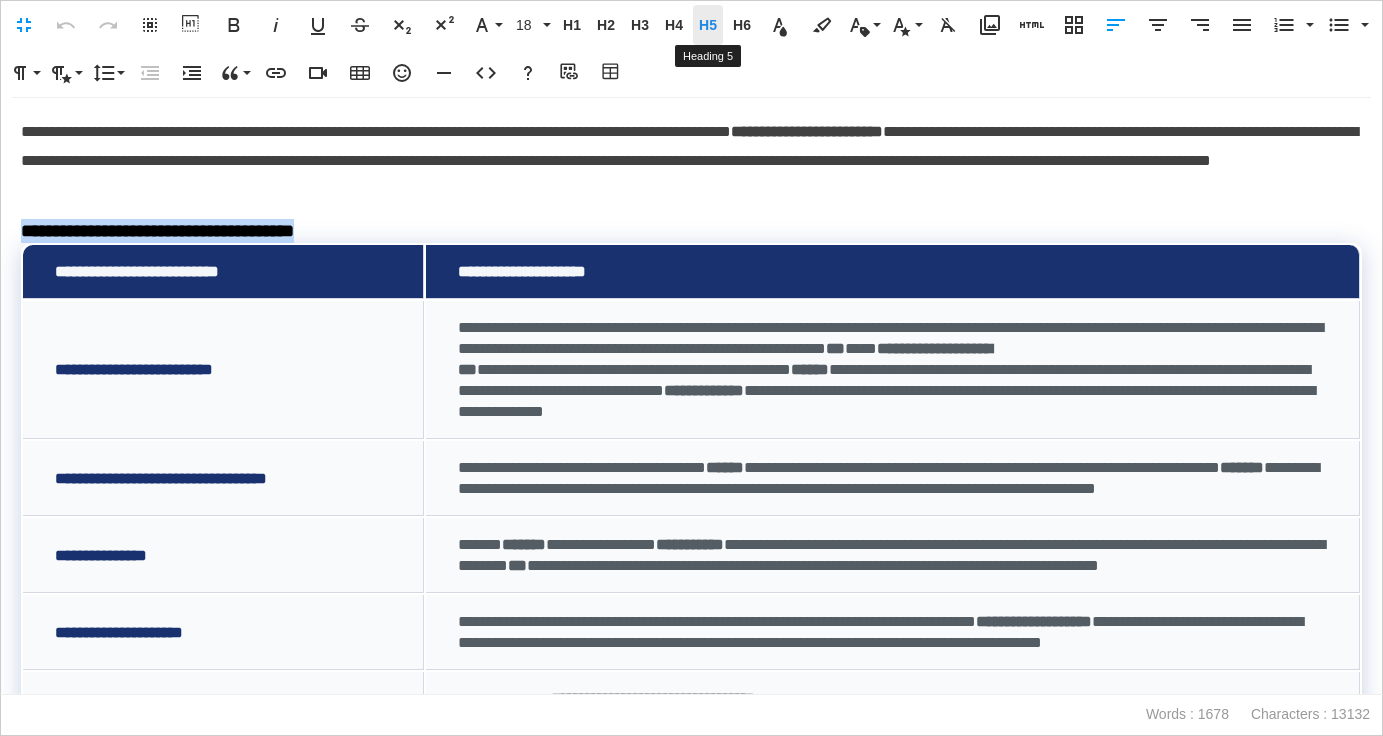 click on "H5" at bounding box center [708, 25] 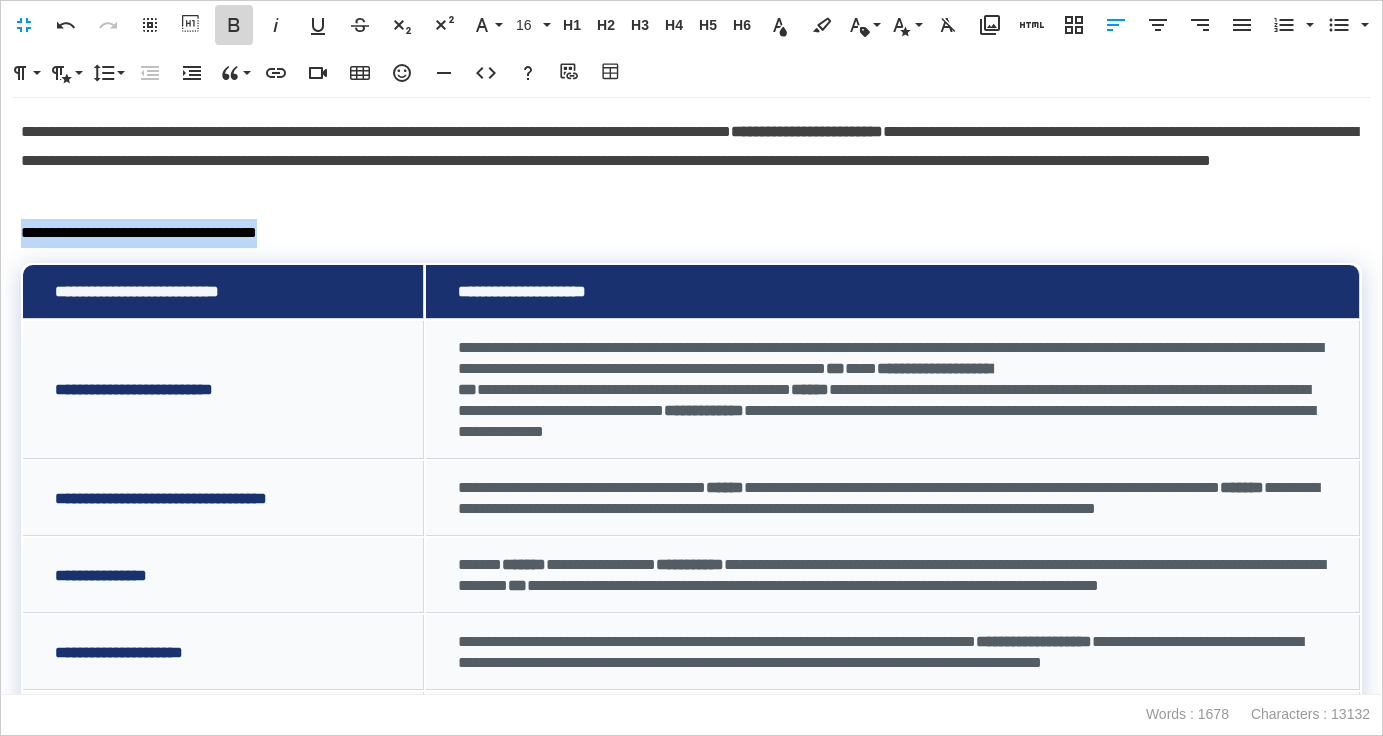 click 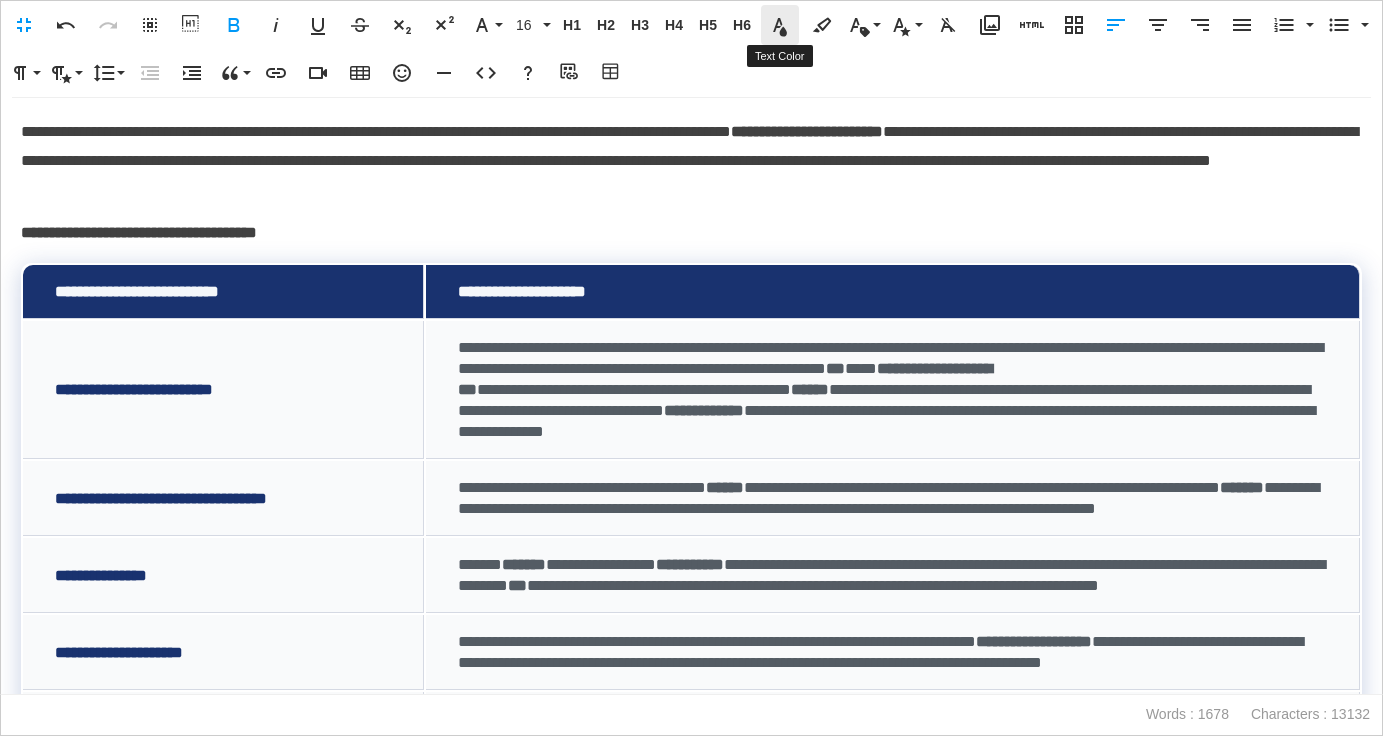 click 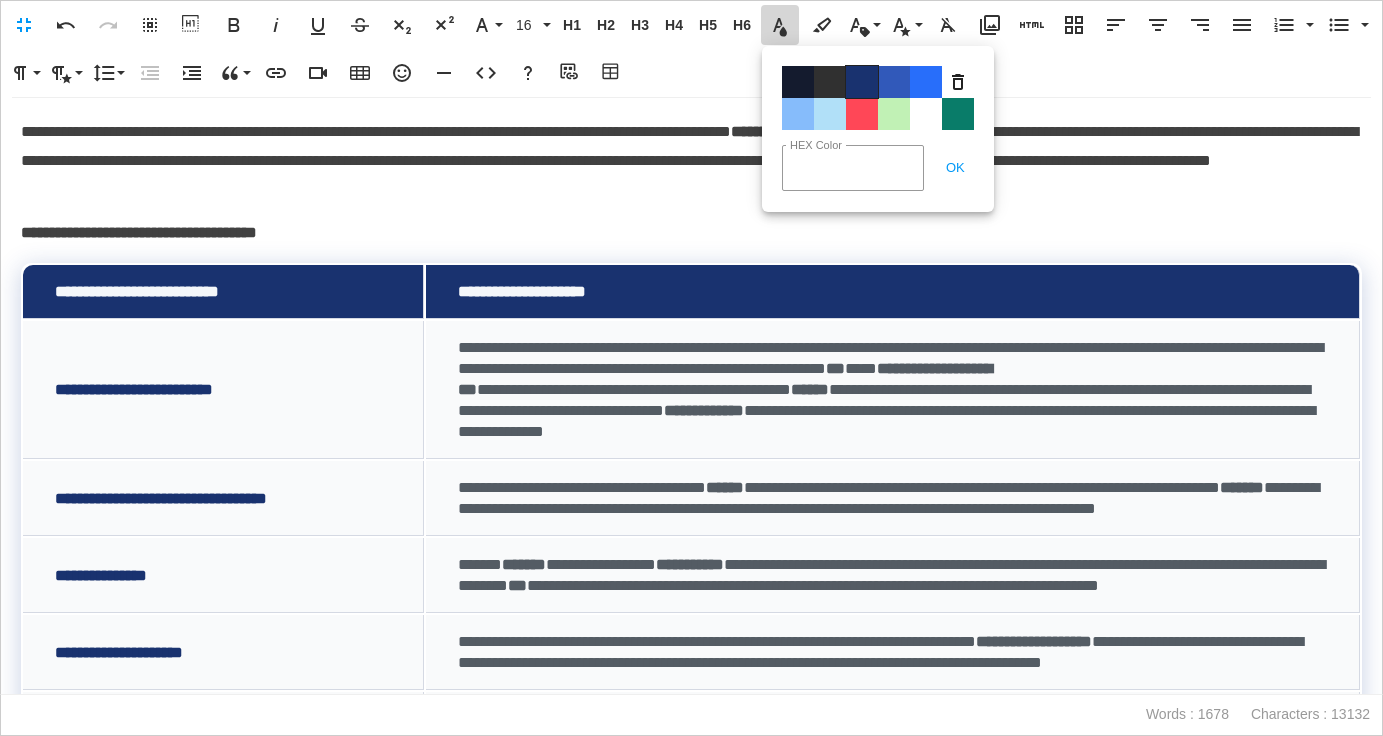 click on "Color#19326F" at bounding box center (862, 82) 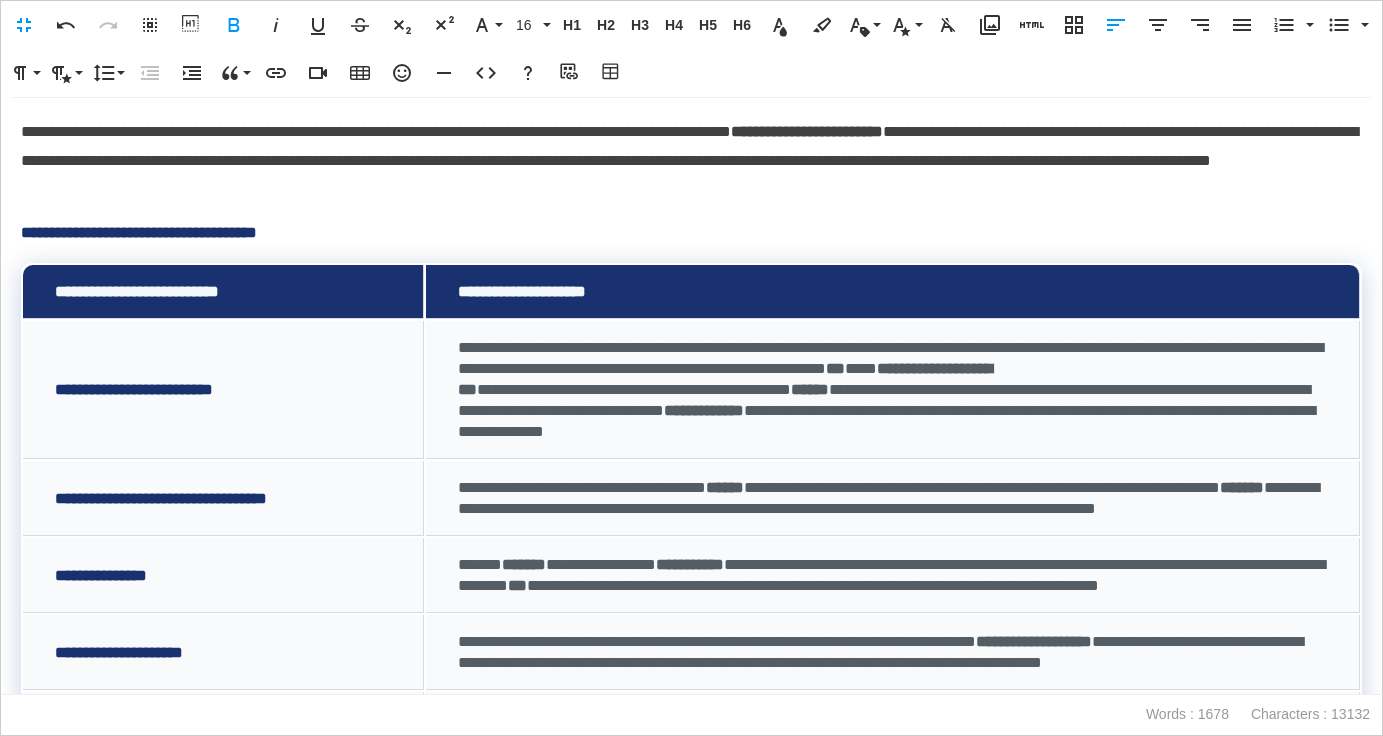 click on "**********" at bounding box center [691, 161] 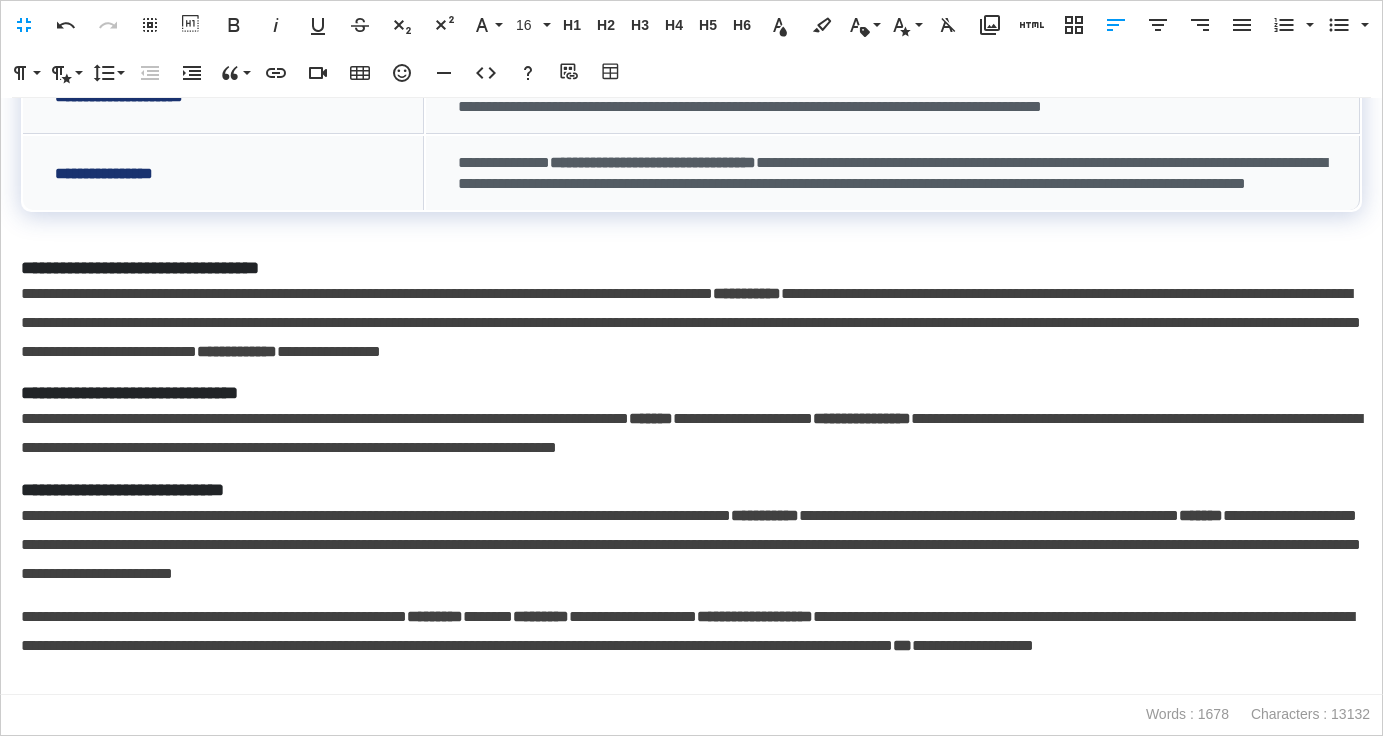 scroll, scrollTop: 553, scrollLeft: 0, axis: vertical 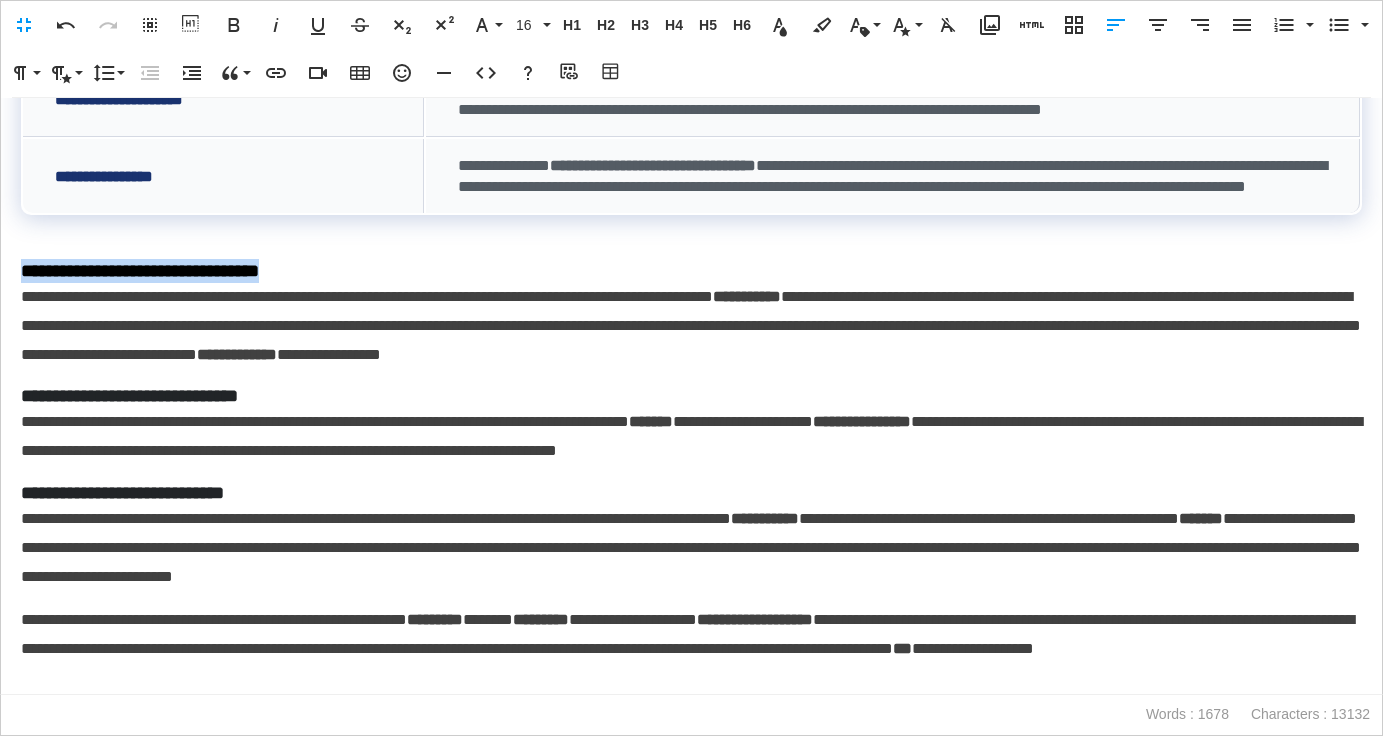 drag, startPoint x: 355, startPoint y: 351, endPoint x: 18, endPoint y: 358, distance: 337.0727 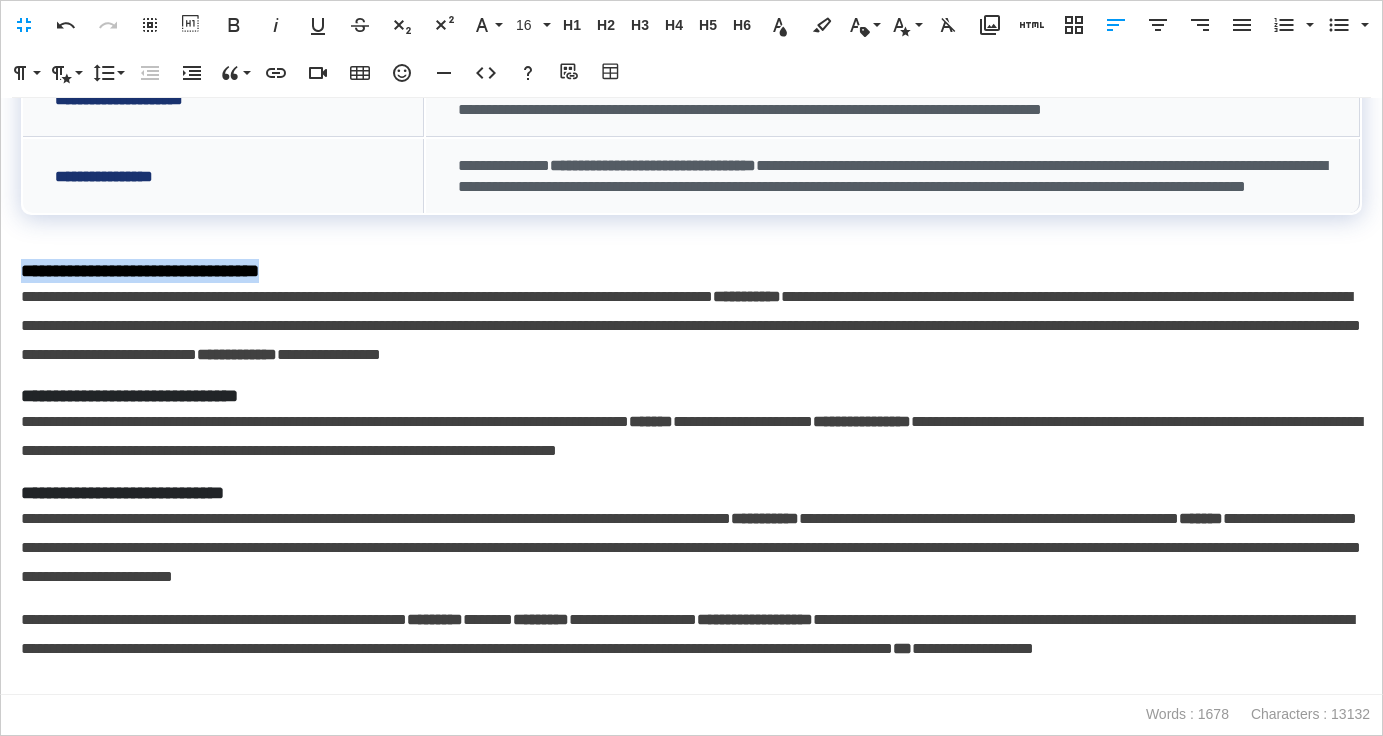click on "**********" at bounding box center (691, 396) 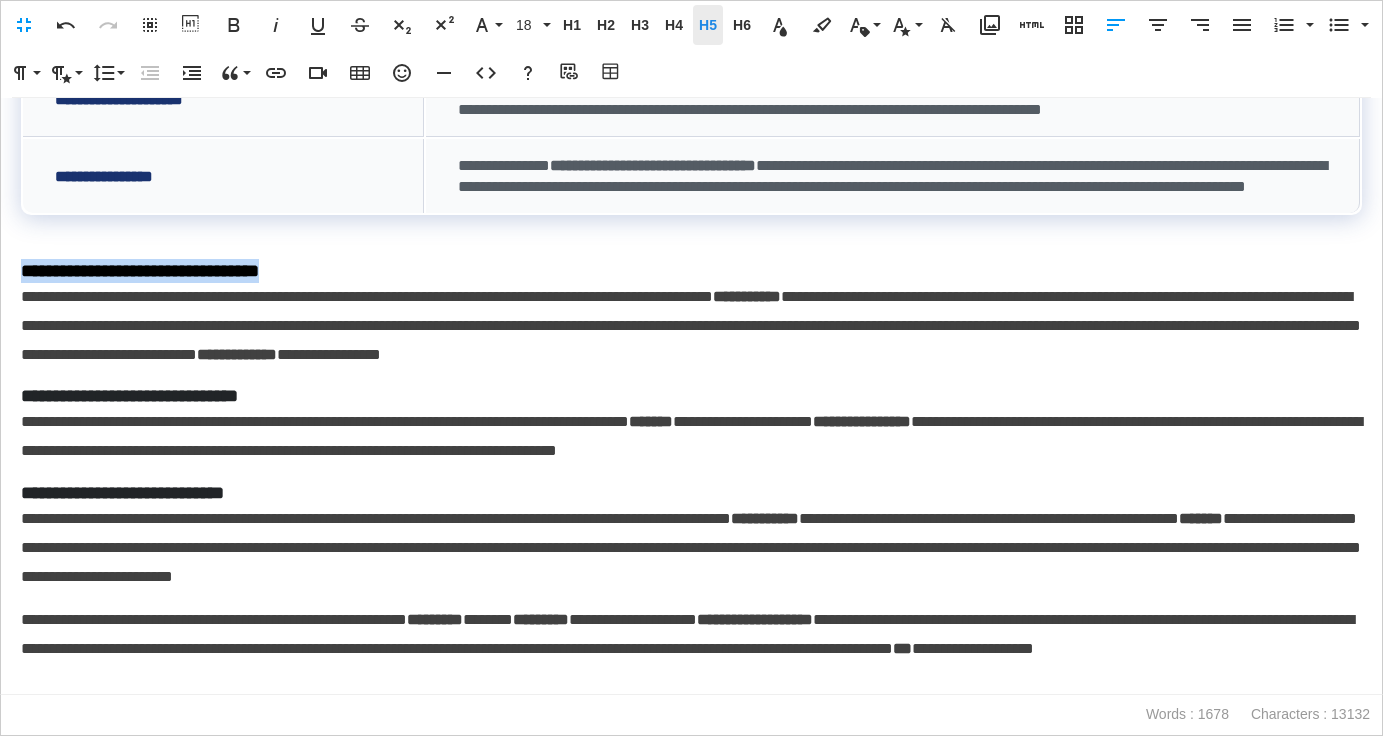 click on "H5" at bounding box center [708, 25] 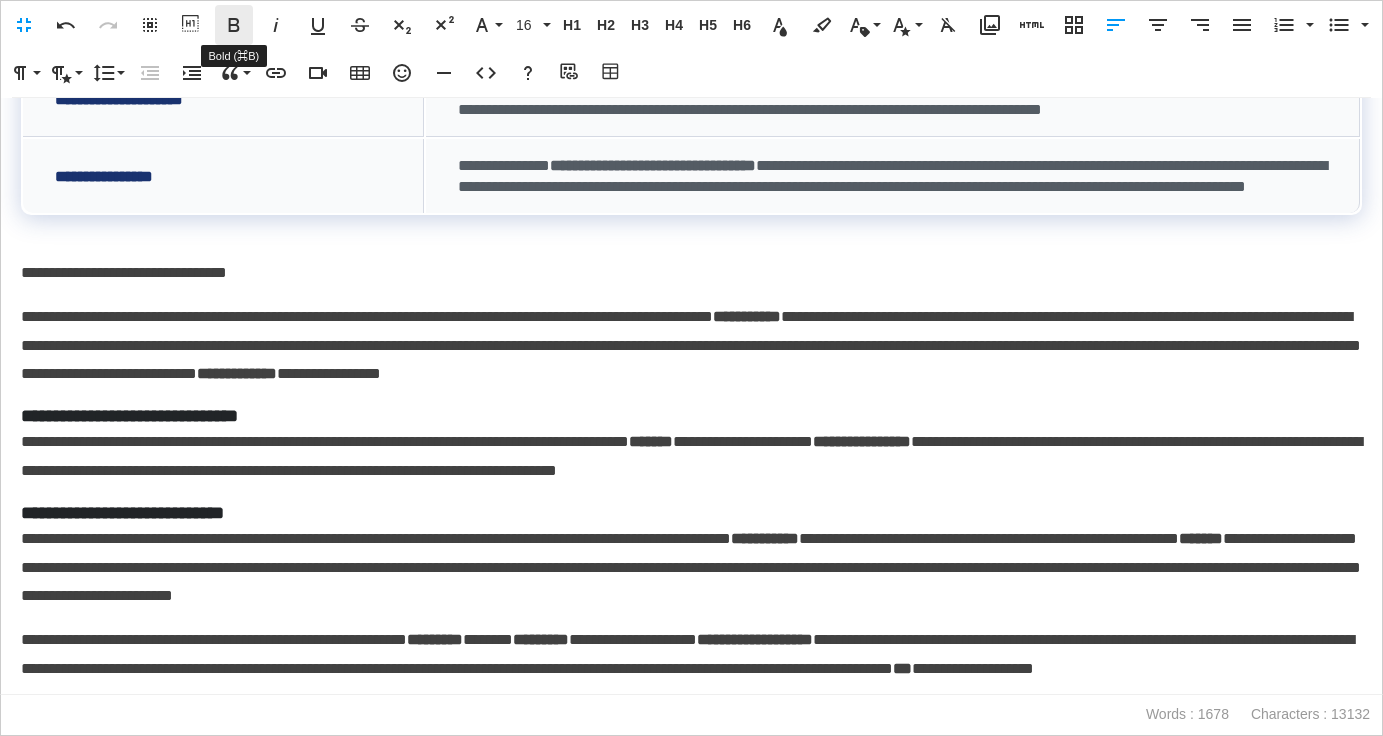 click 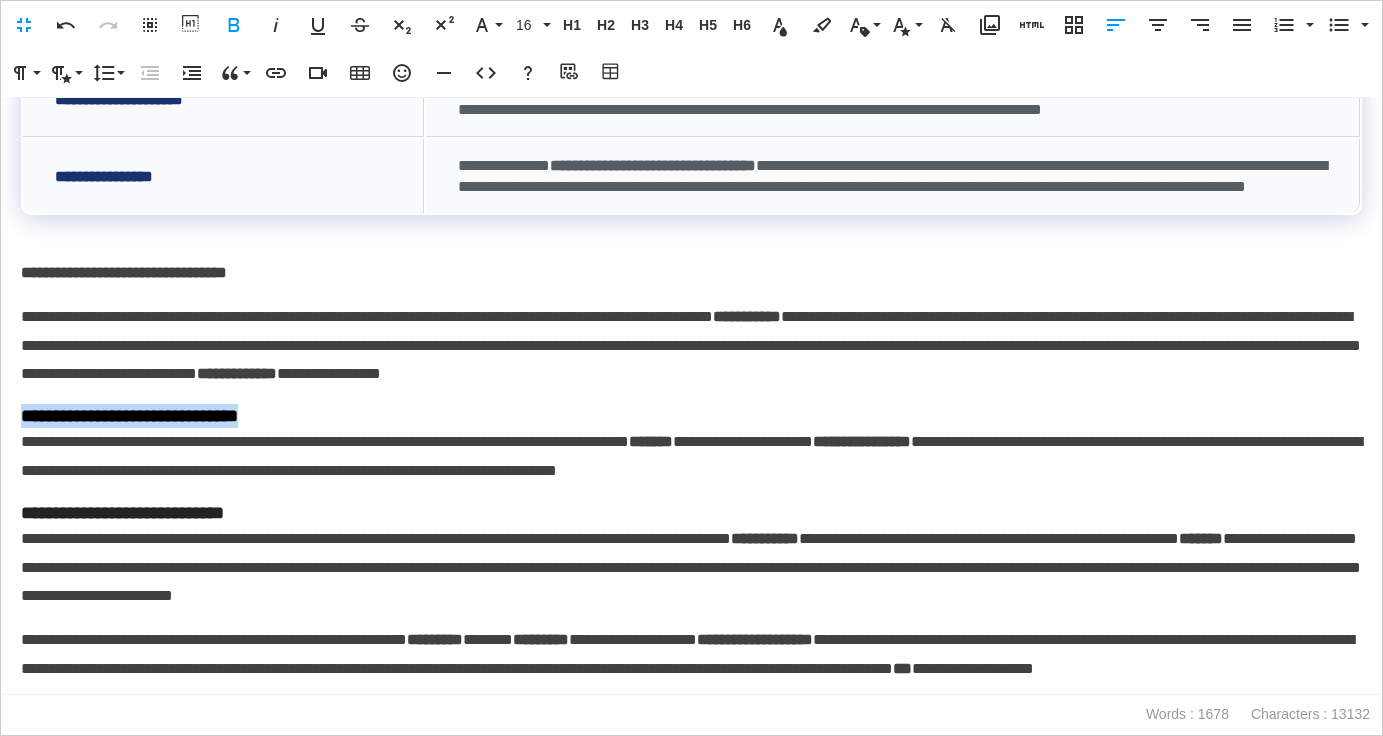 drag, startPoint x: 291, startPoint y: 497, endPoint x: 18, endPoint y: 510, distance: 273.30936 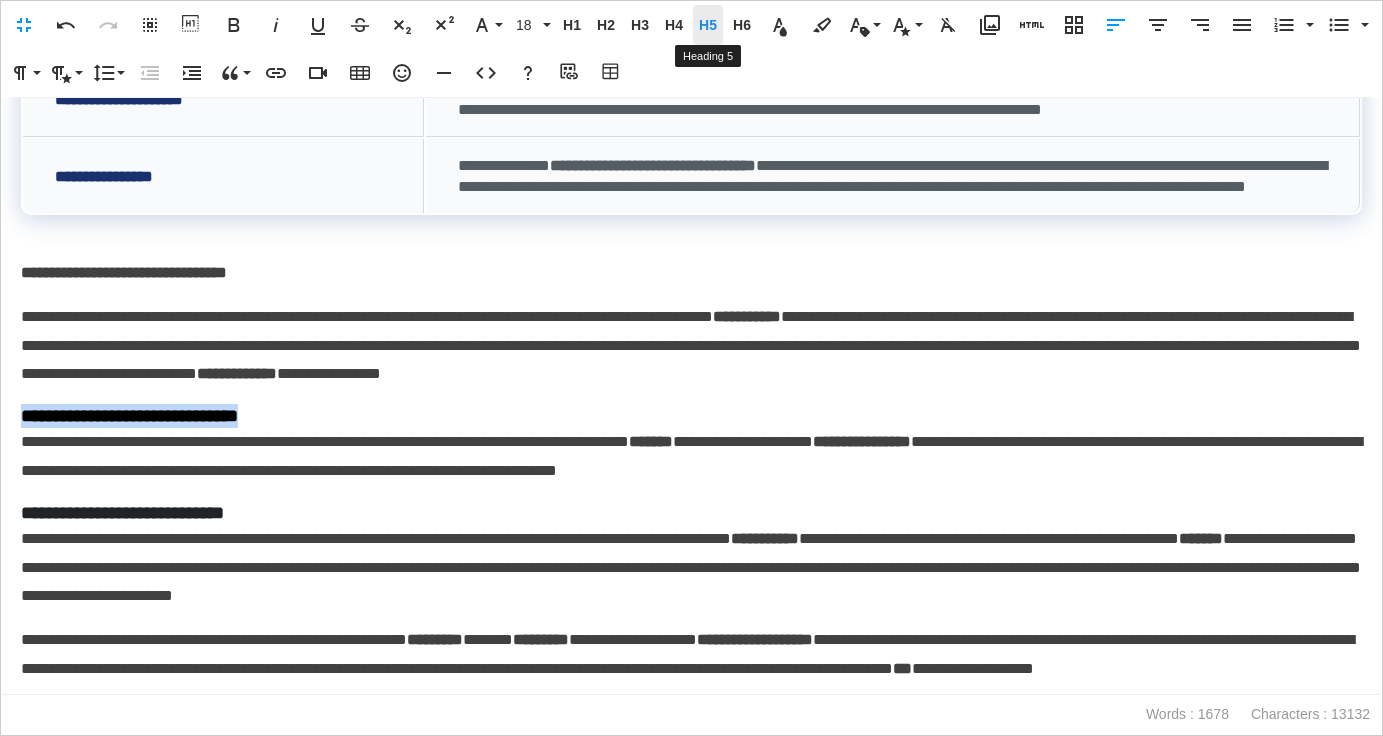 click on "H5" at bounding box center (708, 25) 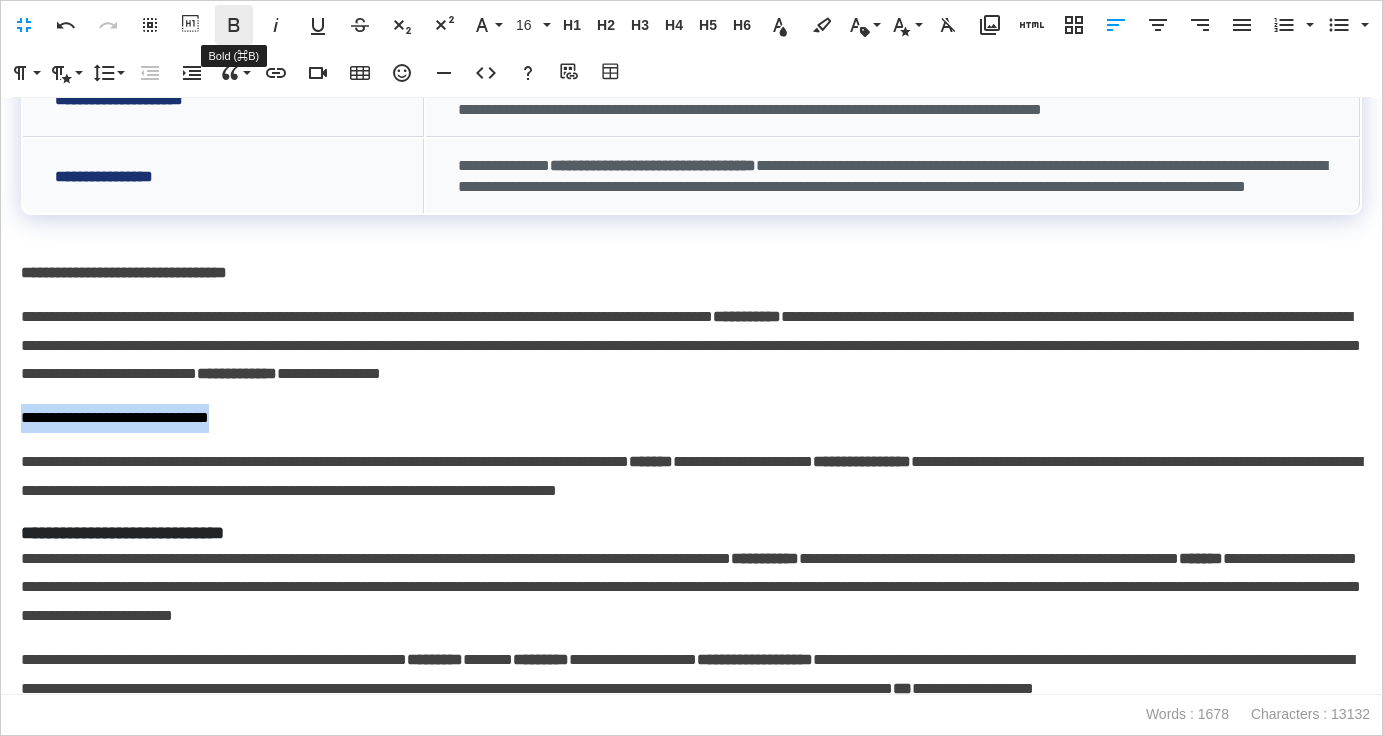 click 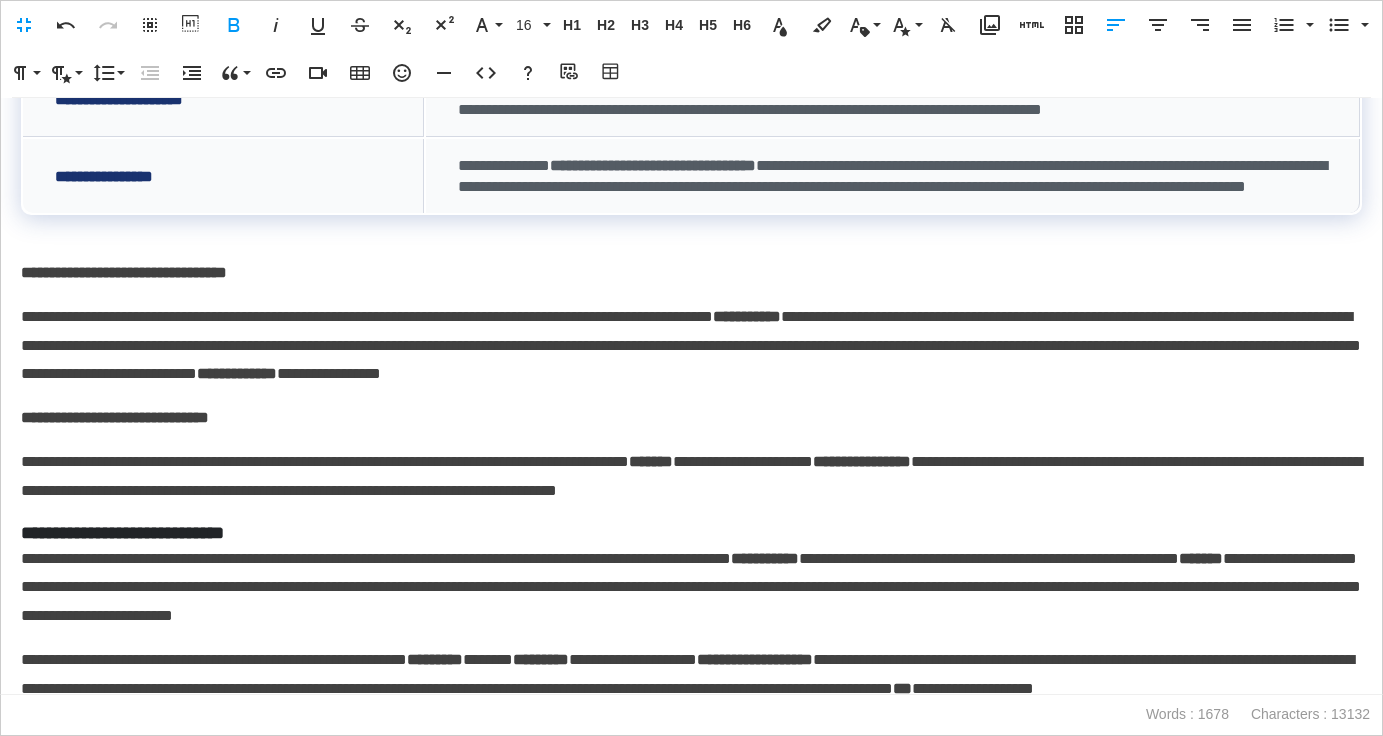 click on "**********" at bounding box center [691, 346] 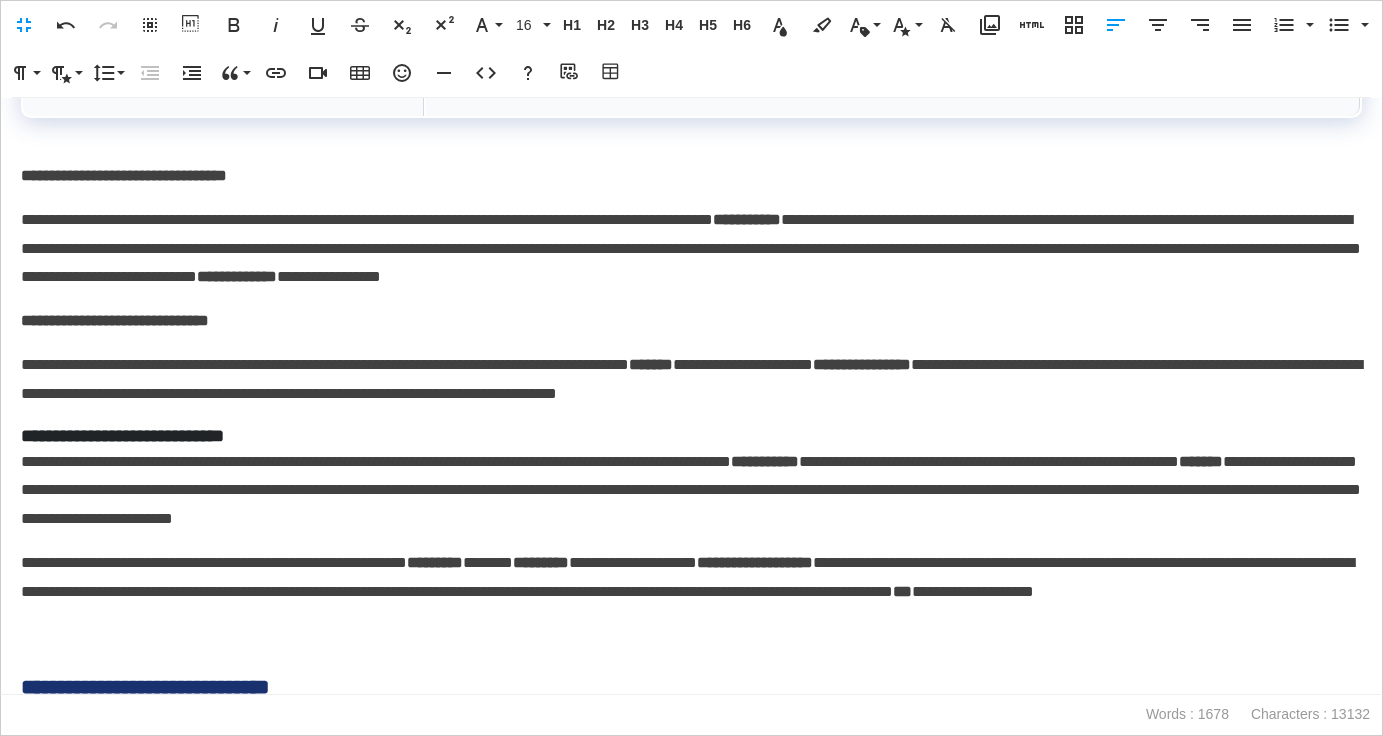 scroll, scrollTop: 698, scrollLeft: 0, axis: vertical 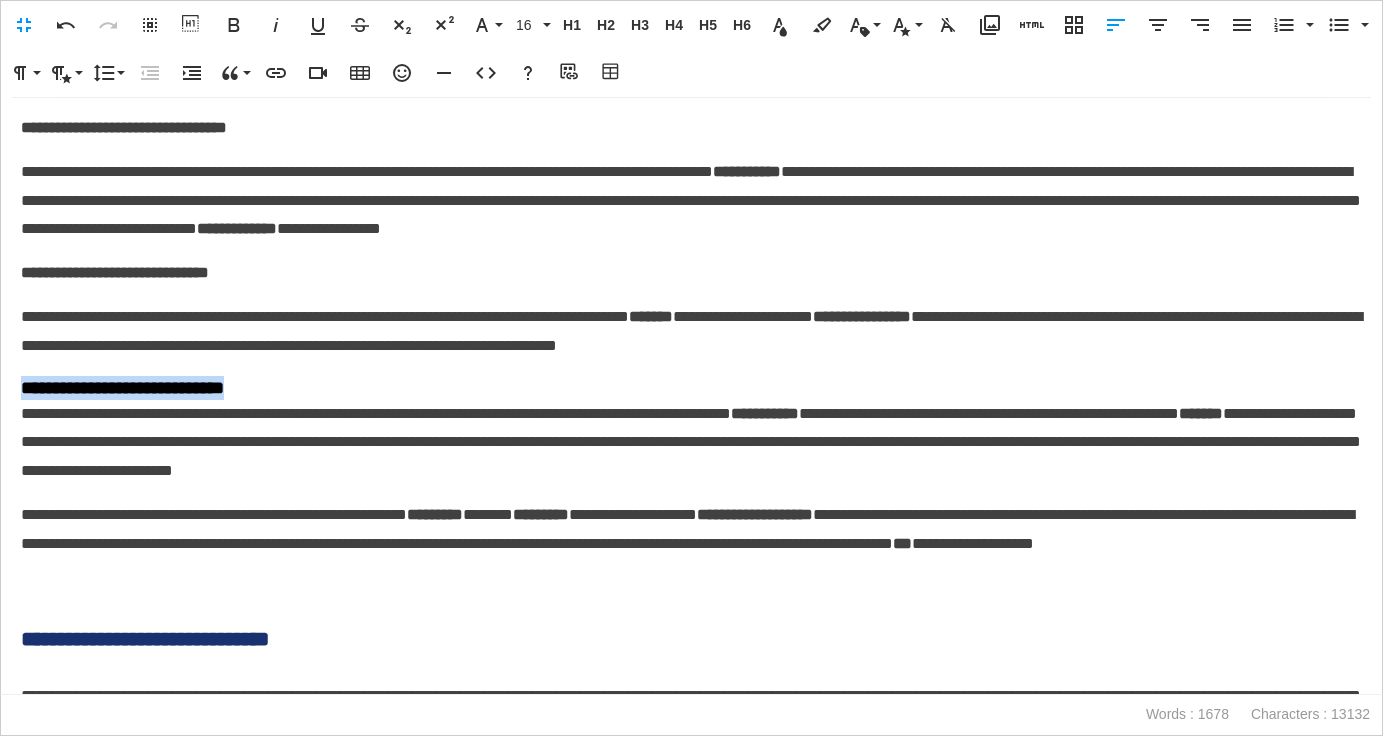 drag, startPoint x: 340, startPoint y: 475, endPoint x: 8, endPoint y: 471, distance: 332.0241 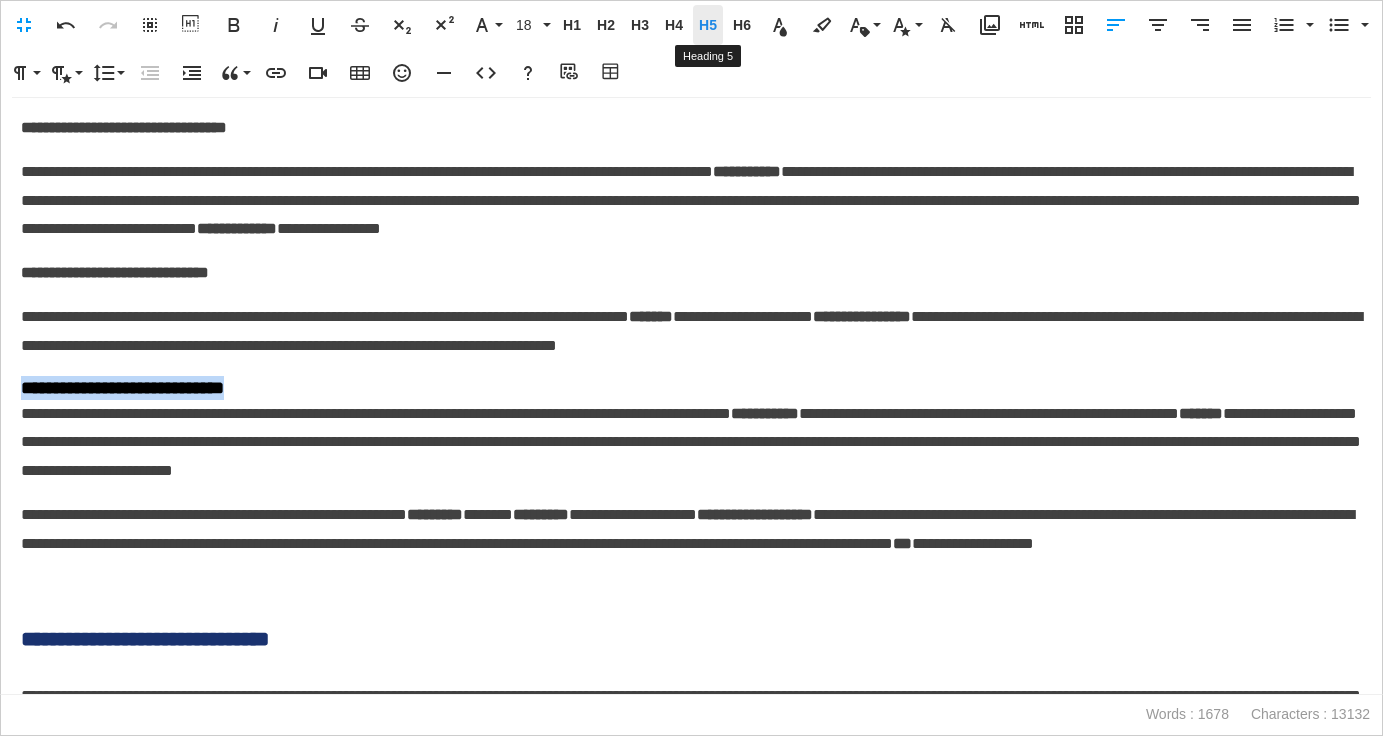 click on "H5" at bounding box center (708, 25) 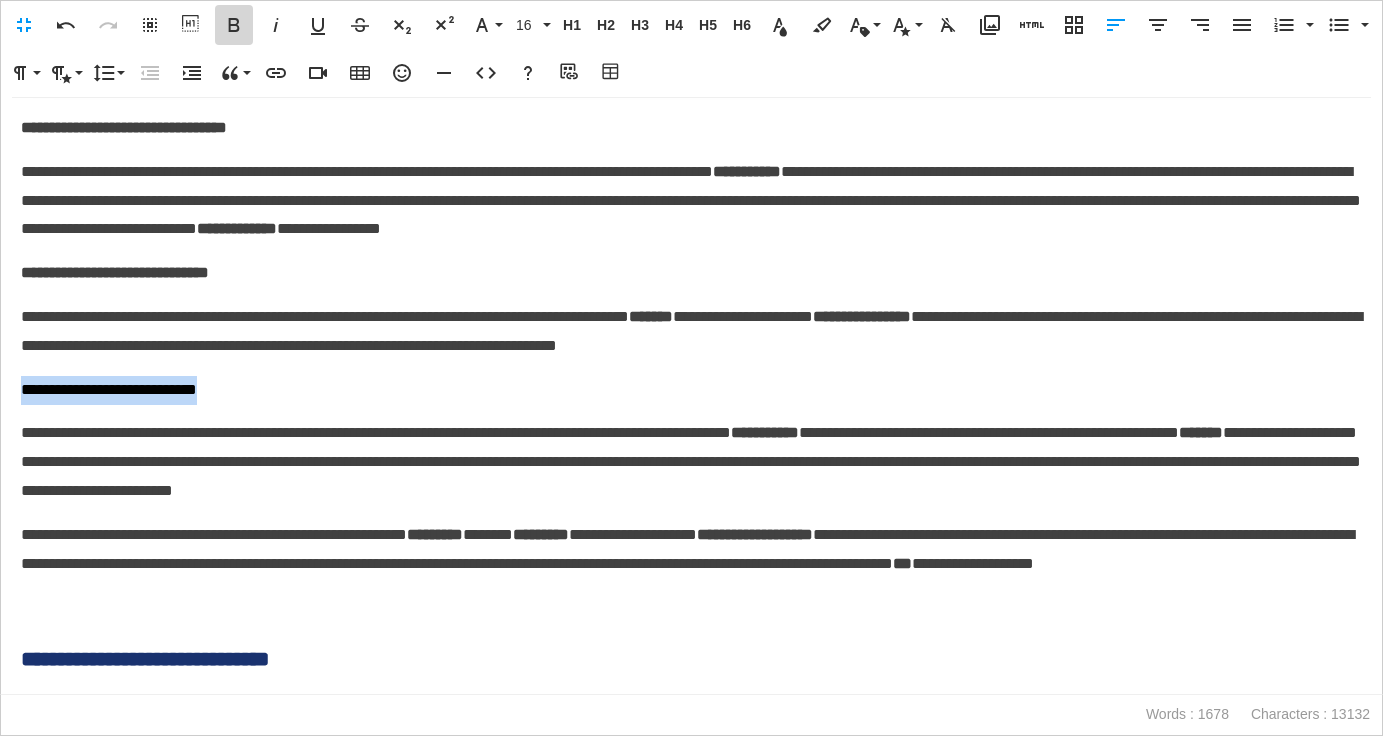 click 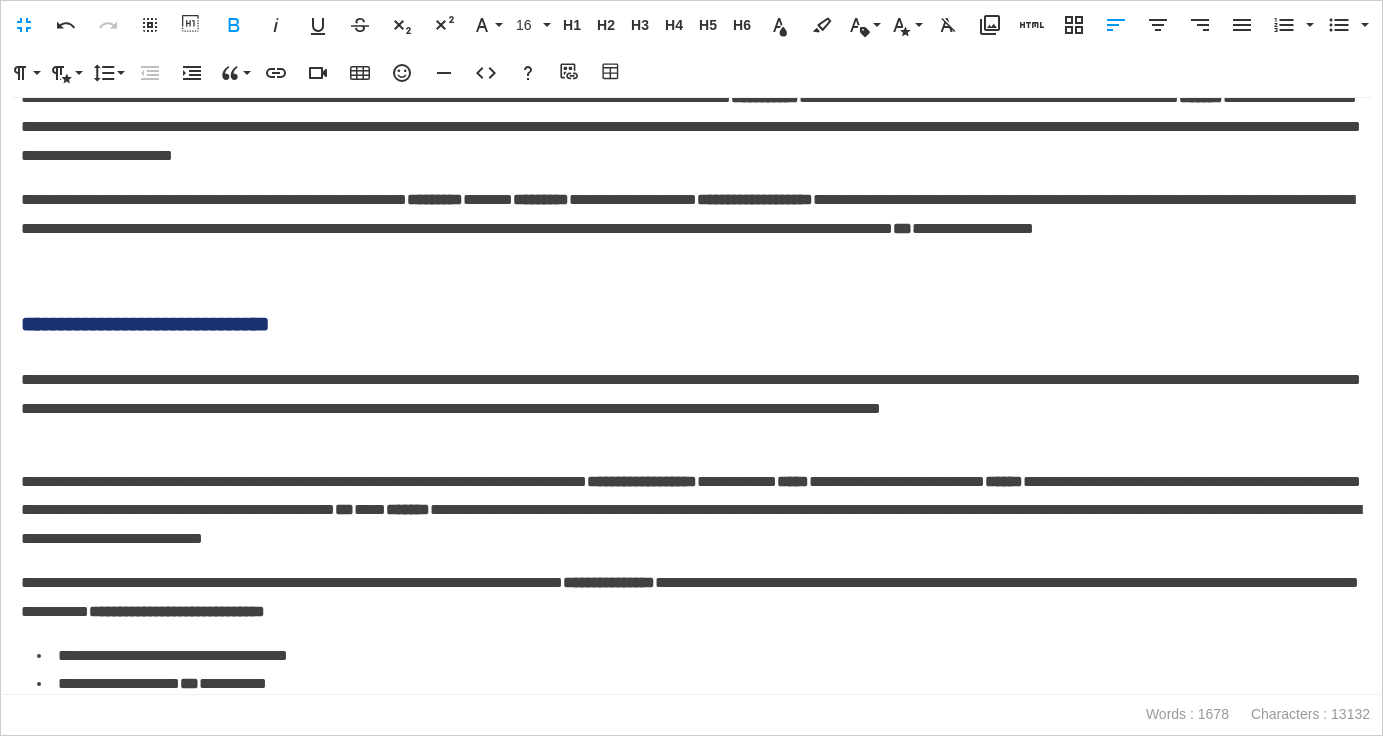 scroll, scrollTop: 1035, scrollLeft: 0, axis: vertical 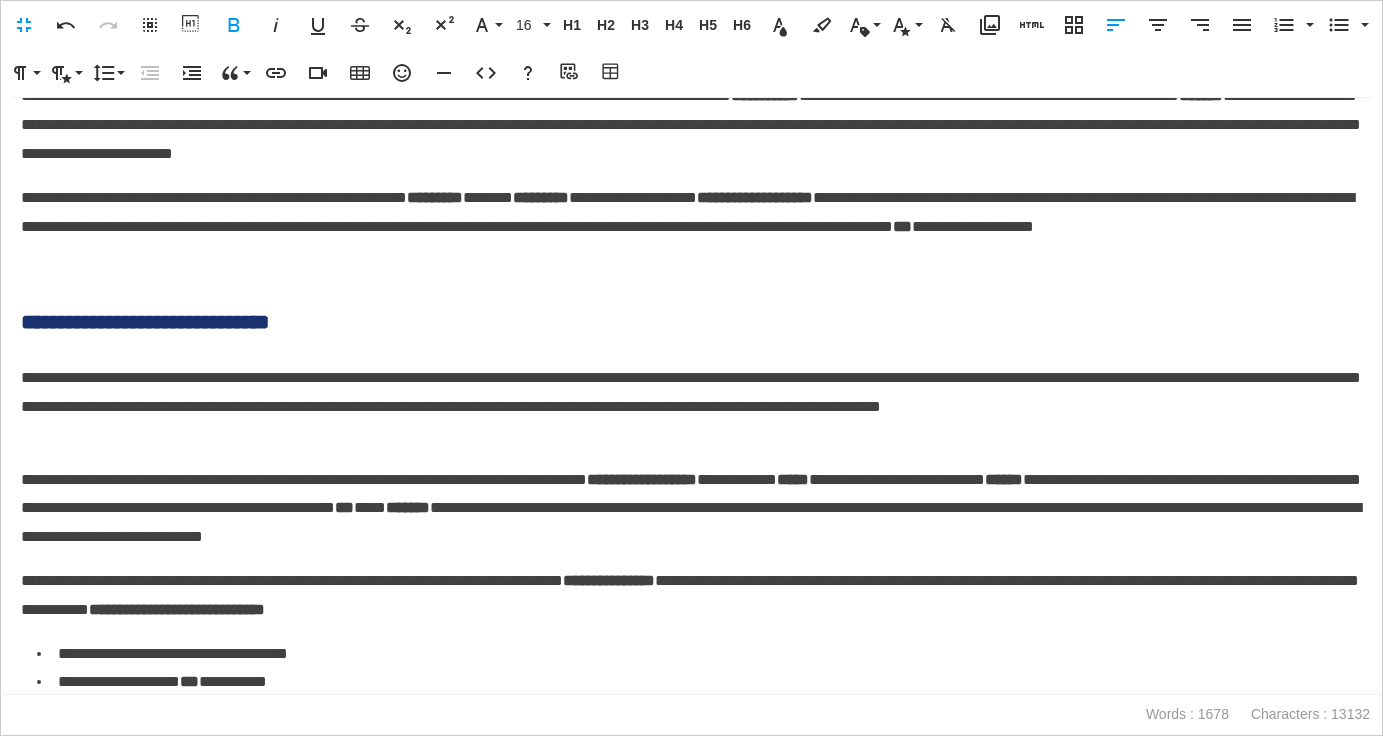 click at bounding box center [691, 297] 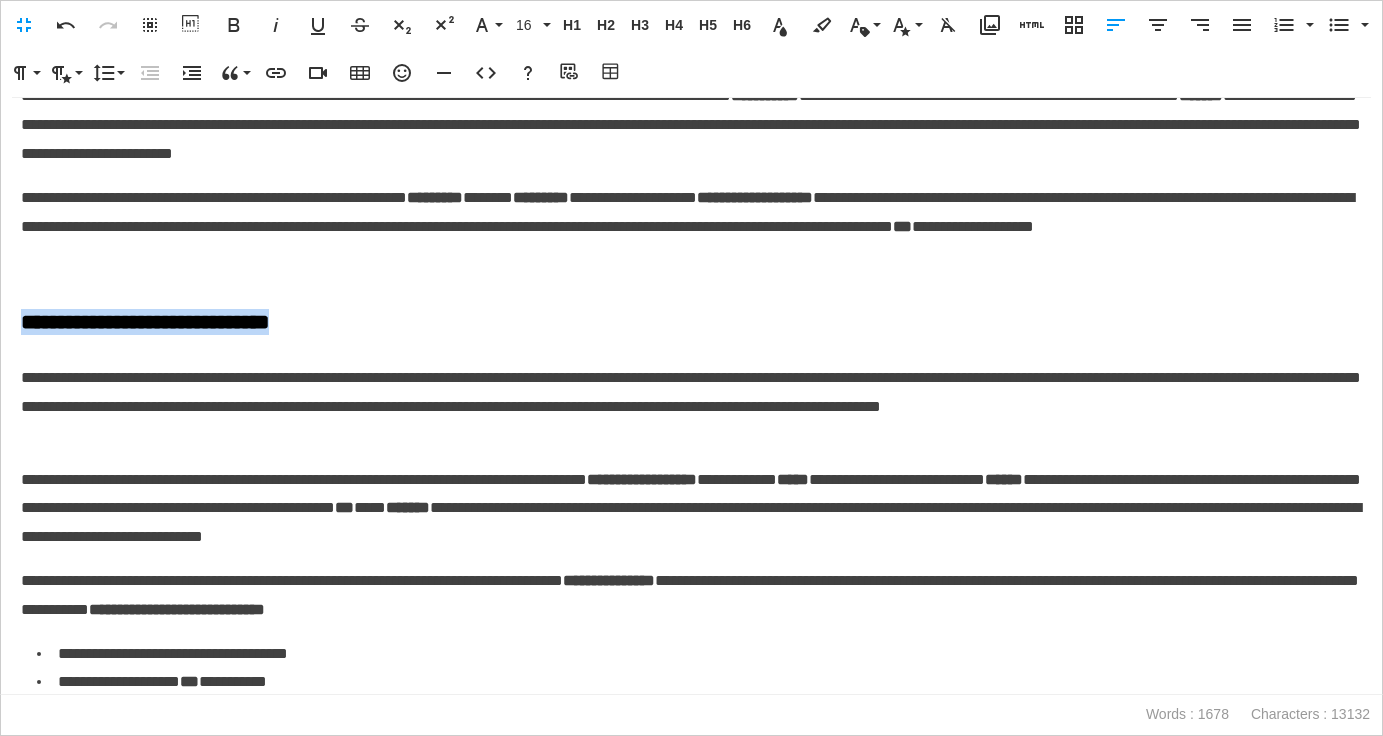 drag, startPoint x: 396, startPoint y: 414, endPoint x: 7, endPoint y: 413, distance: 389.00128 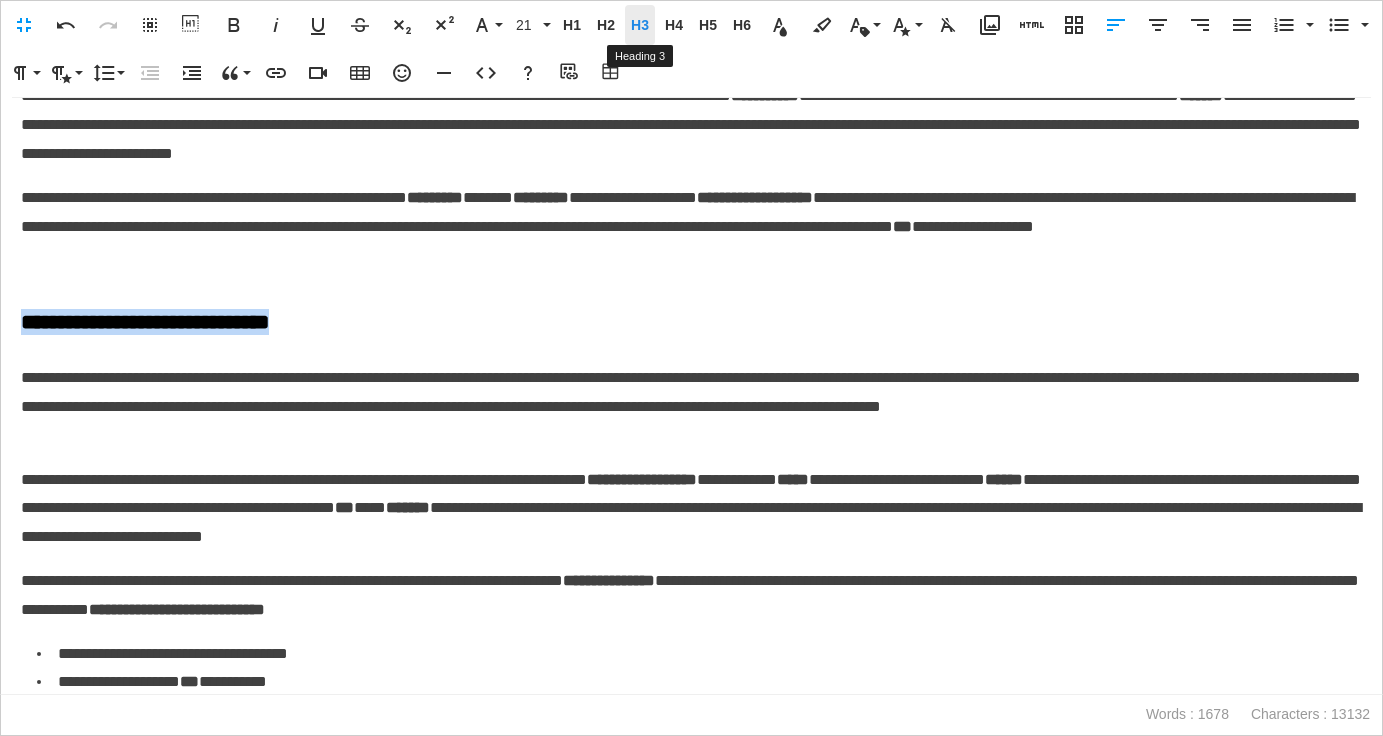 click on "H3" at bounding box center (640, 25) 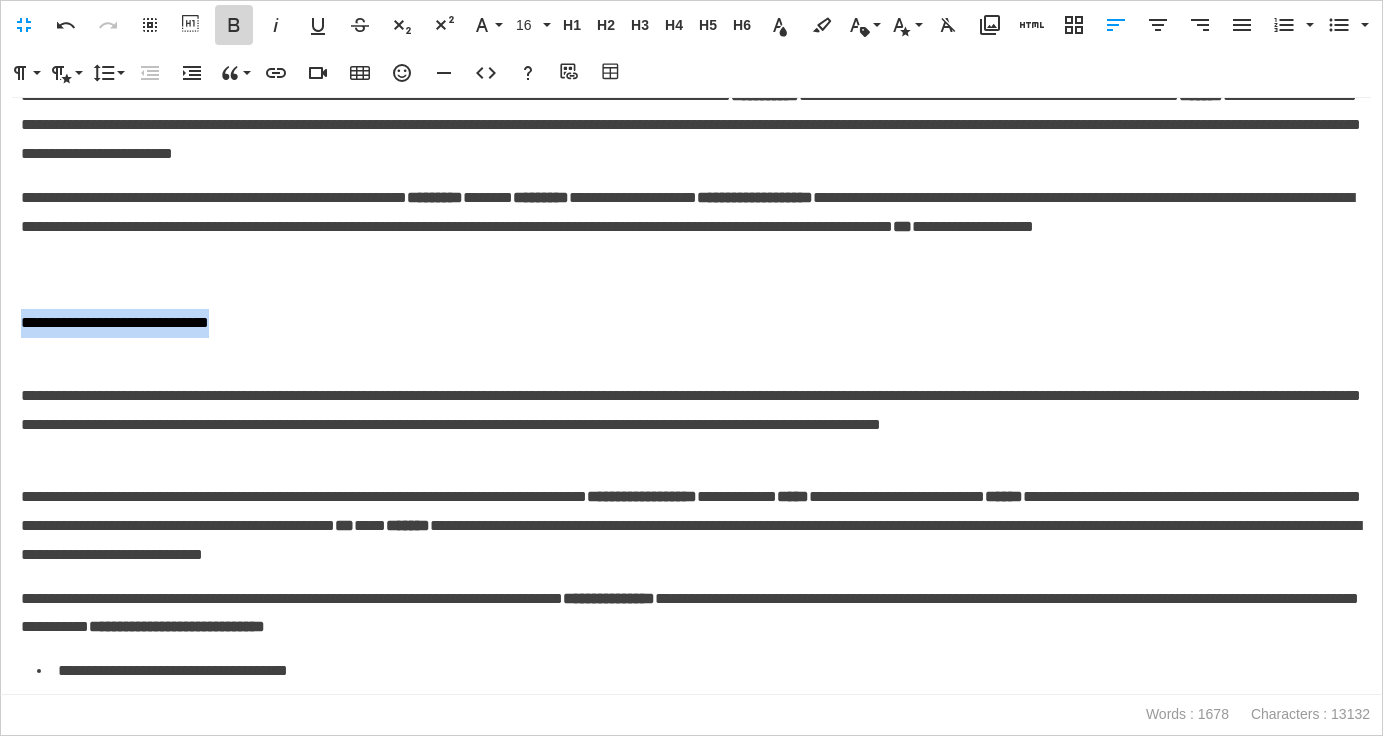 click 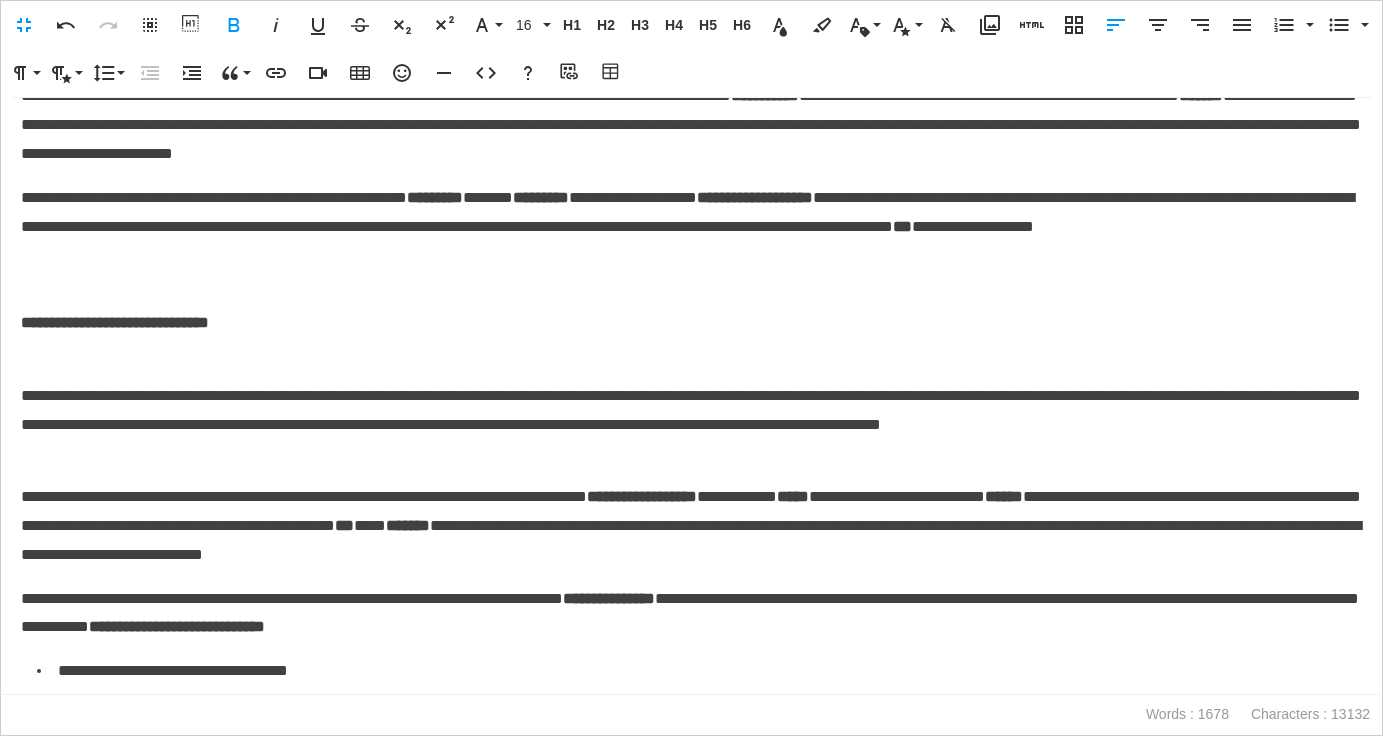 click on "**********" at bounding box center (691, 410) 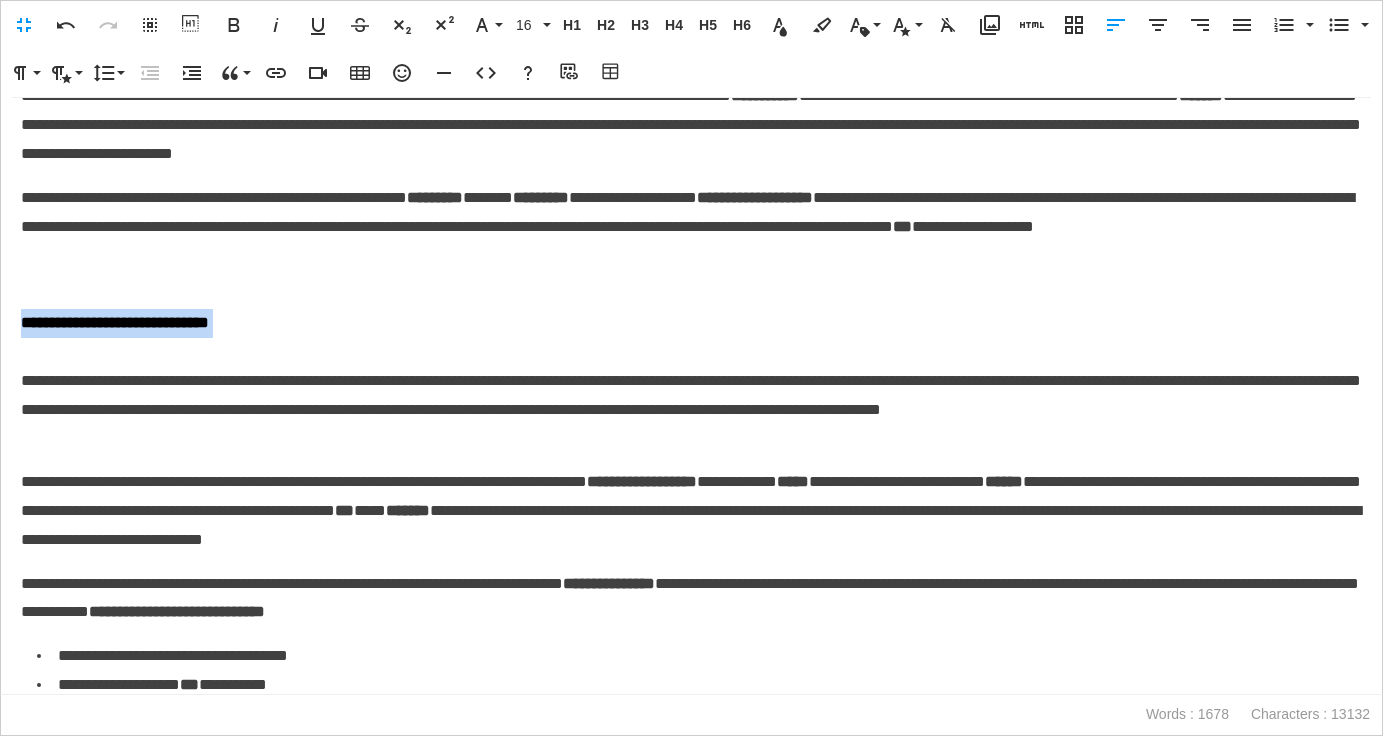 drag, startPoint x: 325, startPoint y: 405, endPoint x: 145, endPoint y: 371, distance: 183.18297 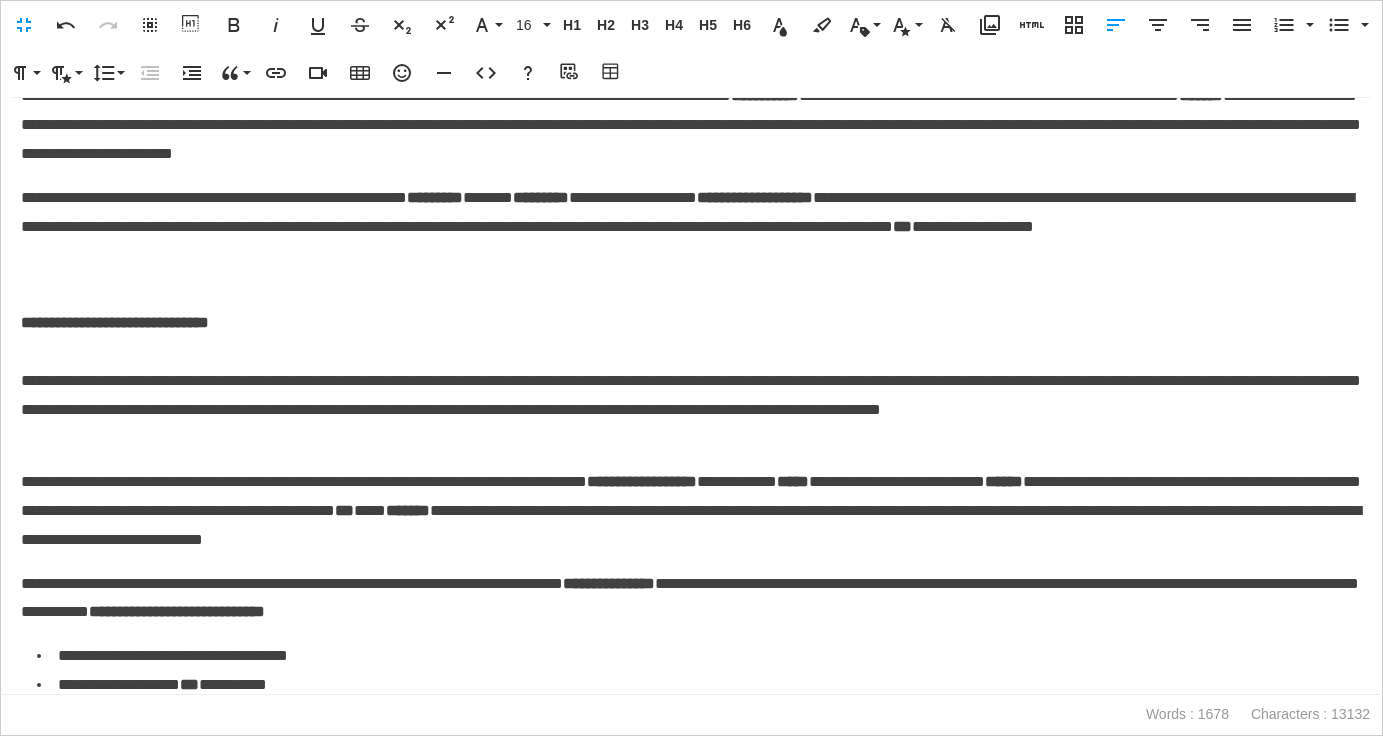 click at bounding box center (691, 297) 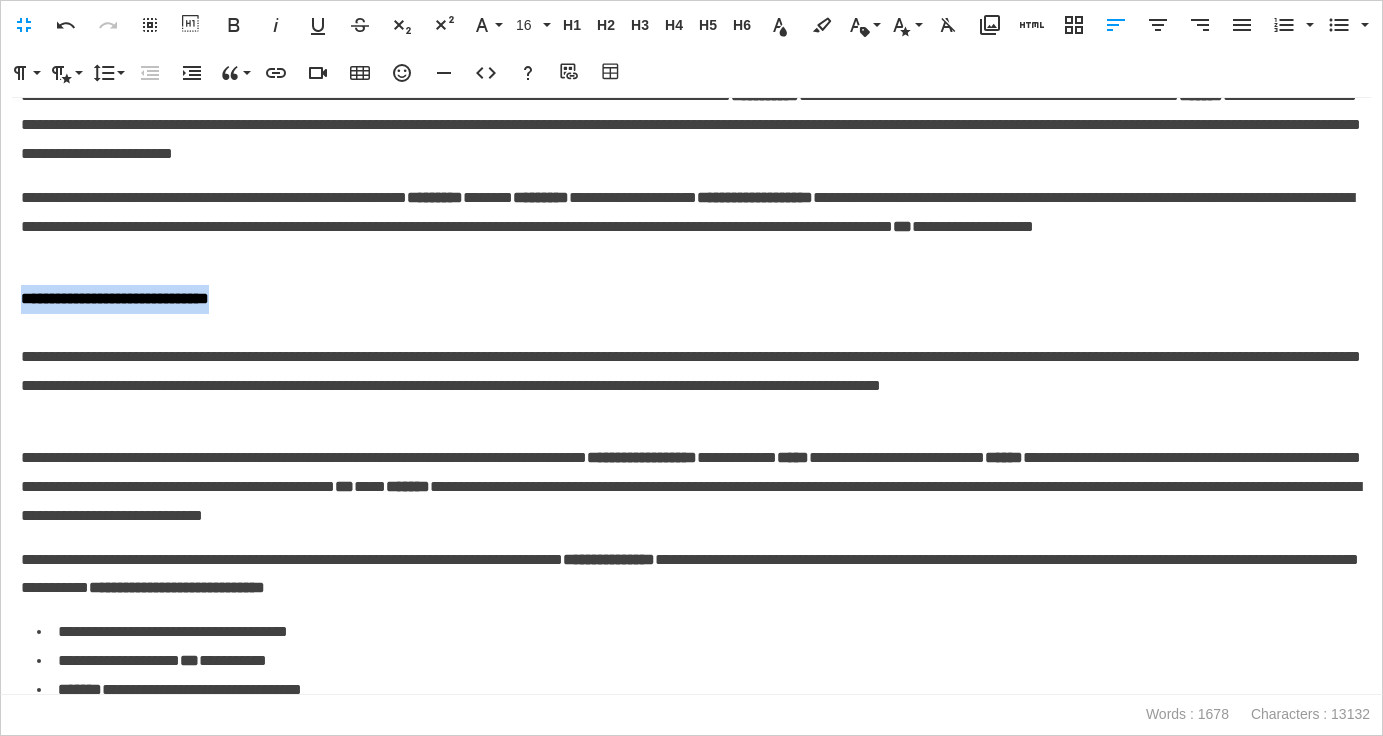 drag, startPoint x: 311, startPoint y: 385, endPoint x: 2, endPoint y: 391, distance: 309.05826 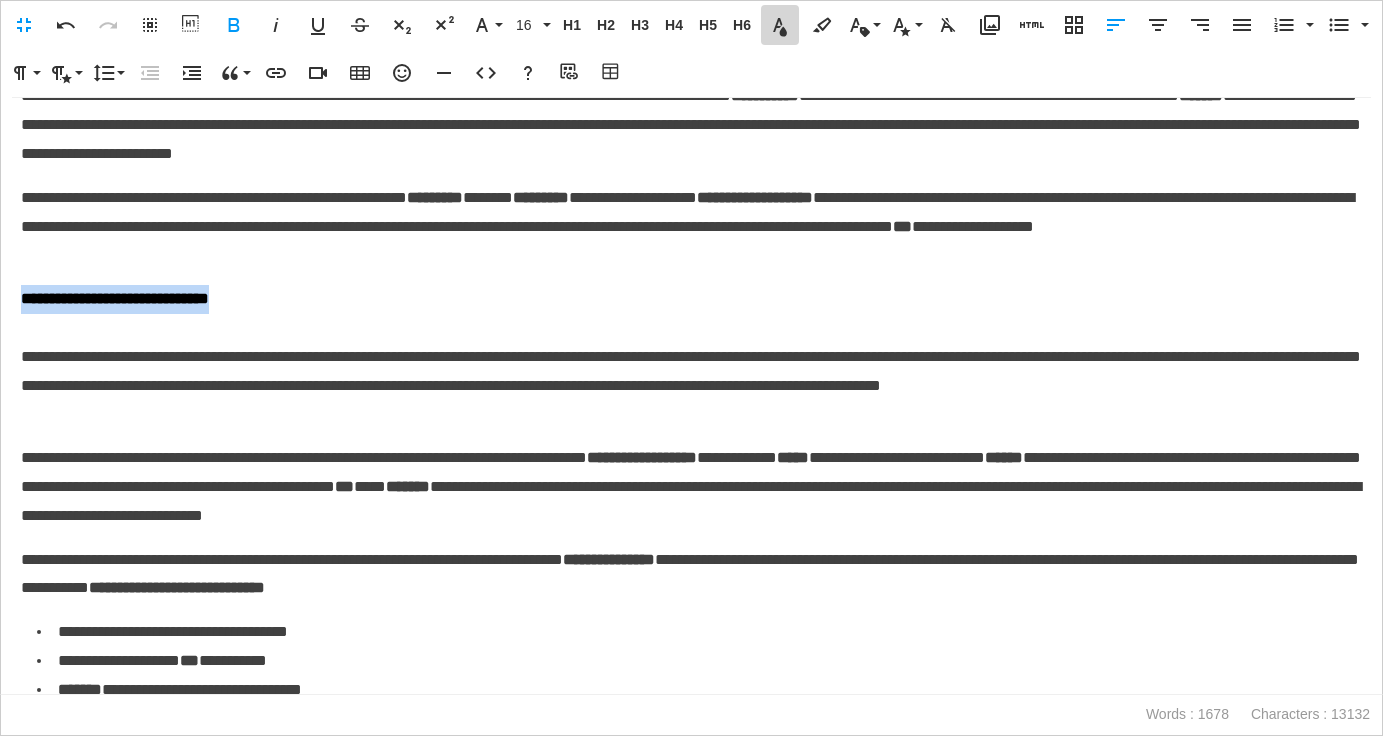 click 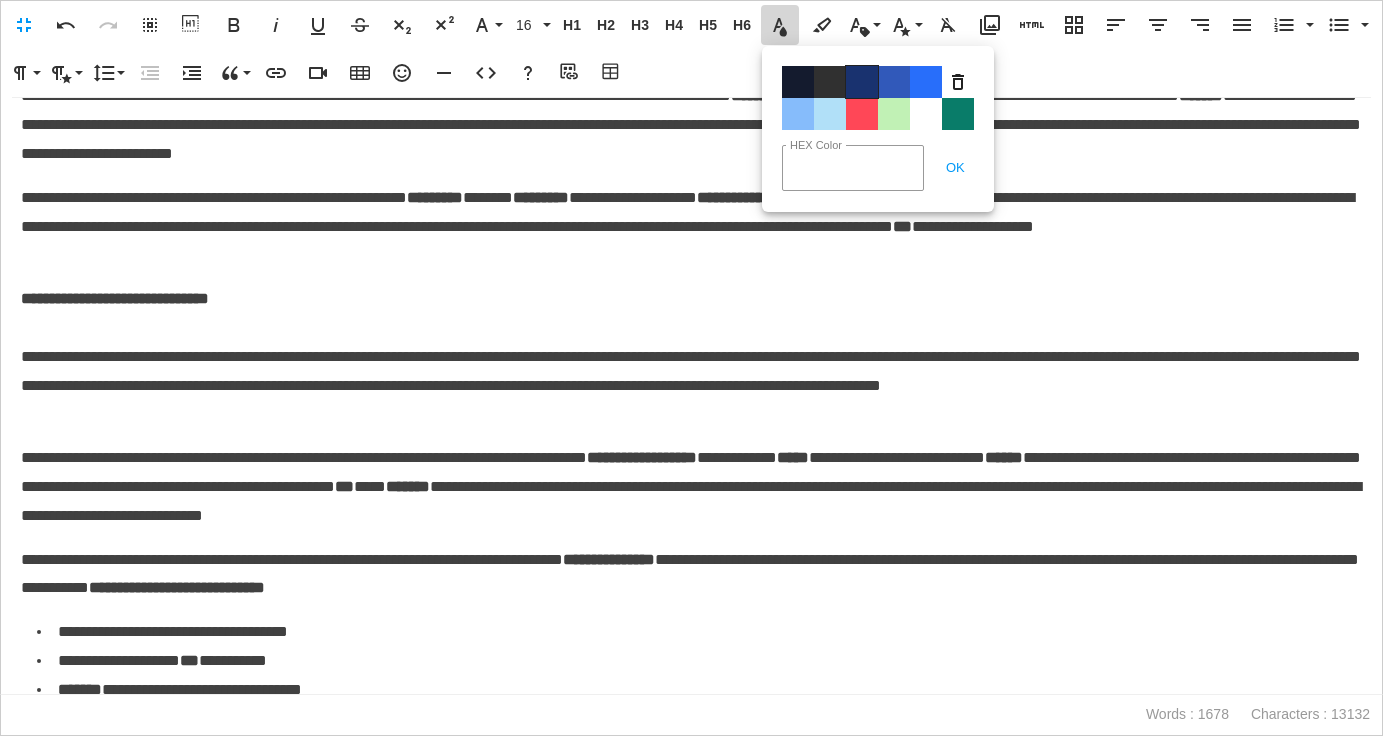 click on "Color#19326F" at bounding box center [862, 82] 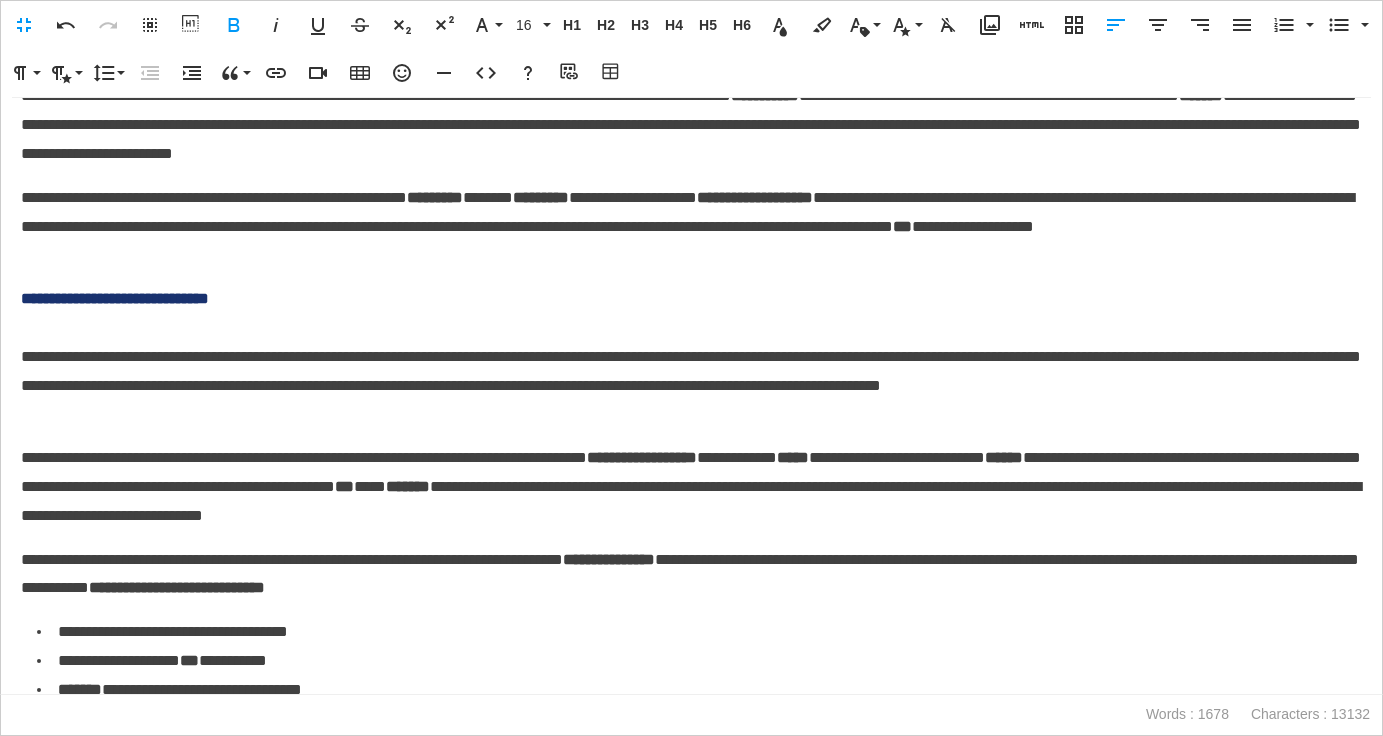 click on "**********" at bounding box center (691, 227) 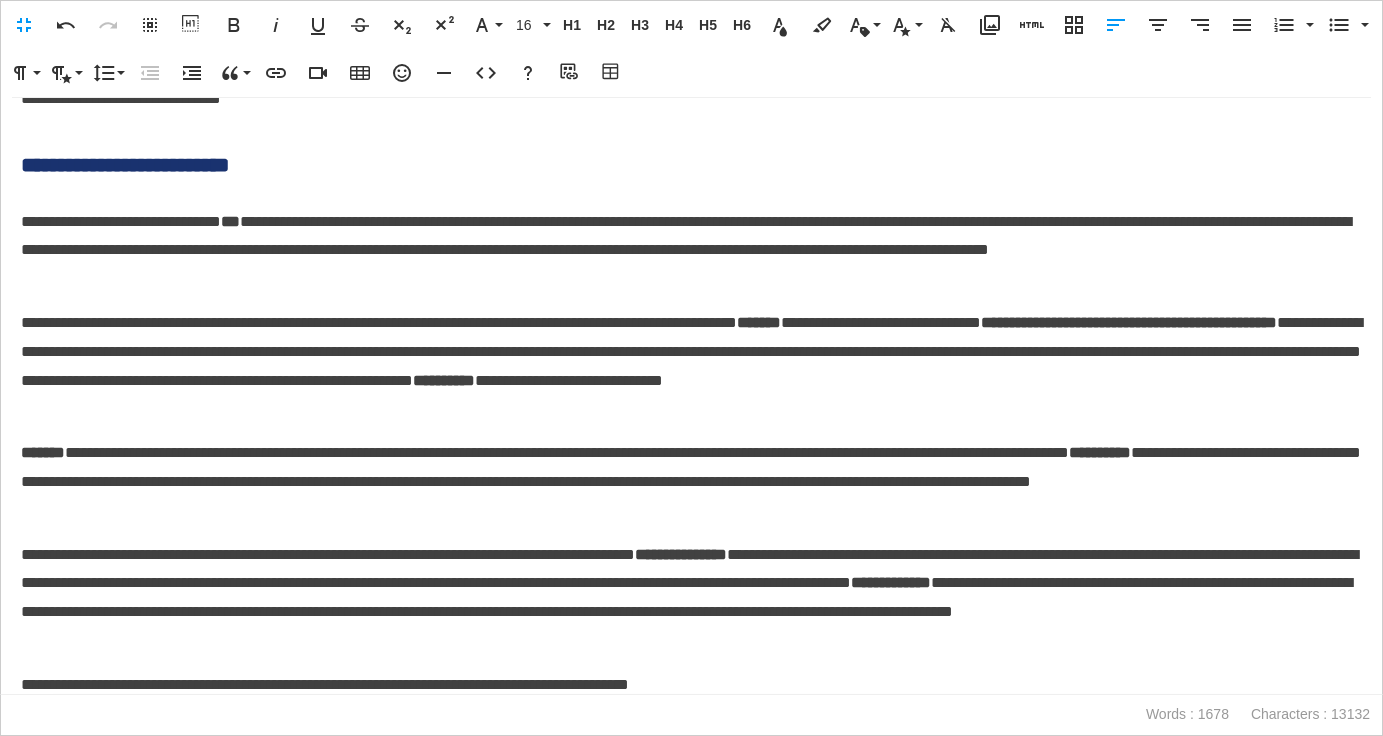 scroll, scrollTop: 2672, scrollLeft: 0, axis: vertical 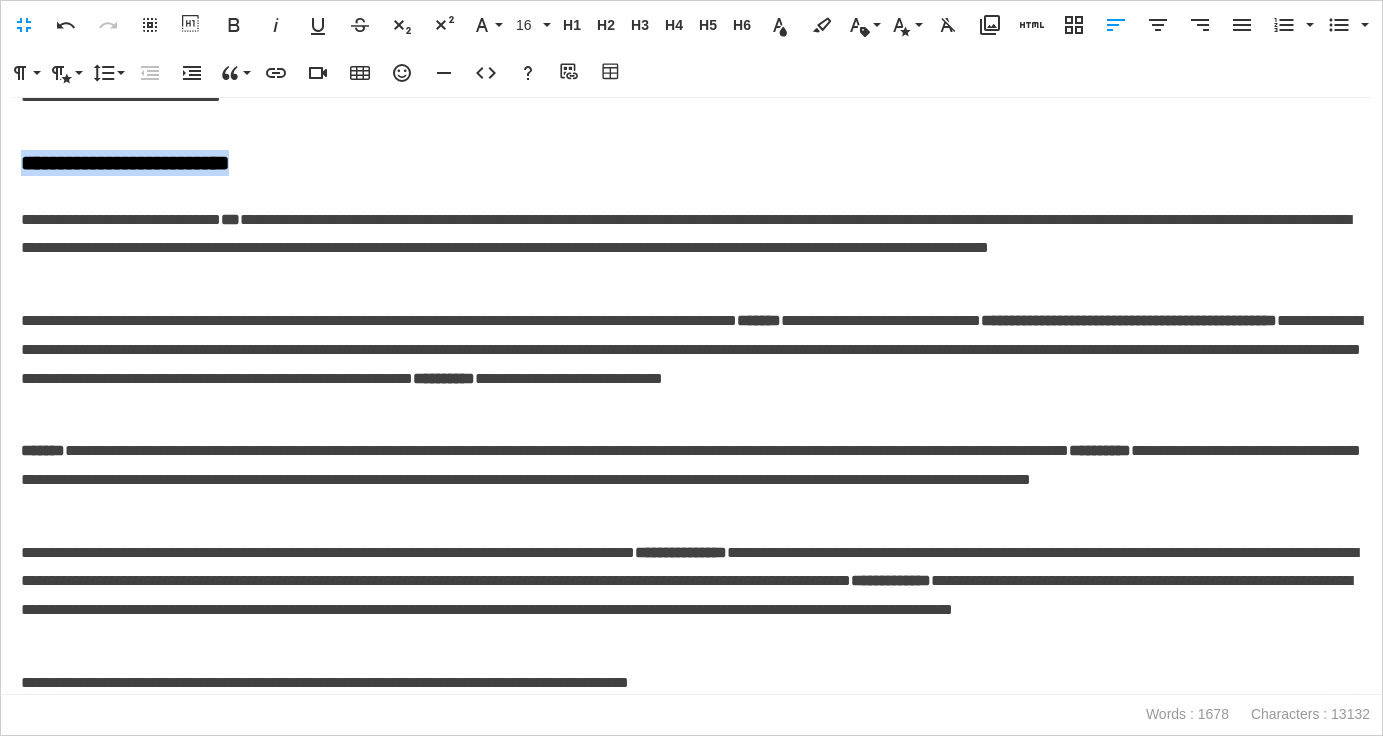 drag, startPoint x: 340, startPoint y: 247, endPoint x: -35, endPoint y: 237, distance: 375.1333 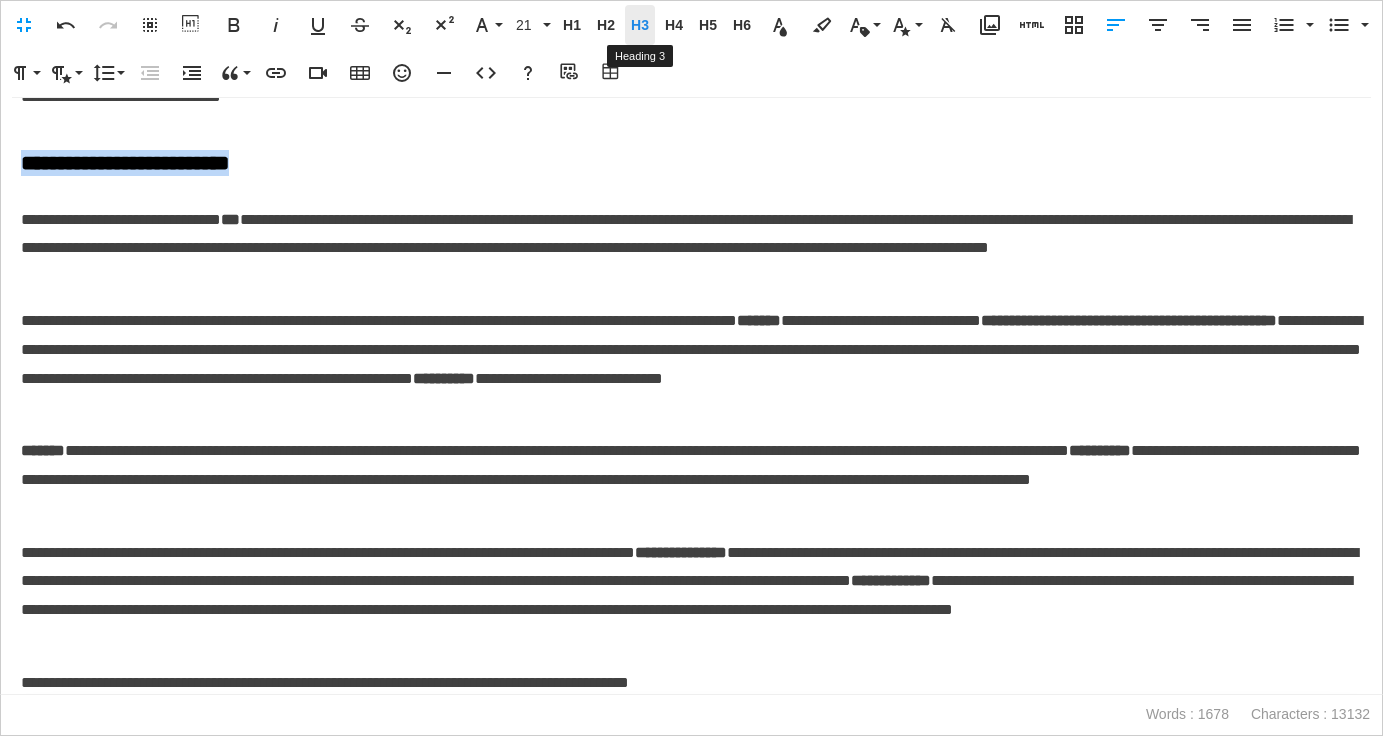 click on "H3" at bounding box center (640, 25) 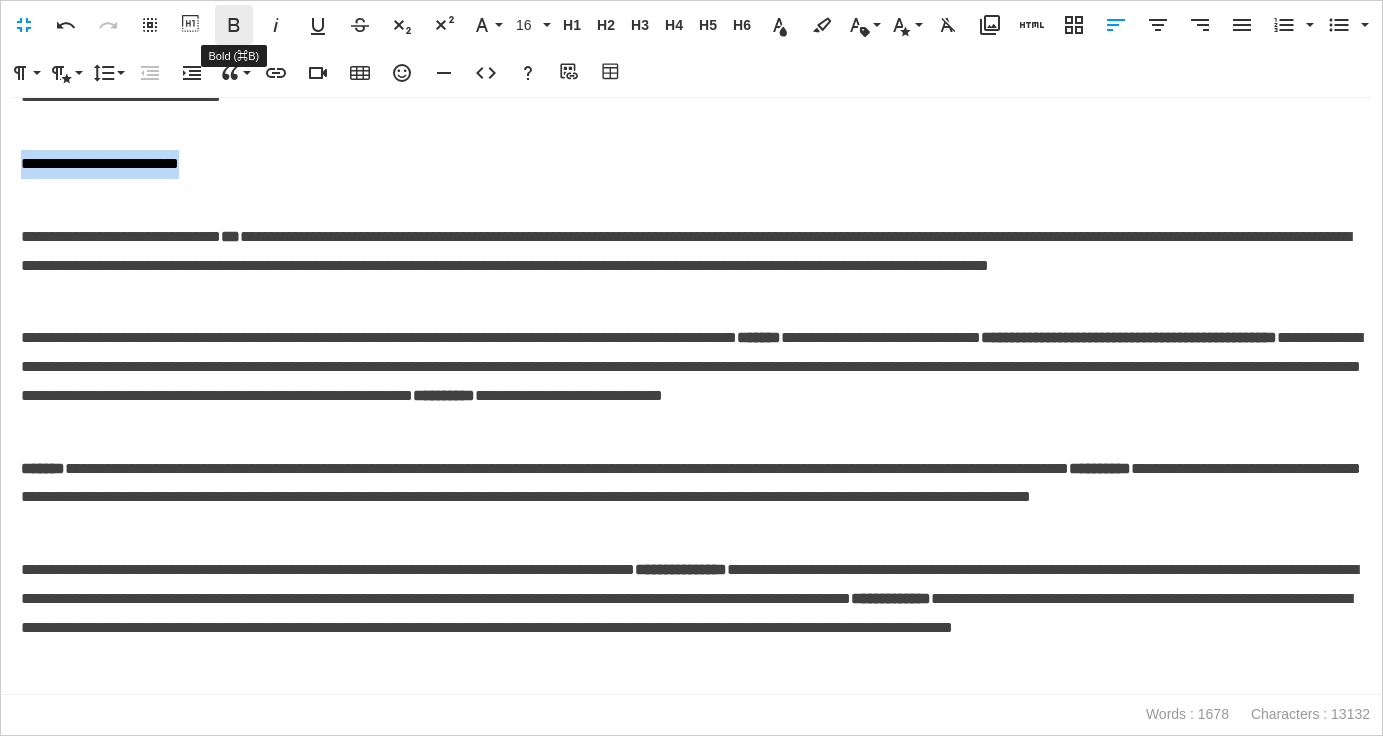 click 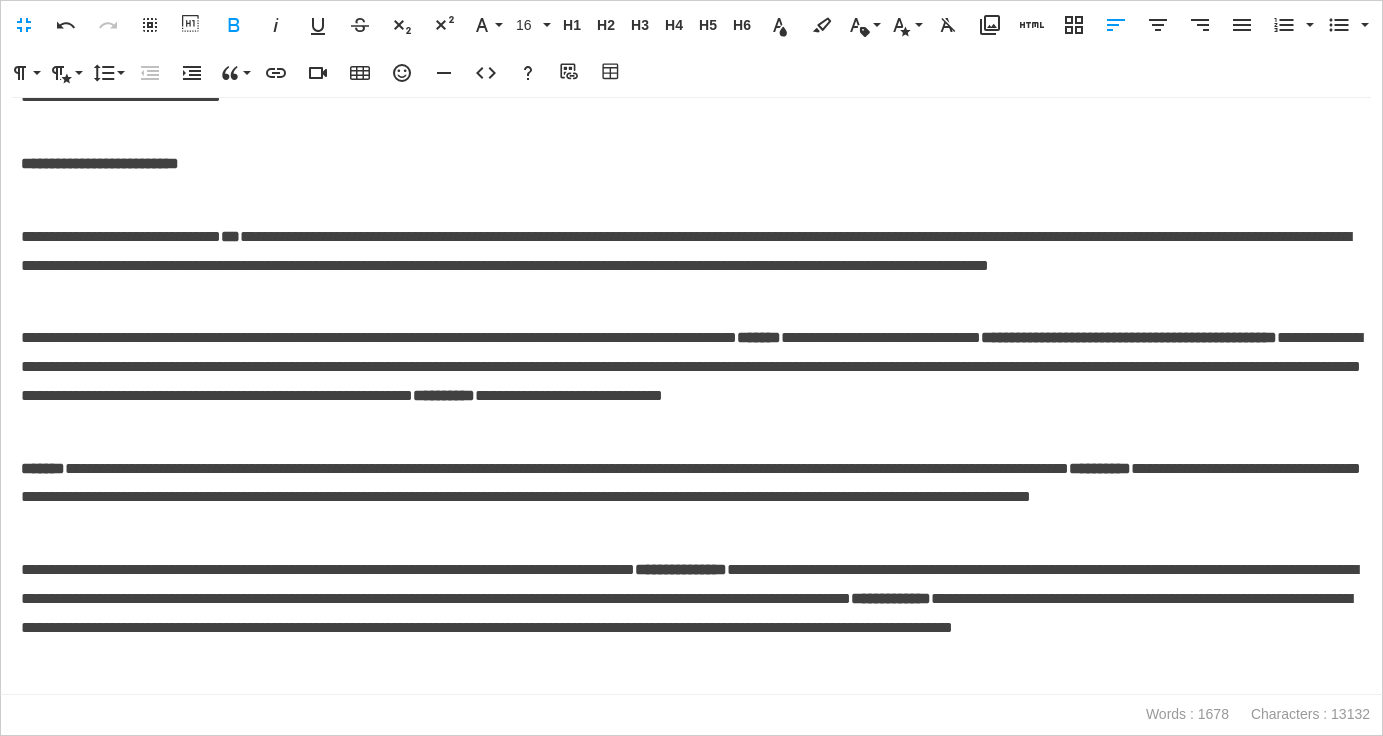 click on "**********" at bounding box center [691, 251] 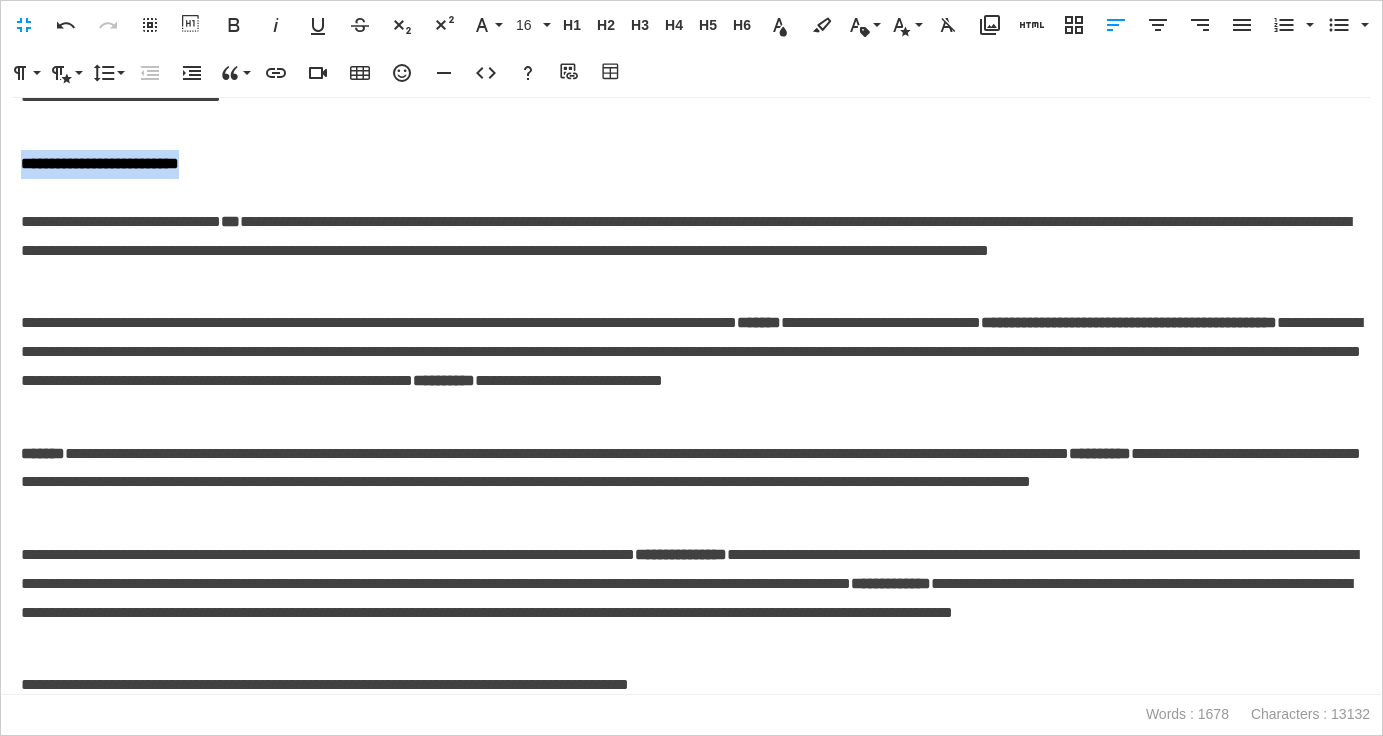drag, startPoint x: 275, startPoint y: 248, endPoint x: 1, endPoint y: 249, distance: 274.00183 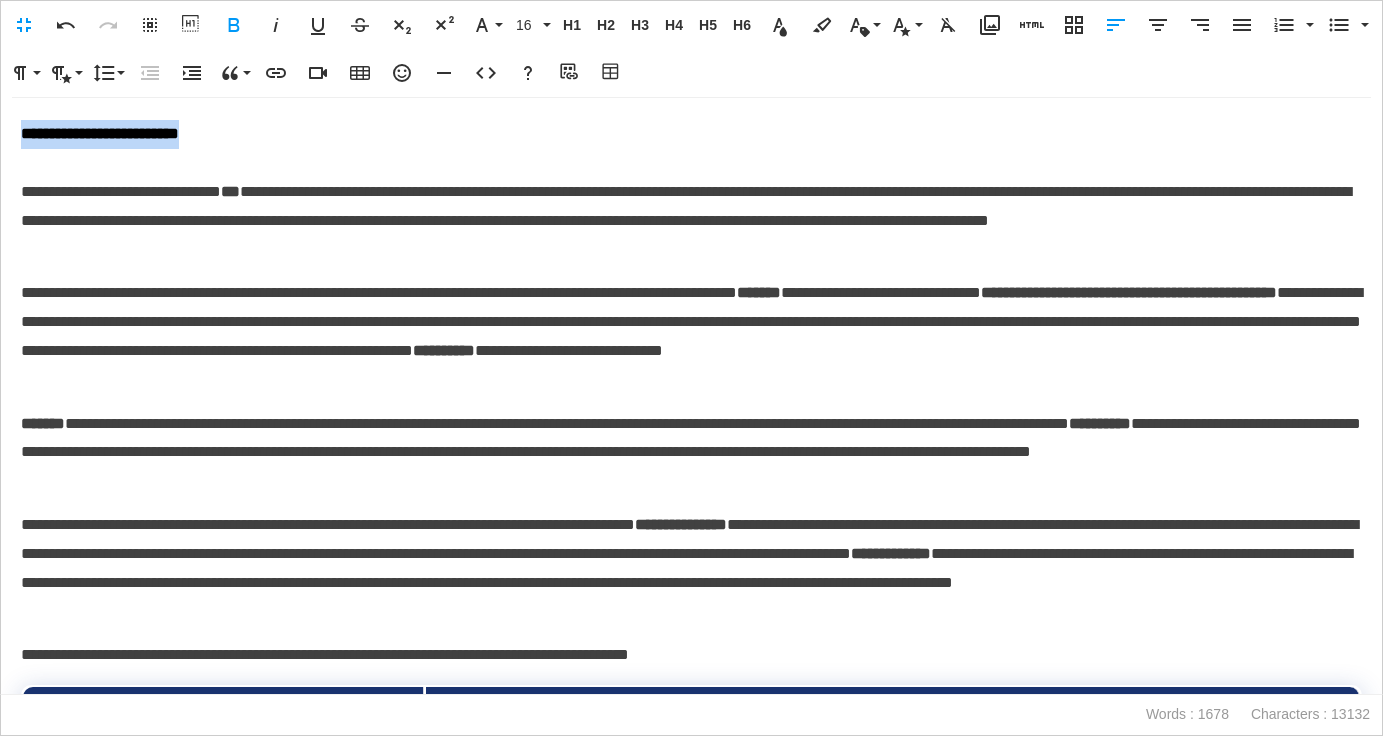 scroll, scrollTop: 2695, scrollLeft: 0, axis: vertical 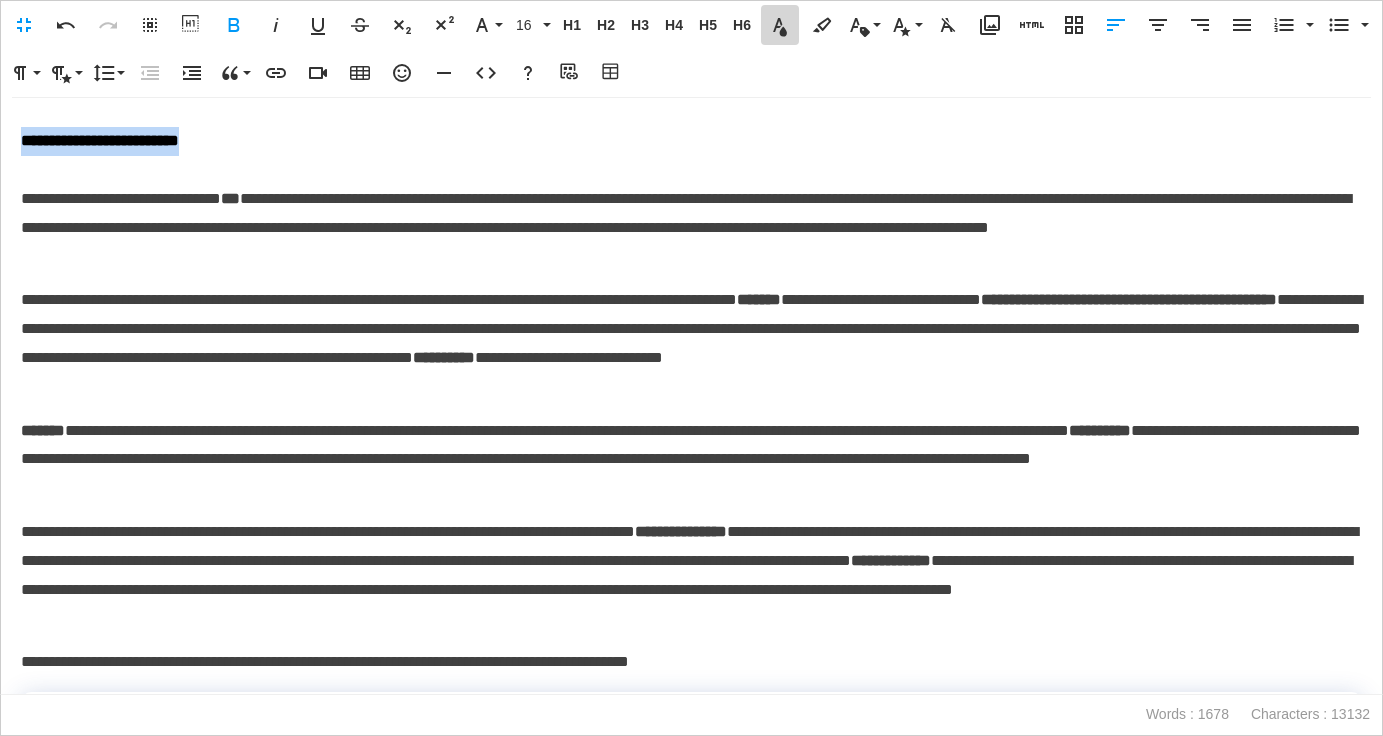 click on "Text Color" at bounding box center [780, 25] 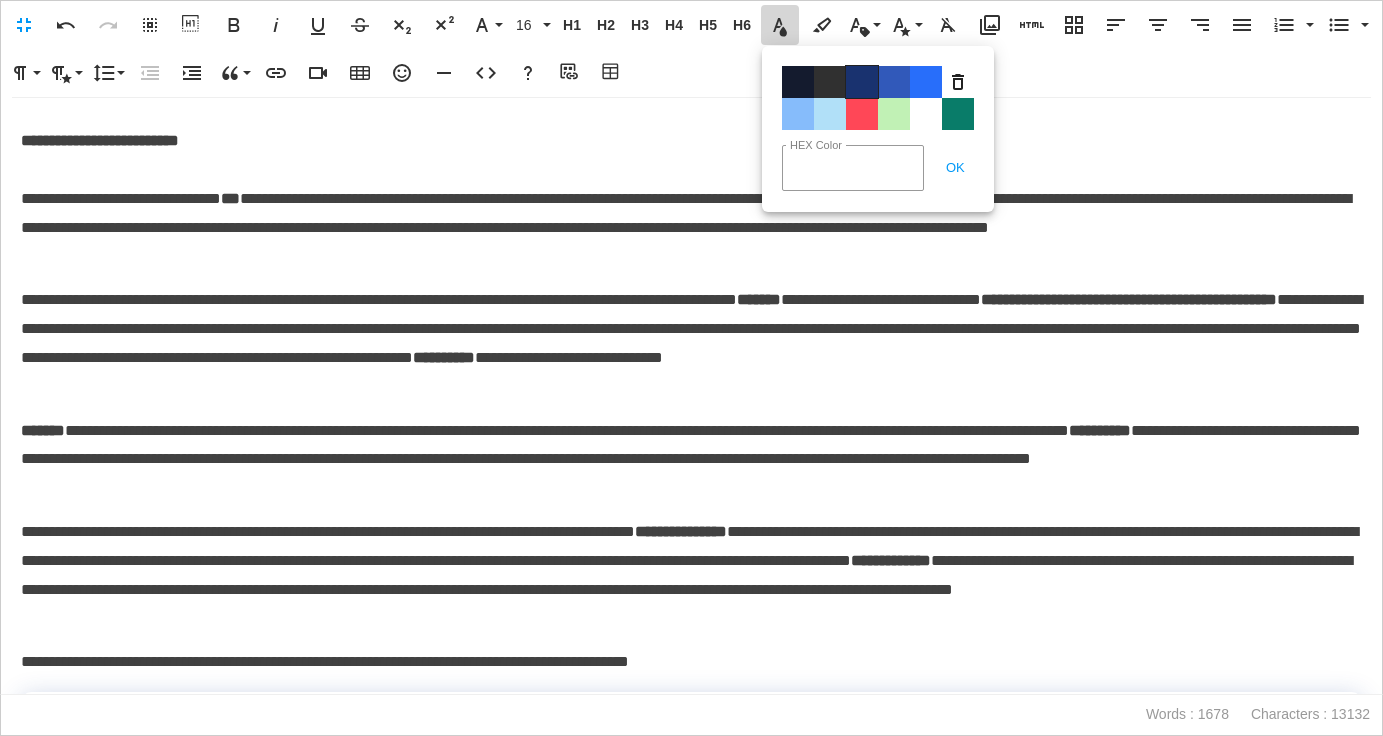 click on "Color#19326F" at bounding box center [862, 82] 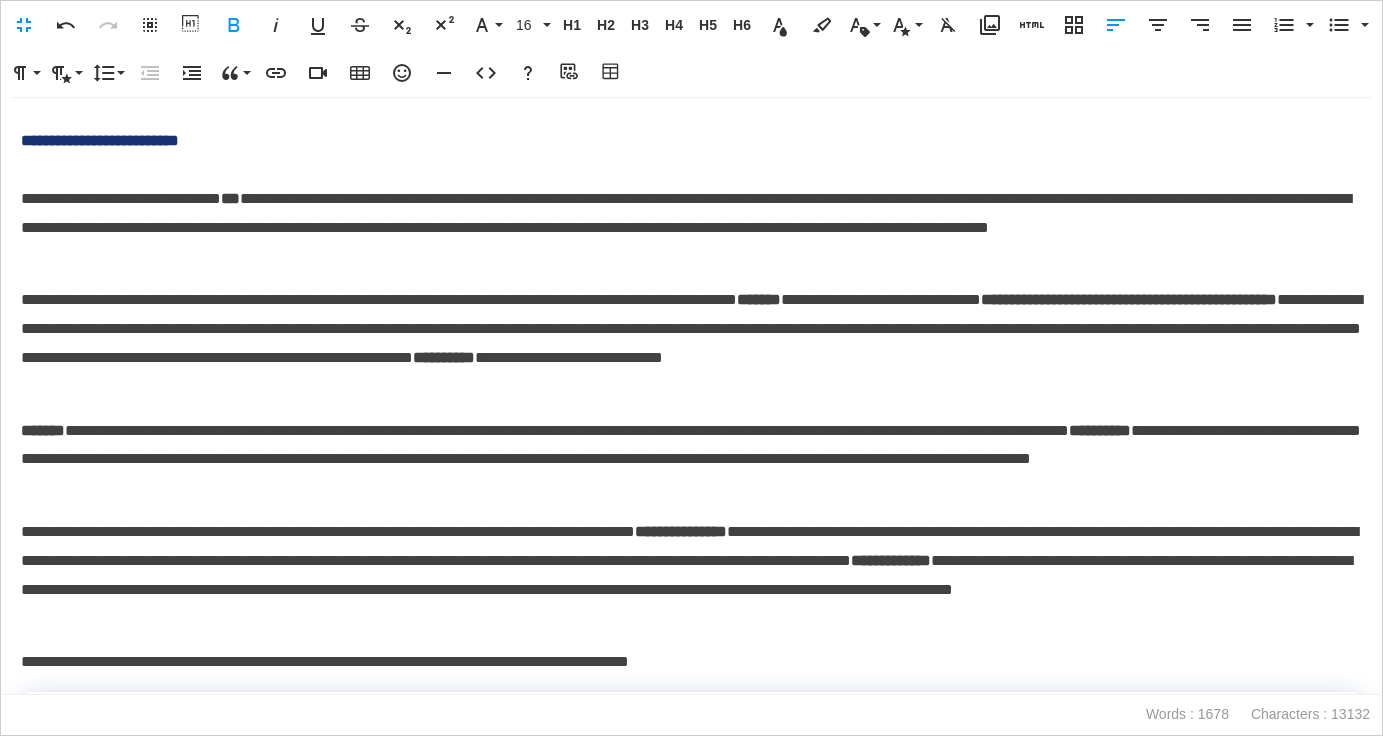 click on "**********" at bounding box center (691, 199) 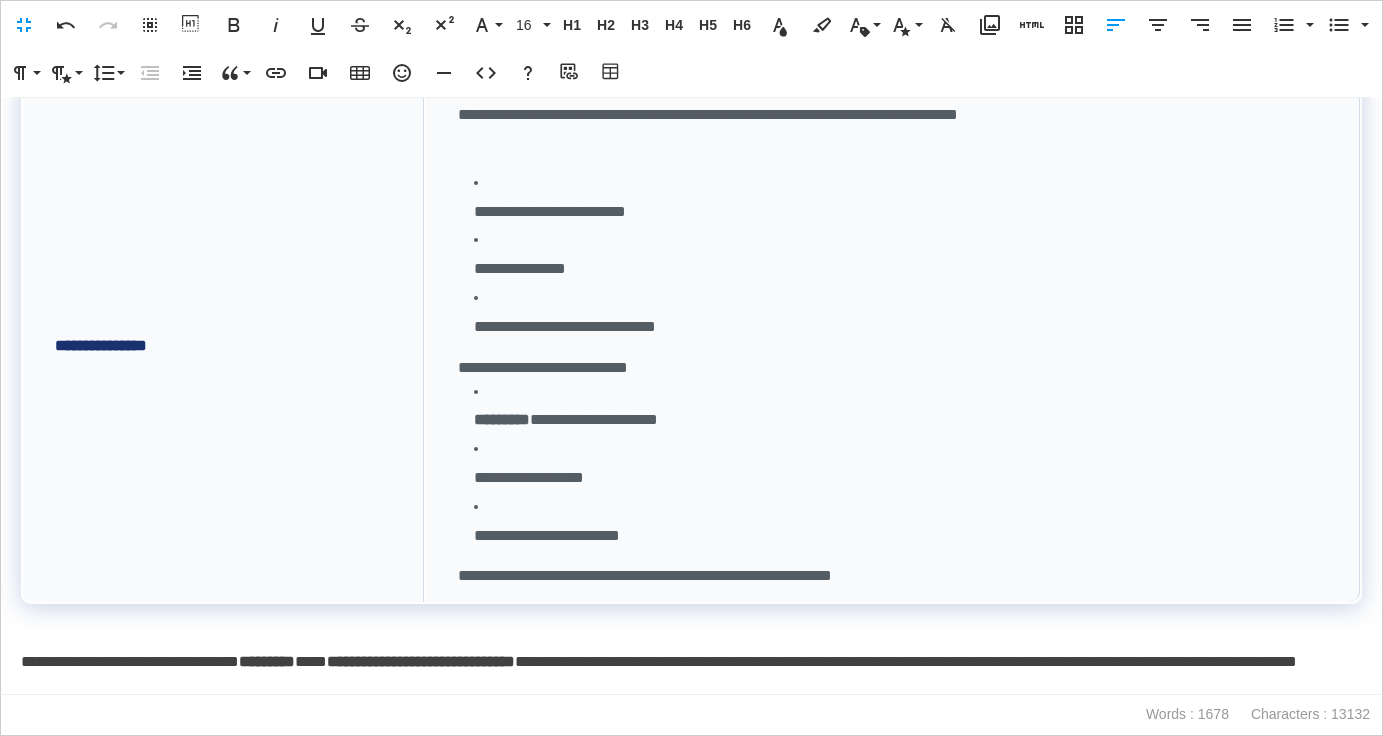 scroll, scrollTop: 3416, scrollLeft: 0, axis: vertical 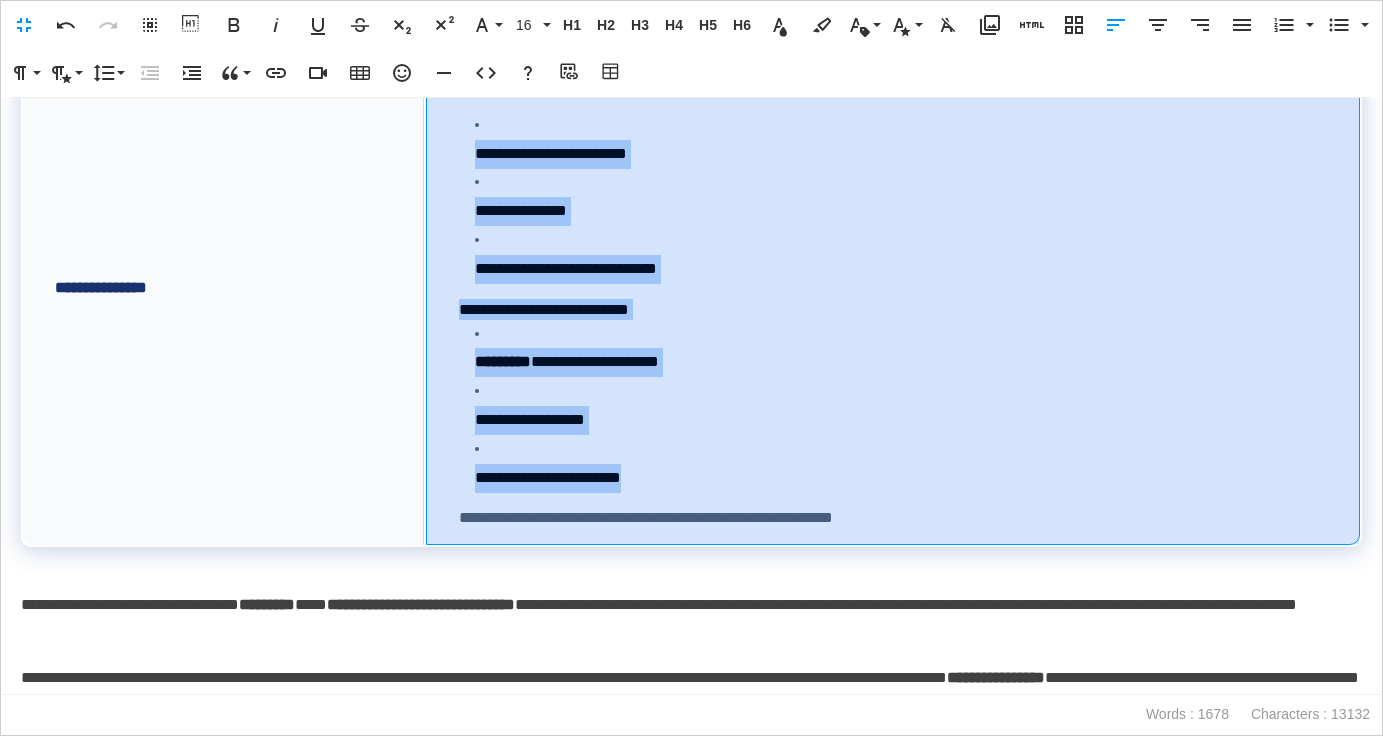 drag, startPoint x: 665, startPoint y: 561, endPoint x: 470, endPoint y: 213, distance: 398.90976 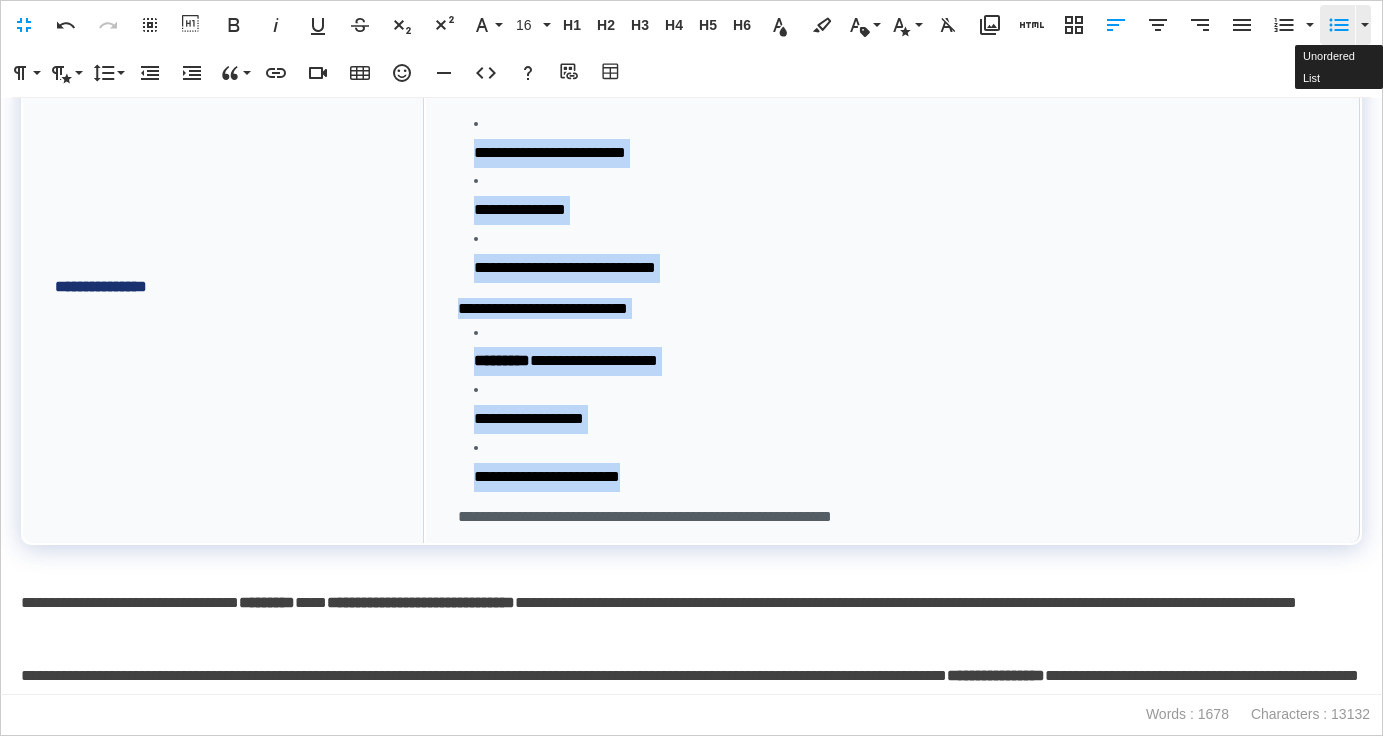 click 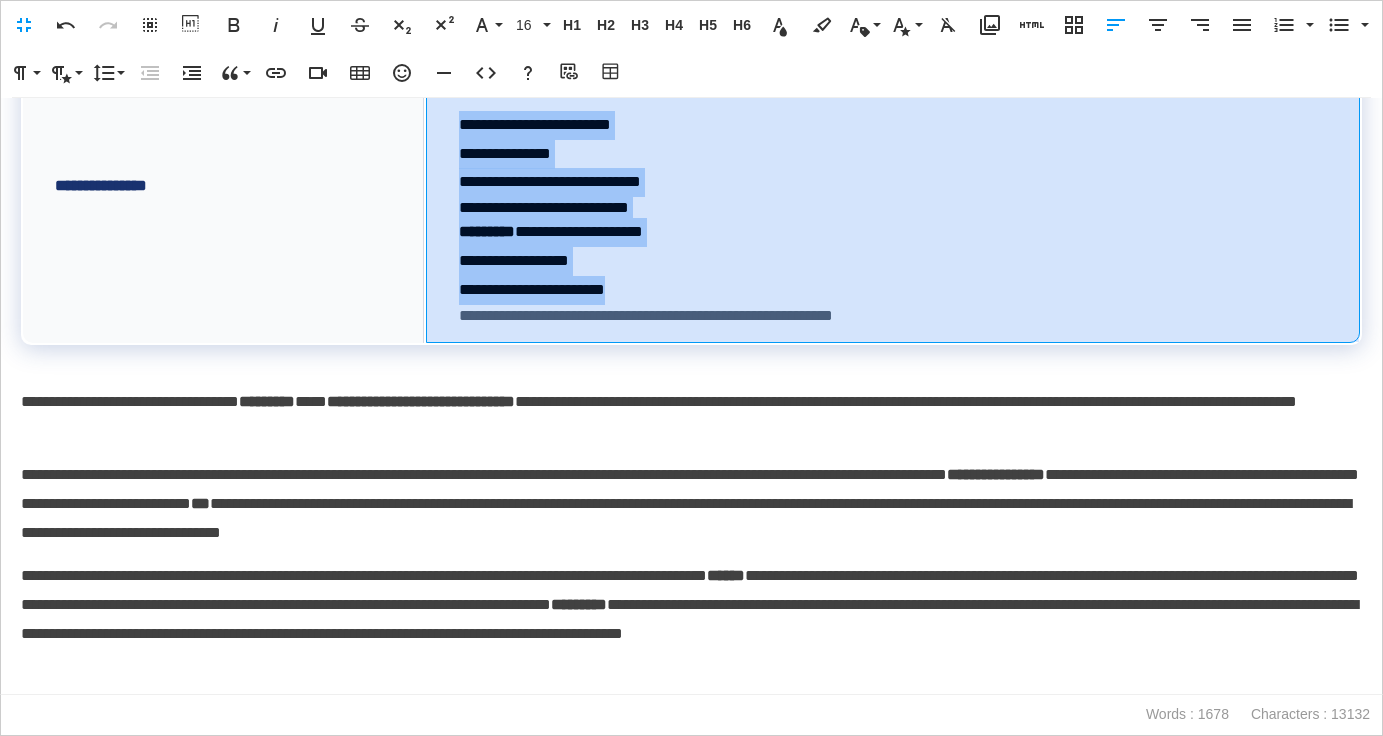 click on "**********" at bounding box center (893, 290) 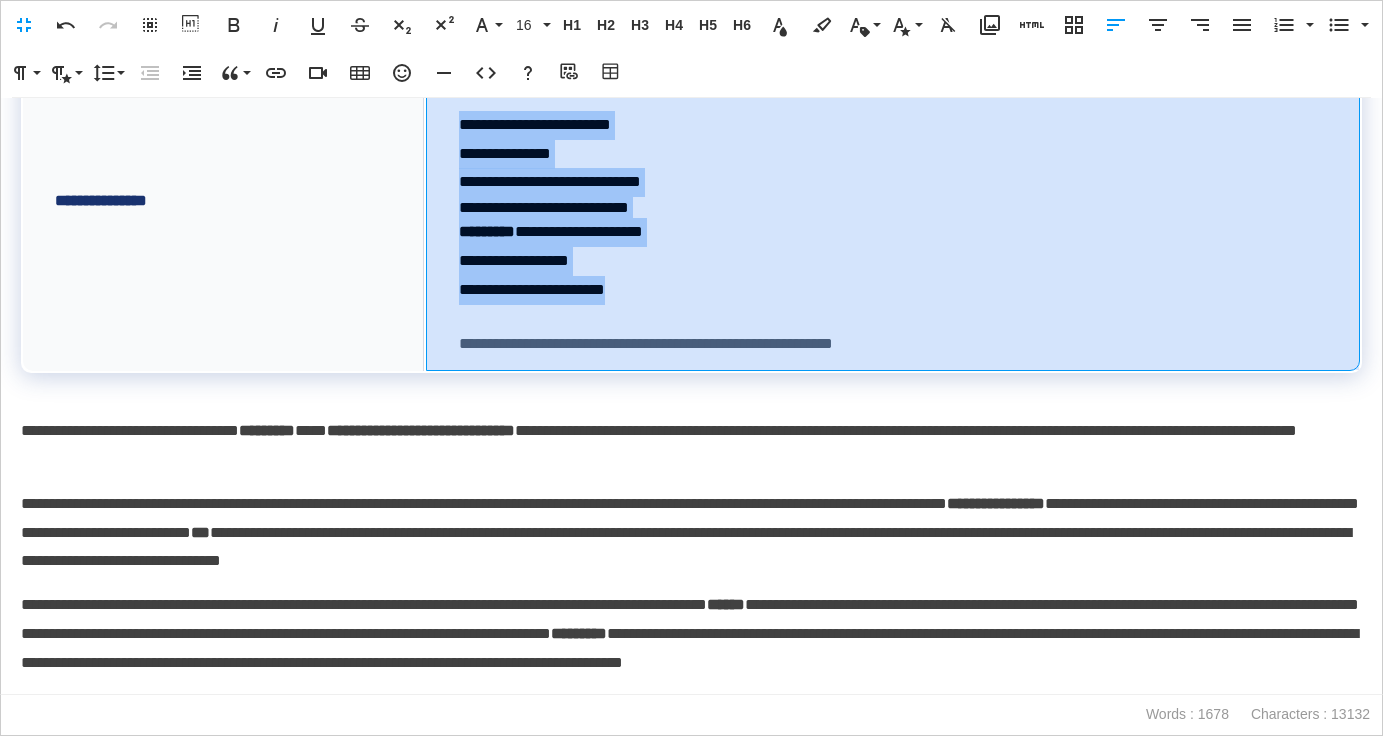 drag, startPoint x: 460, startPoint y: 206, endPoint x: 656, endPoint y: 374, distance: 258.14725 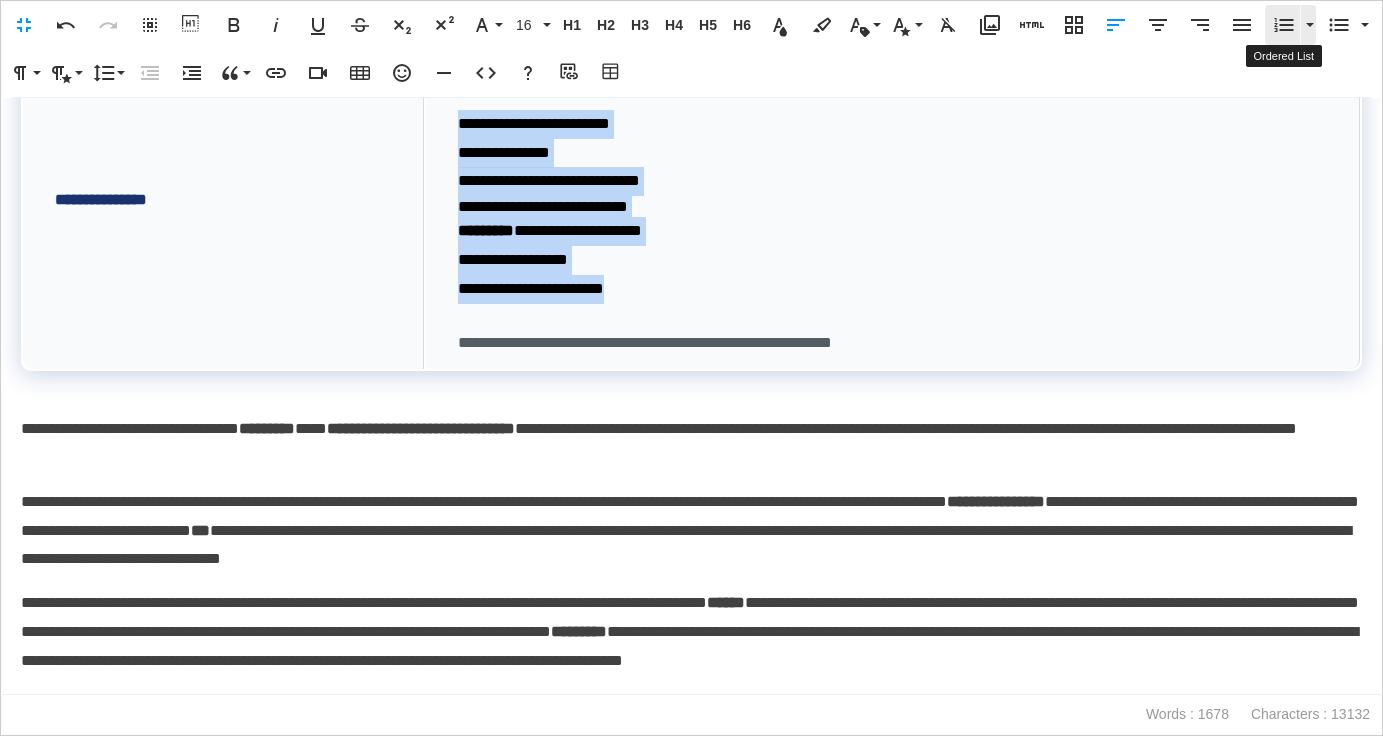click 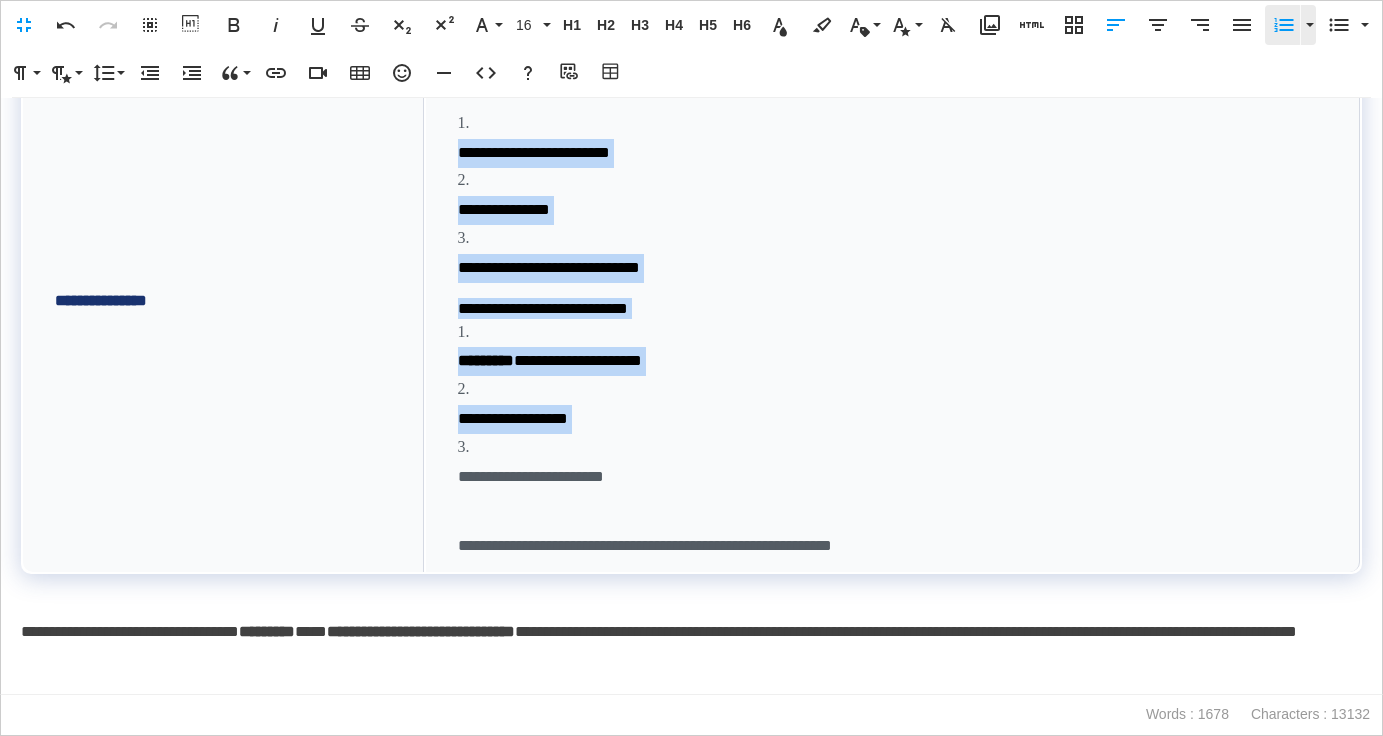 click 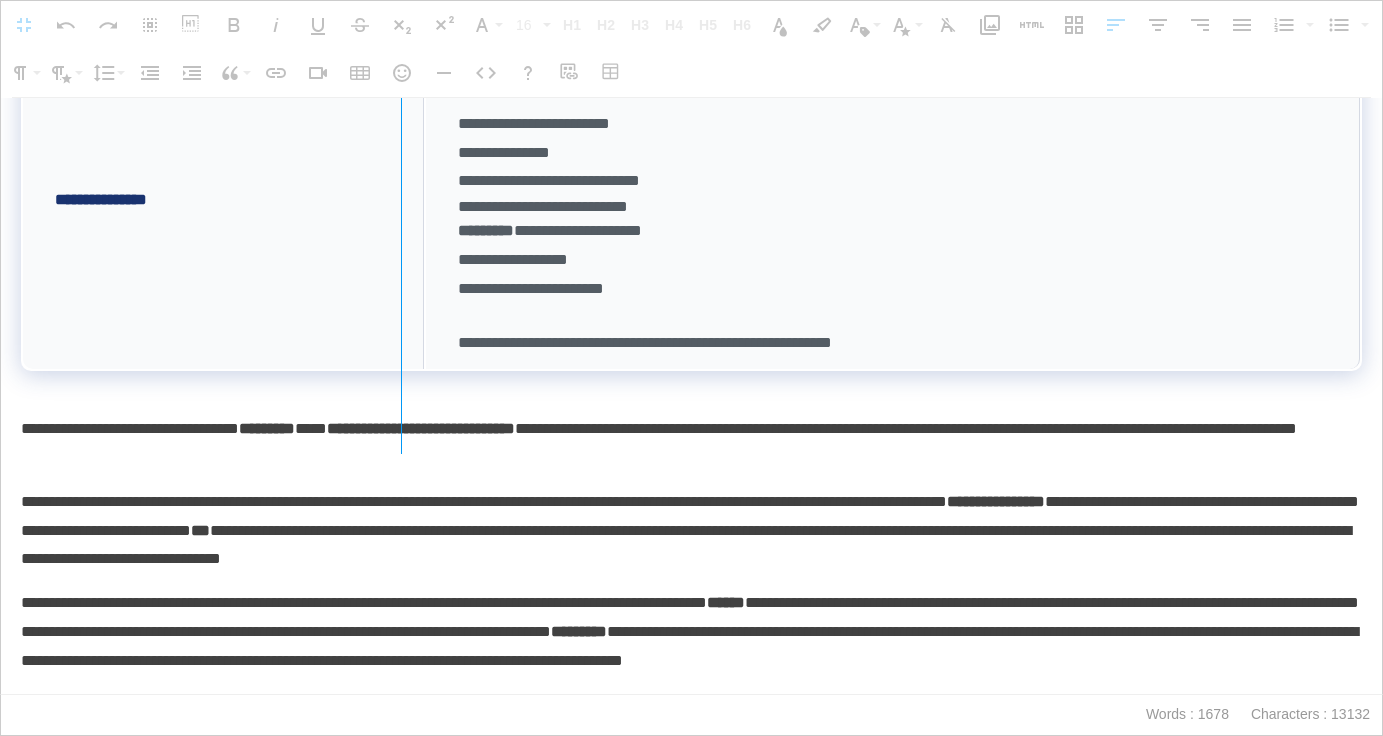 drag, startPoint x: 421, startPoint y: 195, endPoint x: 400, endPoint y: 198, distance: 21.213203 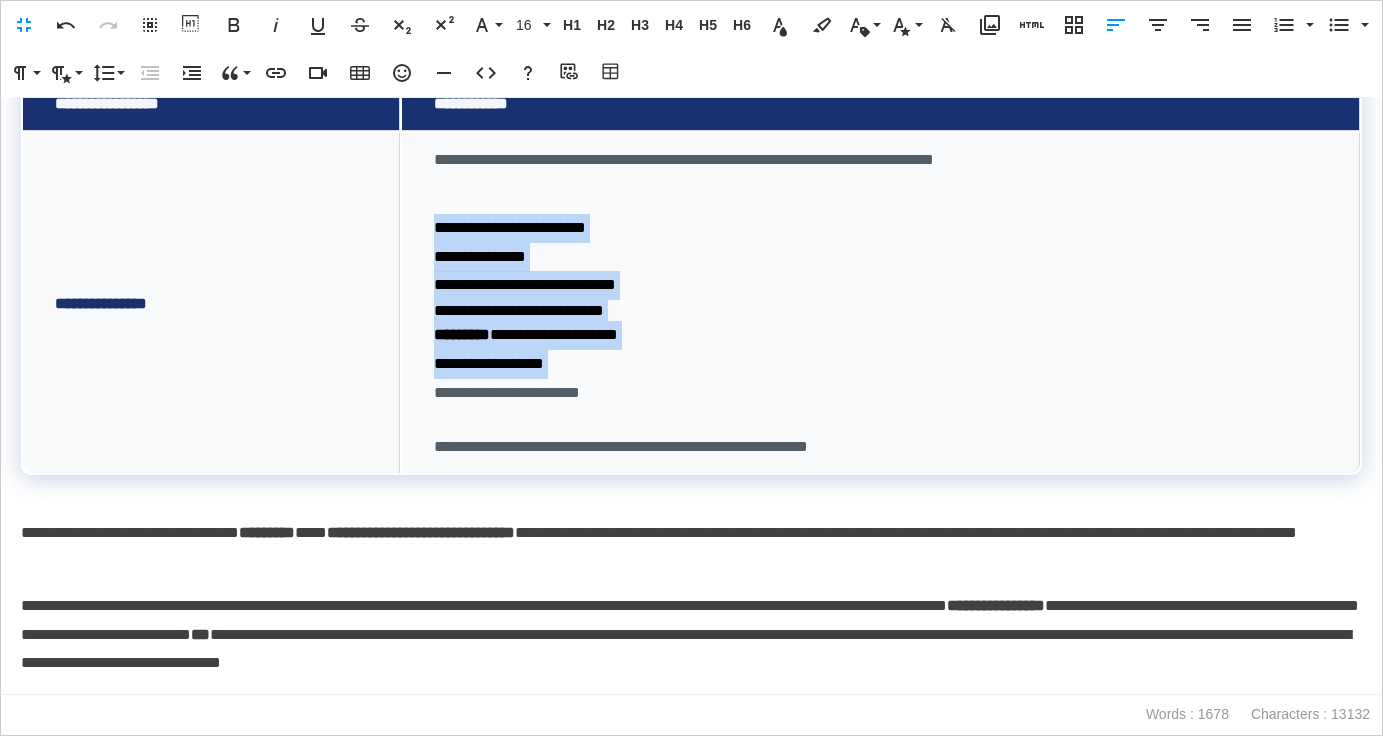 scroll, scrollTop: 3308, scrollLeft: 0, axis: vertical 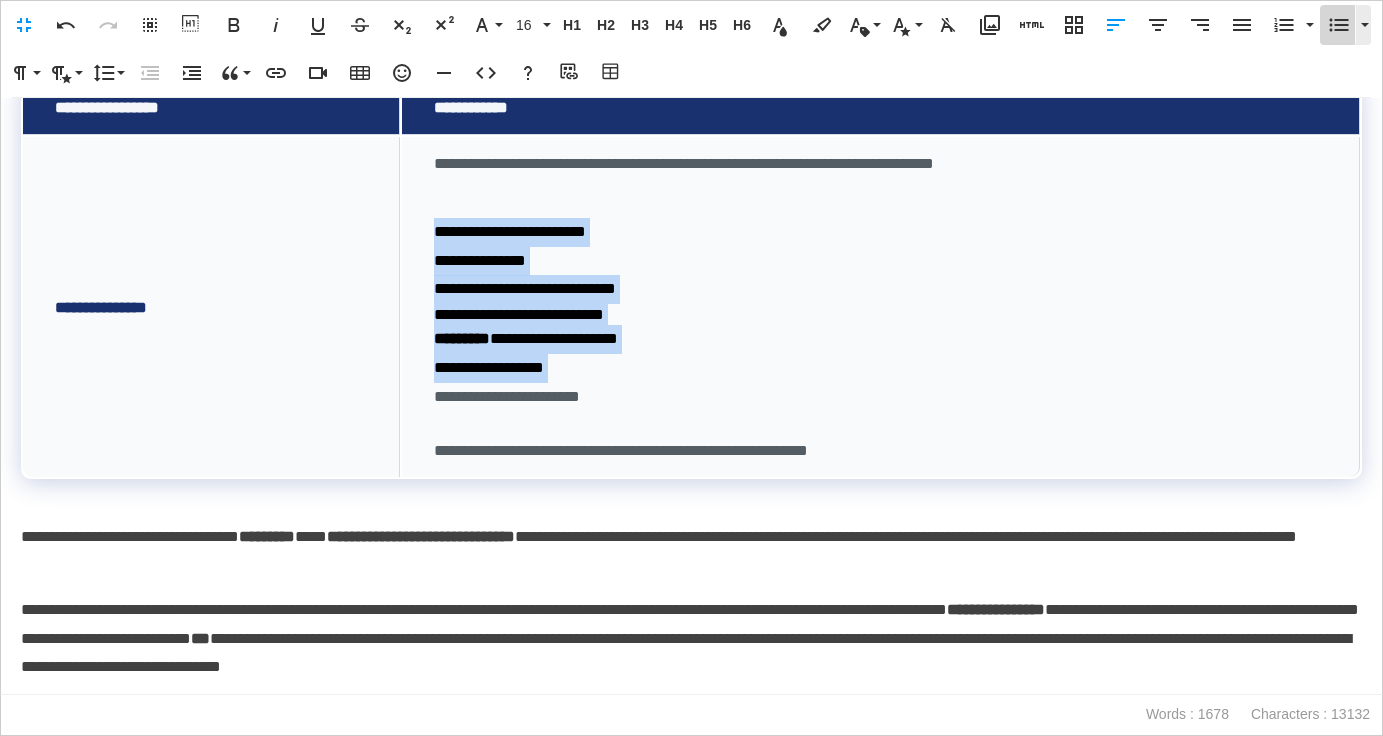 click 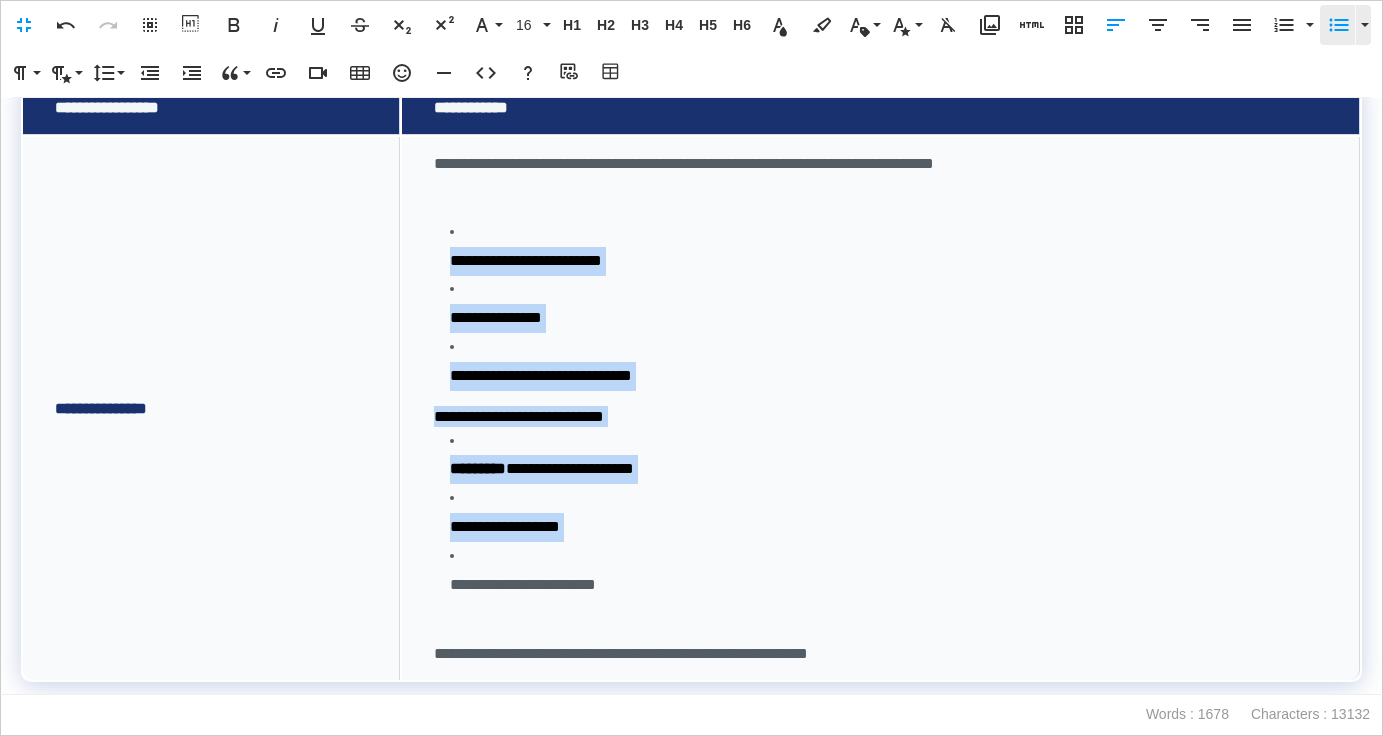 click 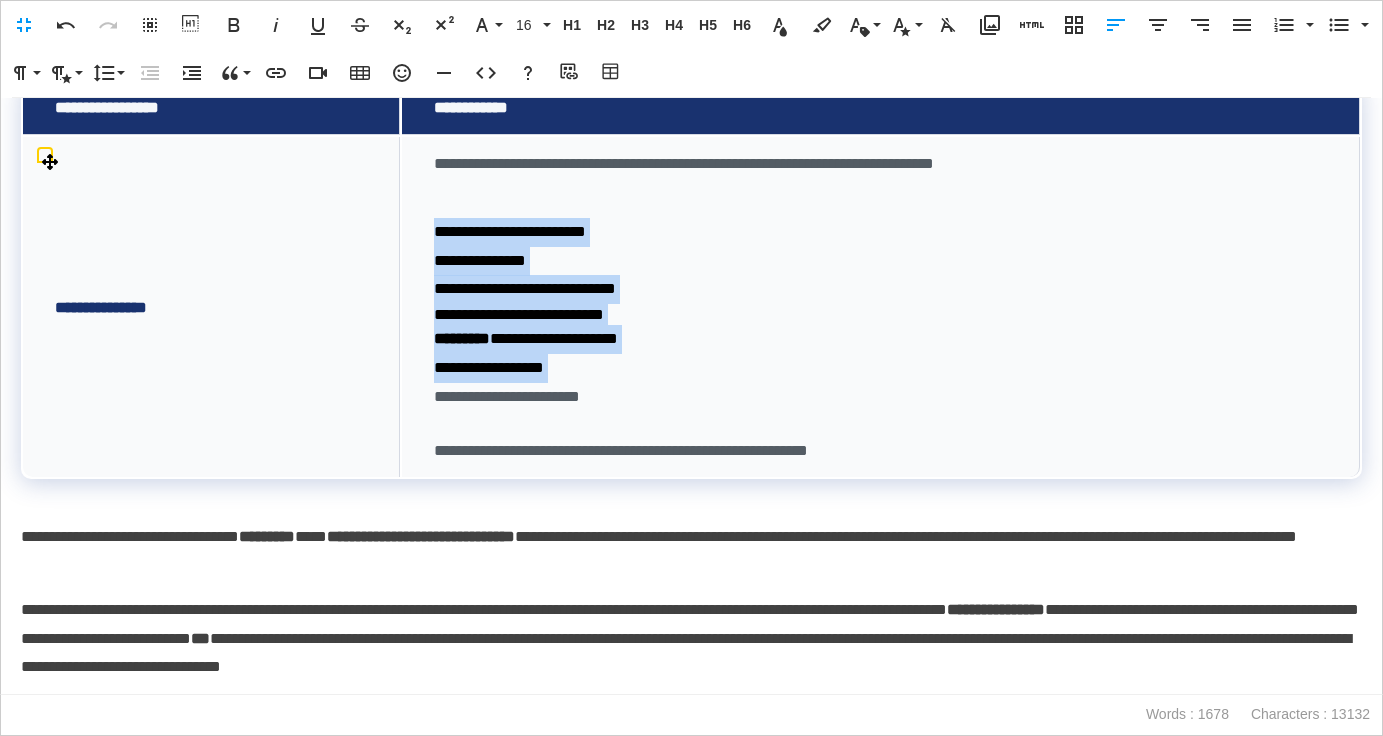 click on "**********" at bounding box center [881, 307] 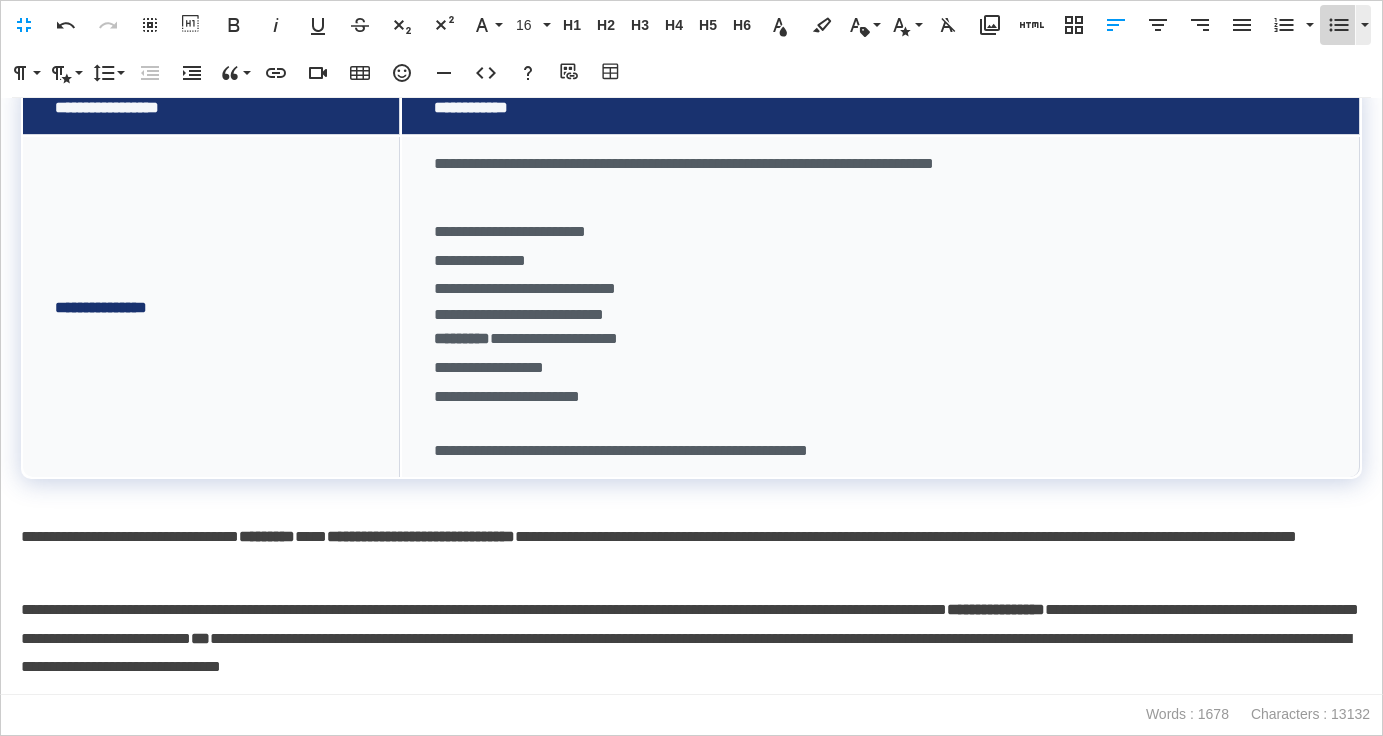 click 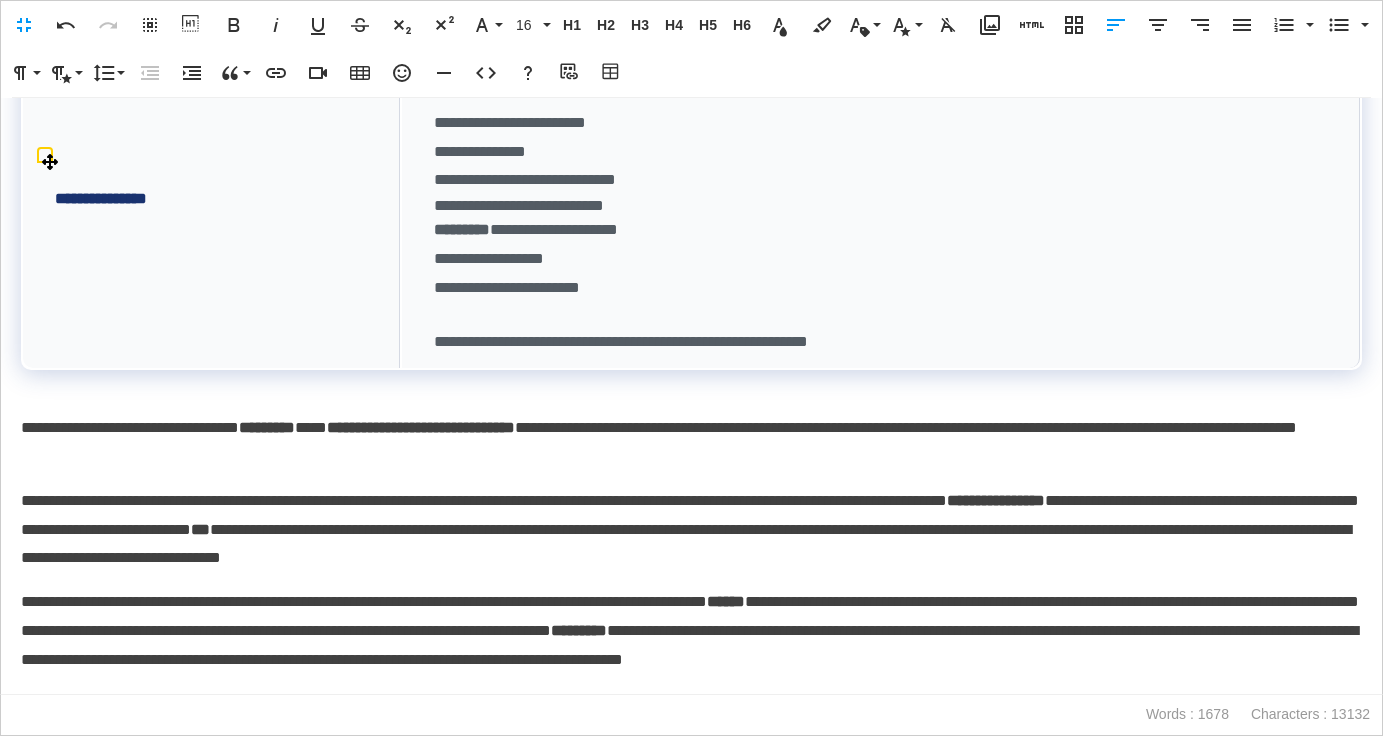 scroll, scrollTop: 3407, scrollLeft: 0, axis: vertical 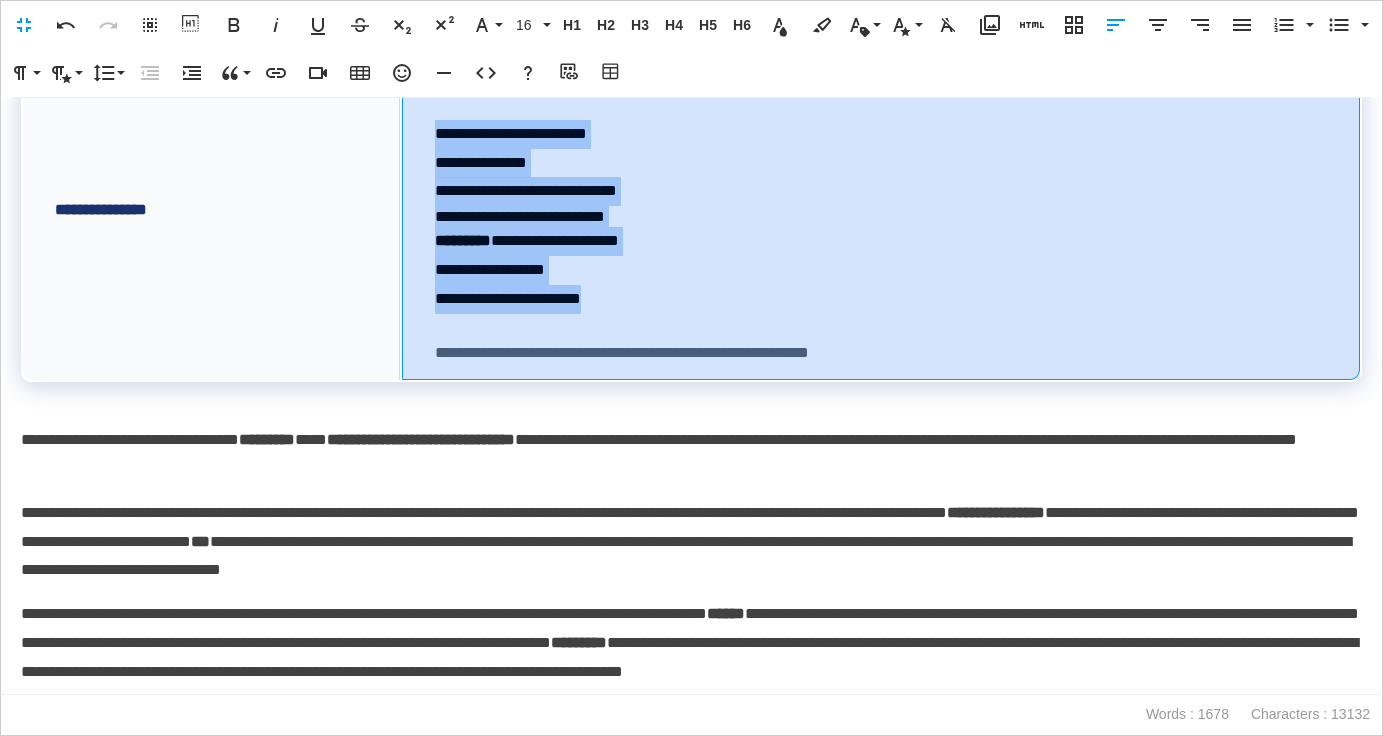 drag, startPoint x: 659, startPoint y: 389, endPoint x: 433, endPoint y: 227, distance: 278.06473 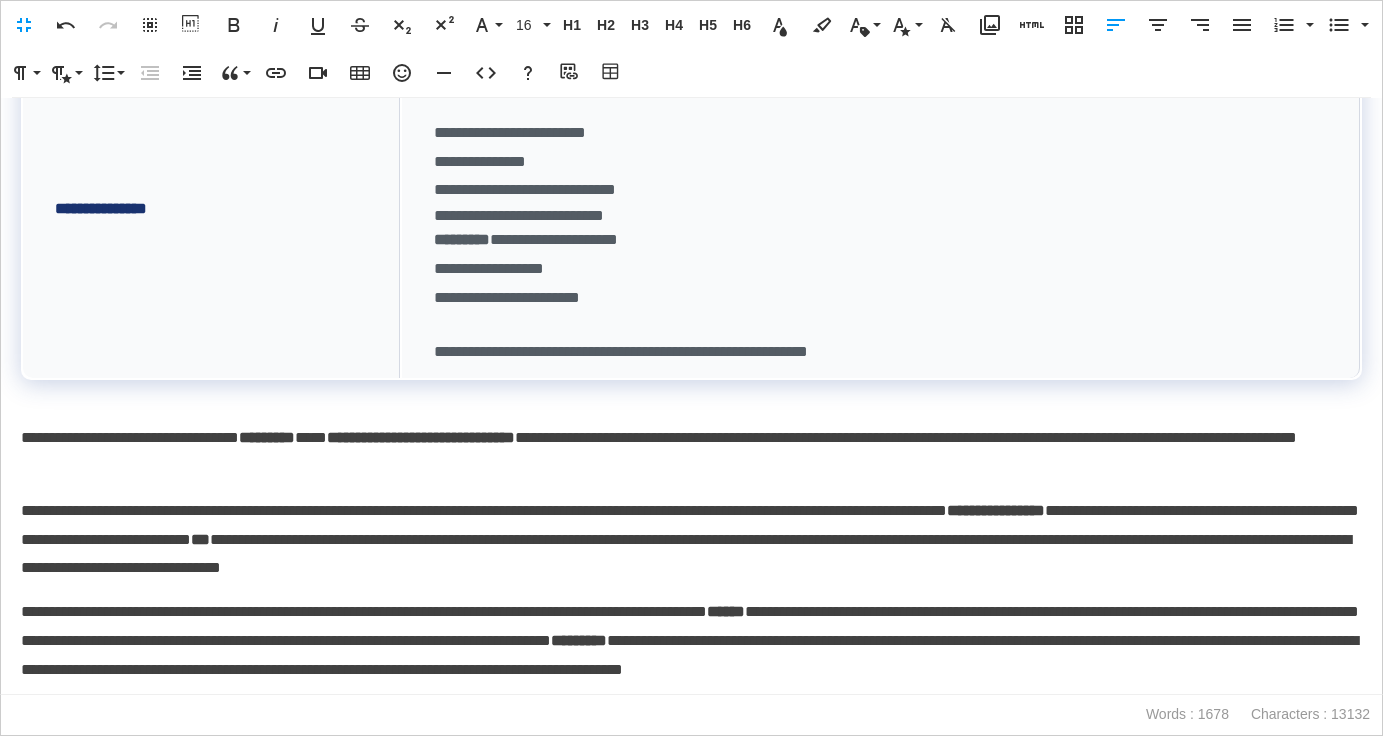 click on "**********" at bounding box center (691, 453) 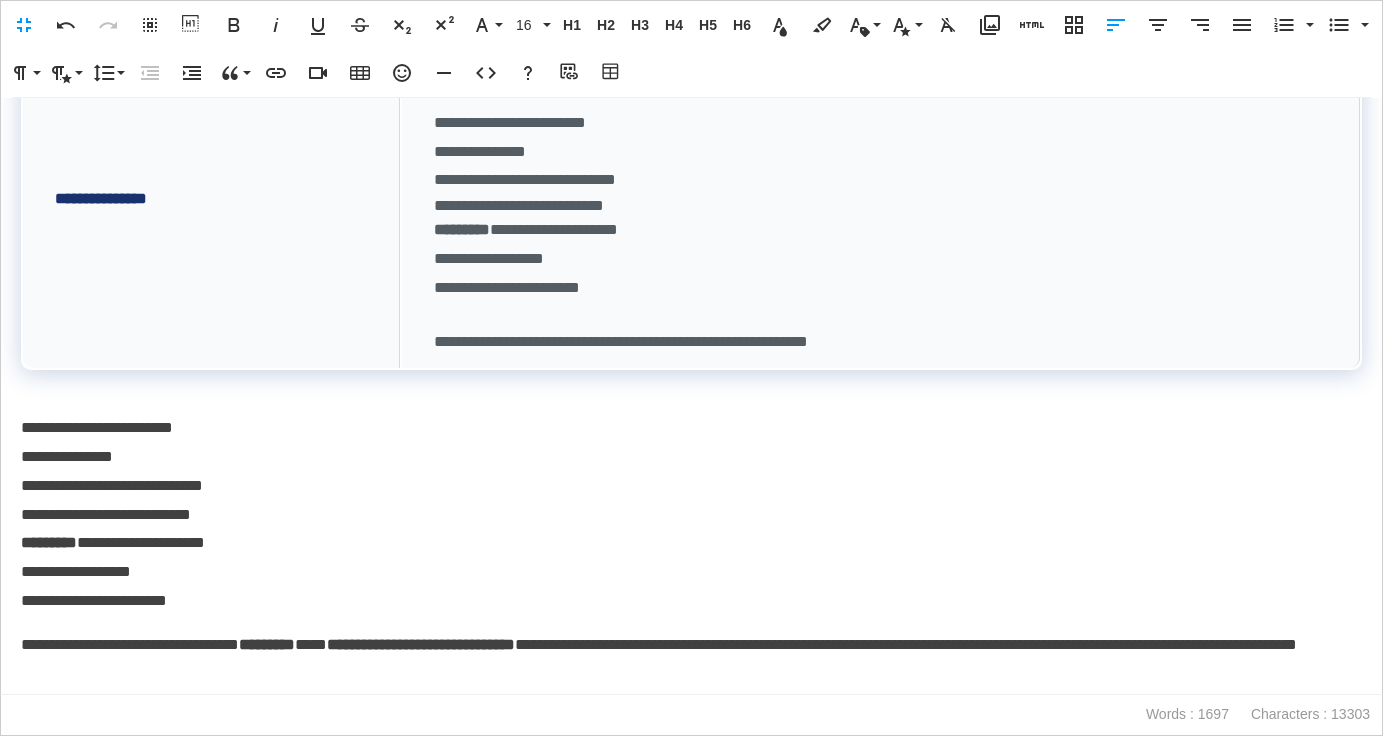 scroll, scrollTop: 3540, scrollLeft: 0, axis: vertical 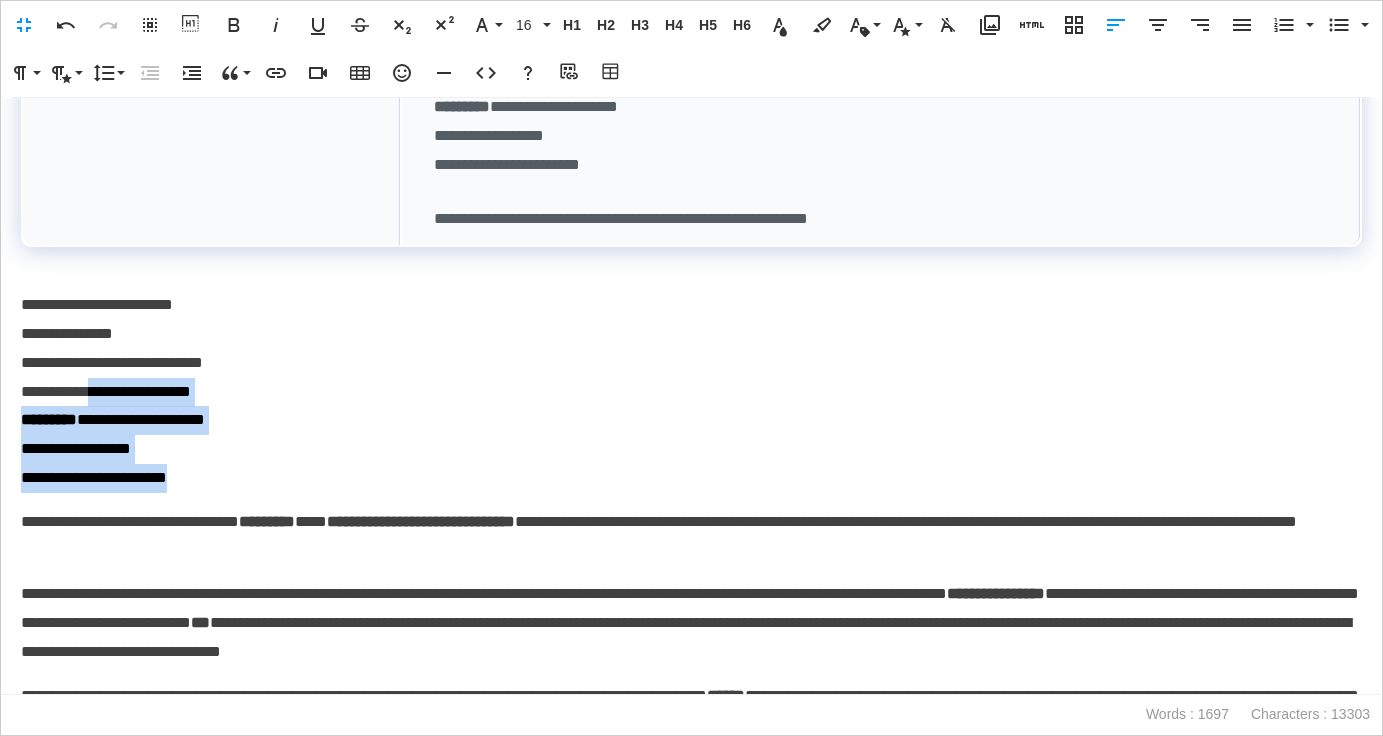 drag, startPoint x: 203, startPoint y: 554, endPoint x: 402, endPoint y: 515, distance: 202.7856 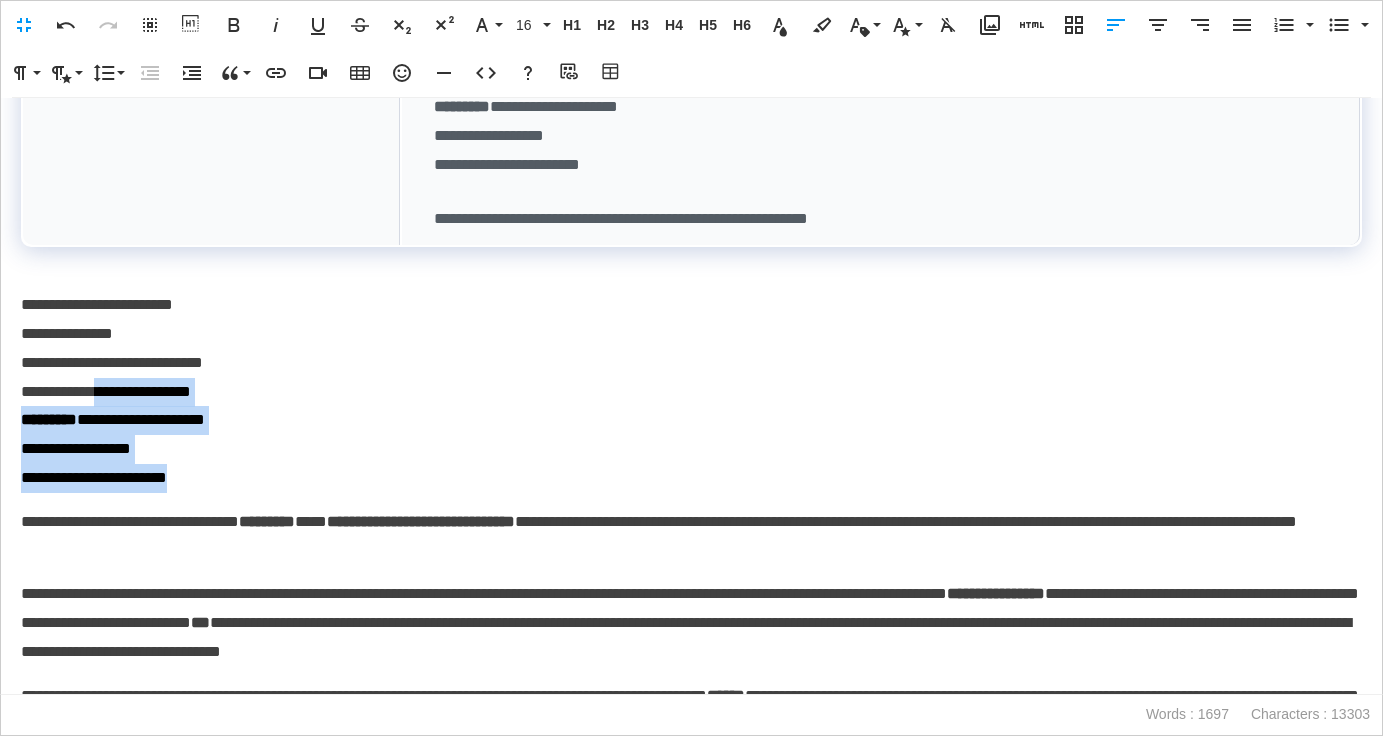 scroll, scrollTop: 3543, scrollLeft: 0, axis: vertical 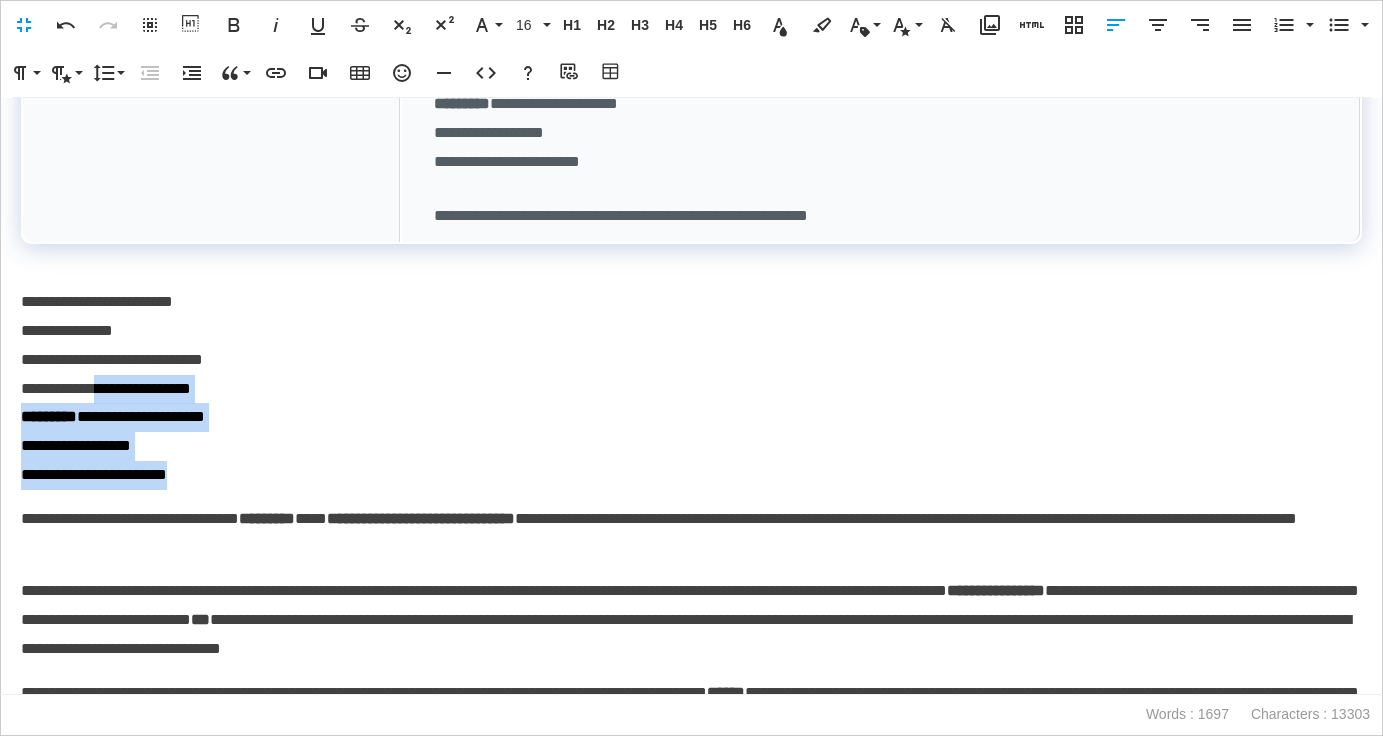 click on "**********" at bounding box center [691, 475] 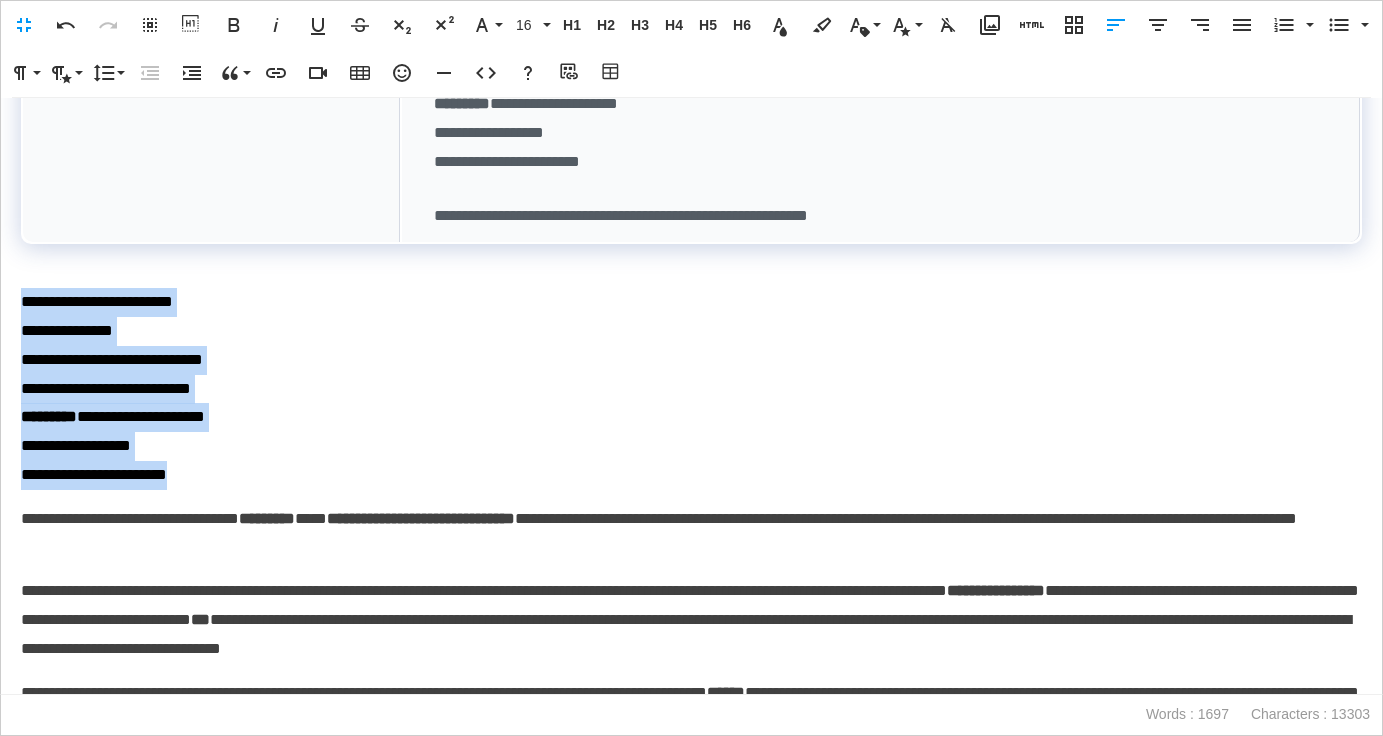 drag, startPoint x: 96, startPoint y: 432, endPoint x: -3, endPoint y: 389, distance: 107.935165 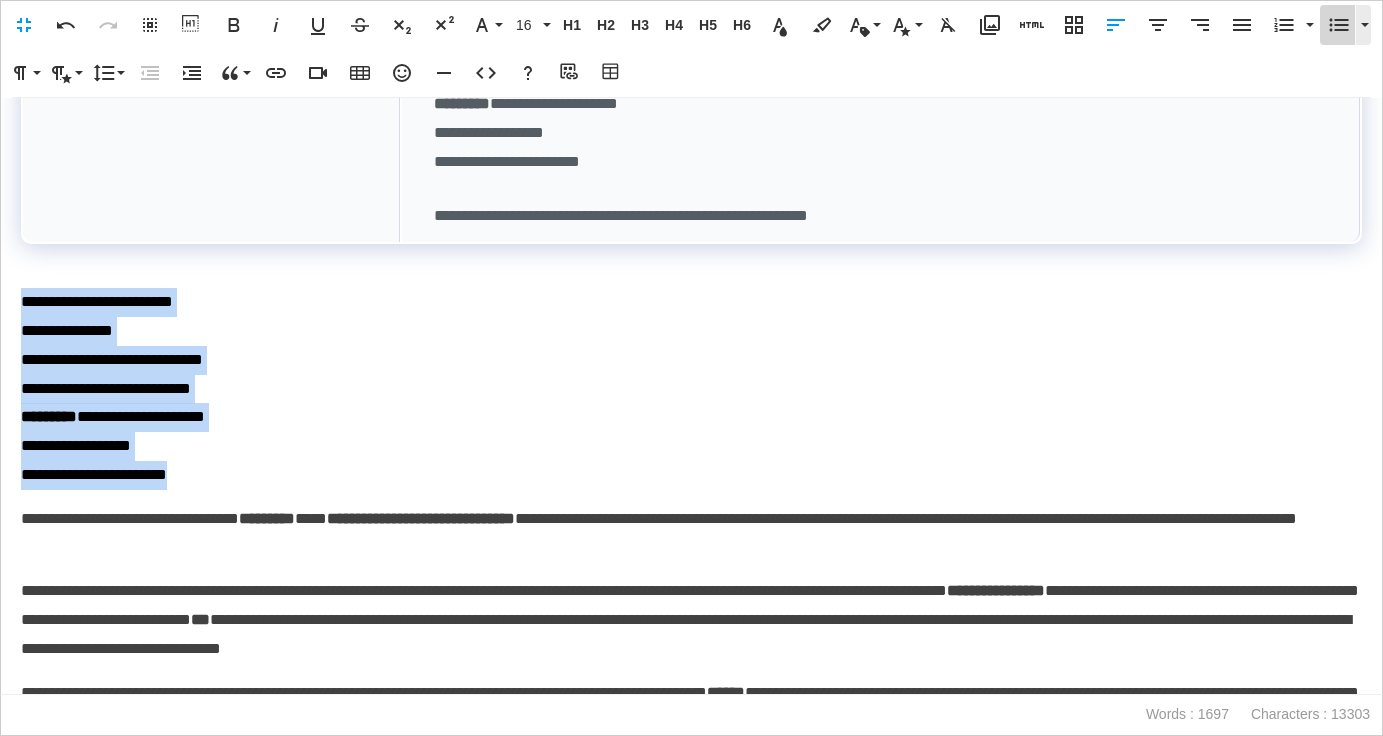 click 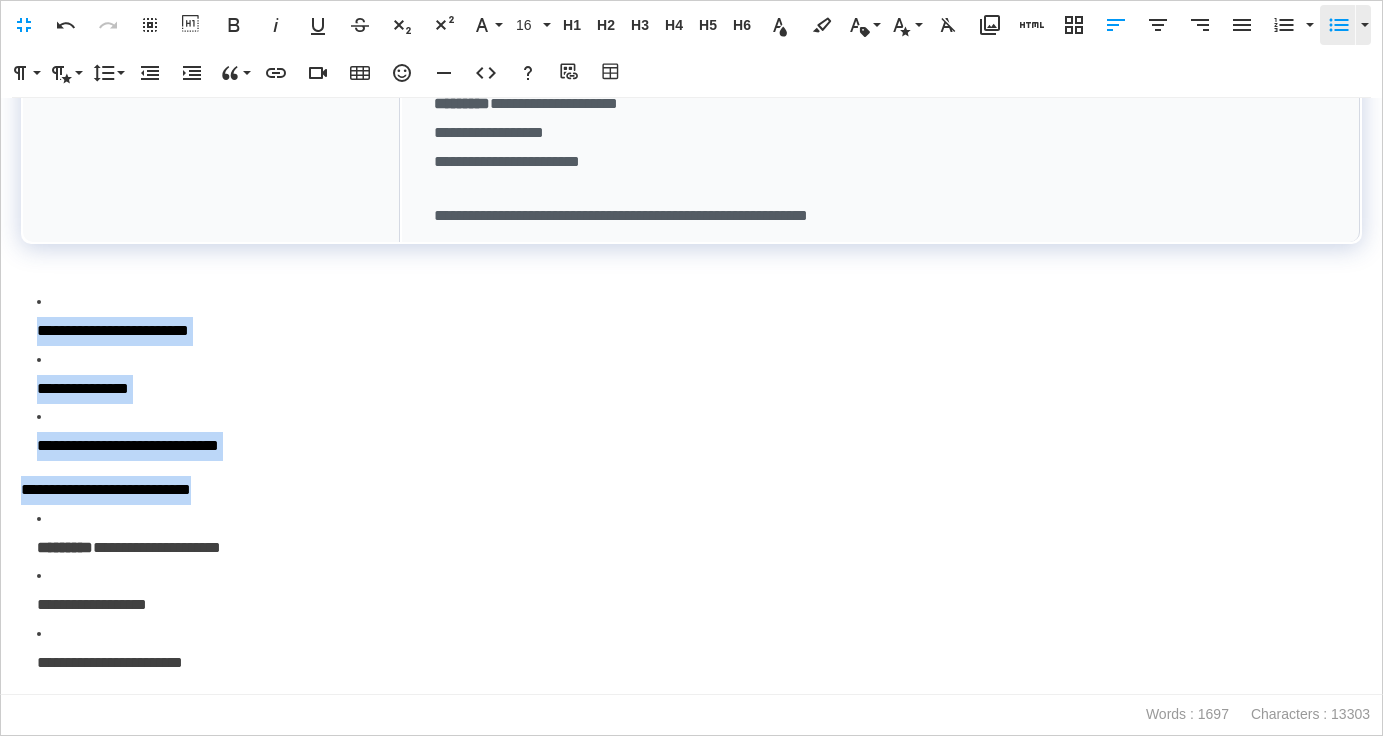 click 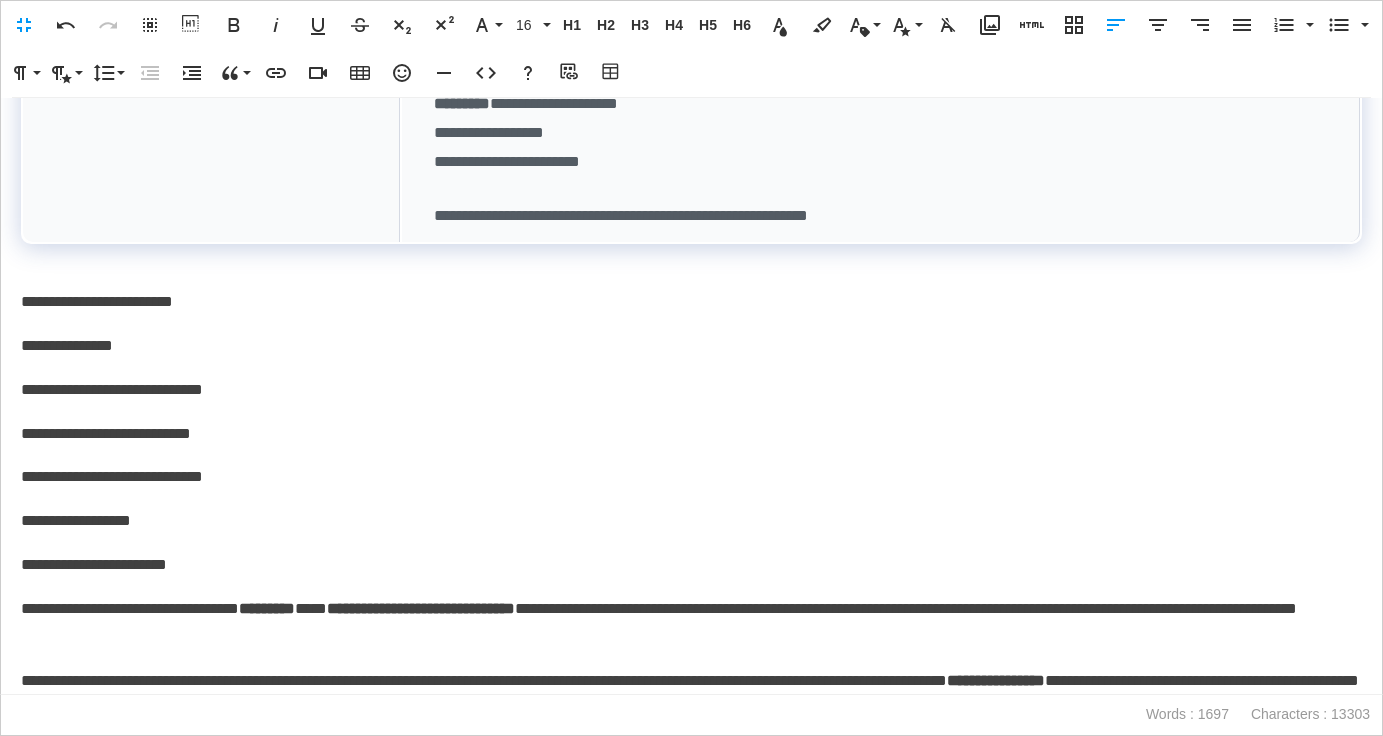 scroll, scrollTop: 2823, scrollLeft: 7, axis: both 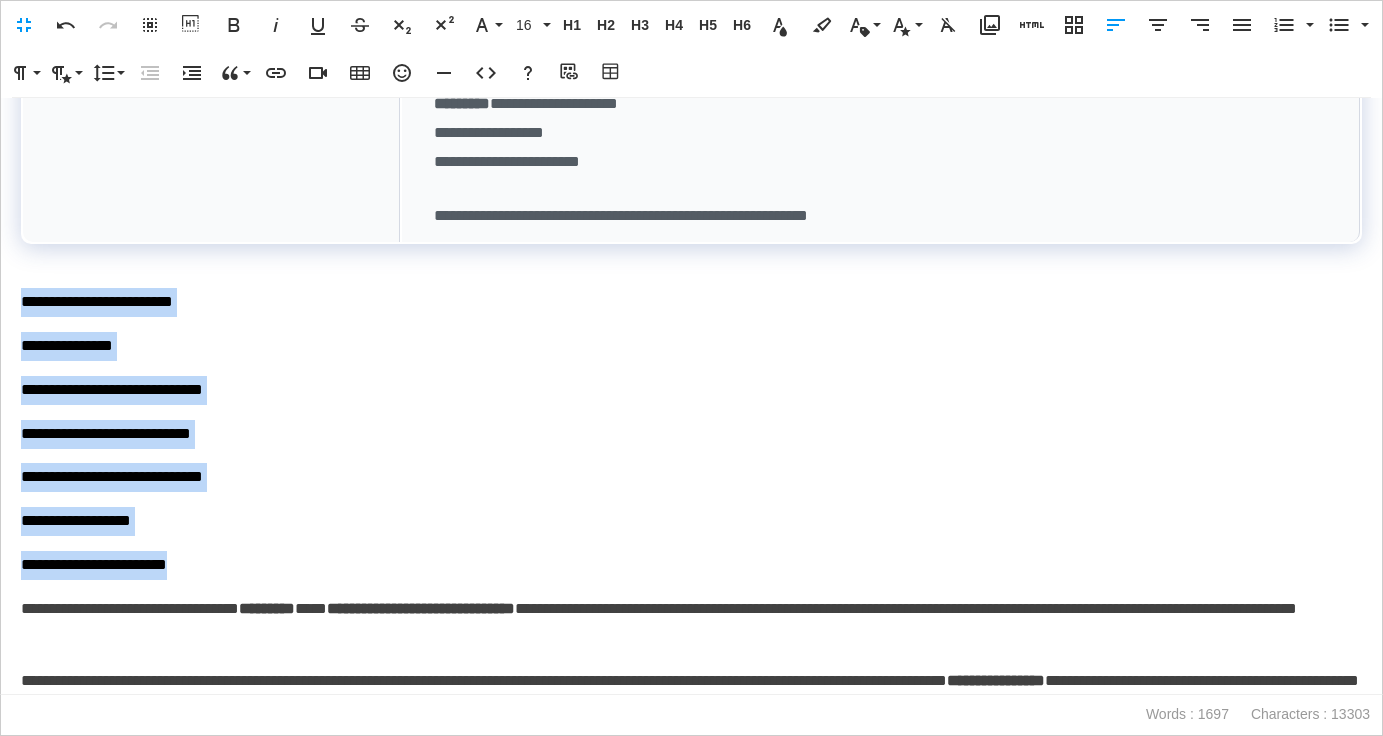 drag, startPoint x: 259, startPoint y: 652, endPoint x: 54, endPoint y: 381, distance: 339.8029 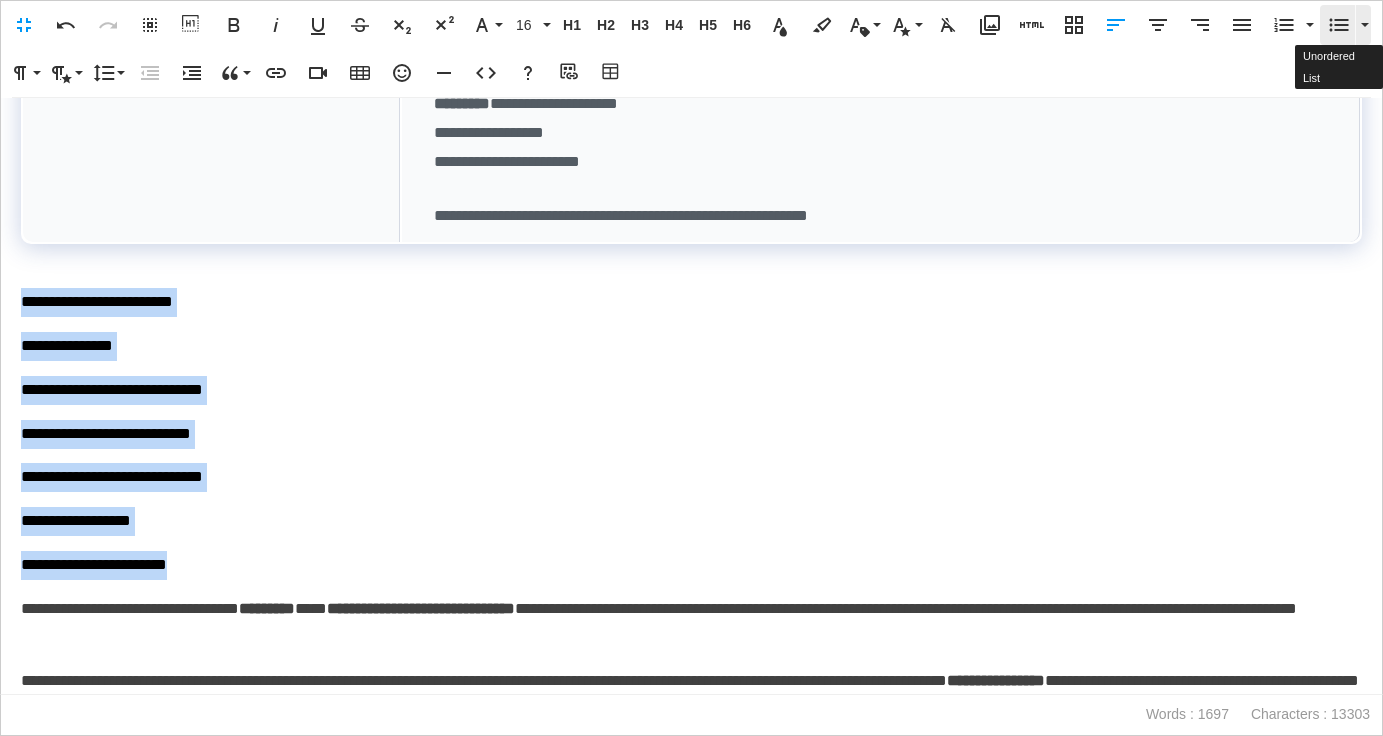 click 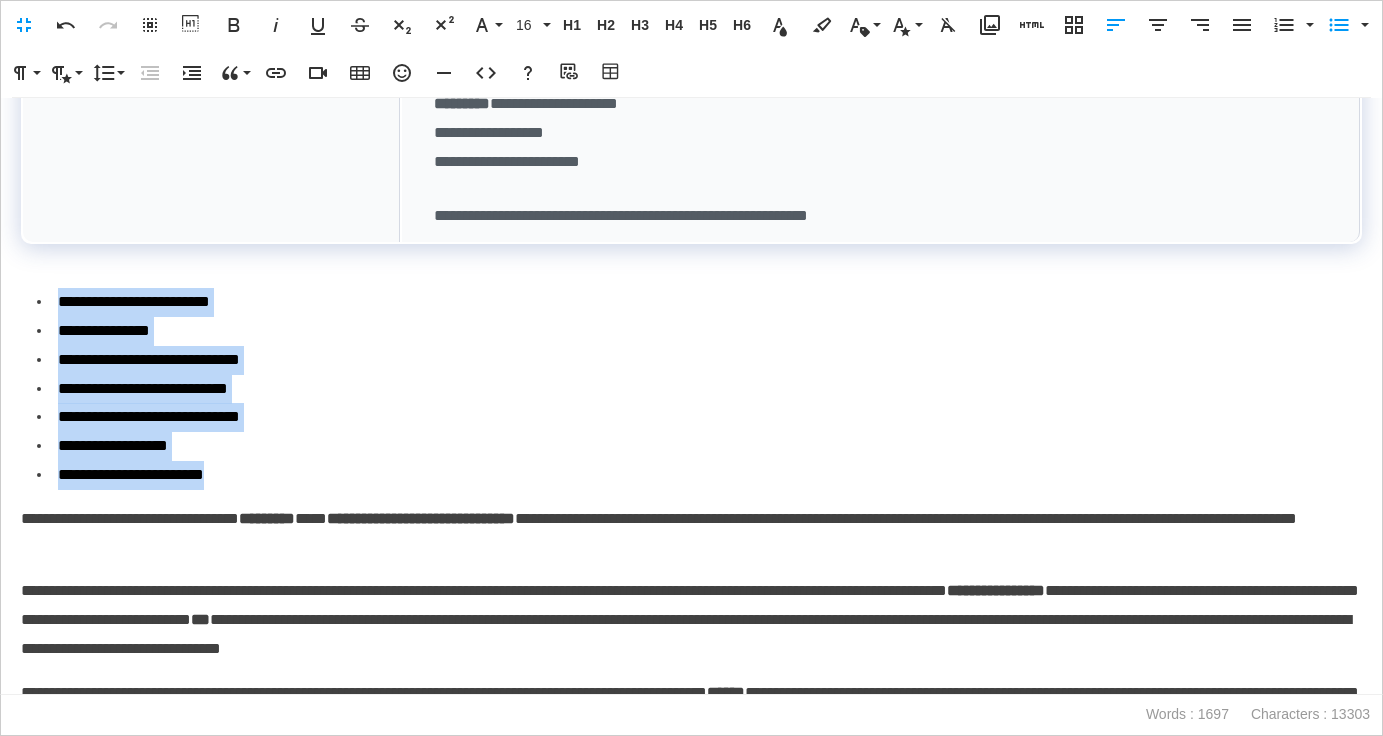 click on "**********" at bounding box center [699, 475] 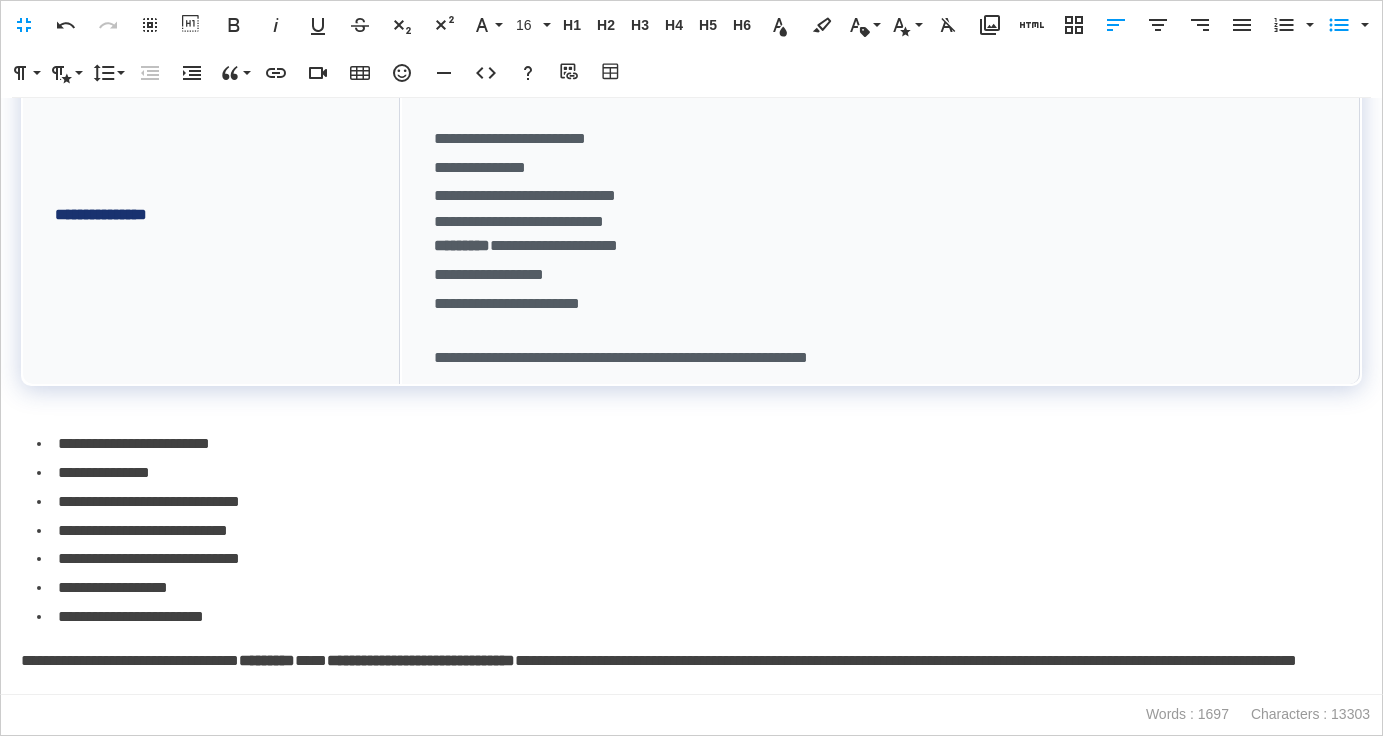 scroll, scrollTop: 3387, scrollLeft: 0, axis: vertical 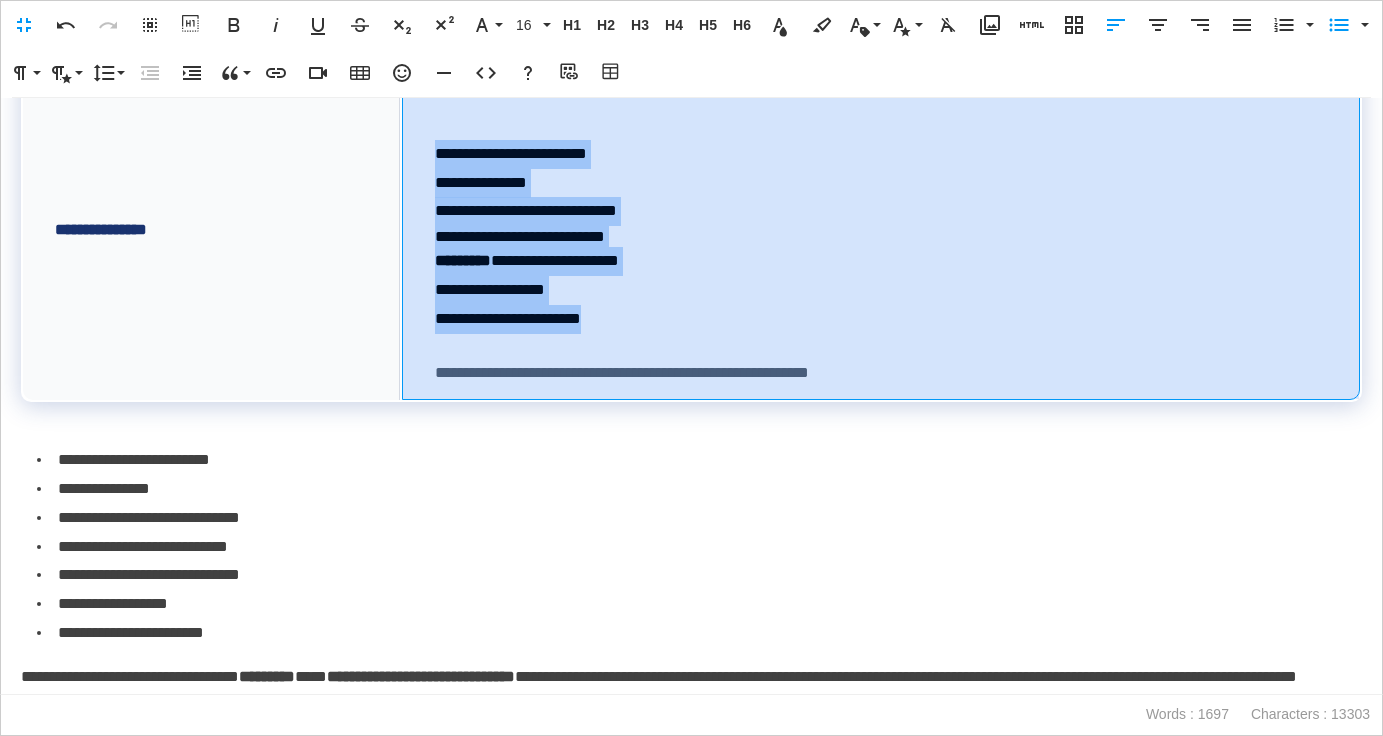 drag, startPoint x: 621, startPoint y: 402, endPoint x: 427, endPoint y: 245, distance: 249.56963 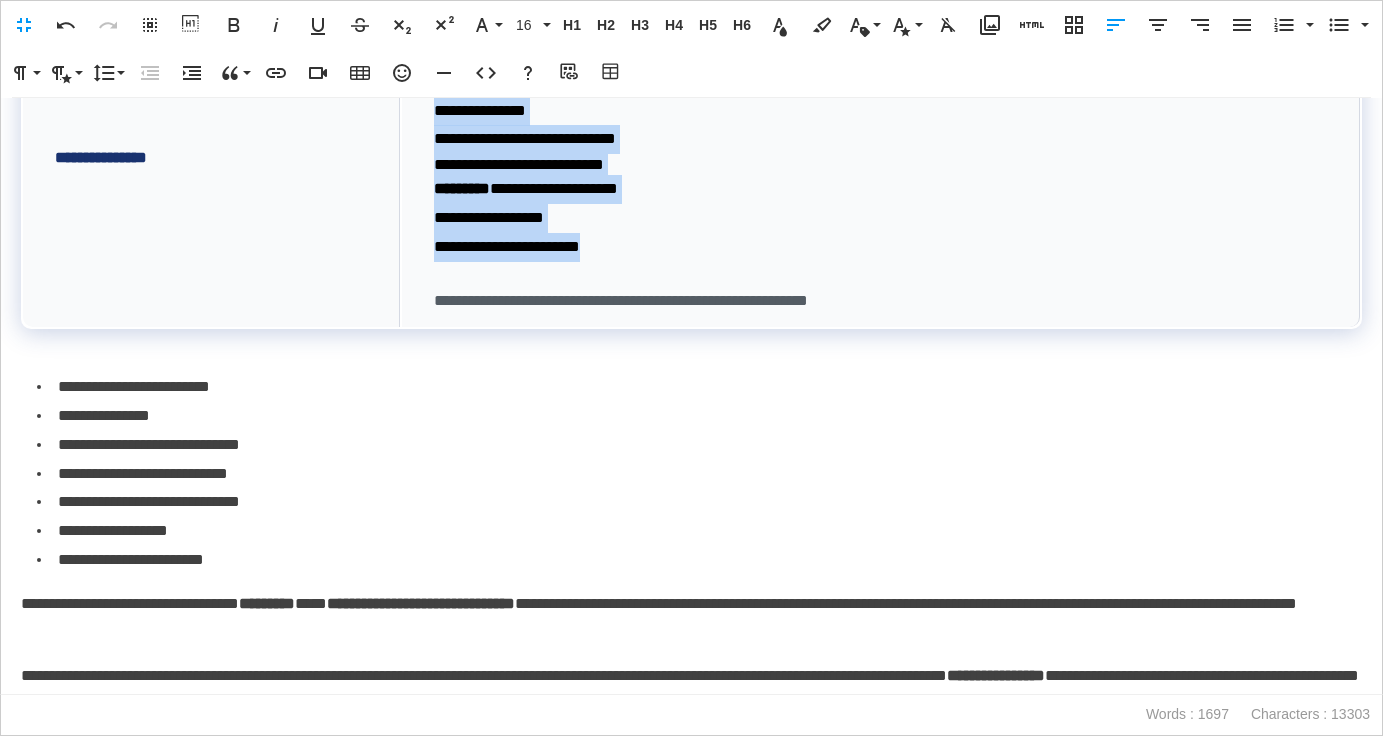 scroll, scrollTop: 3466, scrollLeft: 0, axis: vertical 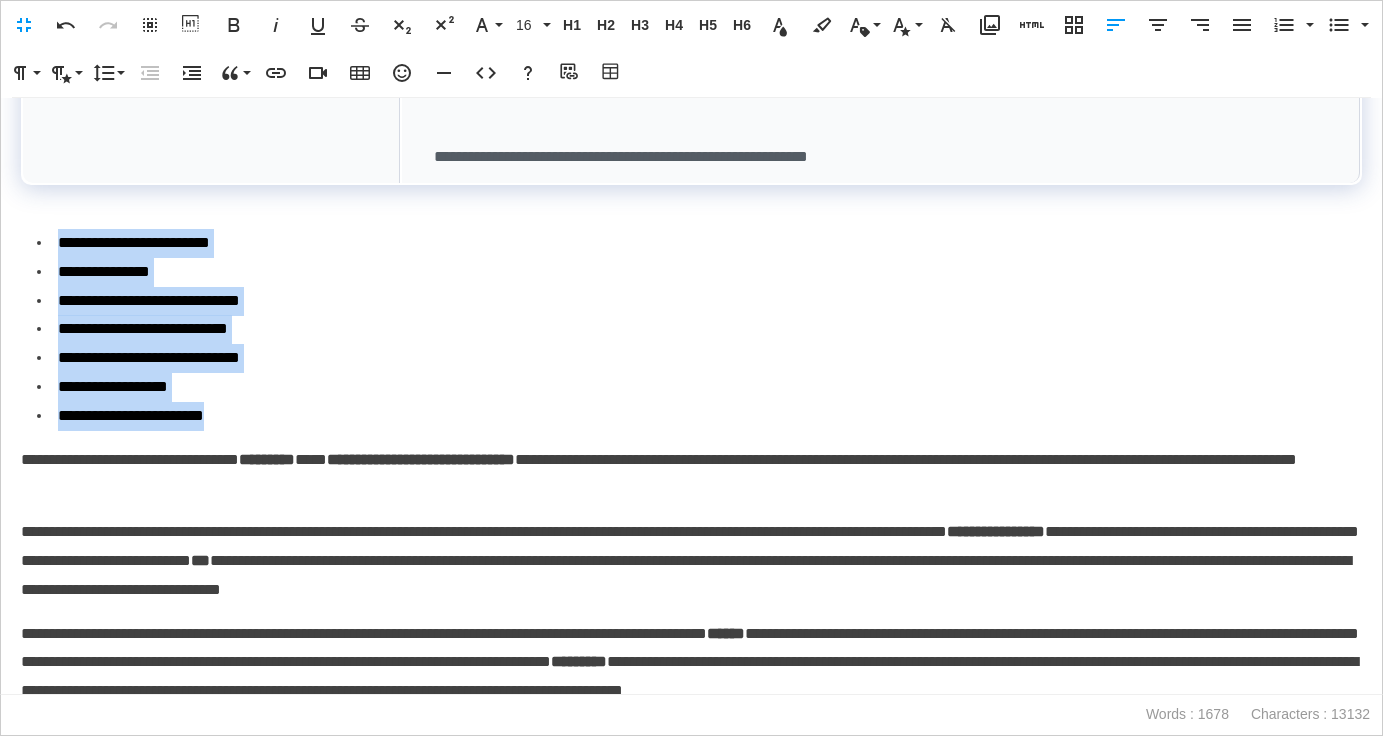 drag, startPoint x: 251, startPoint y: 497, endPoint x: 32, endPoint y: 323, distance: 279.70877 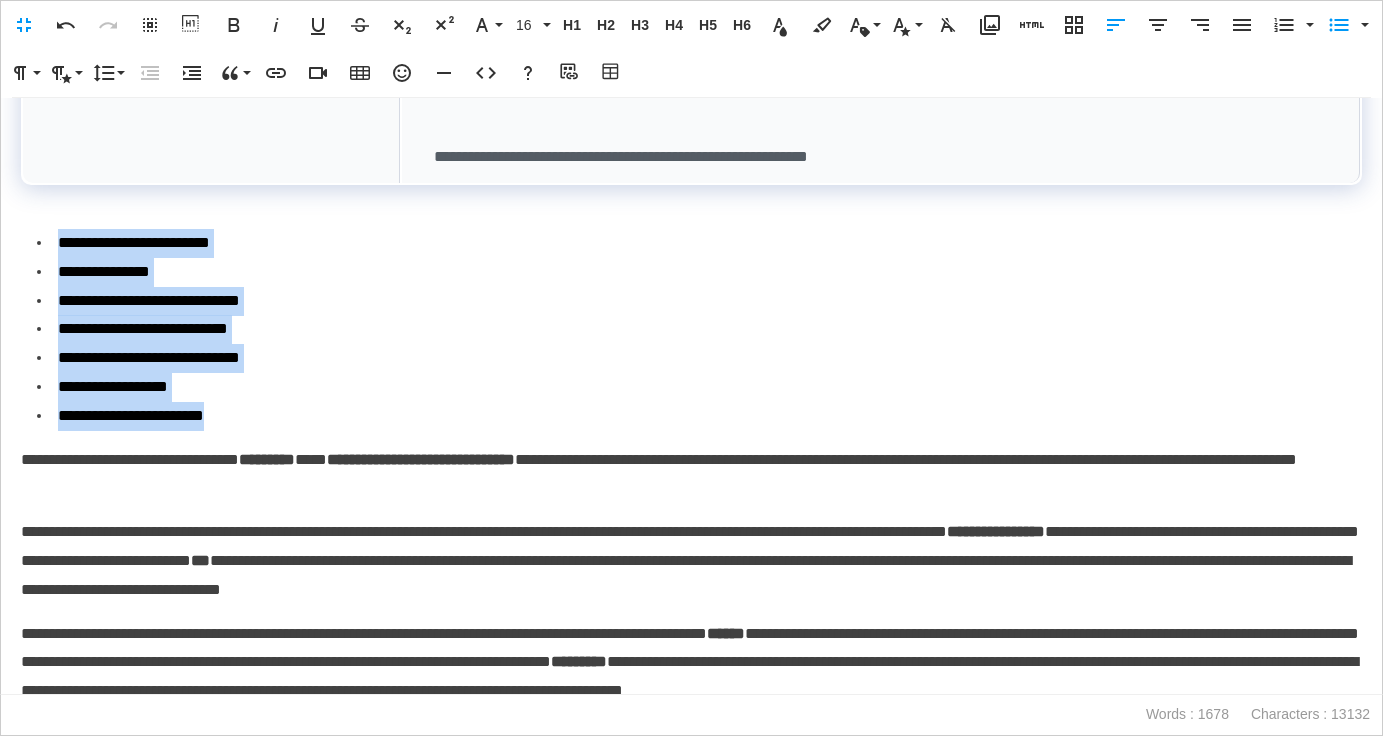 copy on "**********" 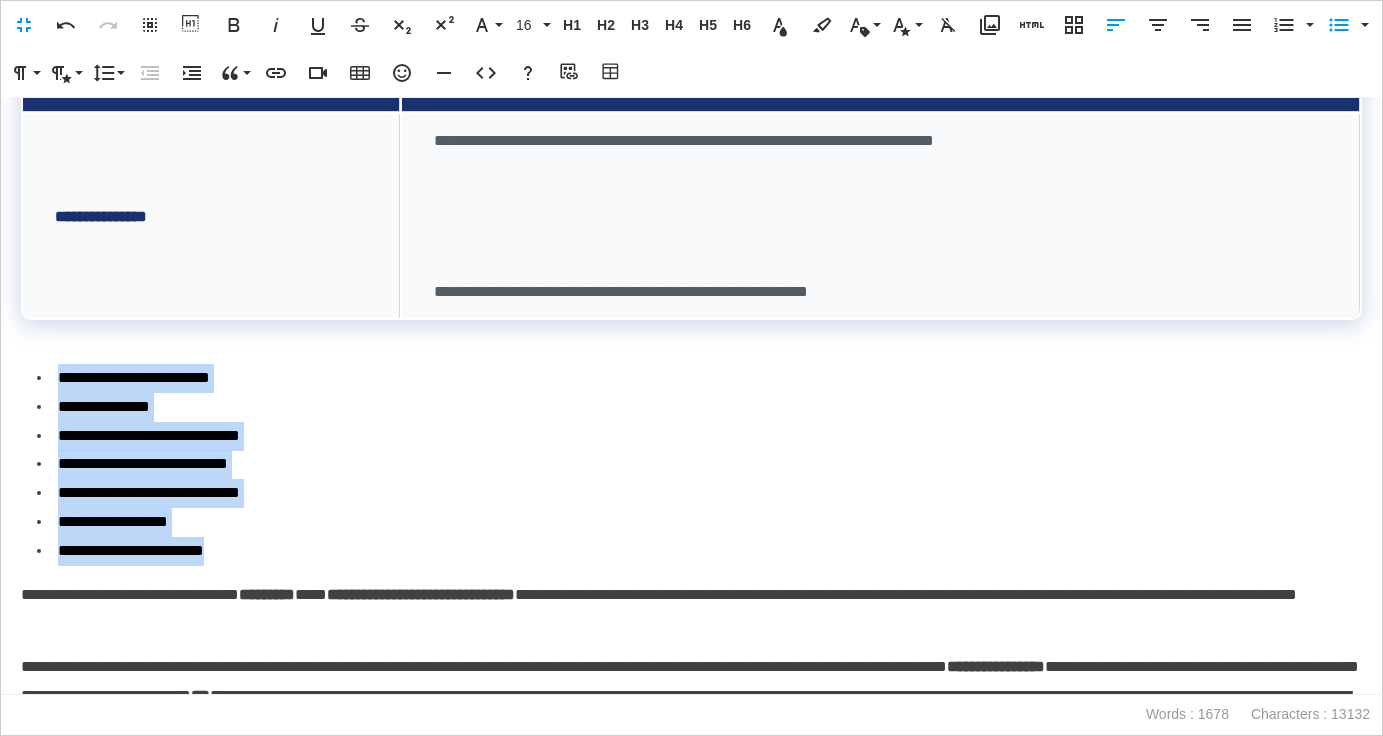 scroll, scrollTop: 3324, scrollLeft: 0, axis: vertical 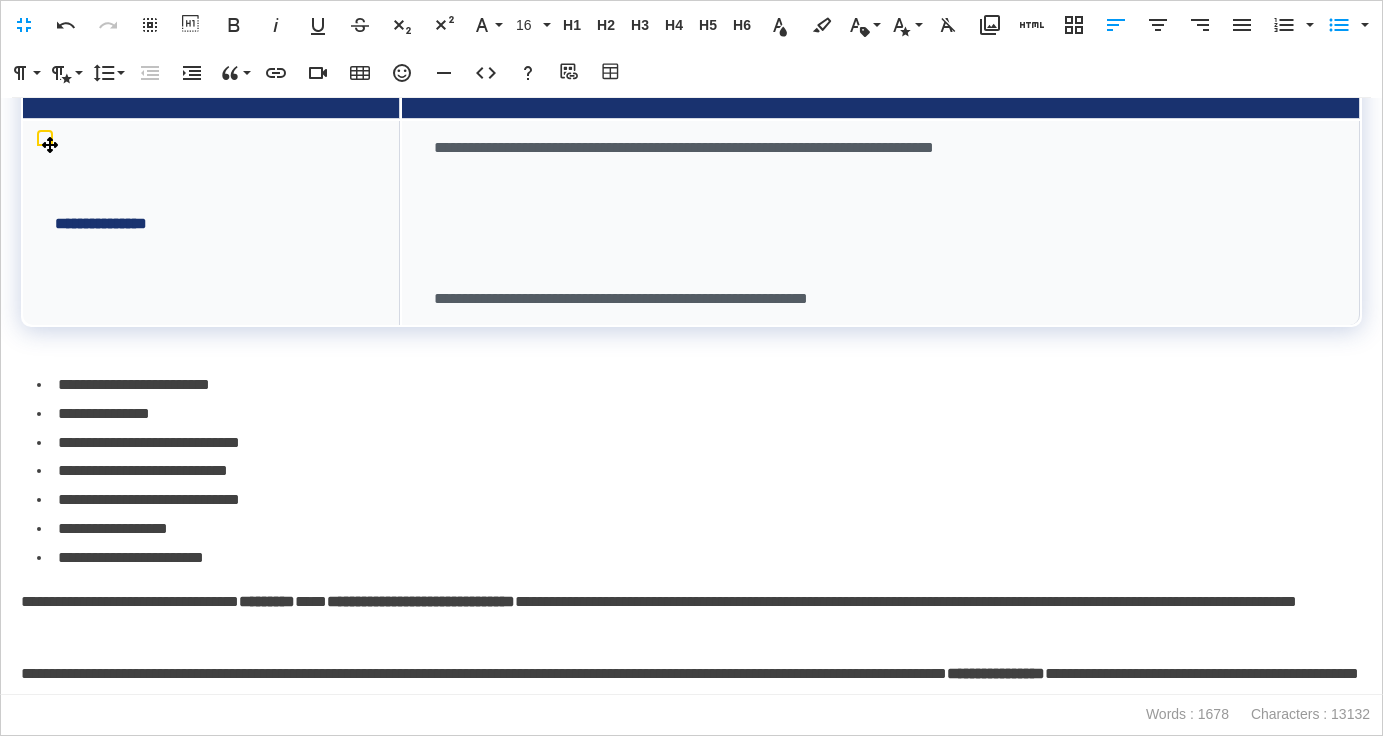 click at bounding box center [880, 216] 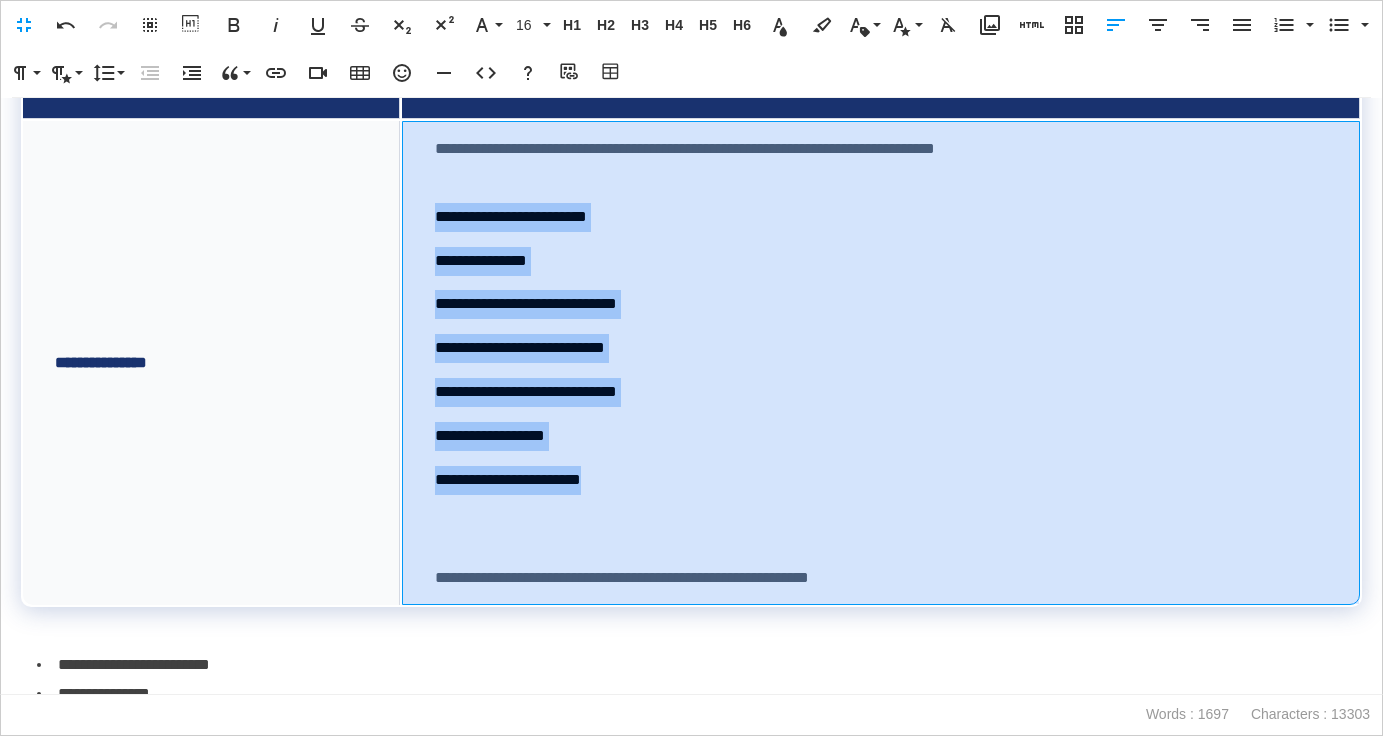 drag, startPoint x: 630, startPoint y: 568, endPoint x: 432, endPoint y: 307, distance: 327.60495 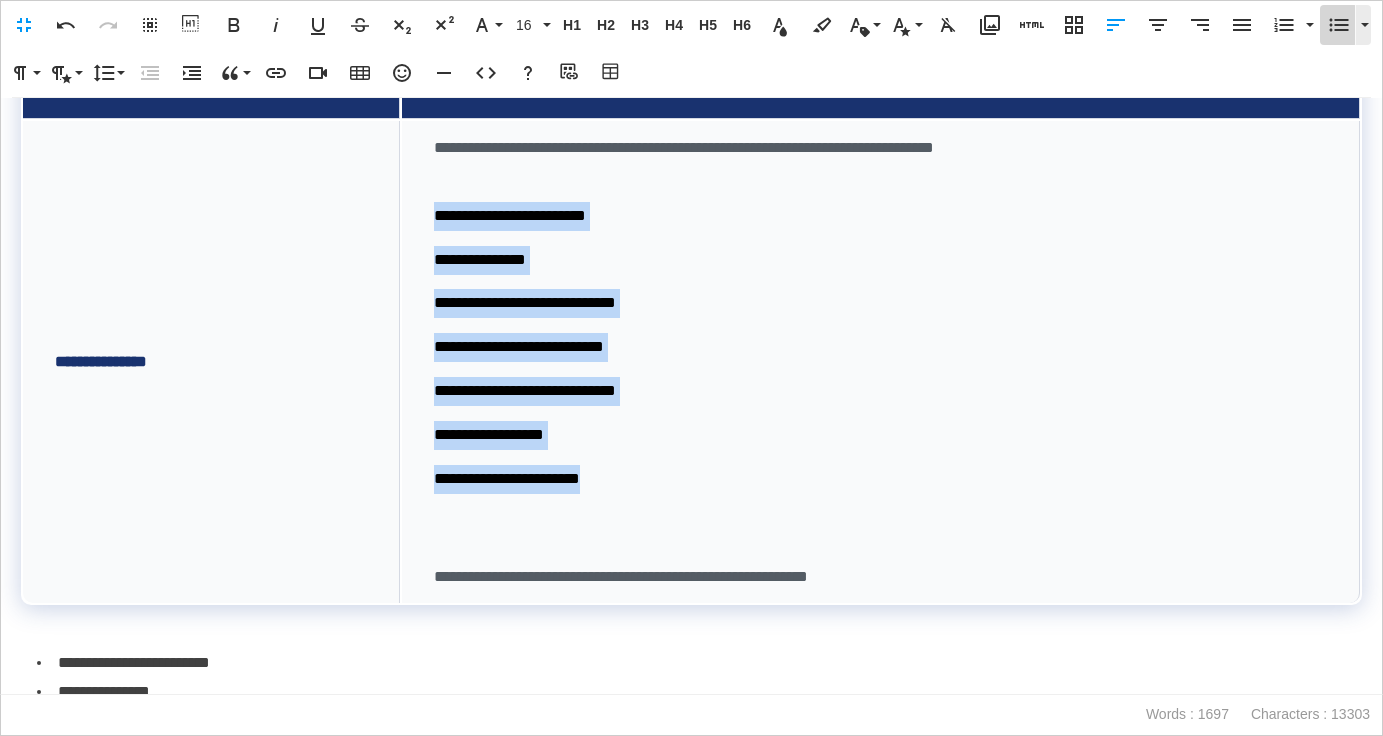 click 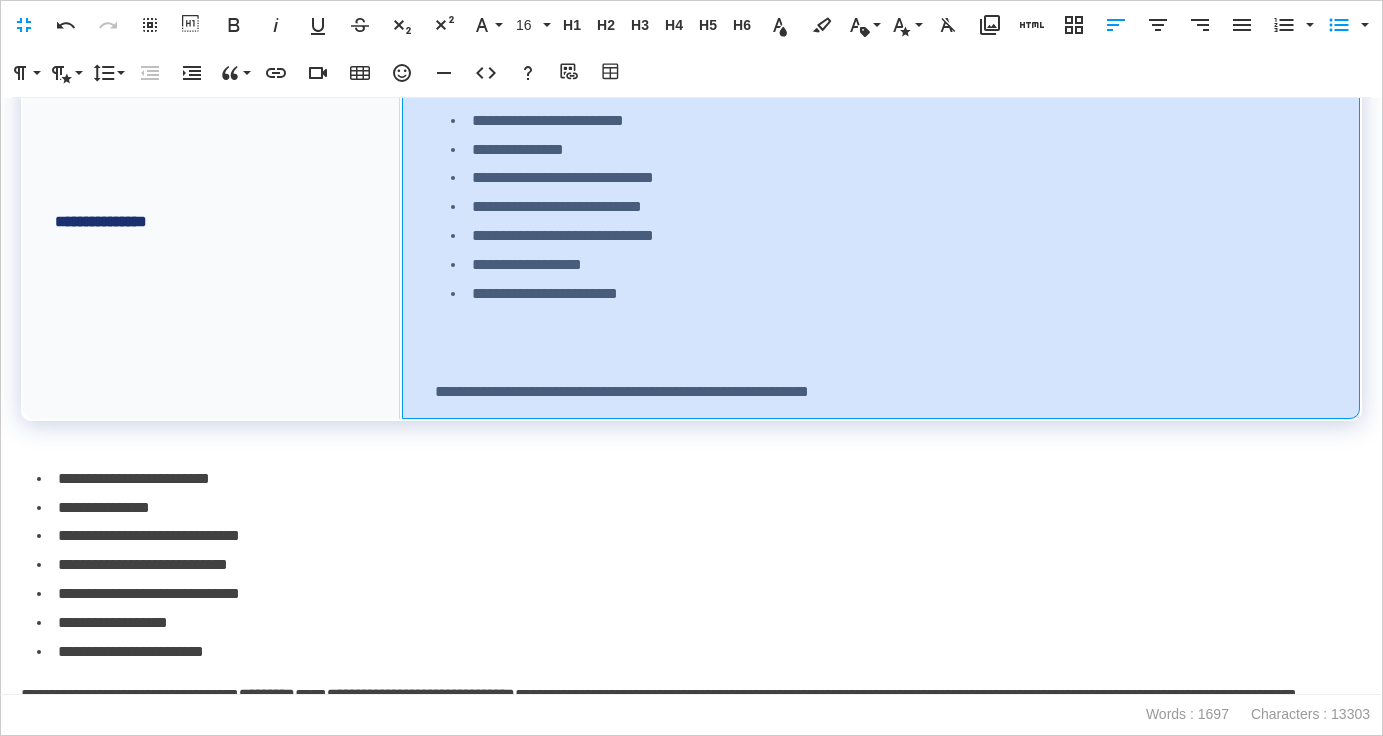 click at bounding box center (881, 352) 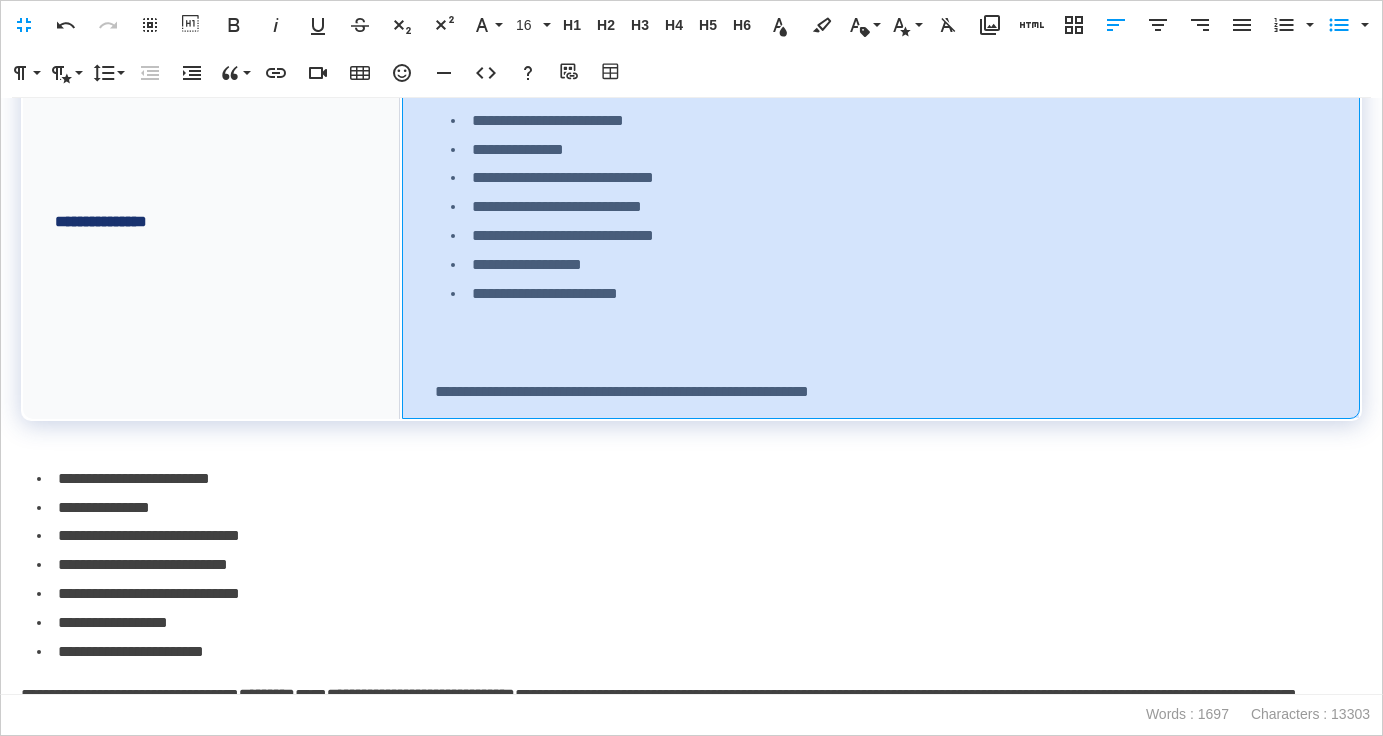 scroll, scrollTop: 3421, scrollLeft: 0, axis: vertical 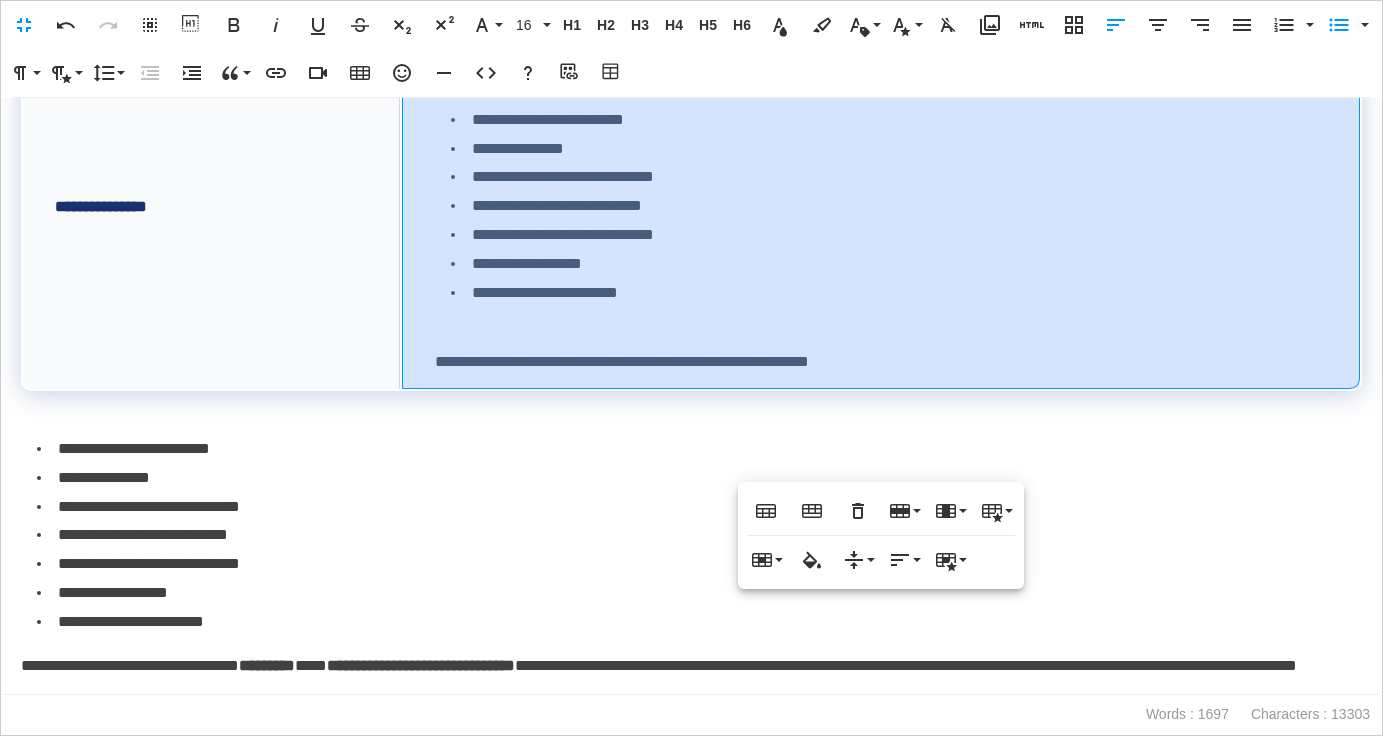 click on "**********" at bounding box center (888, 308) 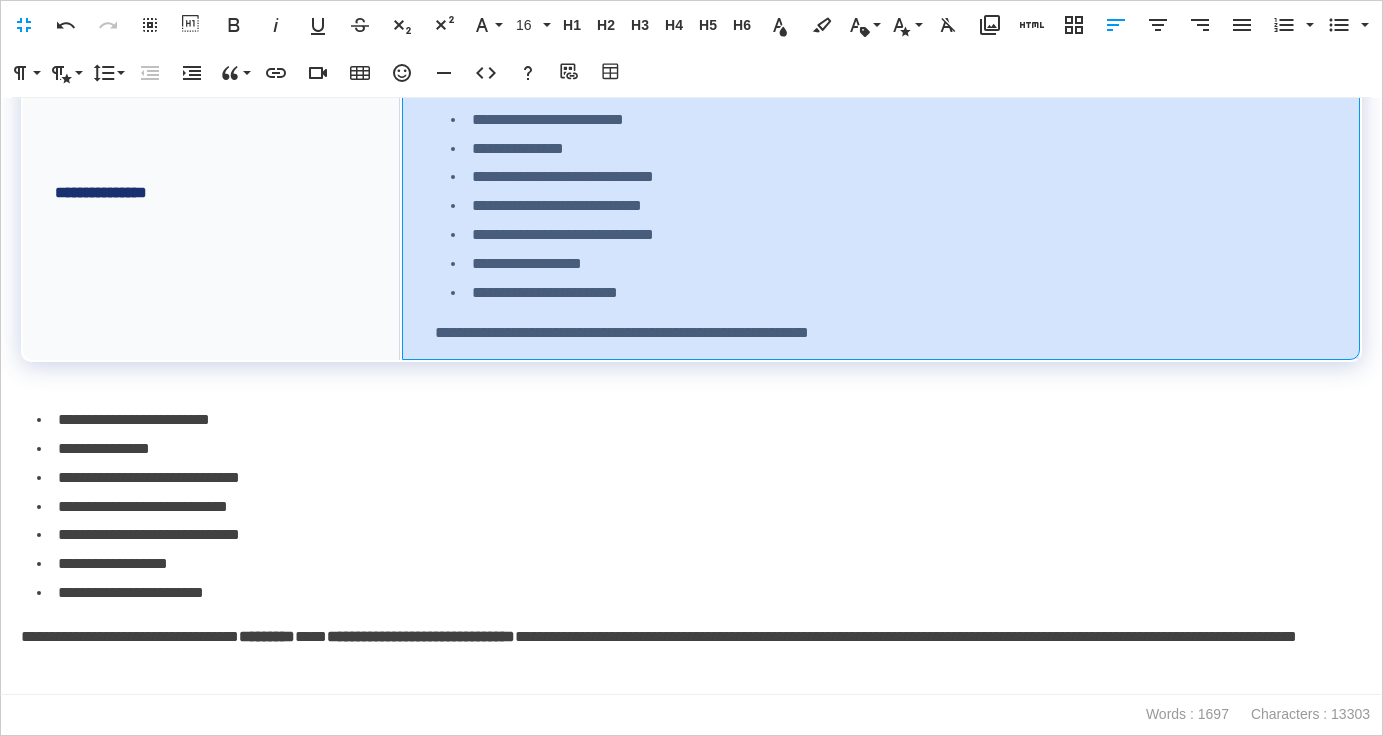click at bounding box center (881, 76) 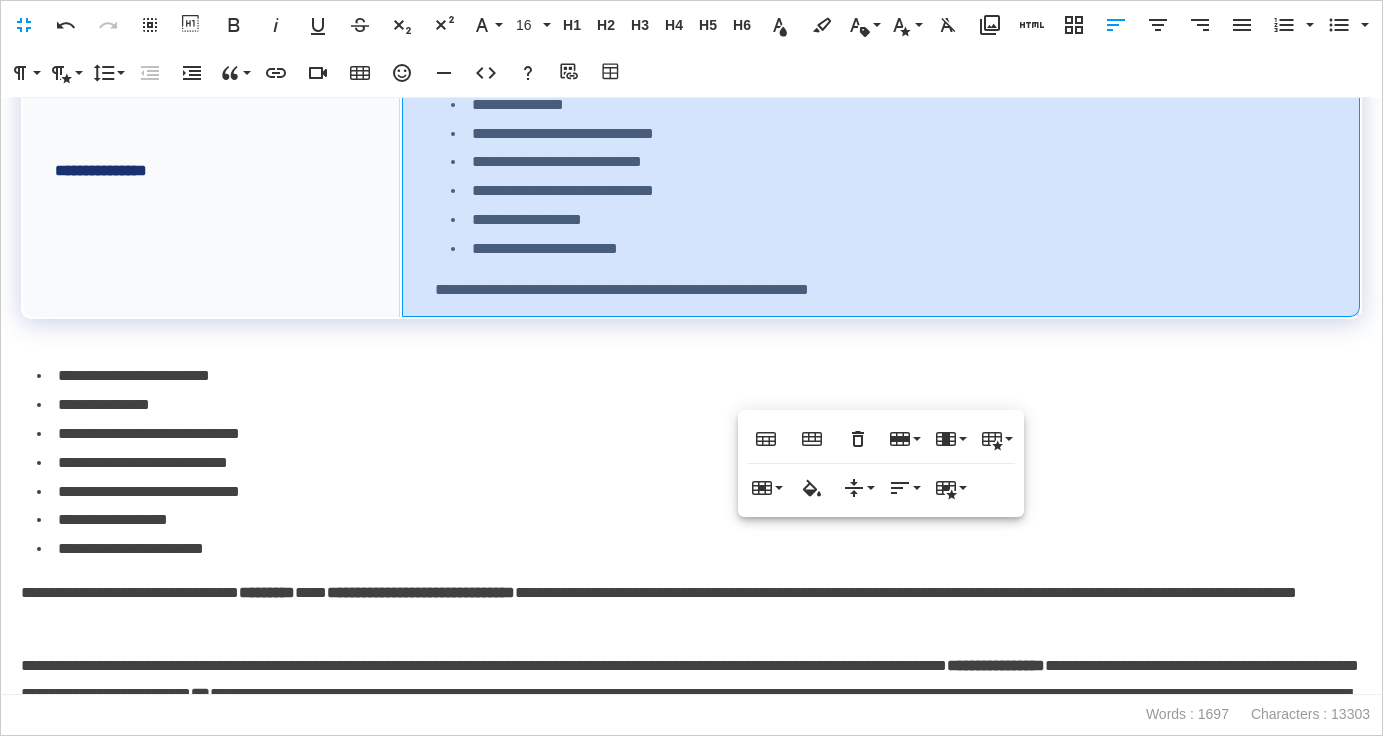click on "**********" at bounding box center (881, 170) 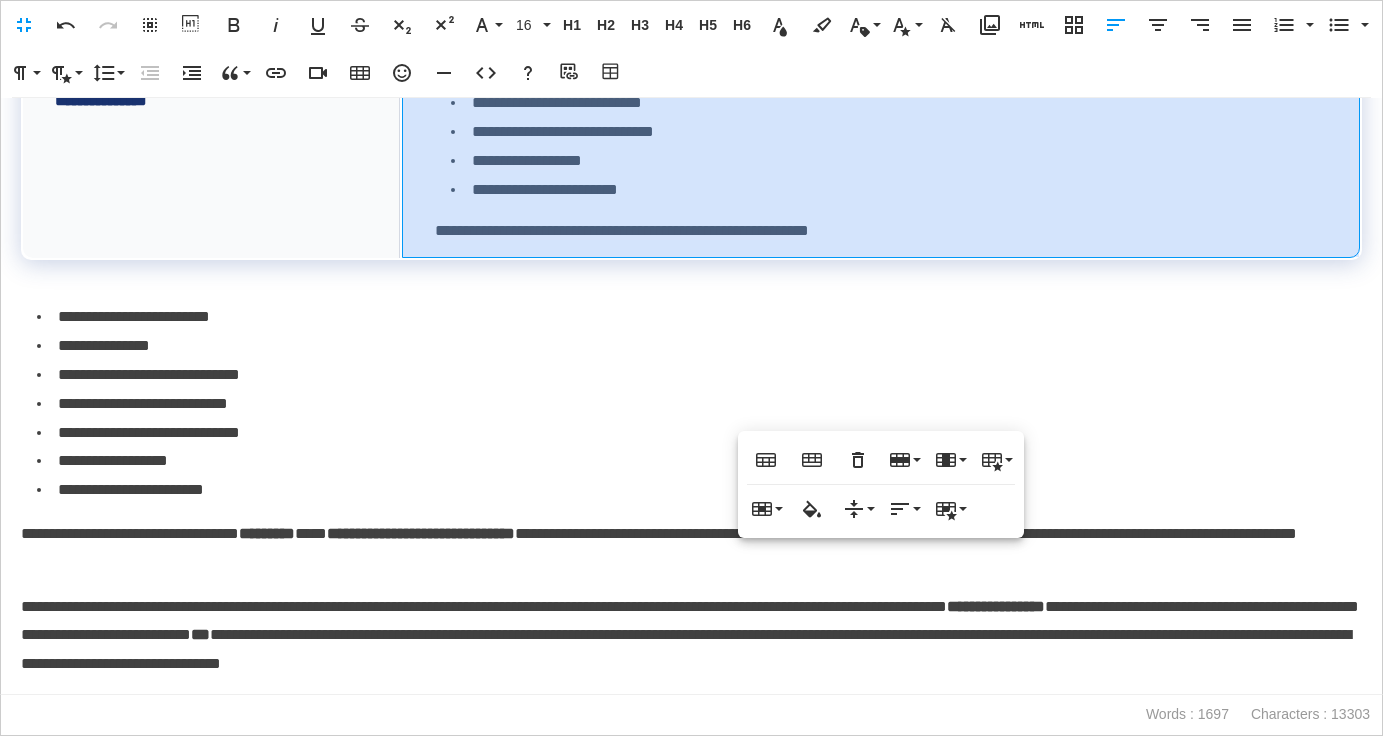 scroll, scrollTop: 3508, scrollLeft: 0, axis: vertical 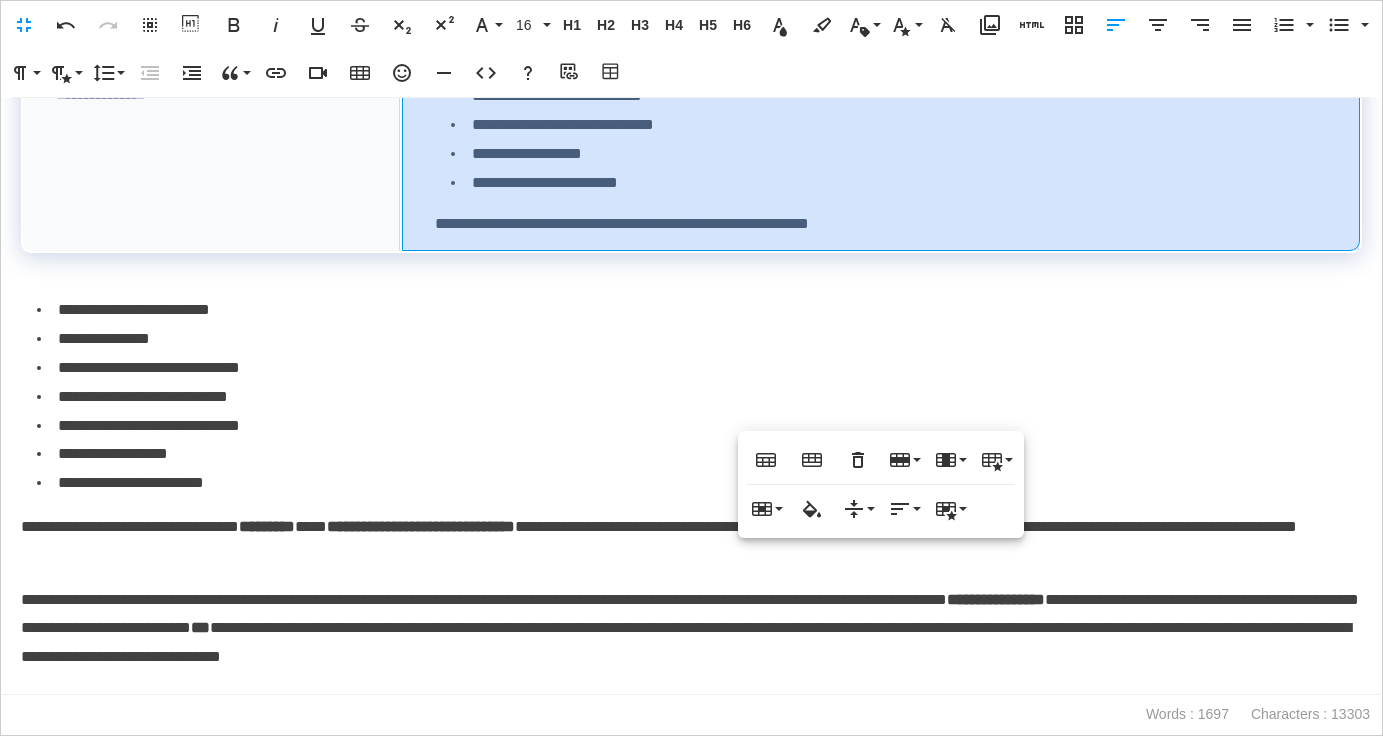 click on "**********" at bounding box center (699, 483) 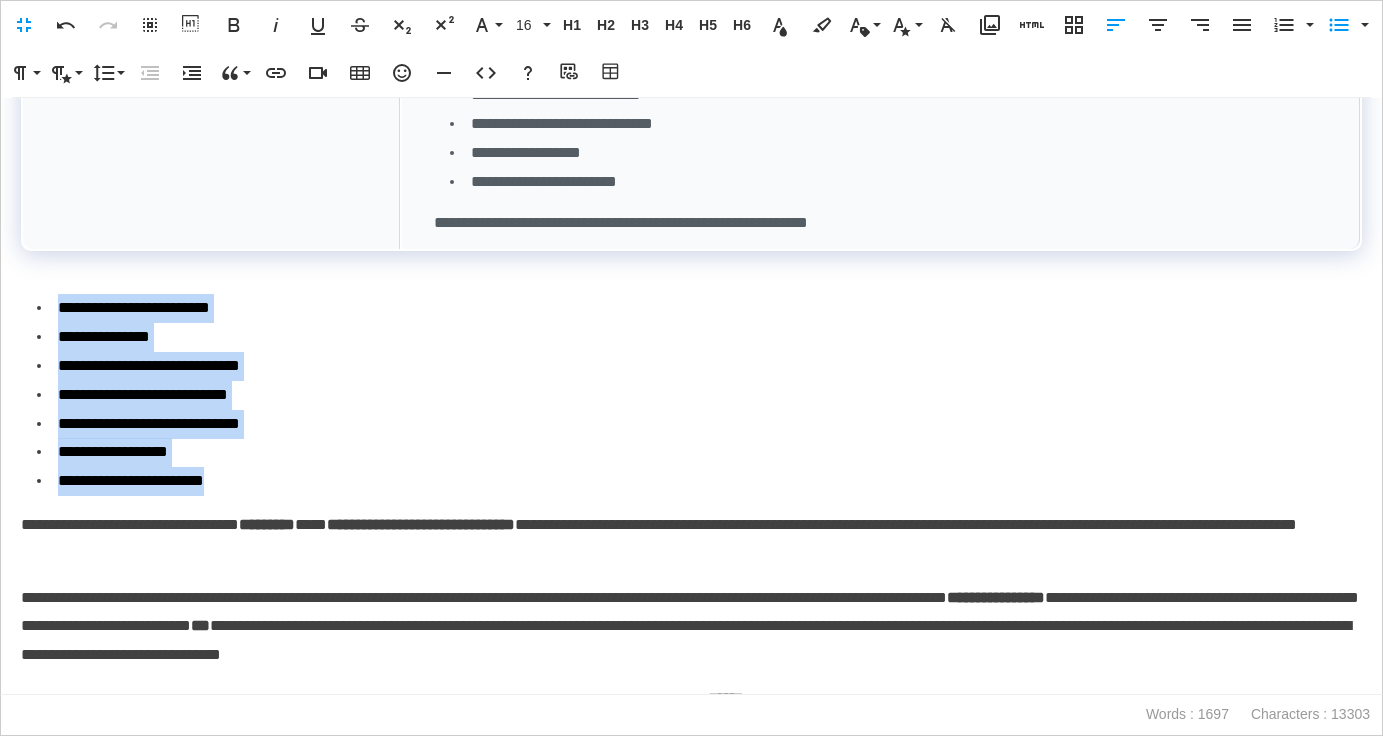drag, startPoint x: 182, startPoint y: 536, endPoint x: -3, endPoint y: 377, distance: 243.93852 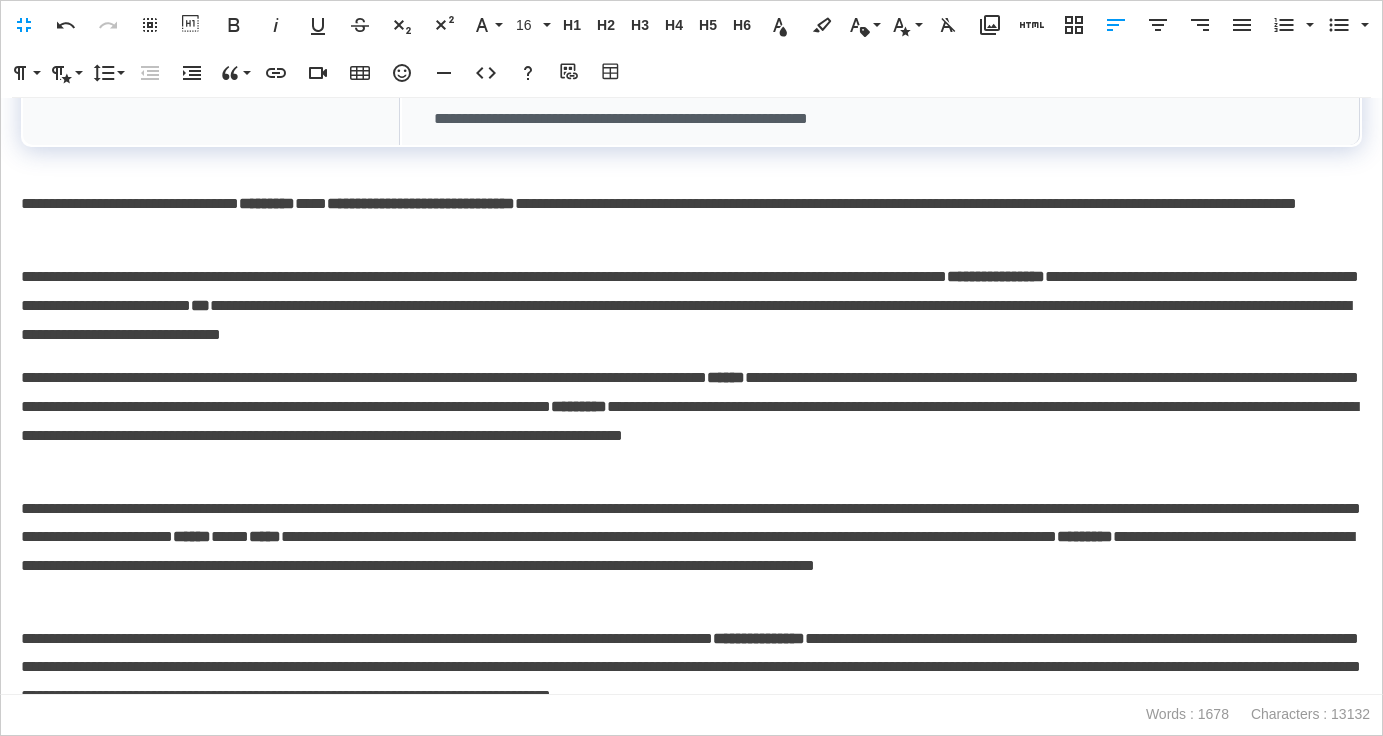 scroll, scrollTop: 3713, scrollLeft: 0, axis: vertical 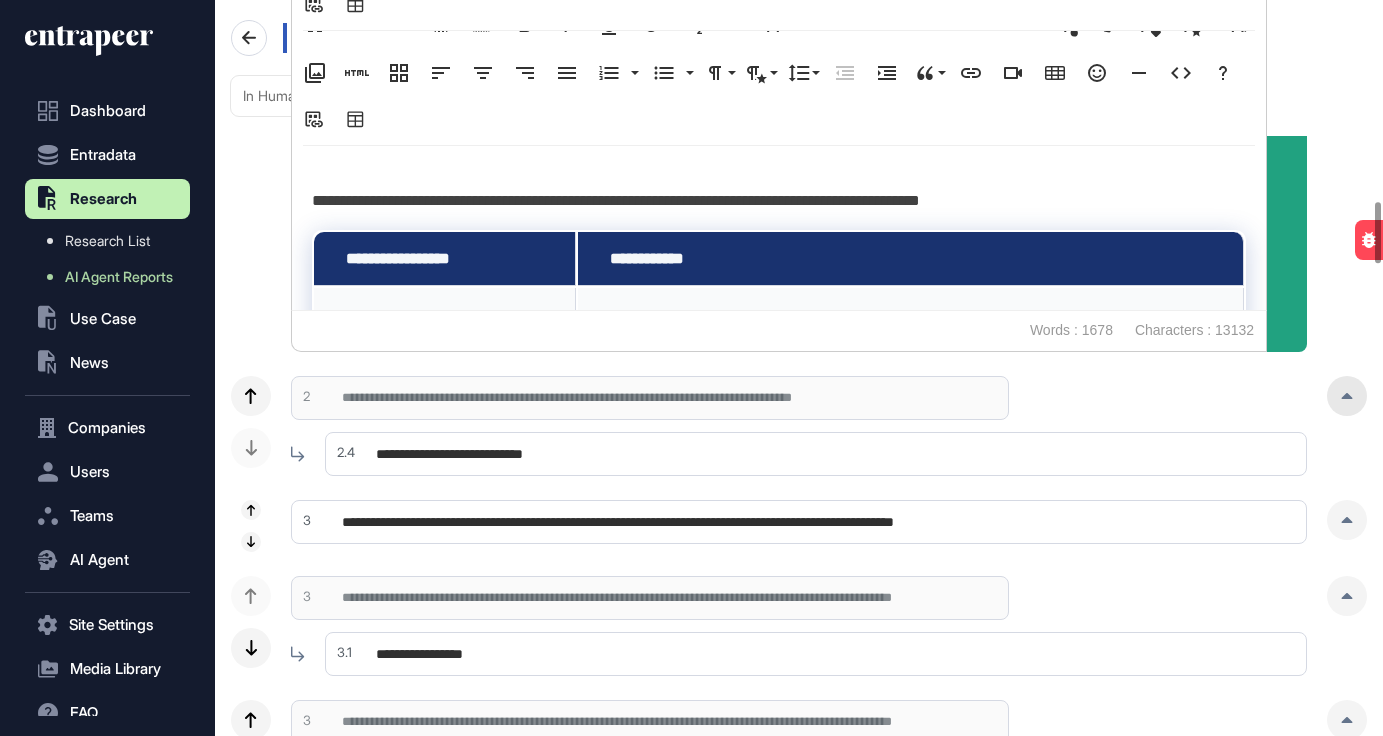 click at bounding box center [1347, 396] 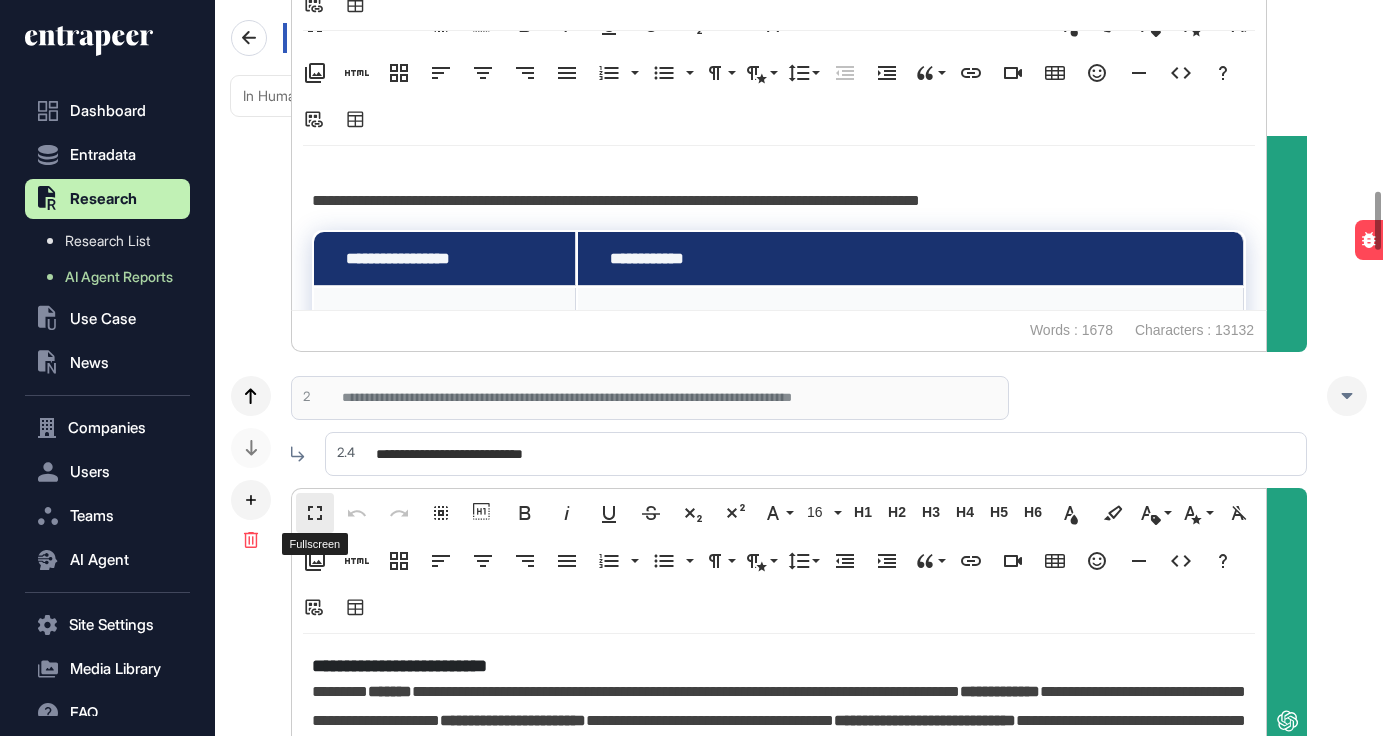 scroll, scrollTop: 2395, scrollLeft: 0, axis: vertical 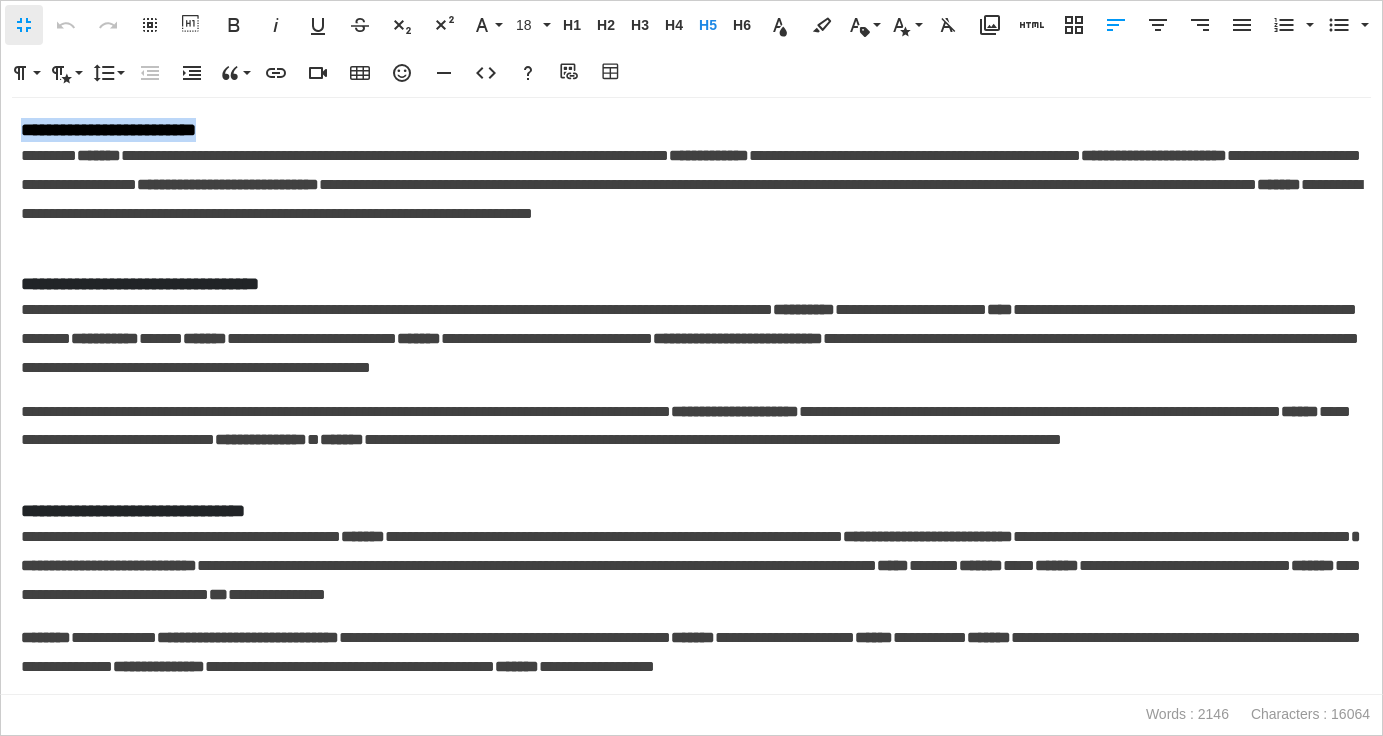 drag, startPoint x: 293, startPoint y: 129, endPoint x: 6, endPoint y: 137, distance: 287.11148 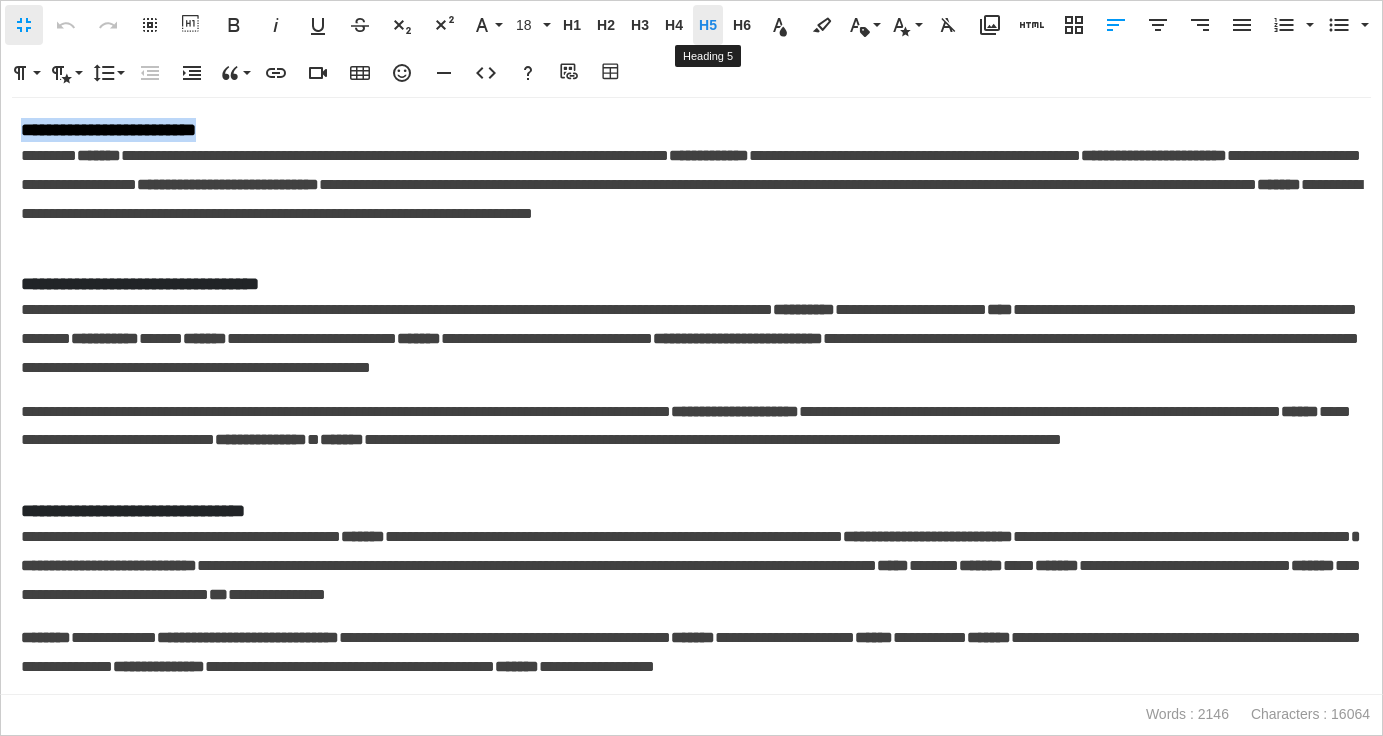 click on "H5" at bounding box center (708, 25) 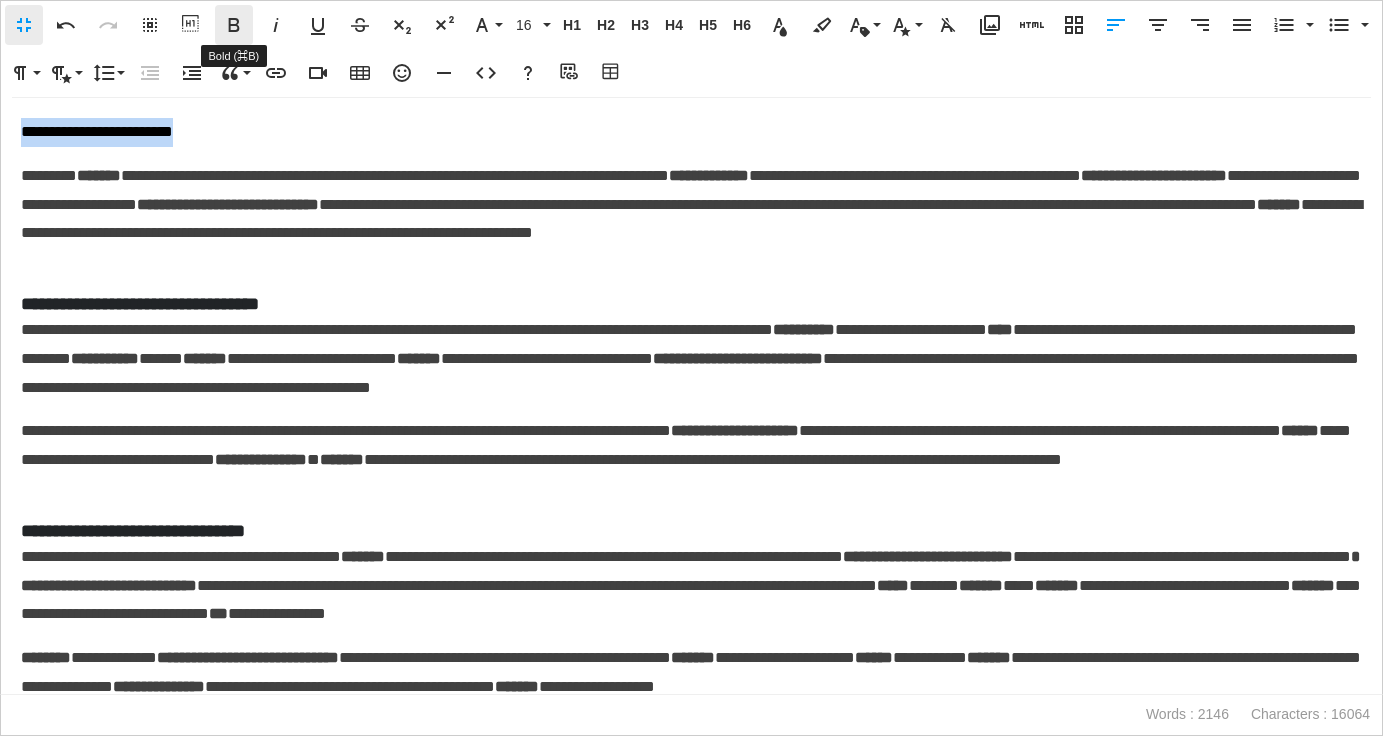 click 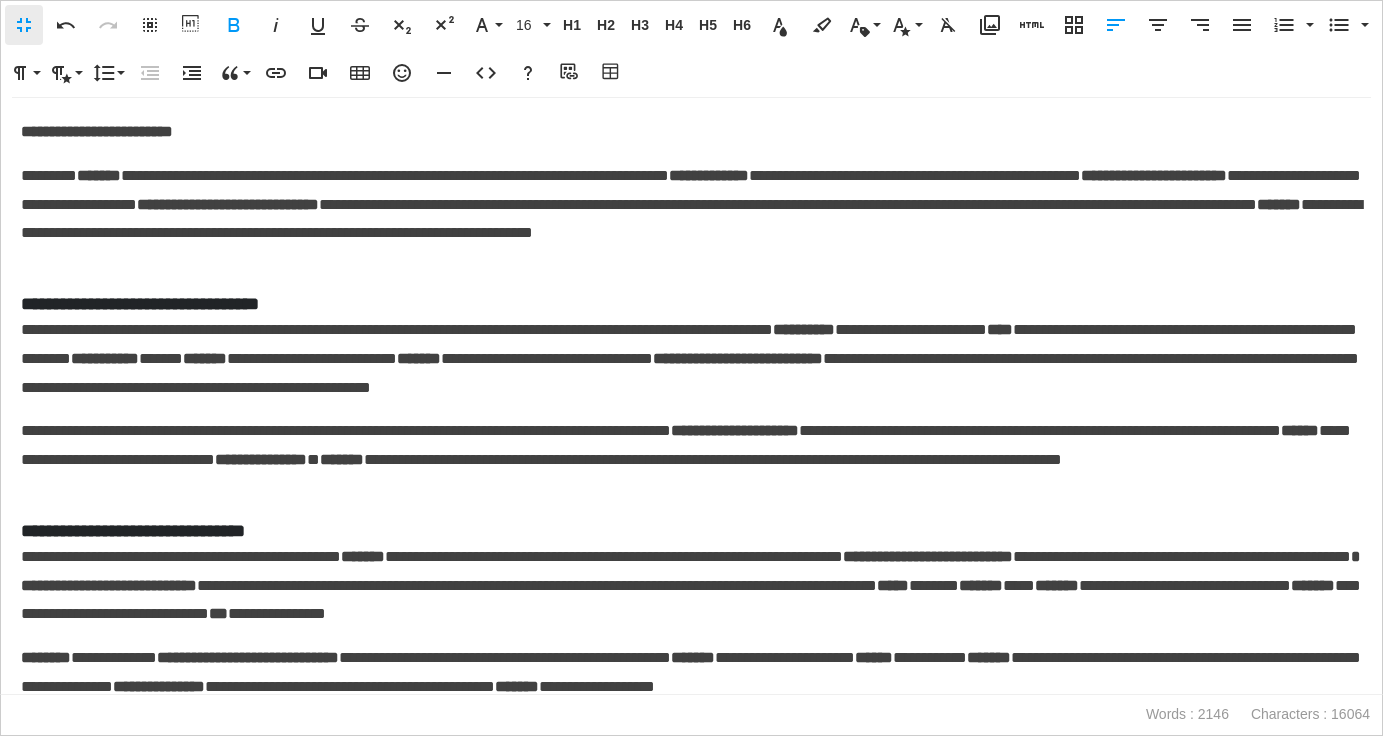click on "**********" at bounding box center [691, 359] 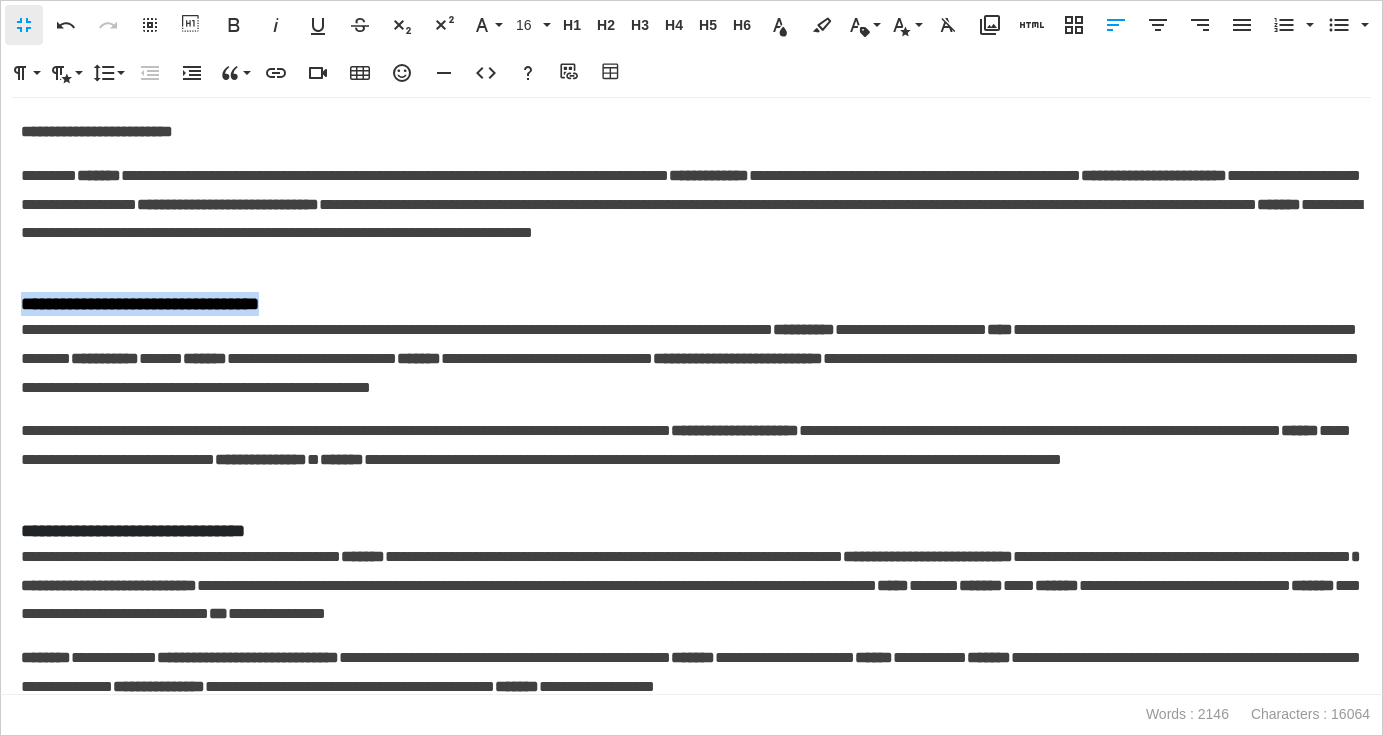 drag, startPoint x: 104, startPoint y: 300, endPoint x: -23, endPoint y: 296, distance: 127.06297 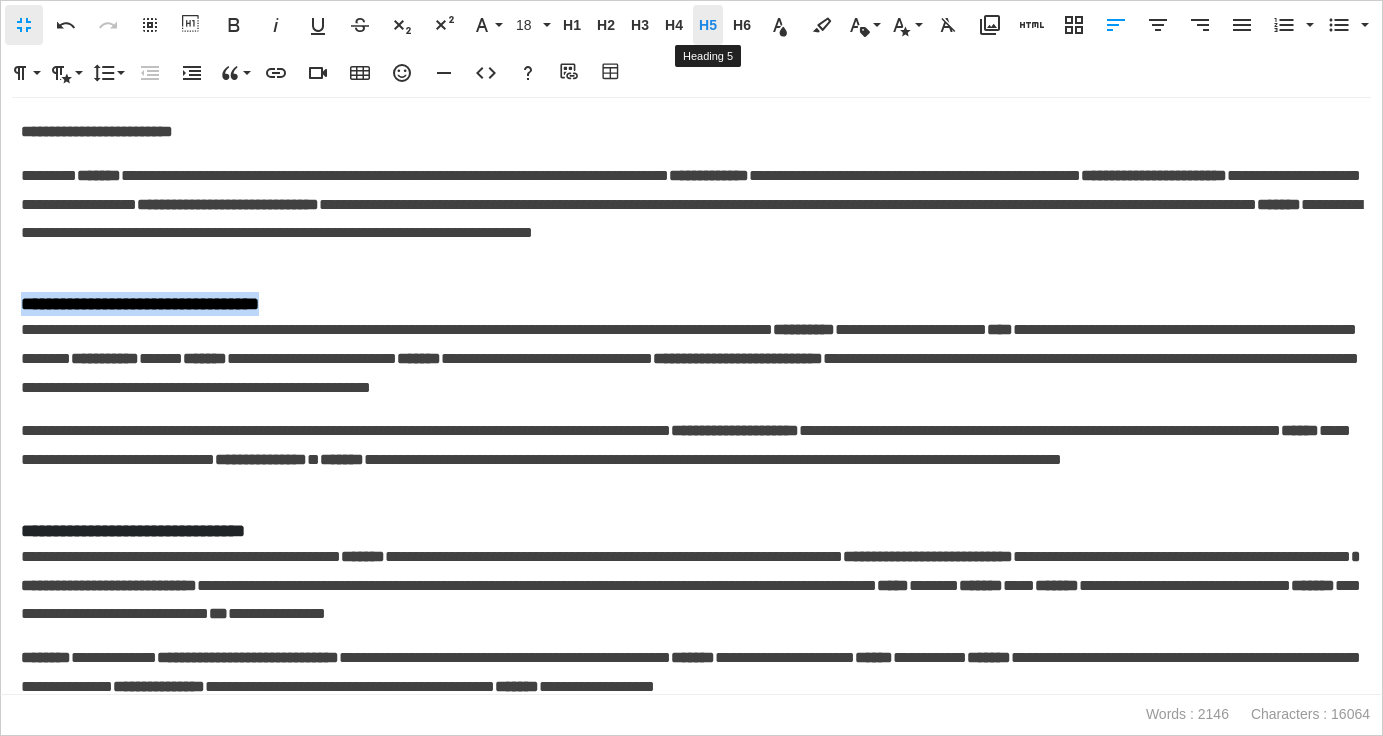 click on "H5" at bounding box center (708, 25) 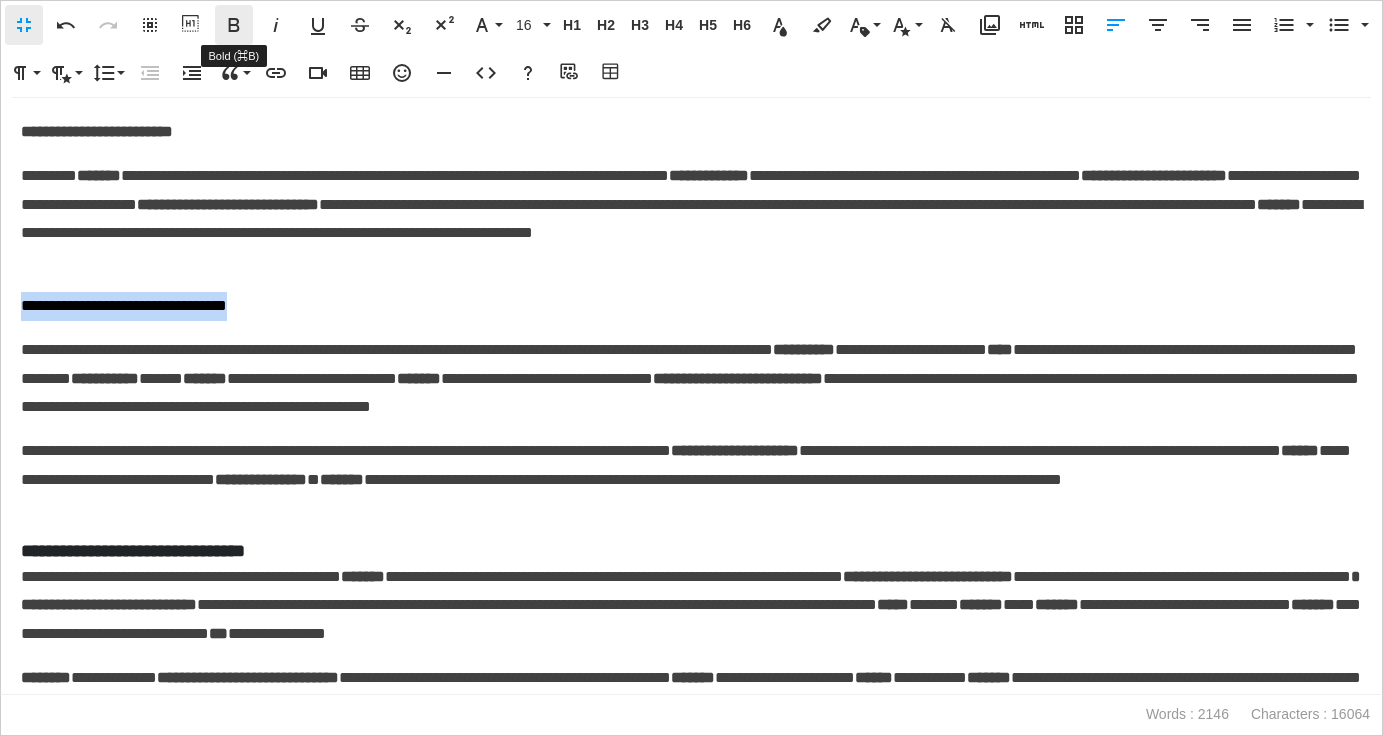 click 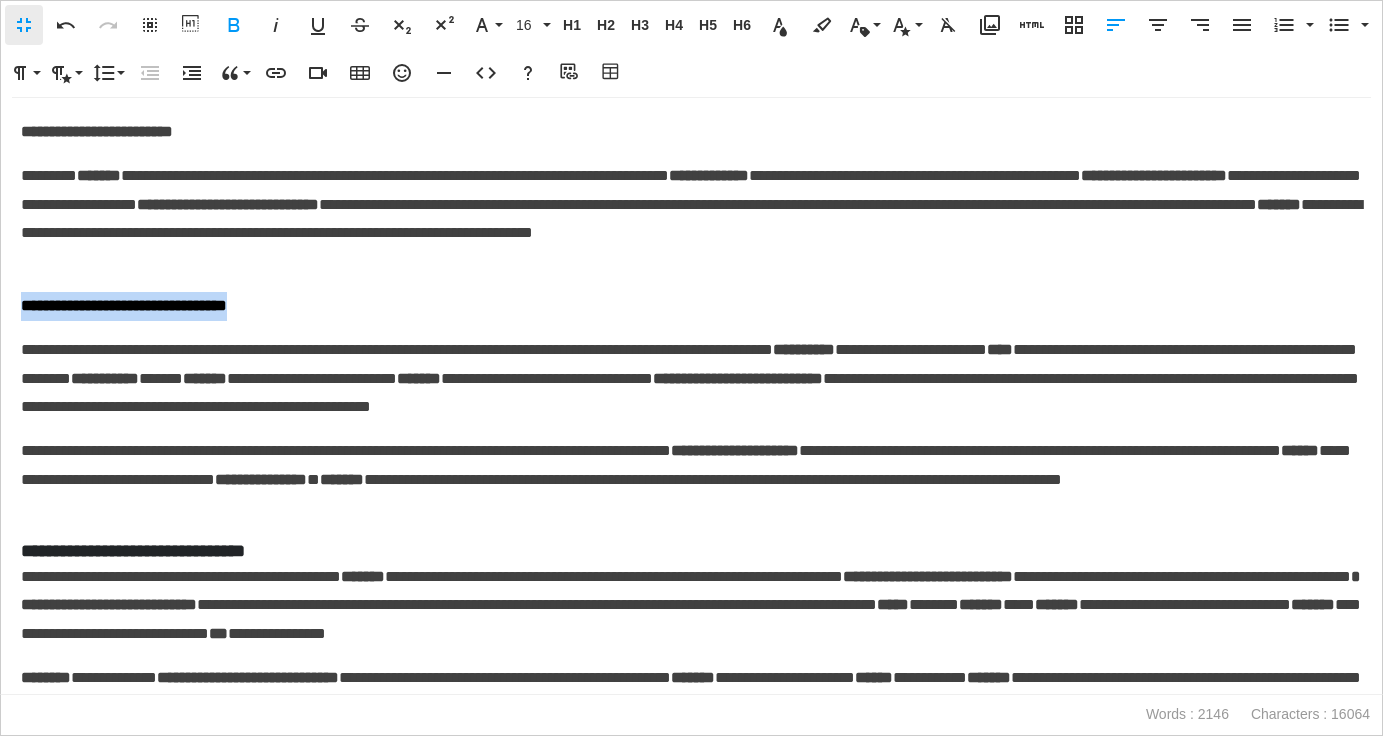 click on "**********" at bounding box center [691, 379] 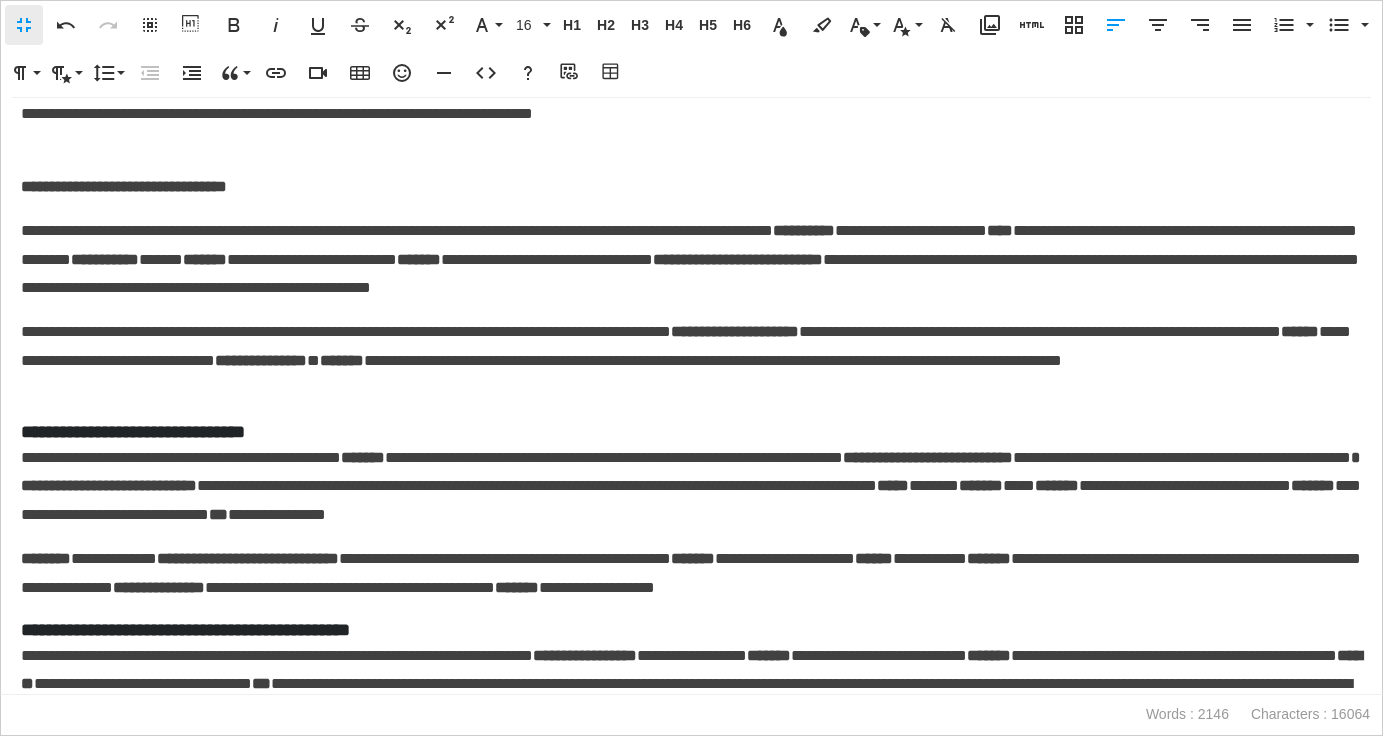 scroll, scrollTop: 121, scrollLeft: 0, axis: vertical 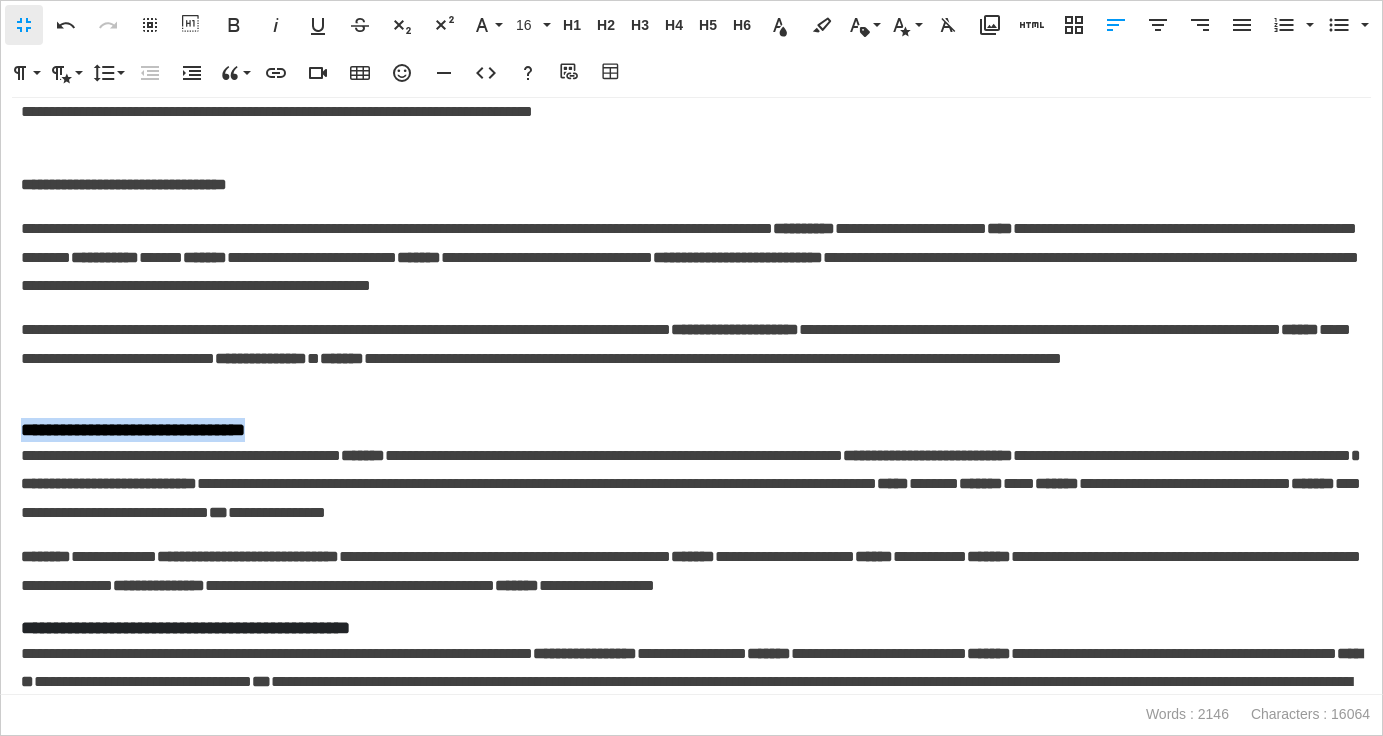 drag, startPoint x: 329, startPoint y: 430, endPoint x: 9, endPoint y: 433, distance: 320.01407 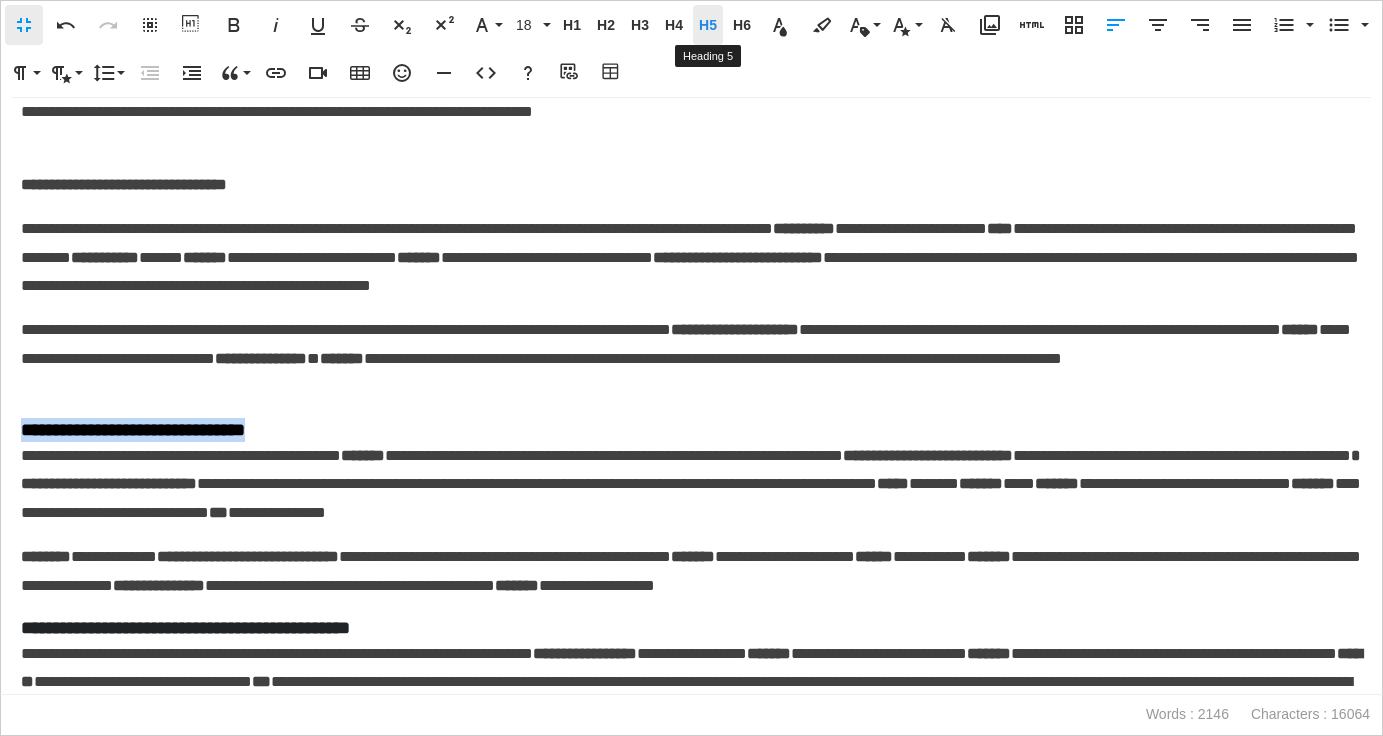 click on "H5" at bounding box center (708, 25) 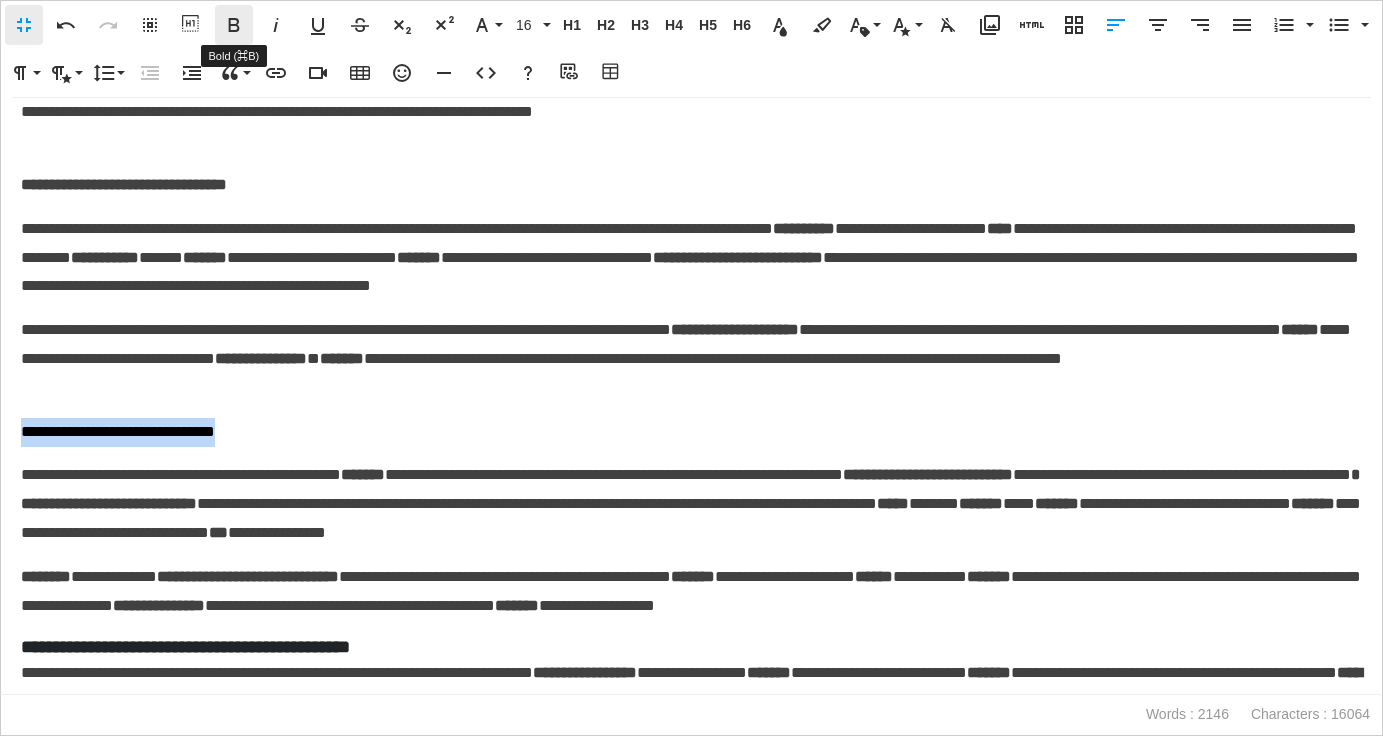 click 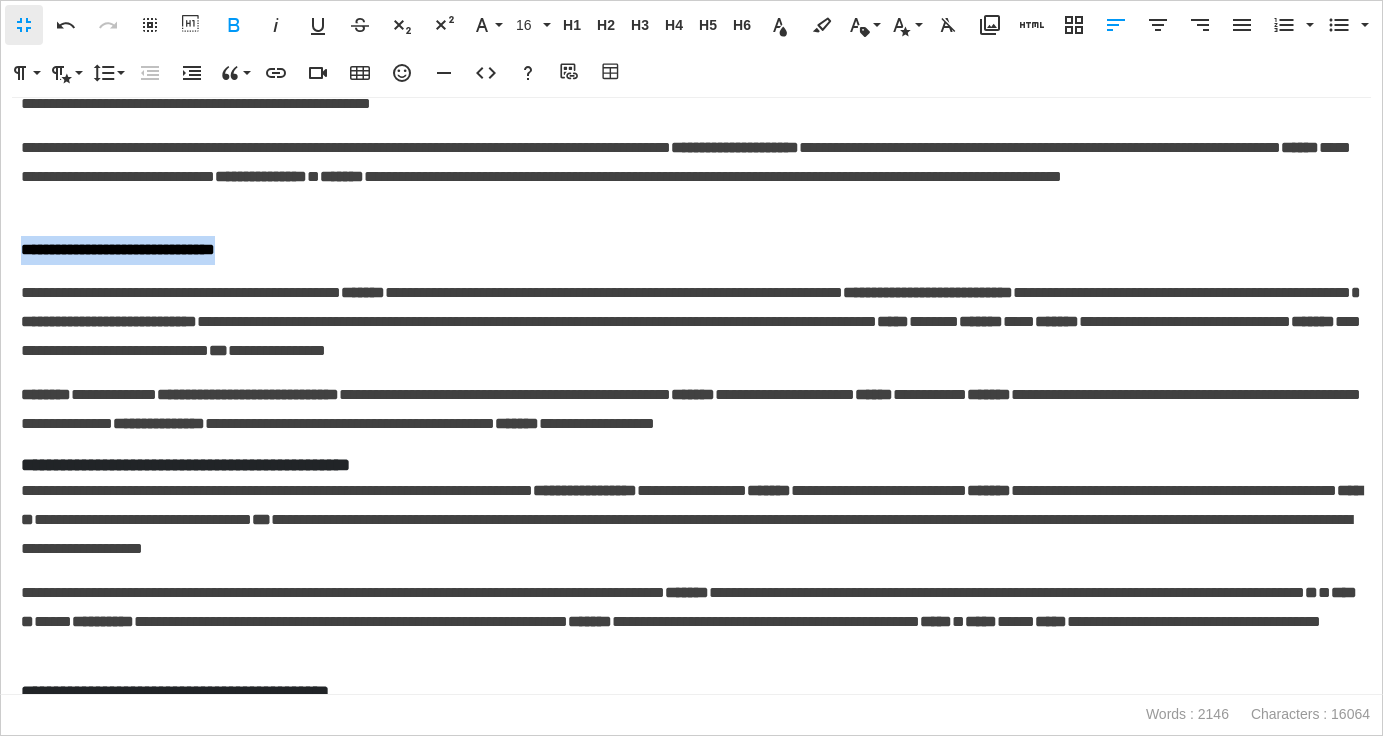 scroll, scrollTop: 305, scrollLeft: 0, axis: vertical 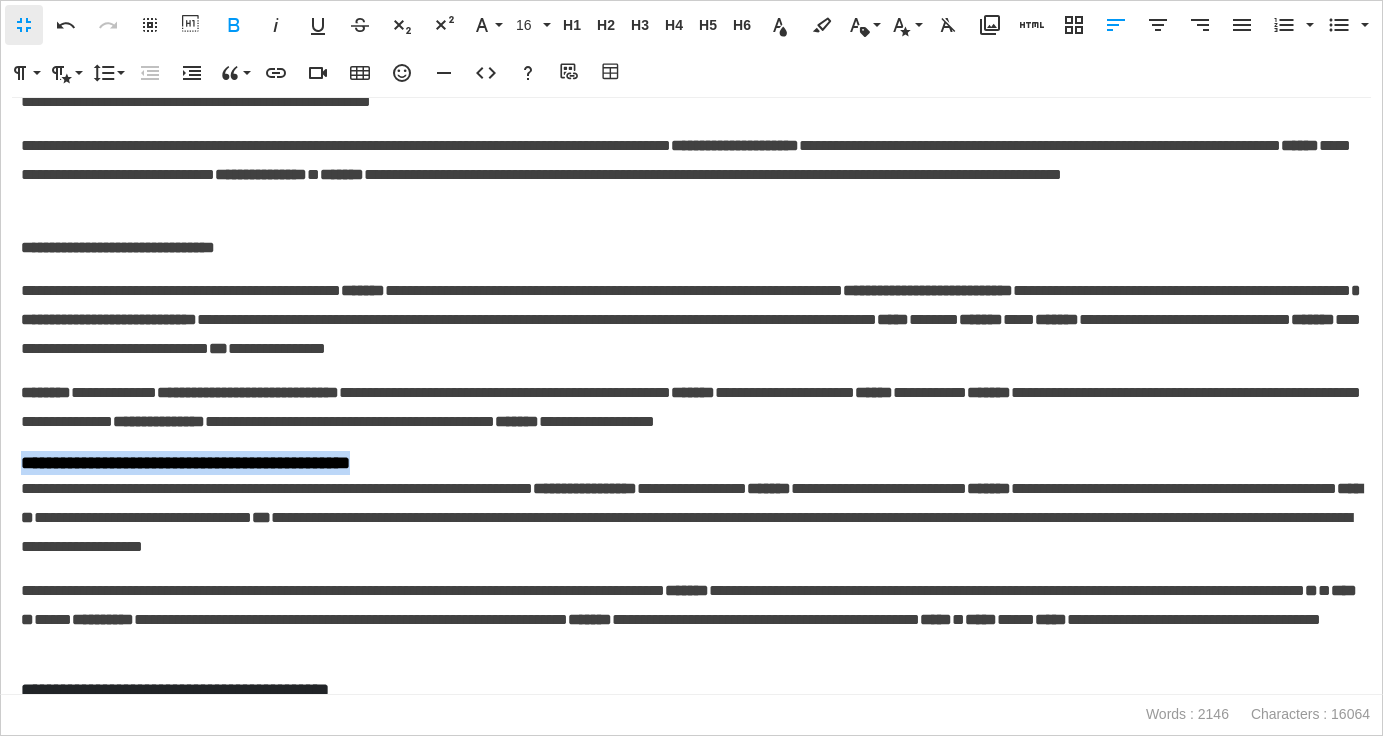 drag, startPoint x: 515, startPoint y: 471, endPoint x: 12, endPoint y: 461, distance: 503.0994 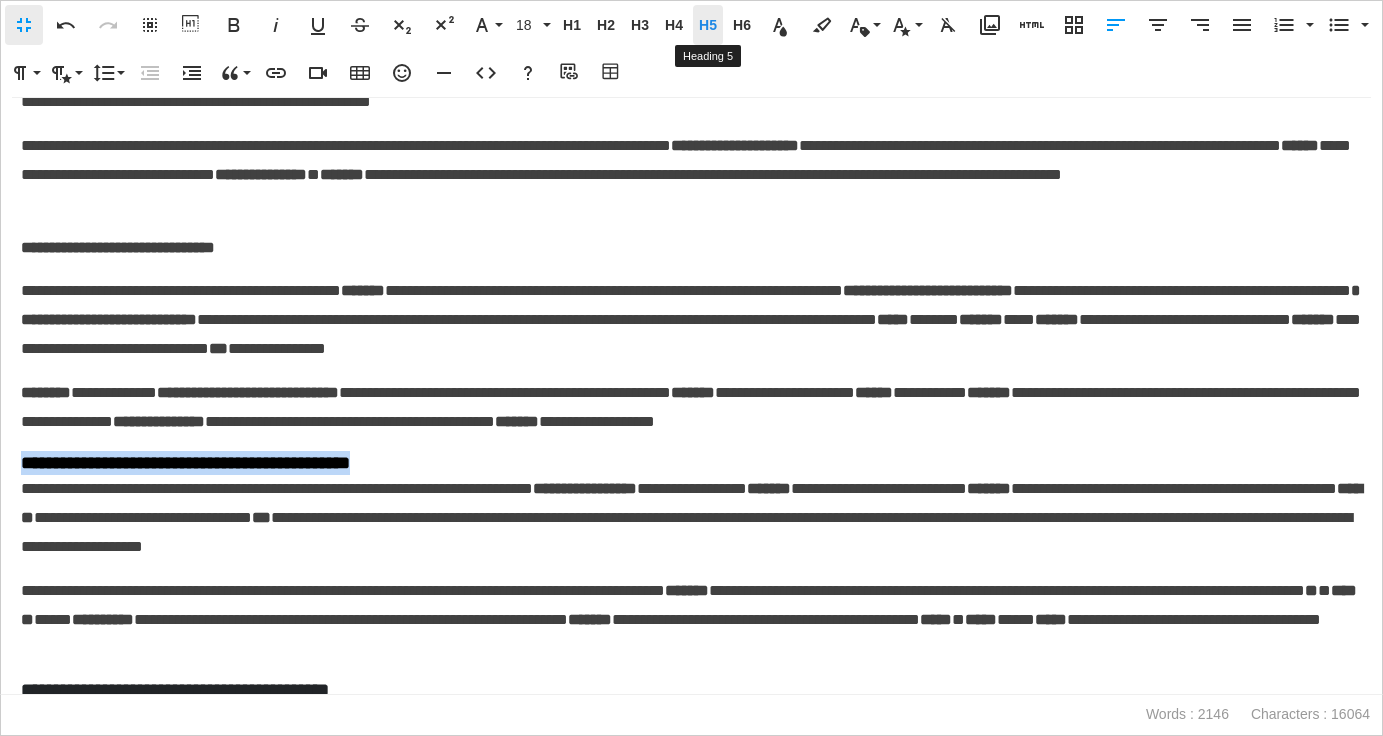 click on "H5" at bounding box center [708, 25] 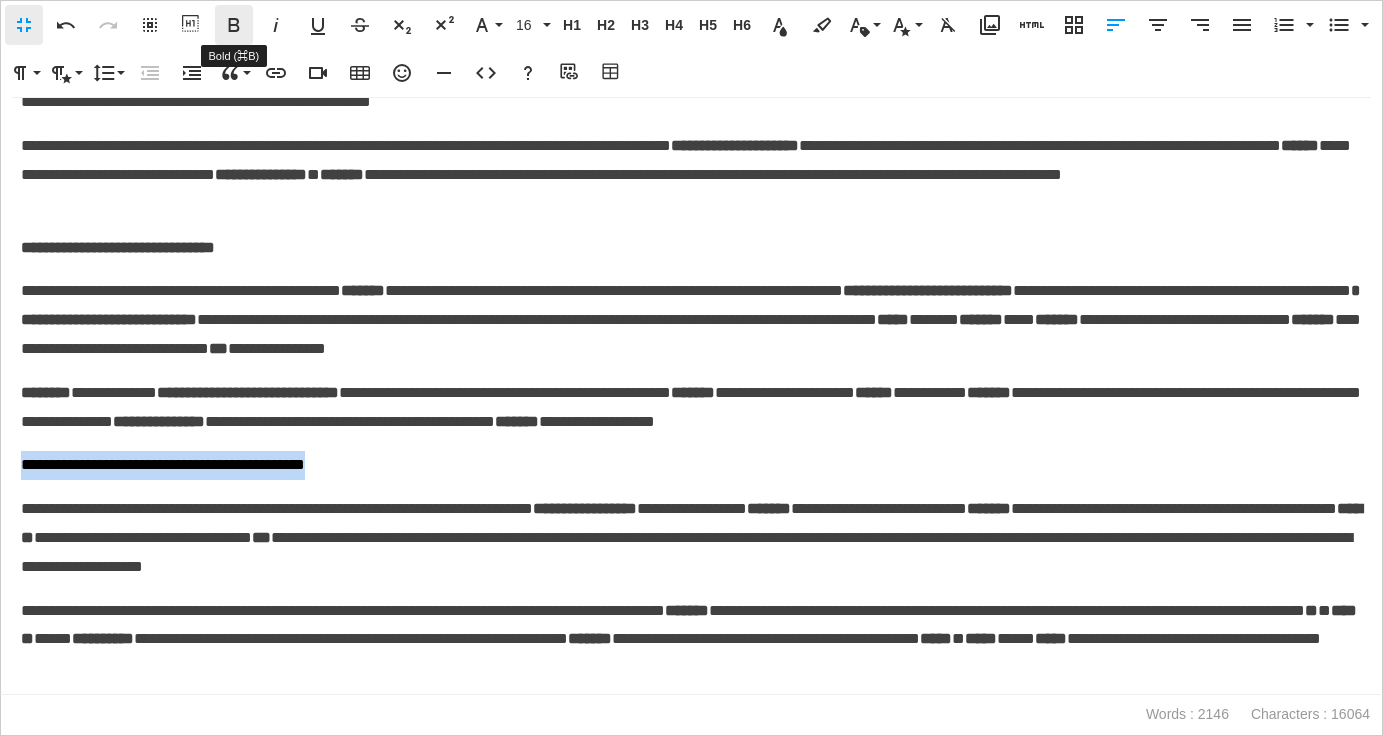 click 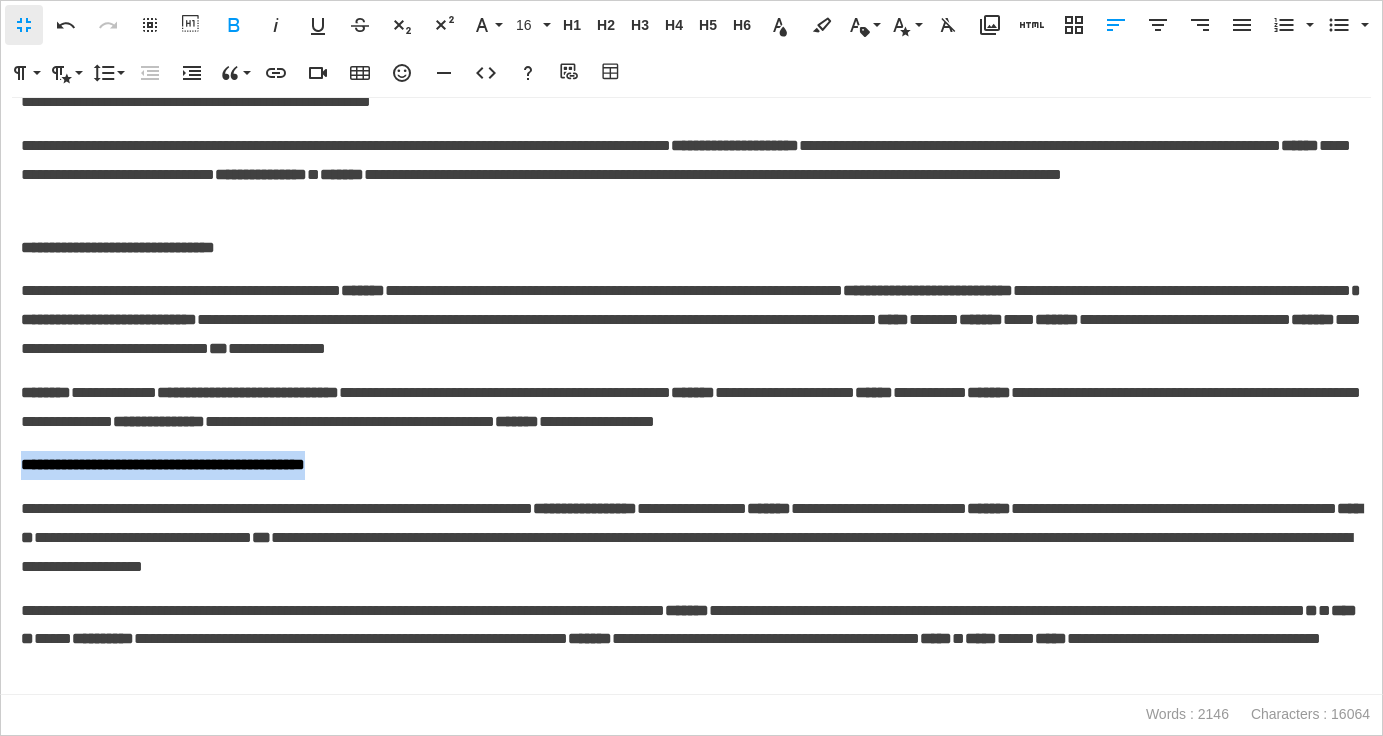scroll, scrollTop: 527, scrollLeft: 0, axis: vertical 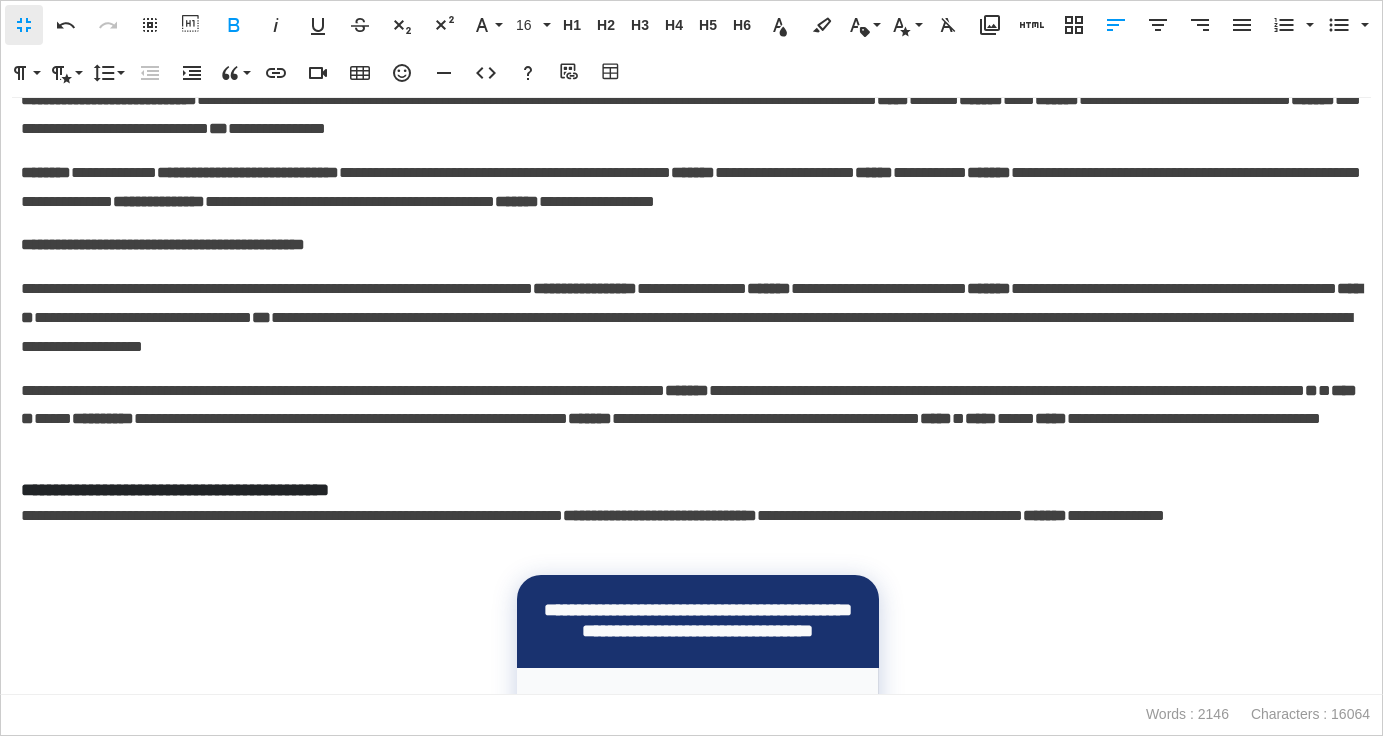 click on "**********" at bounding box center (691, 396) 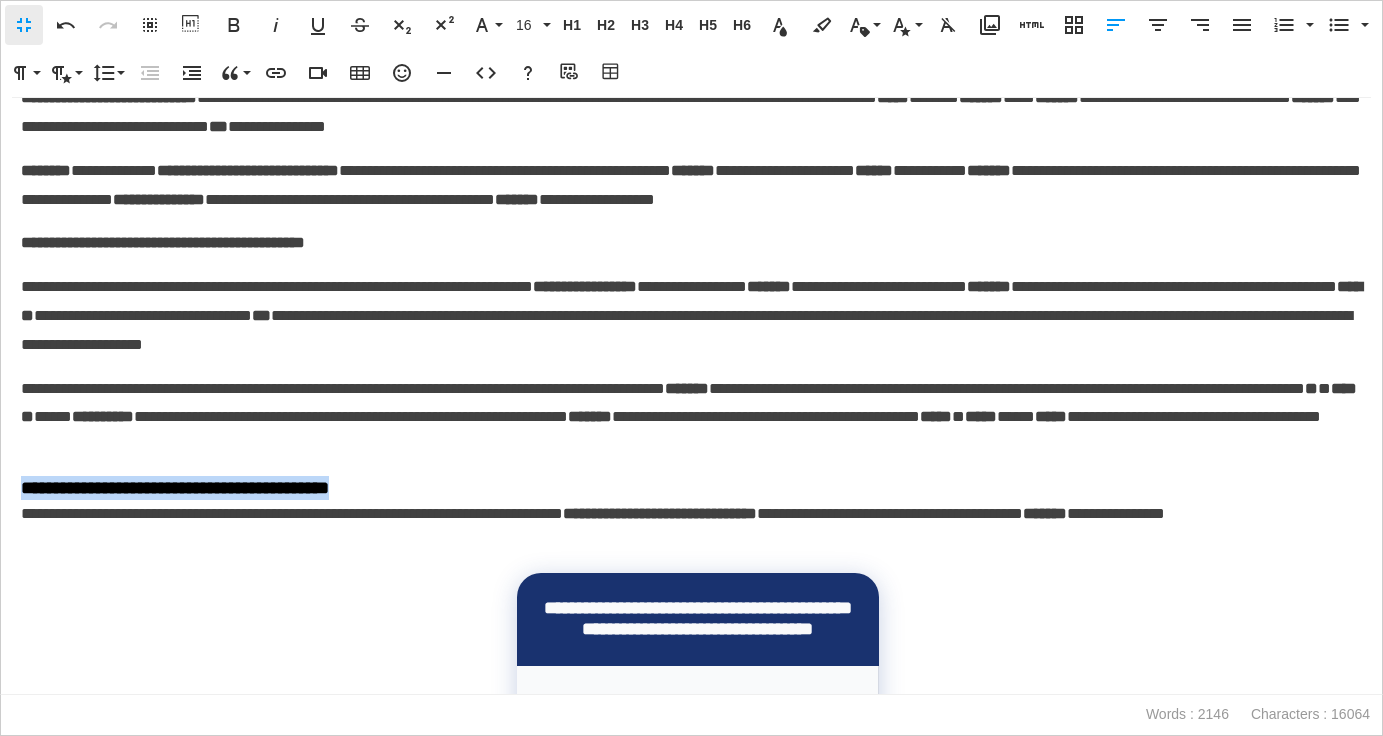 drag, startPoint x: 448, startPoint y: 484, endPoint x: 602, endPoint y: 224, distance: 302.18536 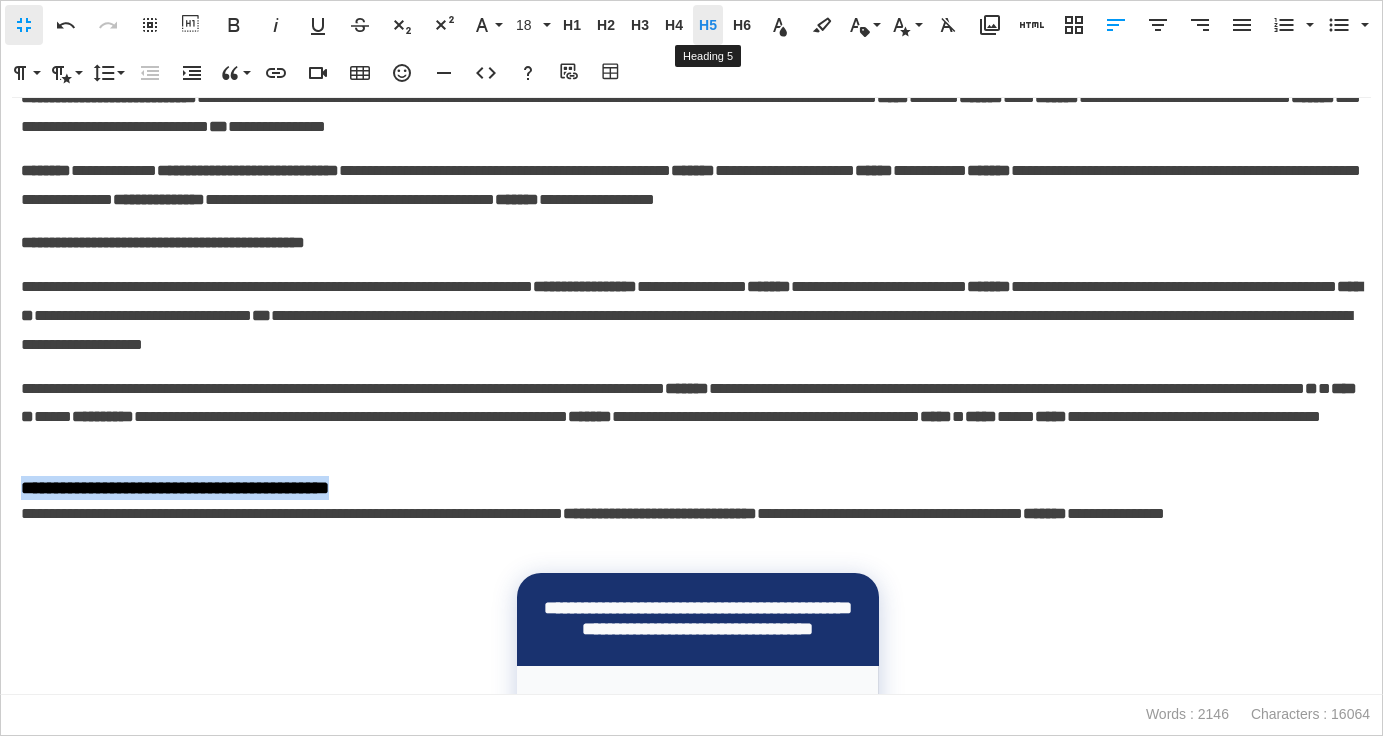 click on "H5" at bounding box center (708, 25) 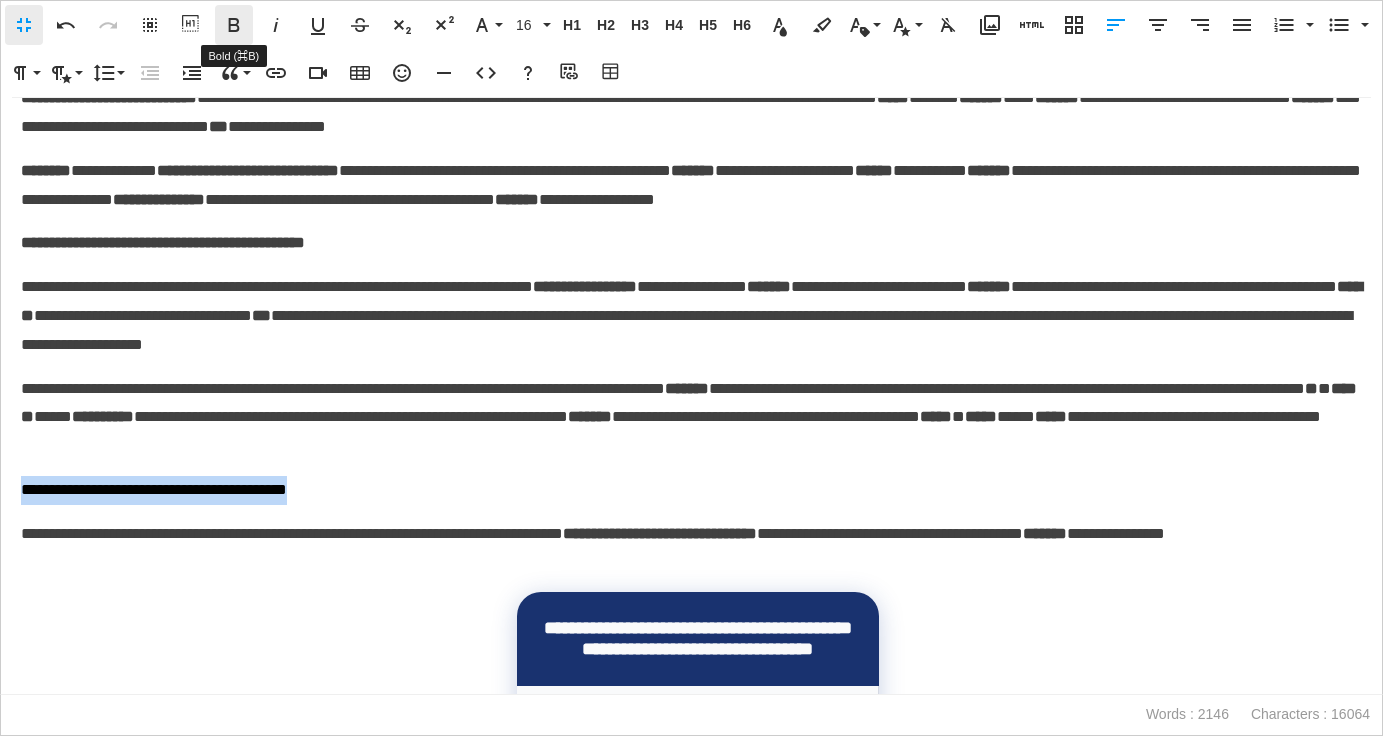 click 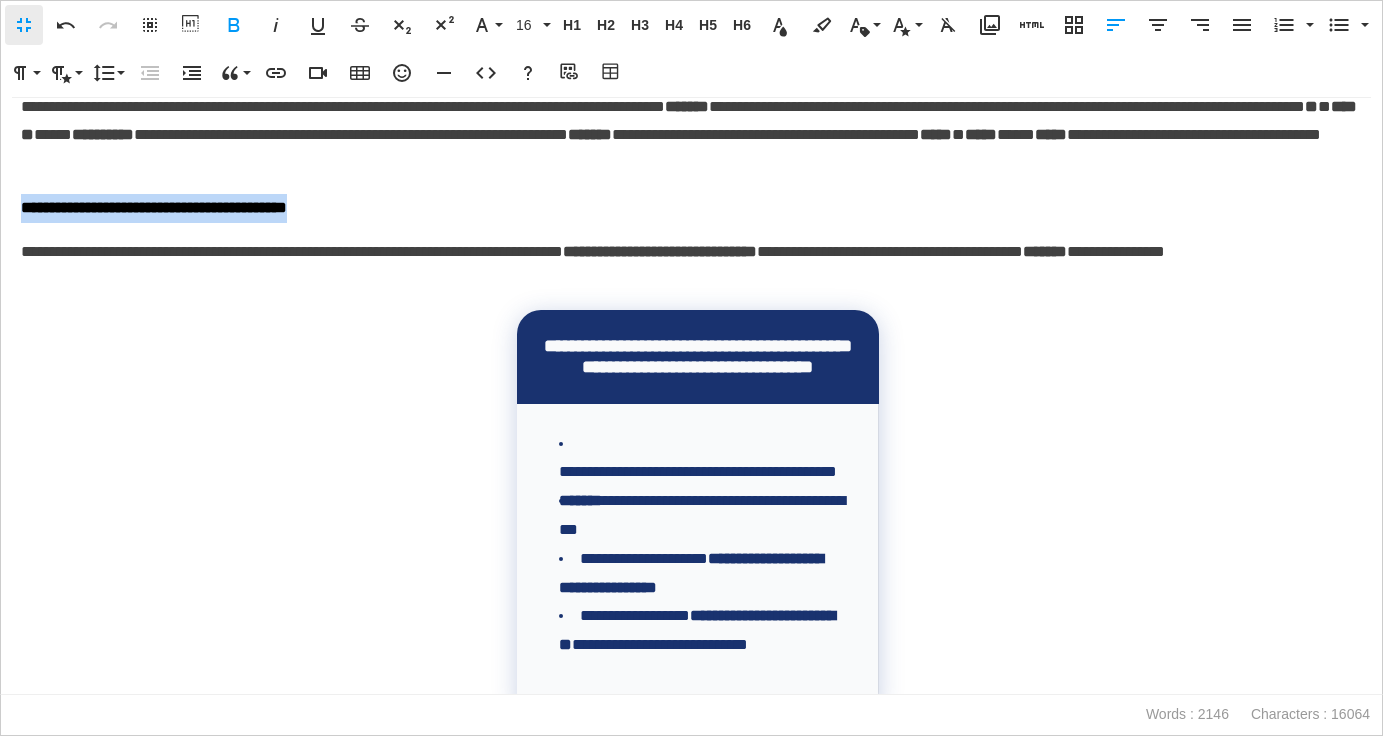 scroll, scrollTop: 818, scrollLeft: 0, axis: vertical 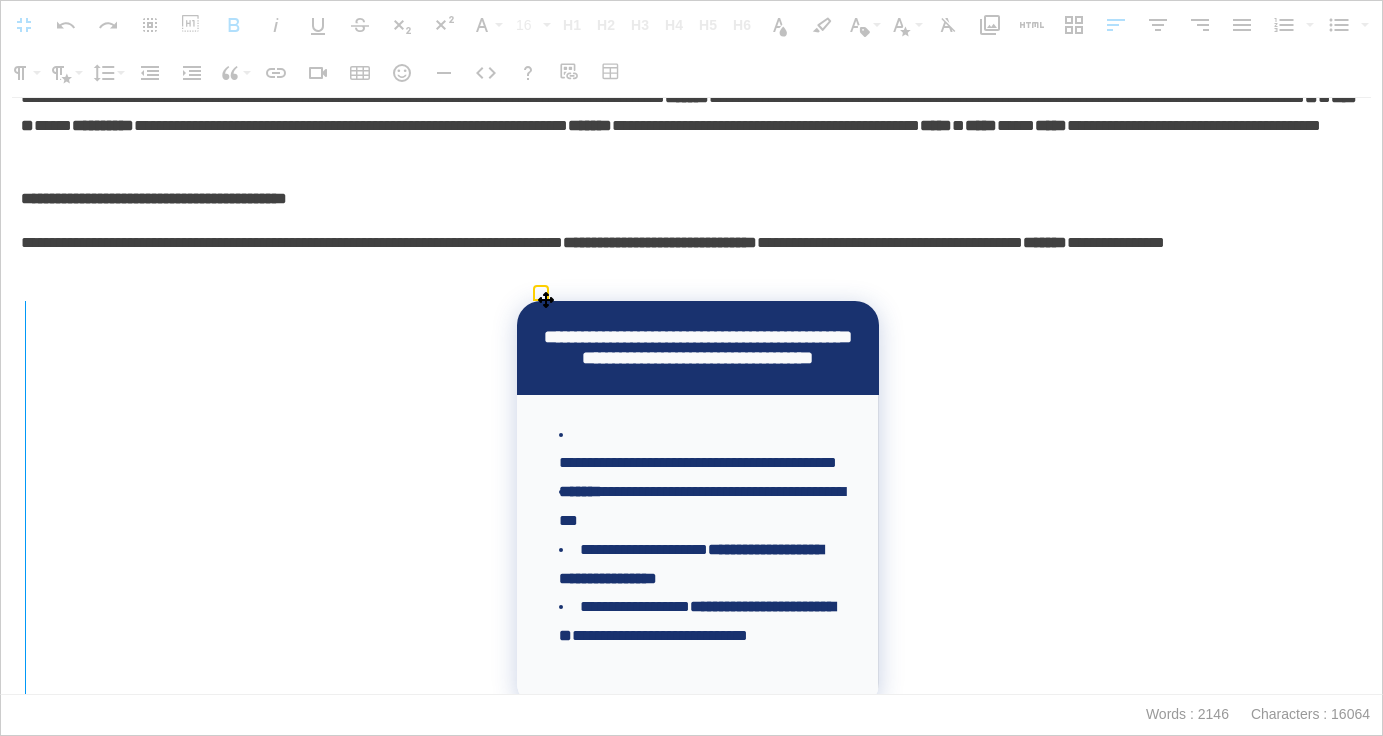 drag, startPoint x: 519, startPoint y: 353, endPoint x: 24, endPoint y: 382, distance: 495.84875 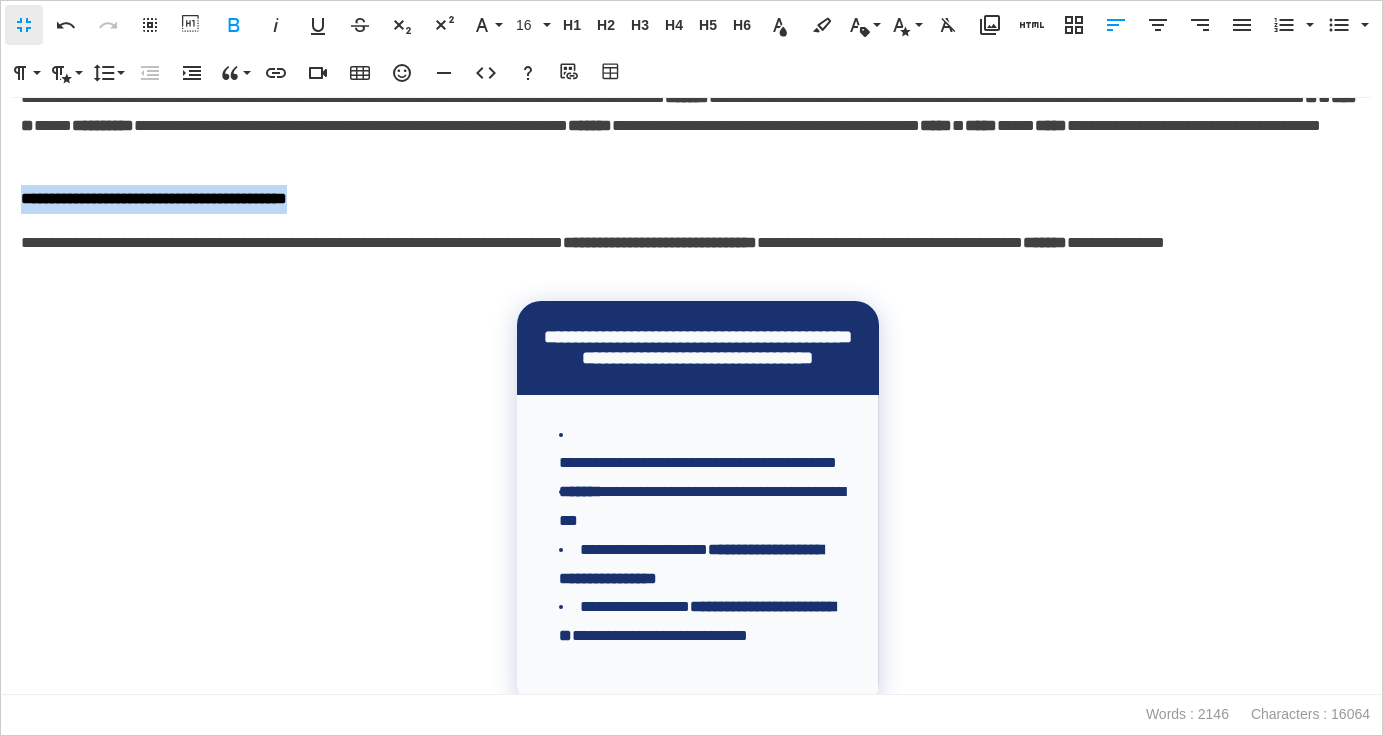 click on "**********" at bounding box center (691, 258) 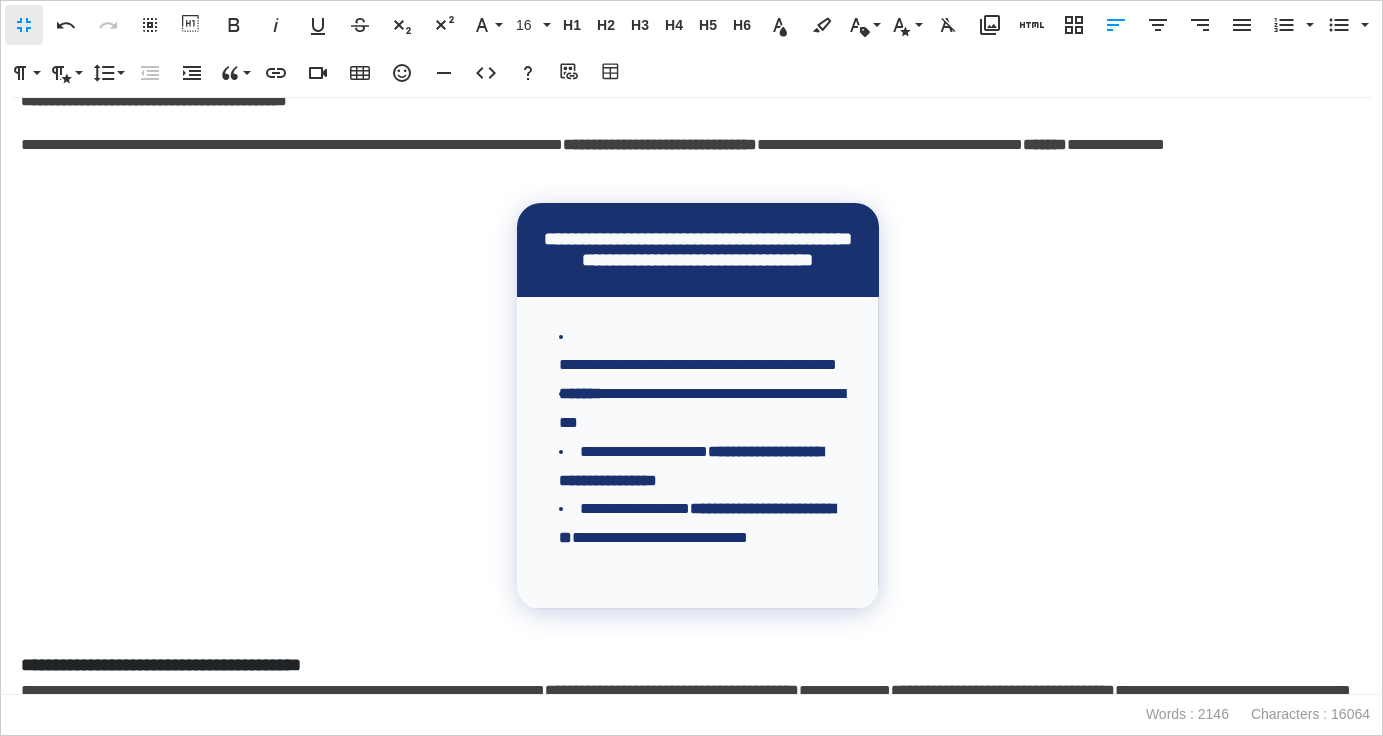 scroll, scrollTop: 943, scrollLeft: 0, axis: vertical 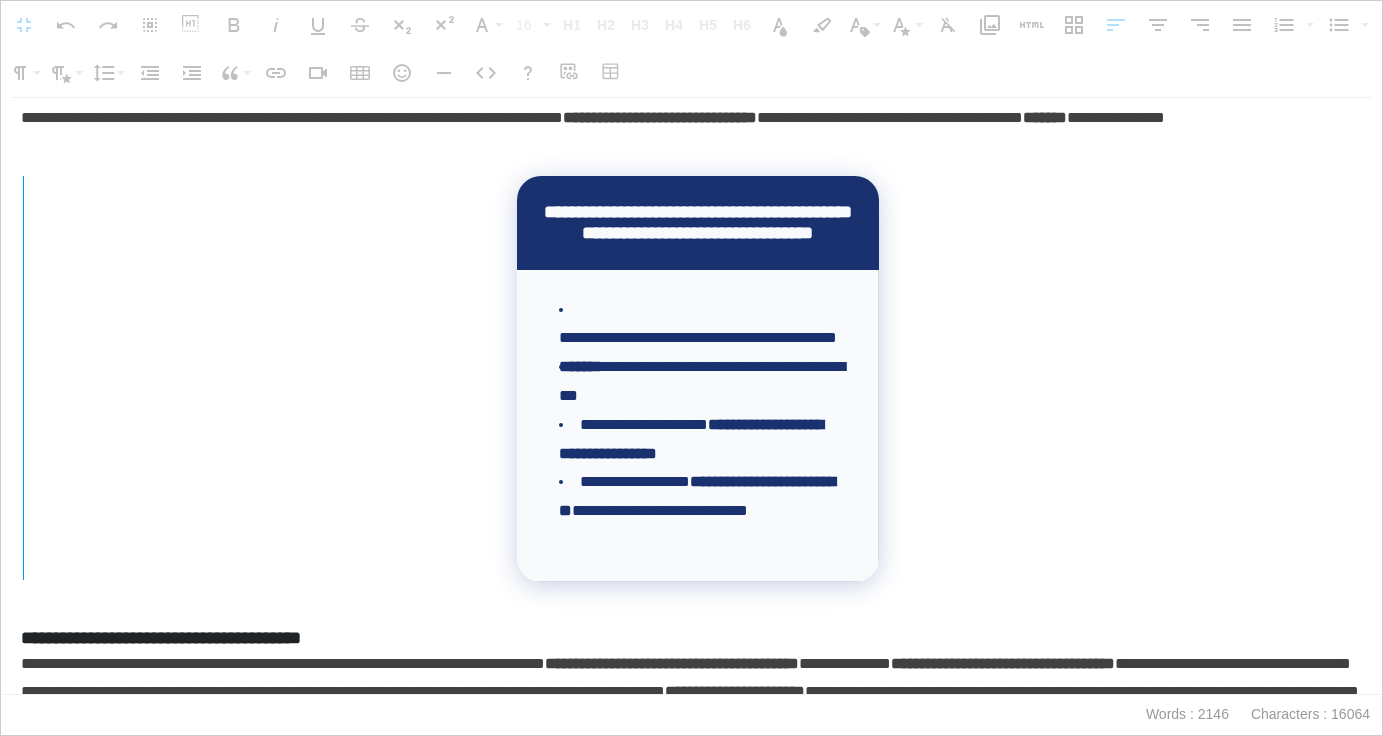 drag, startPoint x: 517, startPoint y: 269, endPoint x: 22, endPoint y: 271, distance: 495.00403 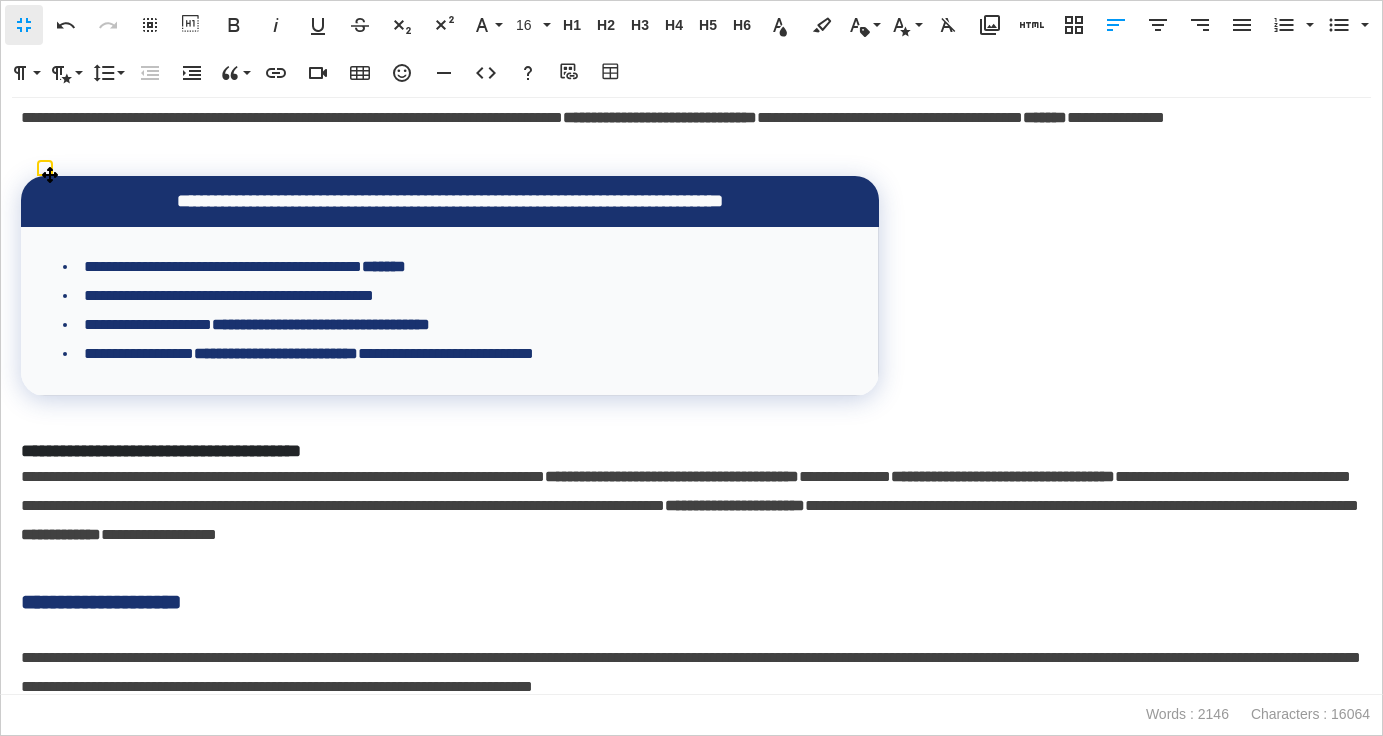scroll, scrollTop: 802, scrollLeft: 0, axis: vertical 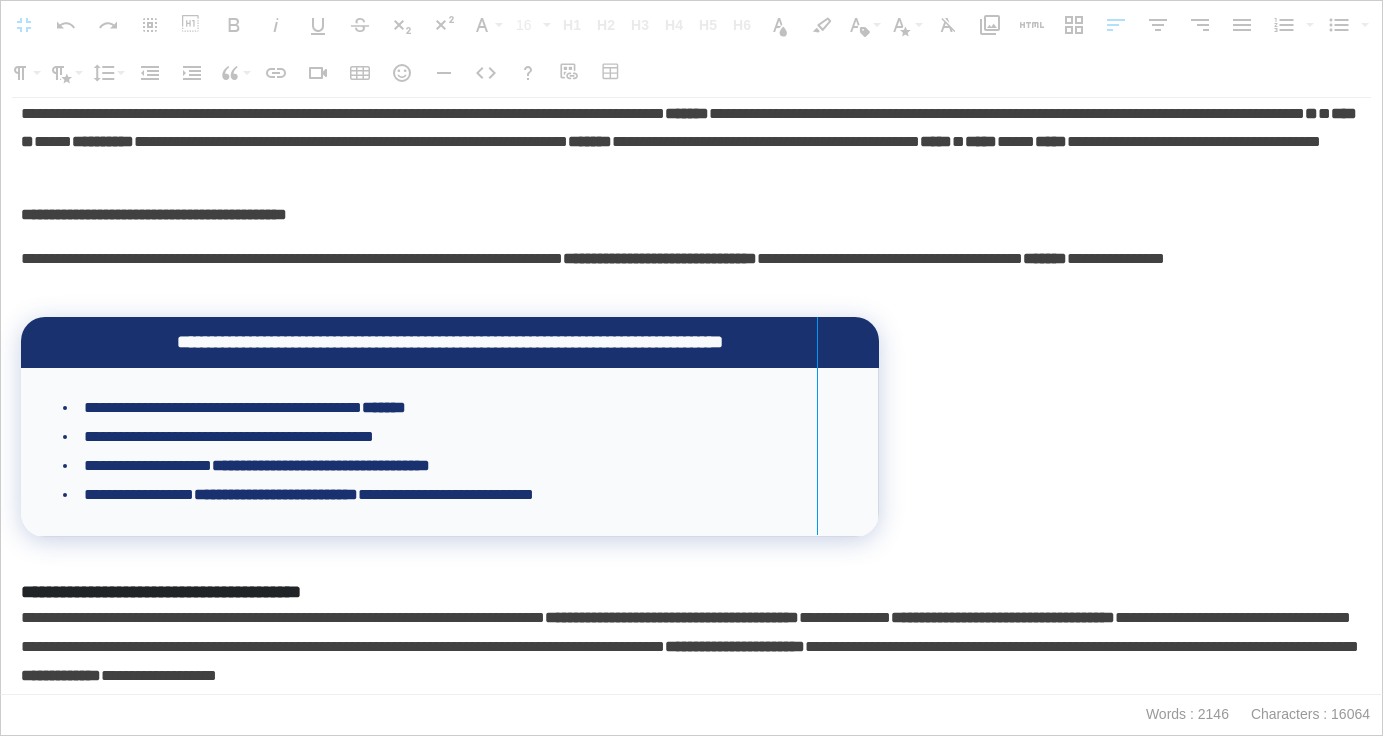 drag, startPoint x: 878, startPoint y: 384, endPoint x: 816, endPoint y: 385, distance: 62.008064 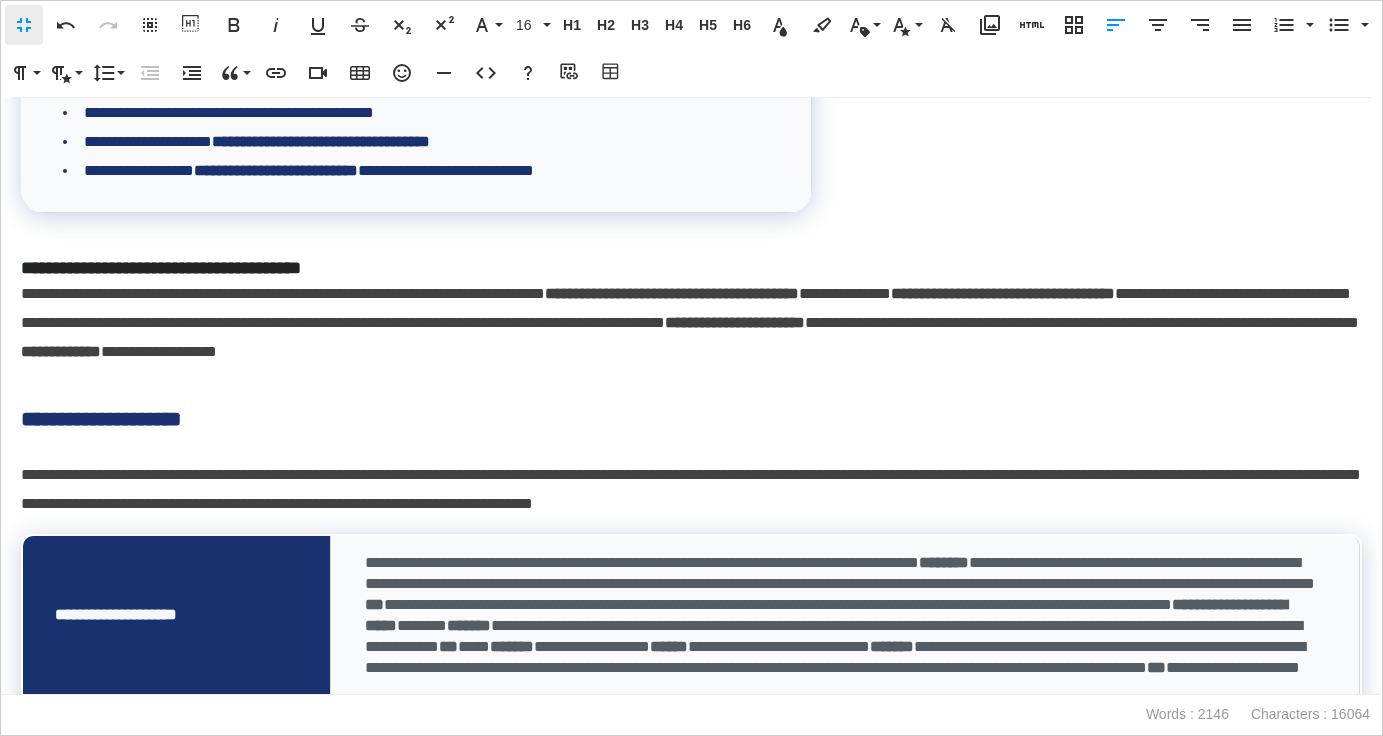 scroll, scrollTop: 1129, scrollLeft: 0, axis: vertical 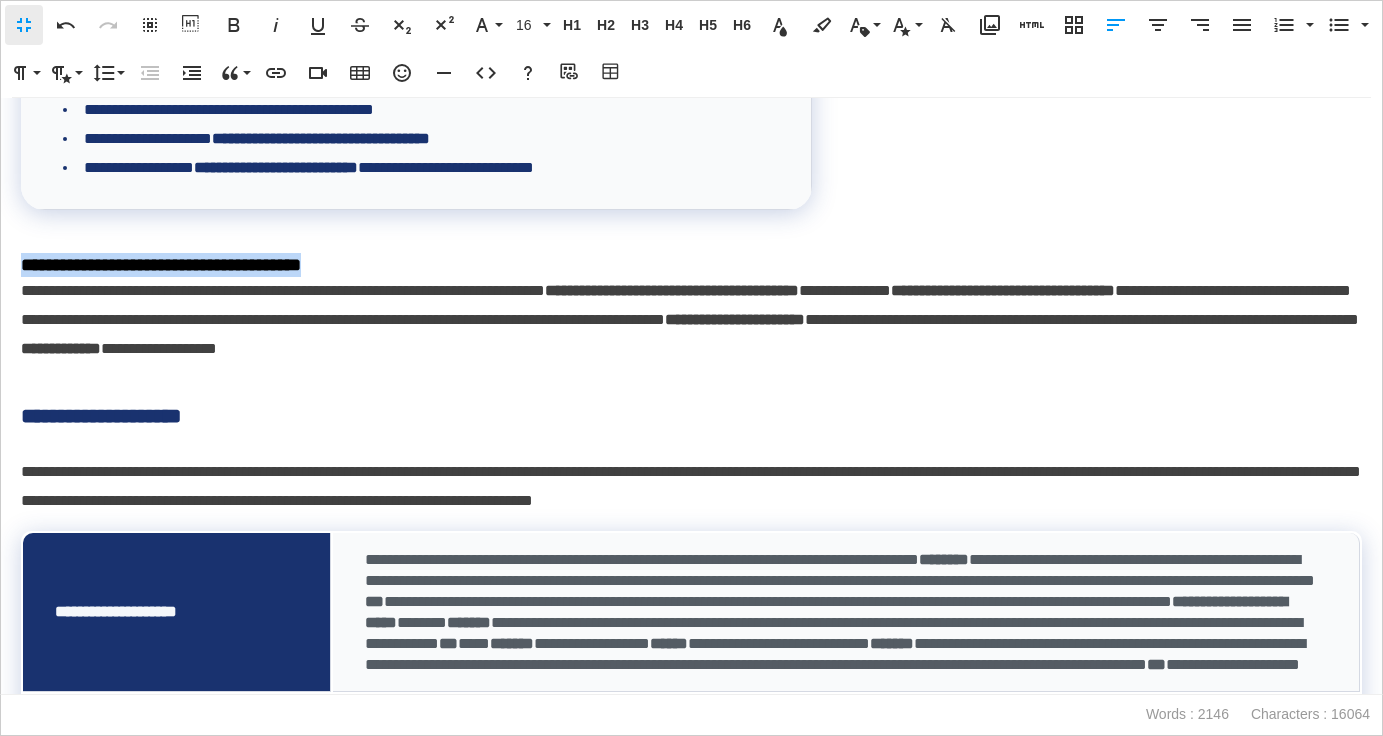 drag, startPoint x: 404, startPoint y: 269, endPoint x: 9, endPoint y: 272, distance: 395.01138 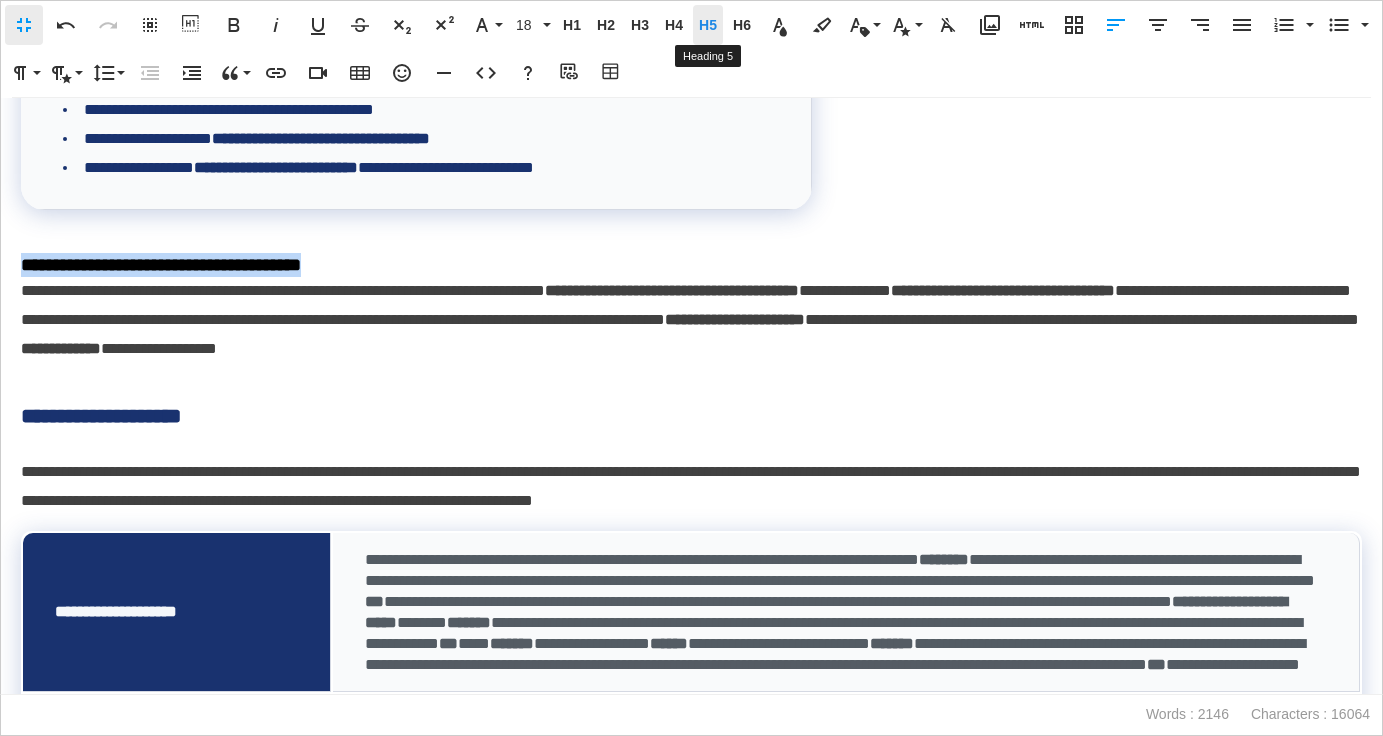 drag, startPoint x: 716, startPoint y: 26, endPoint x: 338, endPoint y: 42, distance: 378.33847 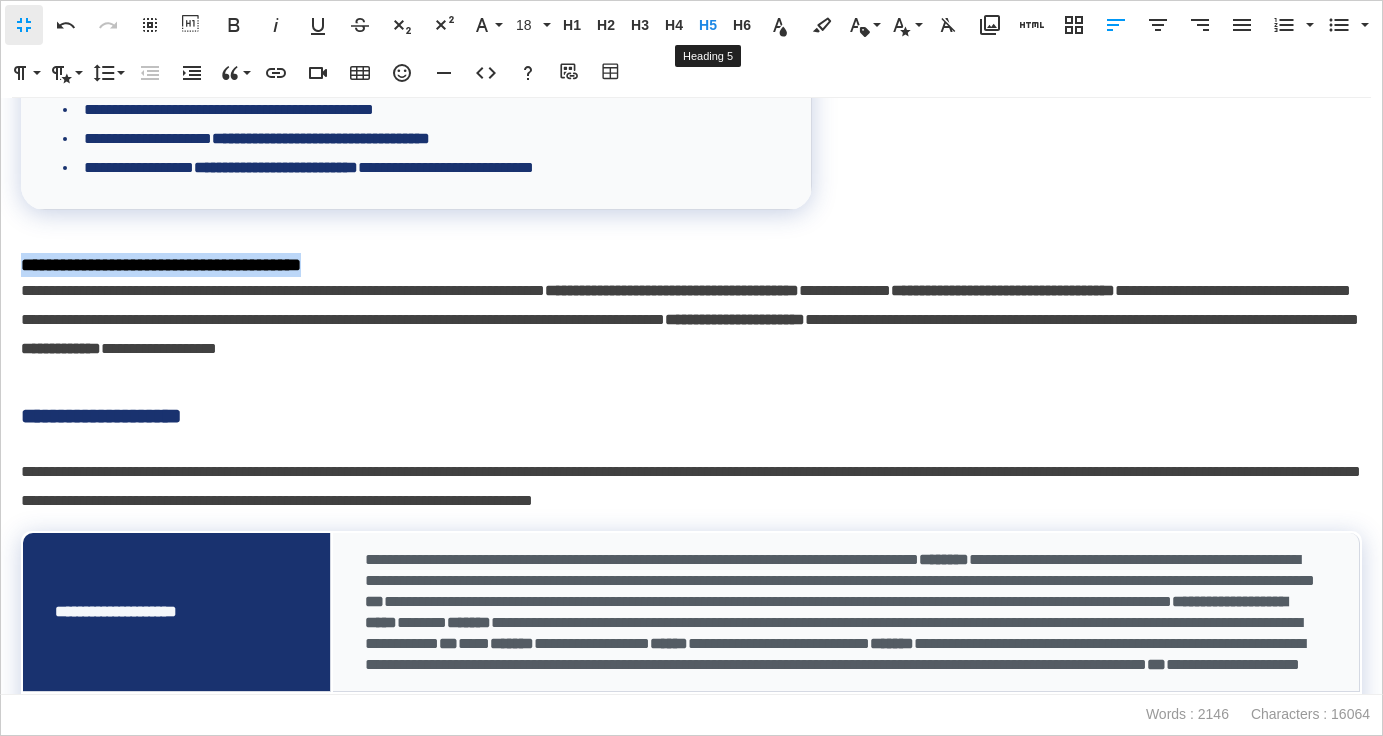 click on "H5" at bounding box center (708, 25) 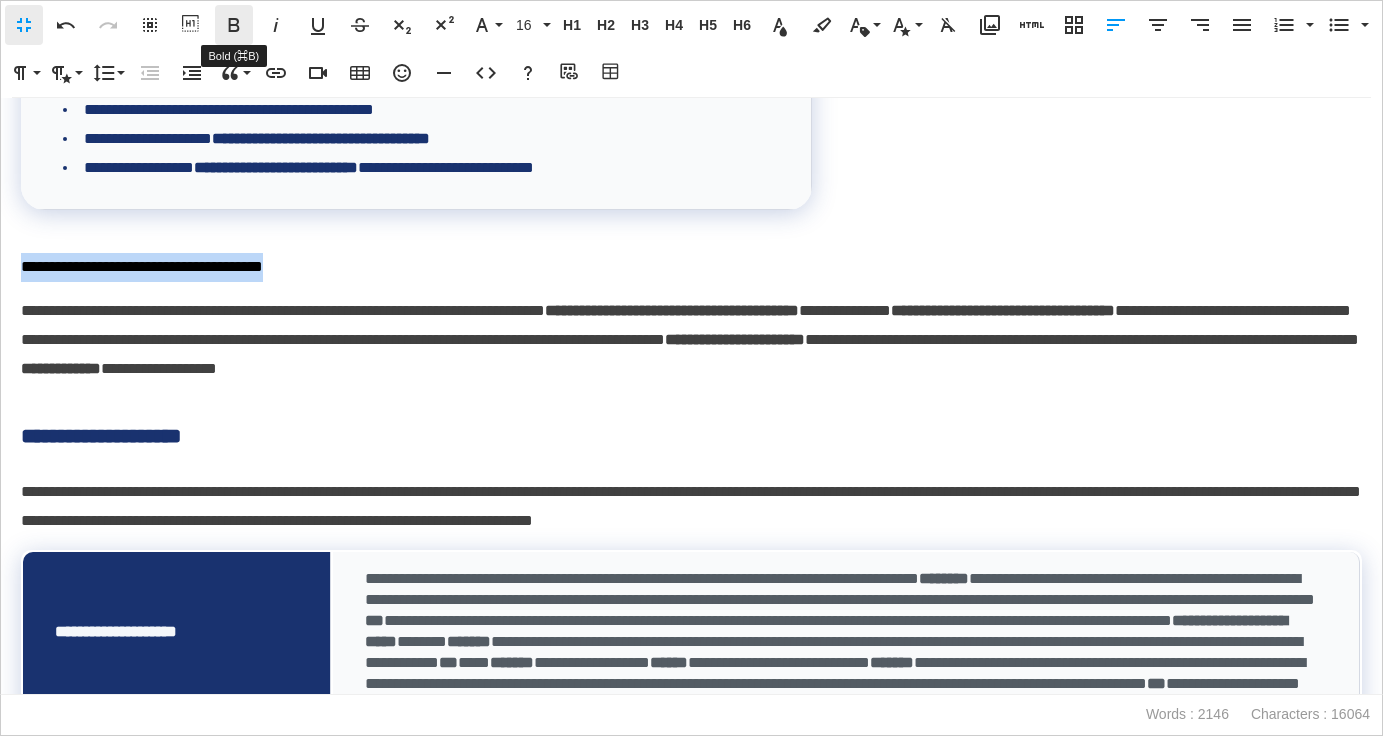 click 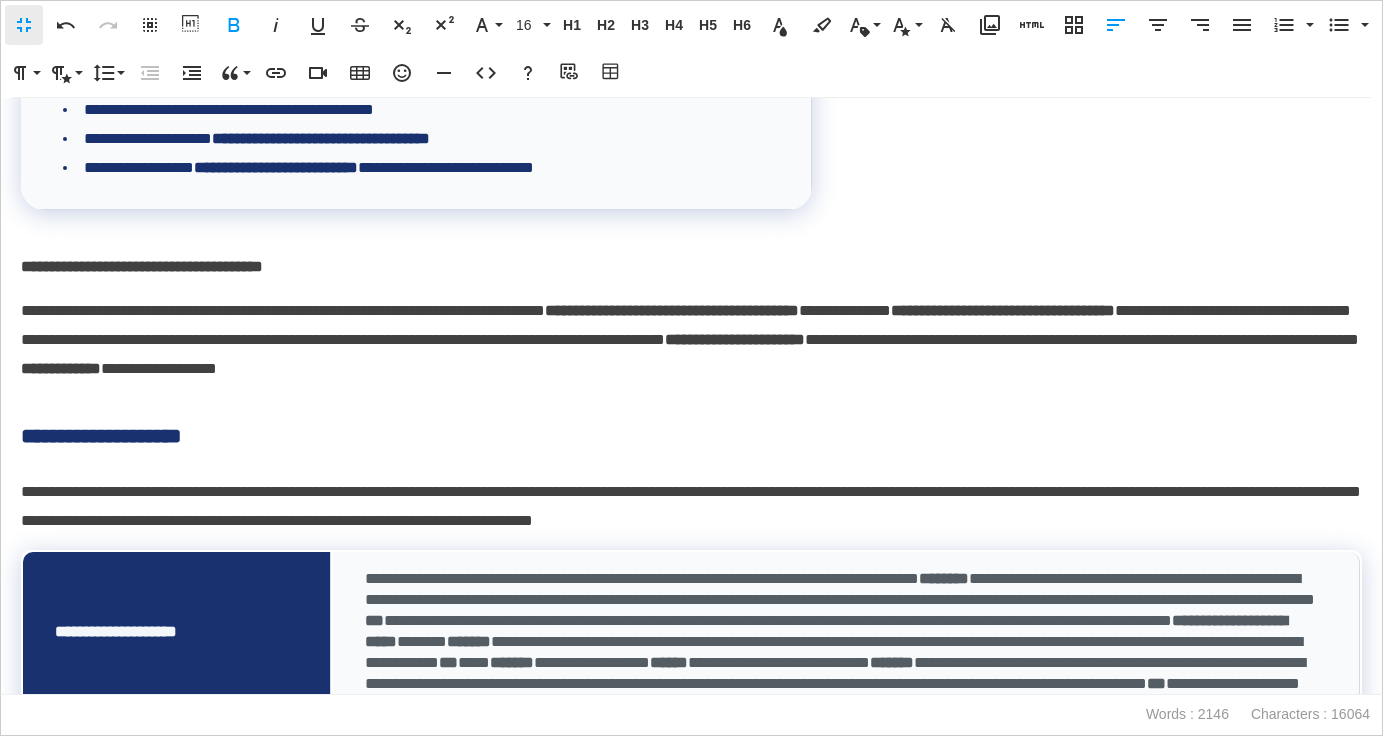 click on "**********" at bounding box center (691, 436) 